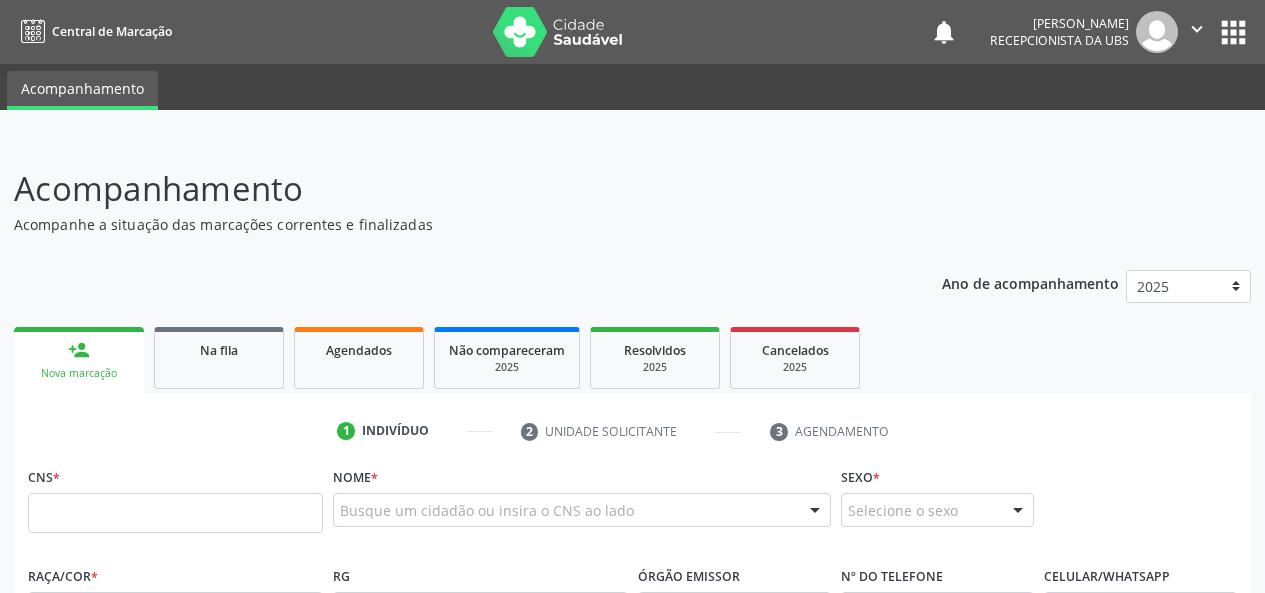 scroll, scrollTop: 362, scrollLeft: 0, axis: vertical 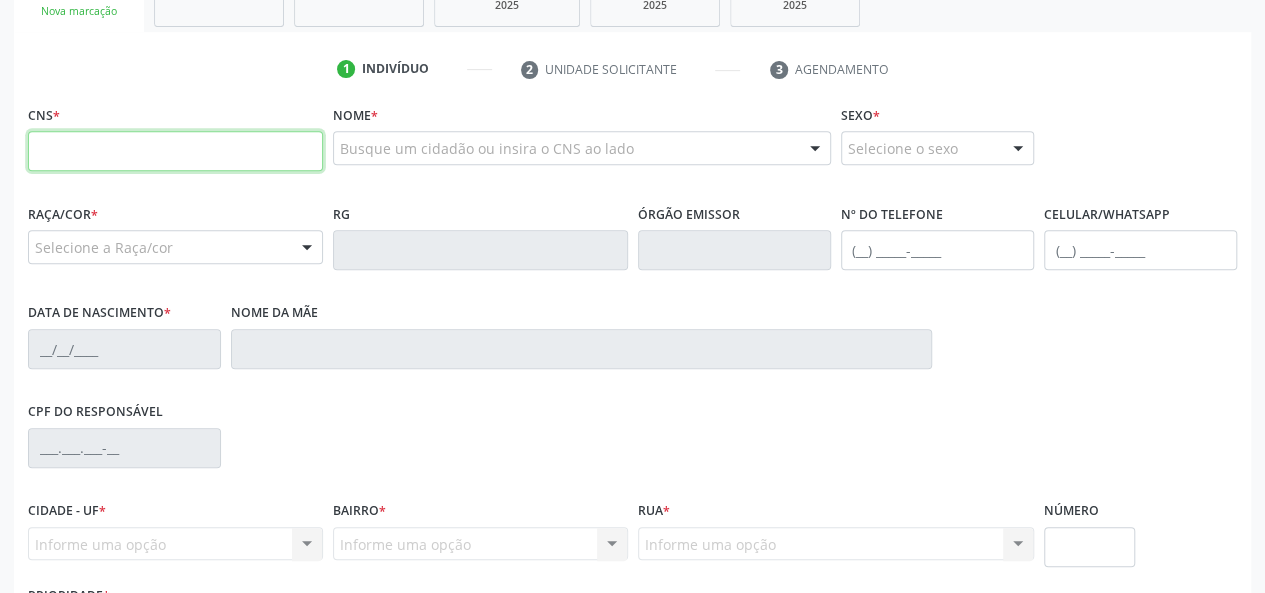 click at bounding box center (175, 151) 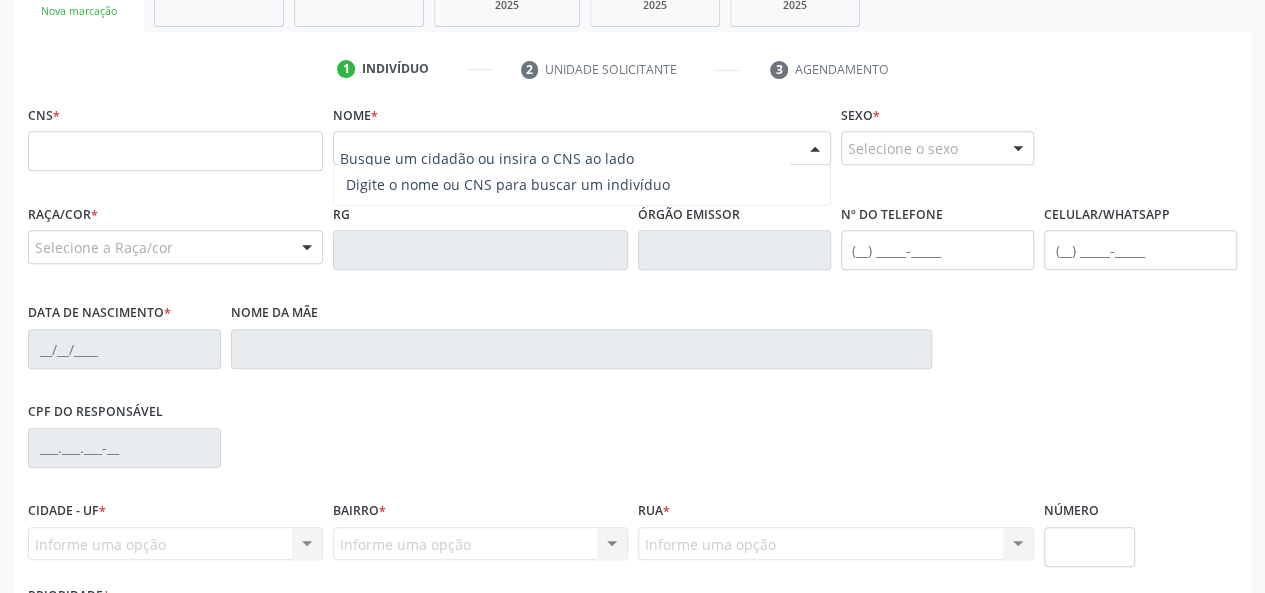 click at bounding box center [582, 148] 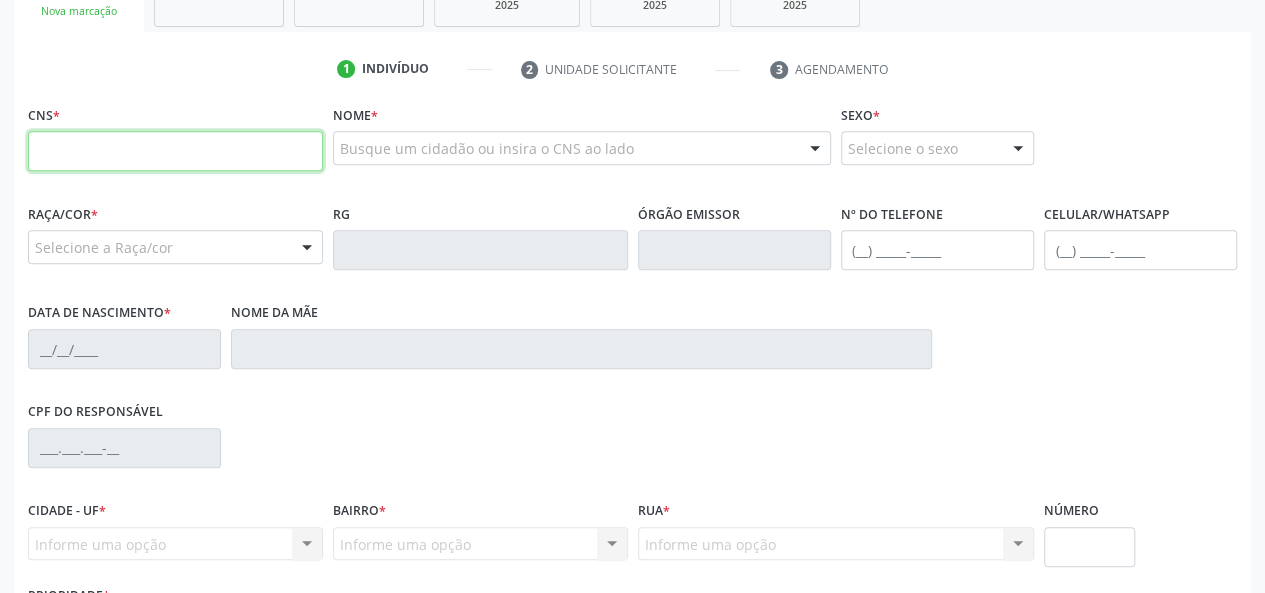 click at bounding box center (175, 151) 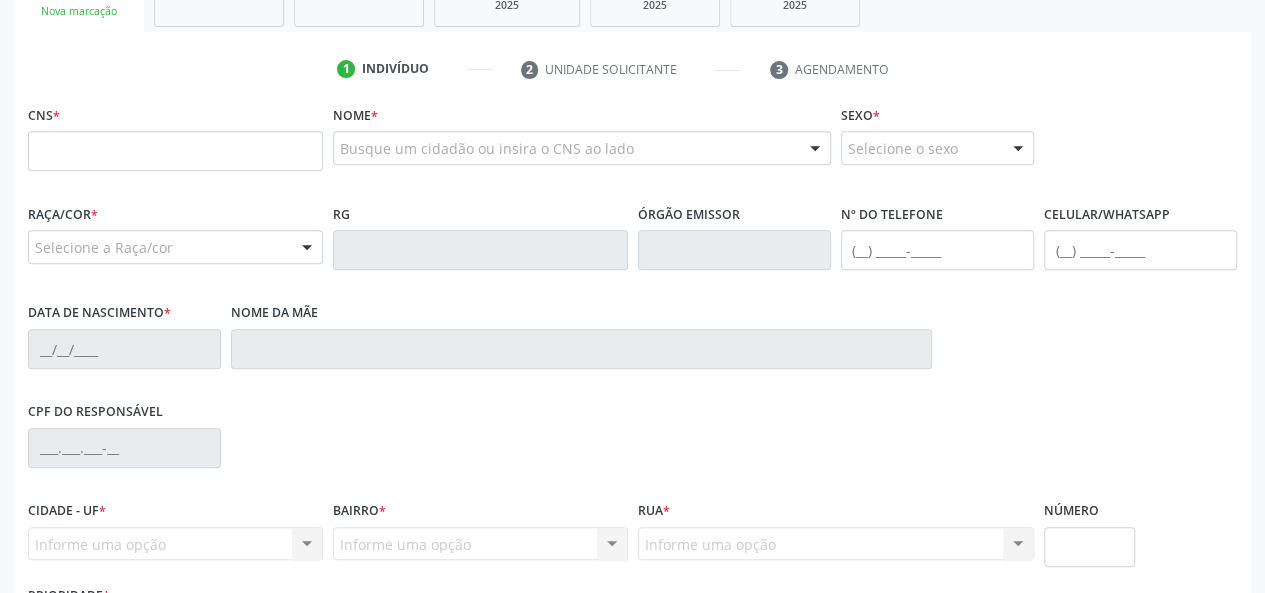 click on "Busque um cidadão ou insira o CNS ao lado" at bounding box center (582, 148) 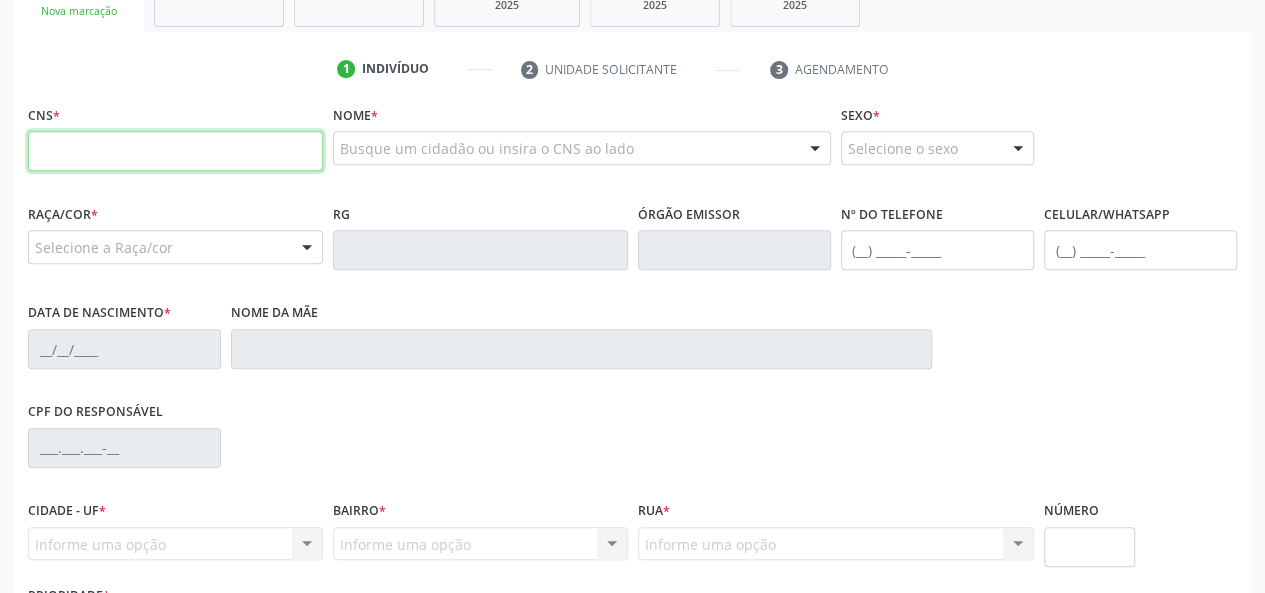 click at bounding box center [175, 151] 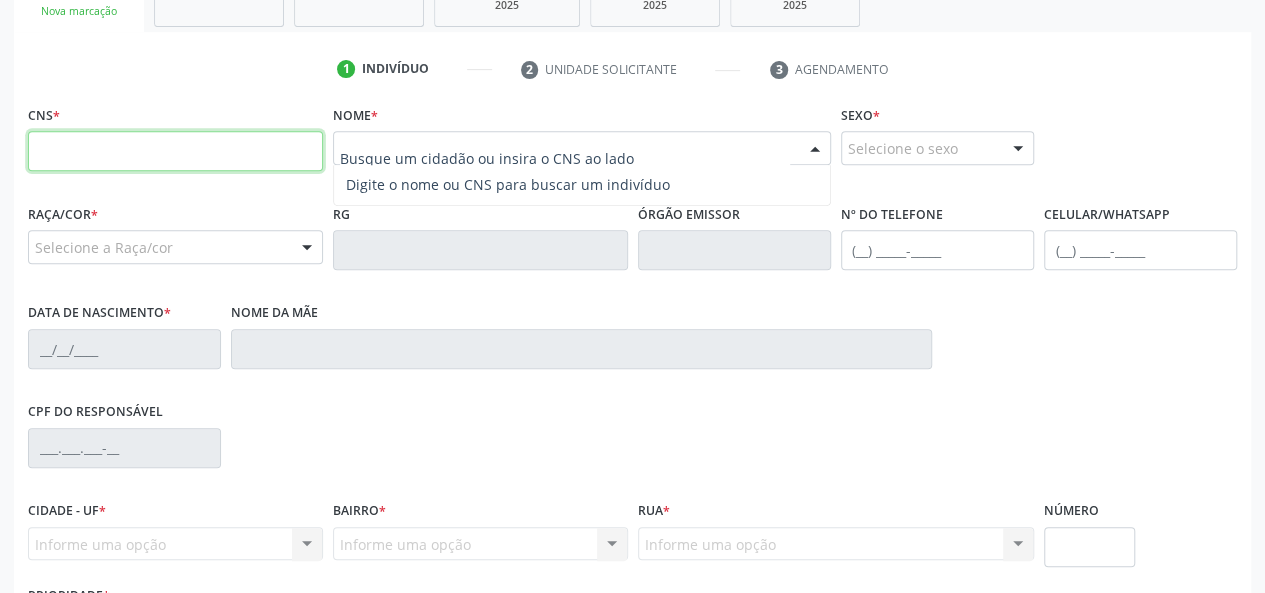 click at bounding box center [175, 151] 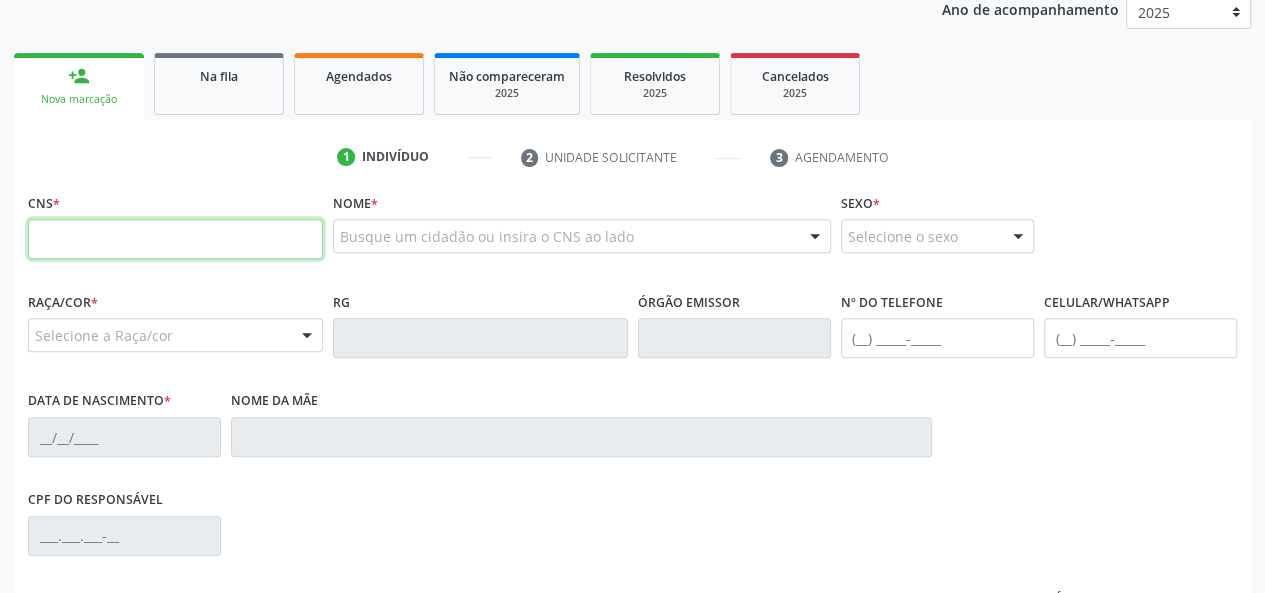 scroll, scrollTop: 318, scrollLeft: 0, axis: vertical 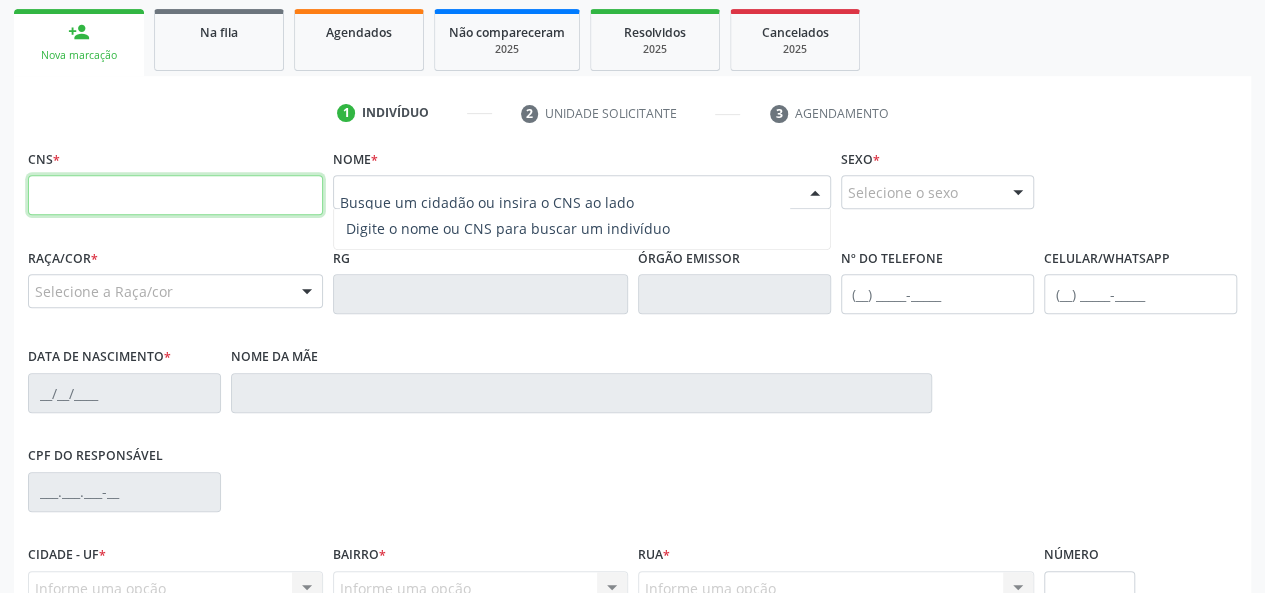 click at bounding box center [175, 195] 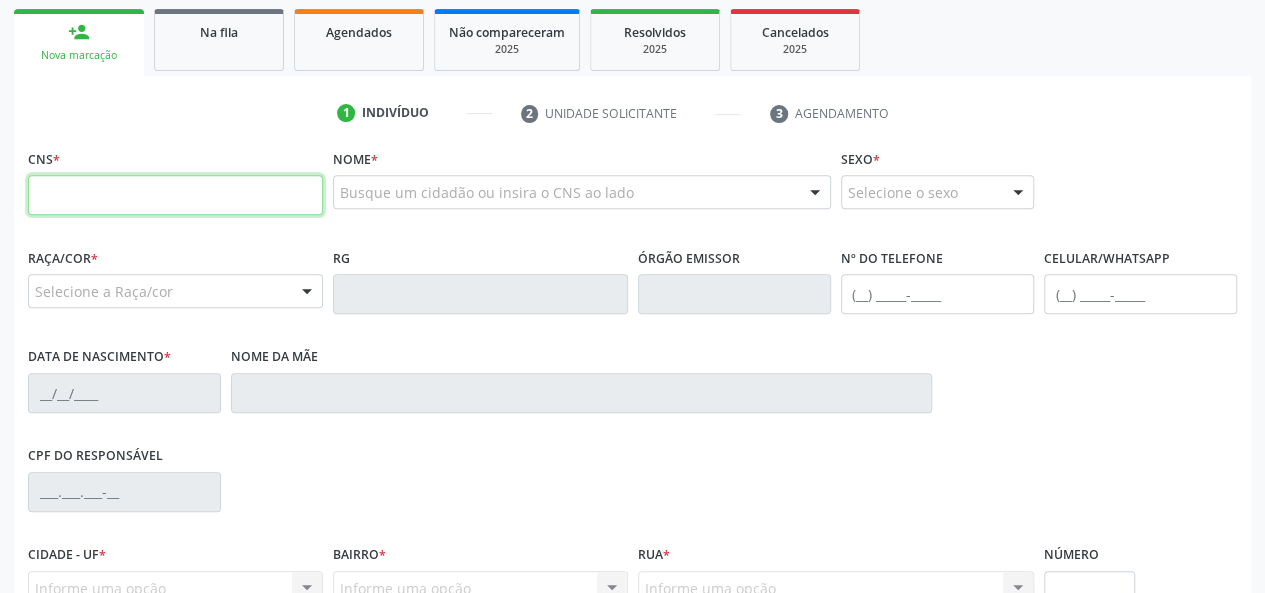 click at bounding box center [175, 195] 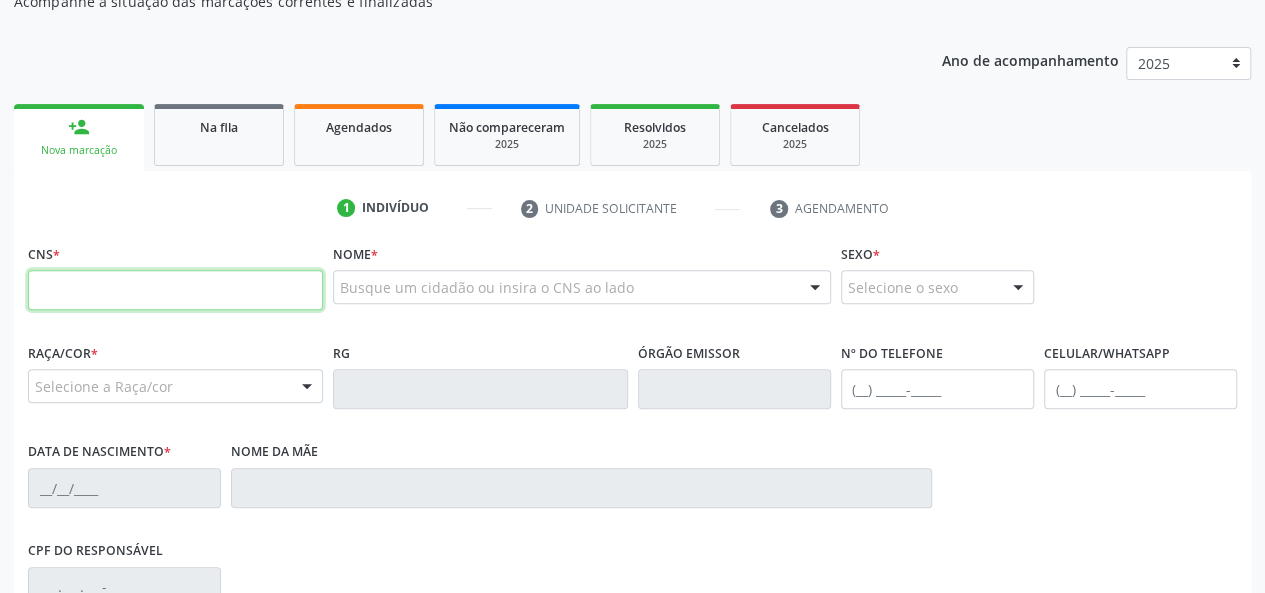 scroll, scrollTop: 118, scrollLeft: 0, axis: vertical 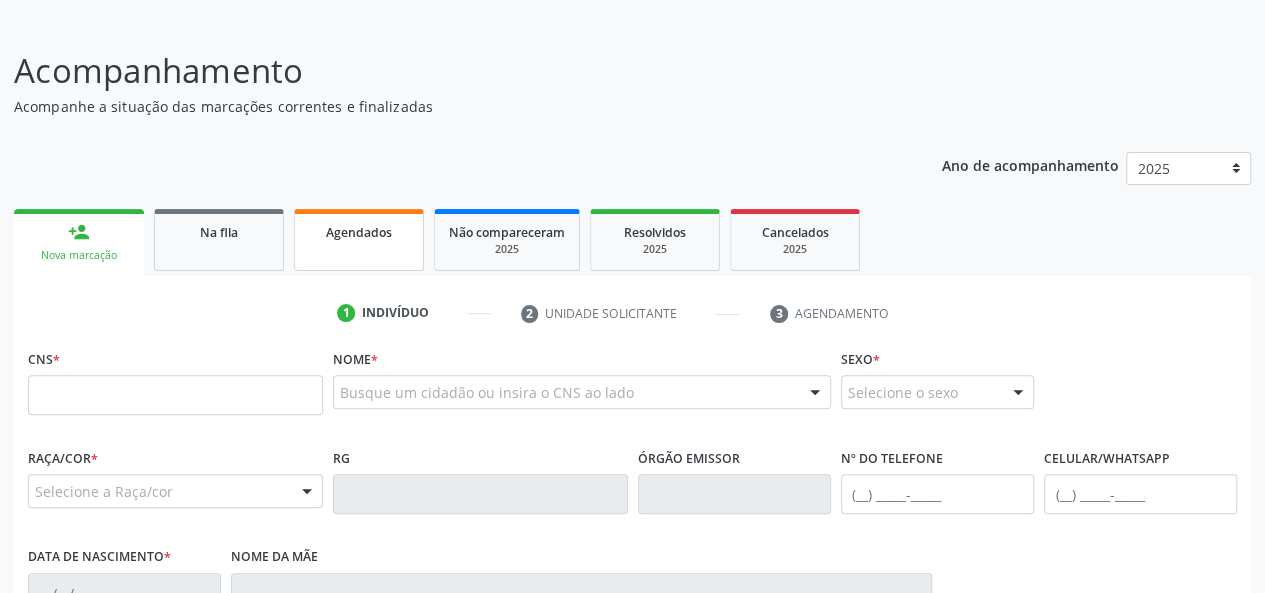 click on "Agendados" at bounding box center [359, 240] 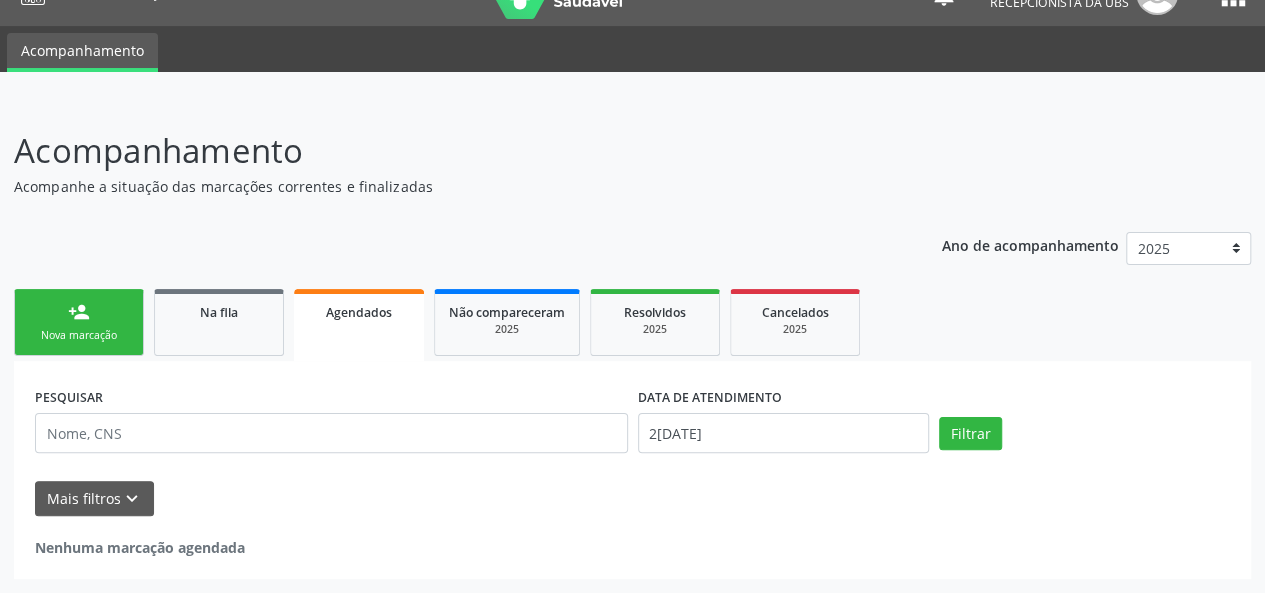 scroll, scrollTop: 36, scrollLeft: 0, axis: vertical 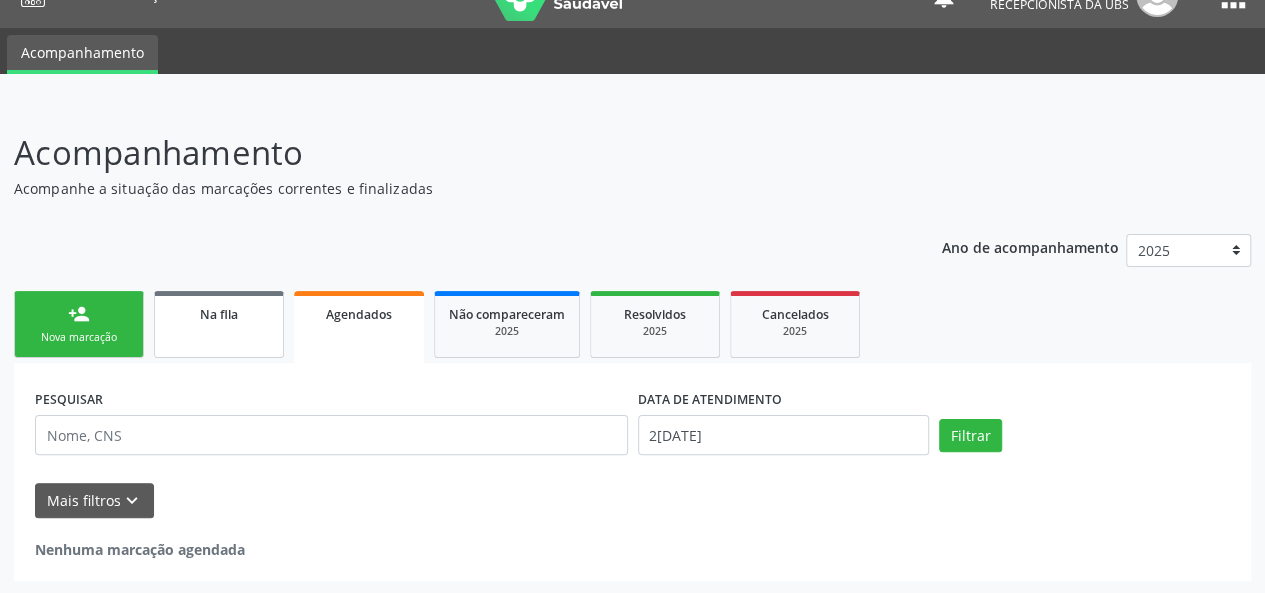 click on "Na fila" at bounding box center [219, 324] 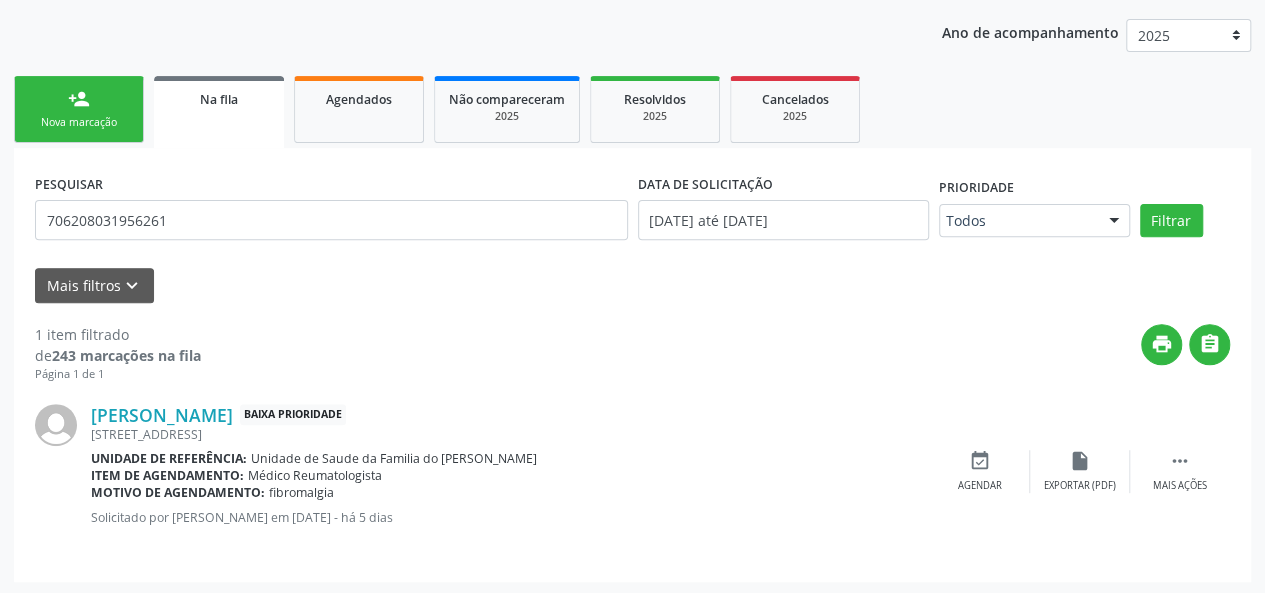 scroll, scrollTop: 252, scrollLeft: 0, axis: vertical 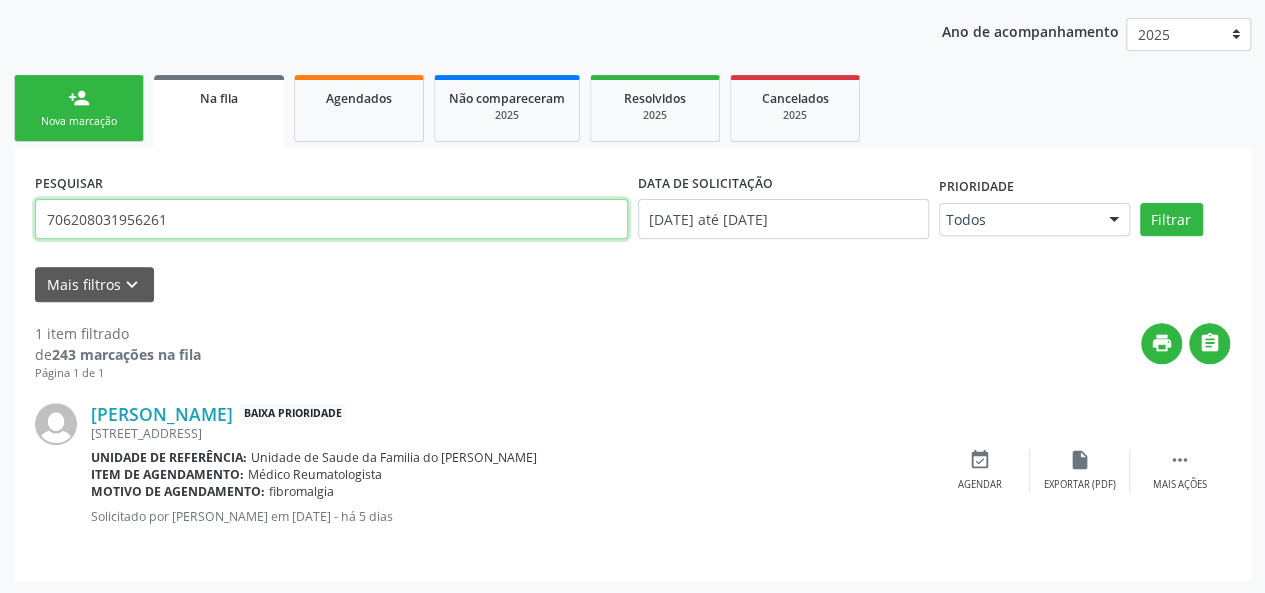 drag, startPoint x: 216, startPoint y: 219, endPoint x: 14, endPoint y: 211, distance: 202.15836 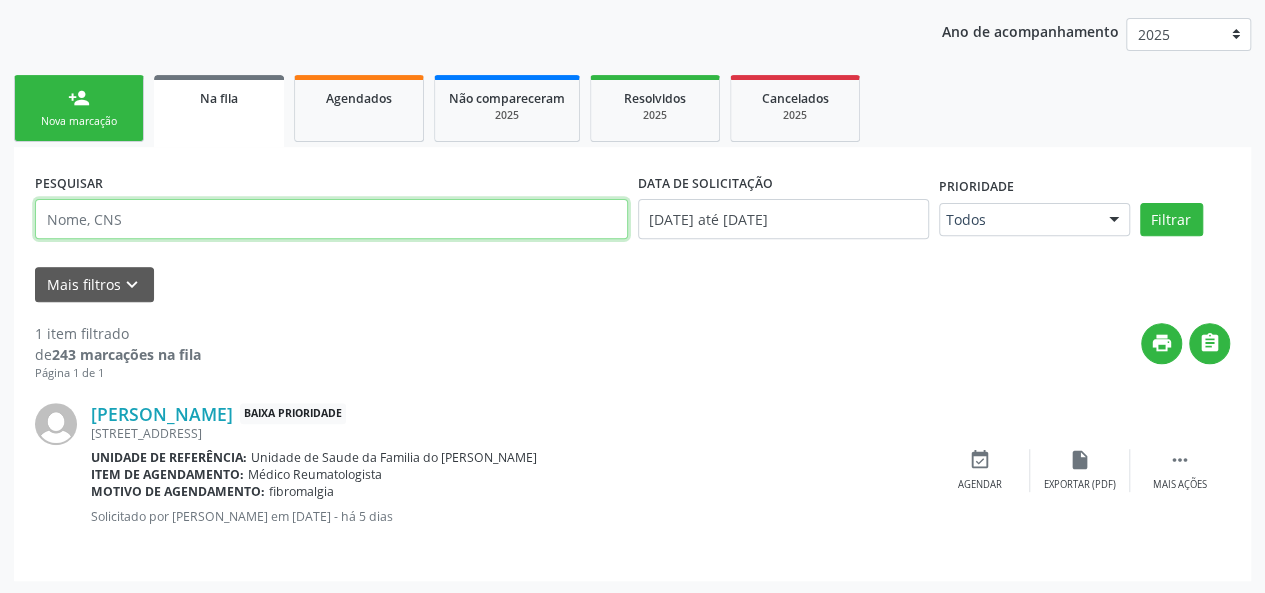 type 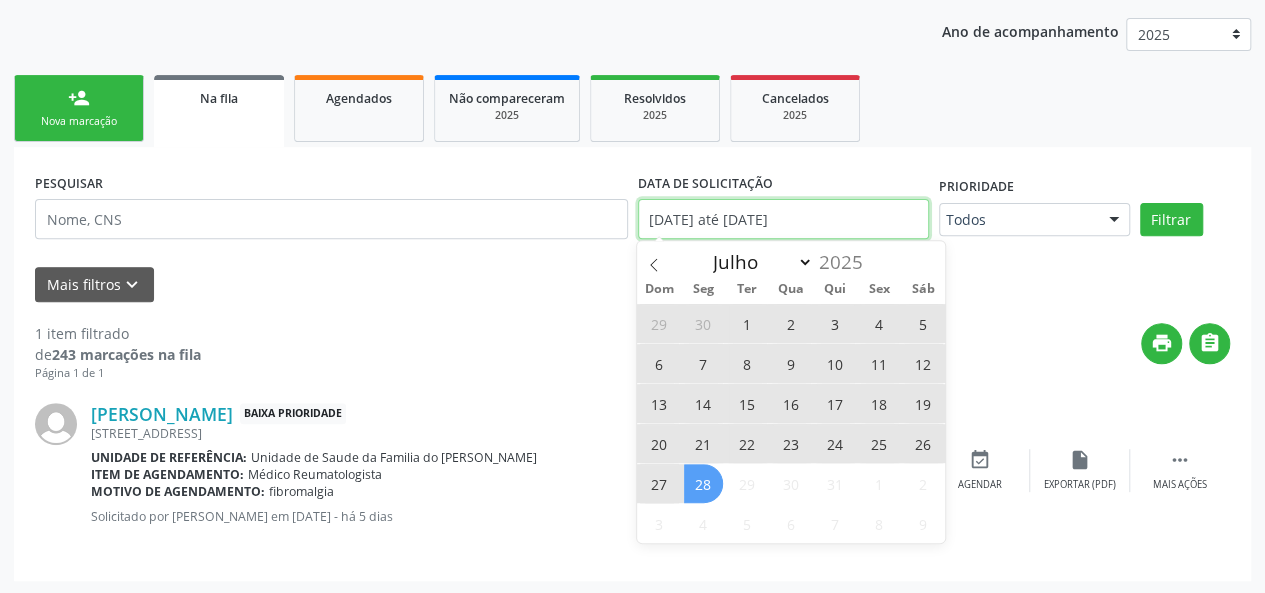 drag, startPoint x: 853, startPoint y: 215, endPoint x: 650, endPoint y: 208, distance: 203.12065 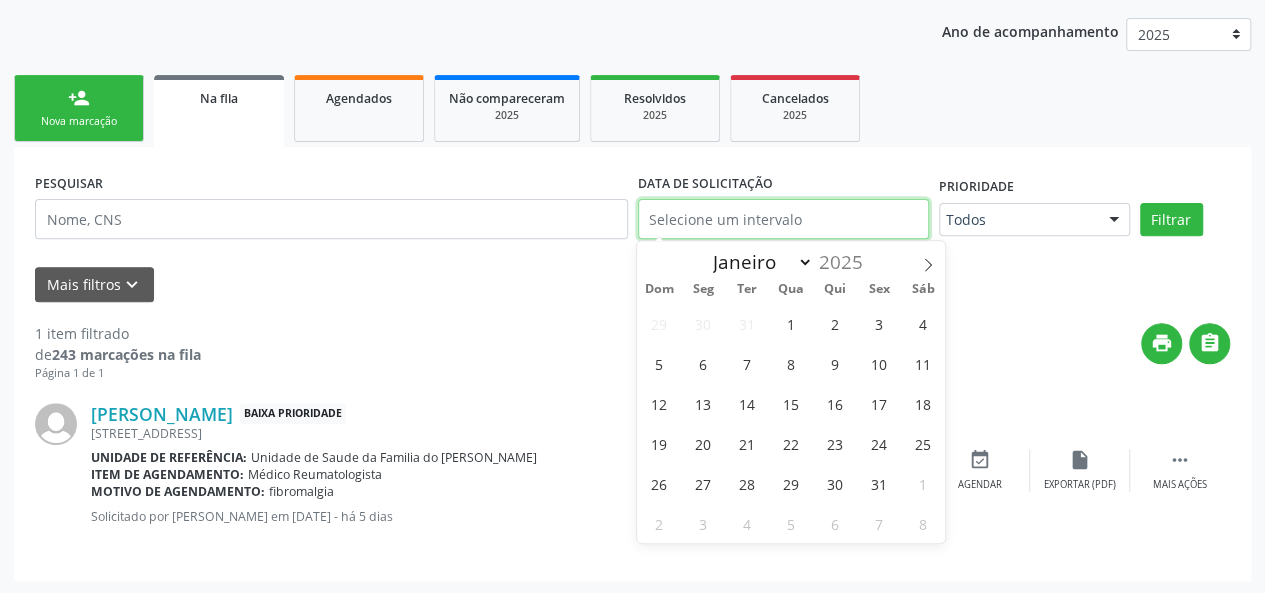 select on "0" 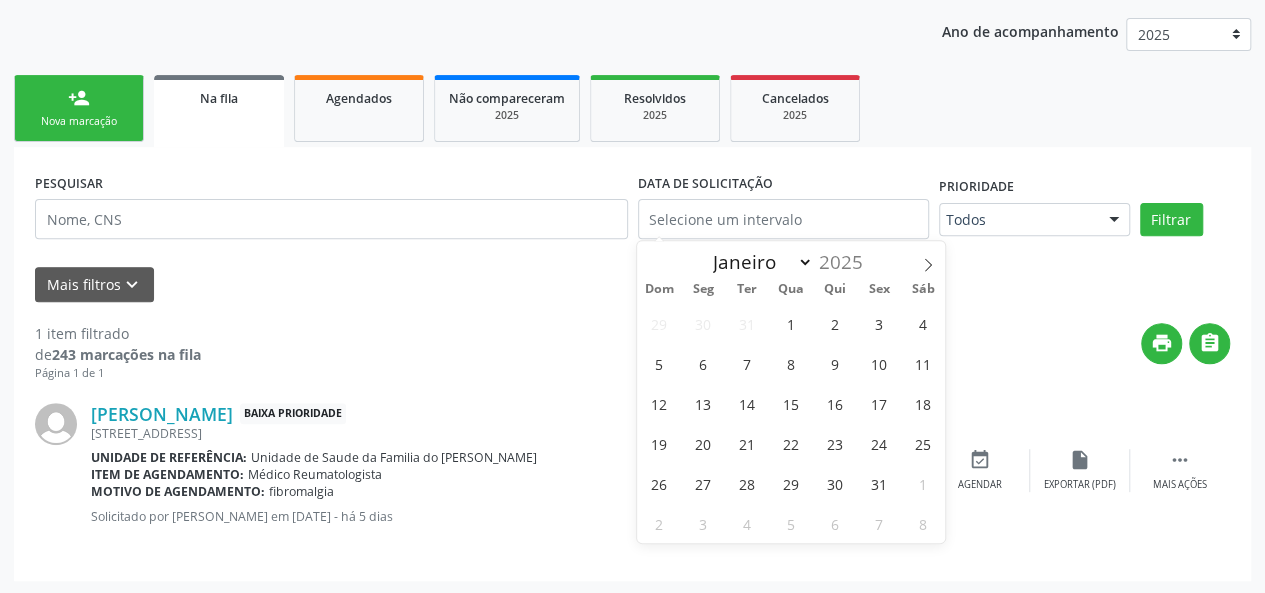 click at bounding box center (1114, 221) 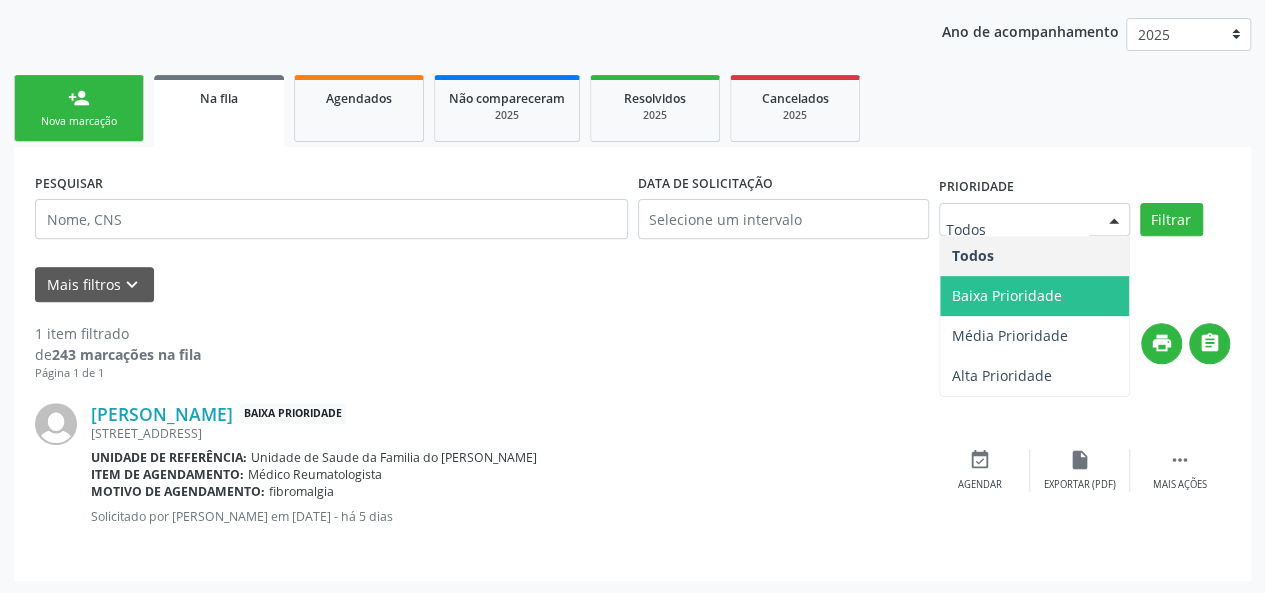 click on "Baixa Prioridade" at bounding box center [1007, 295] 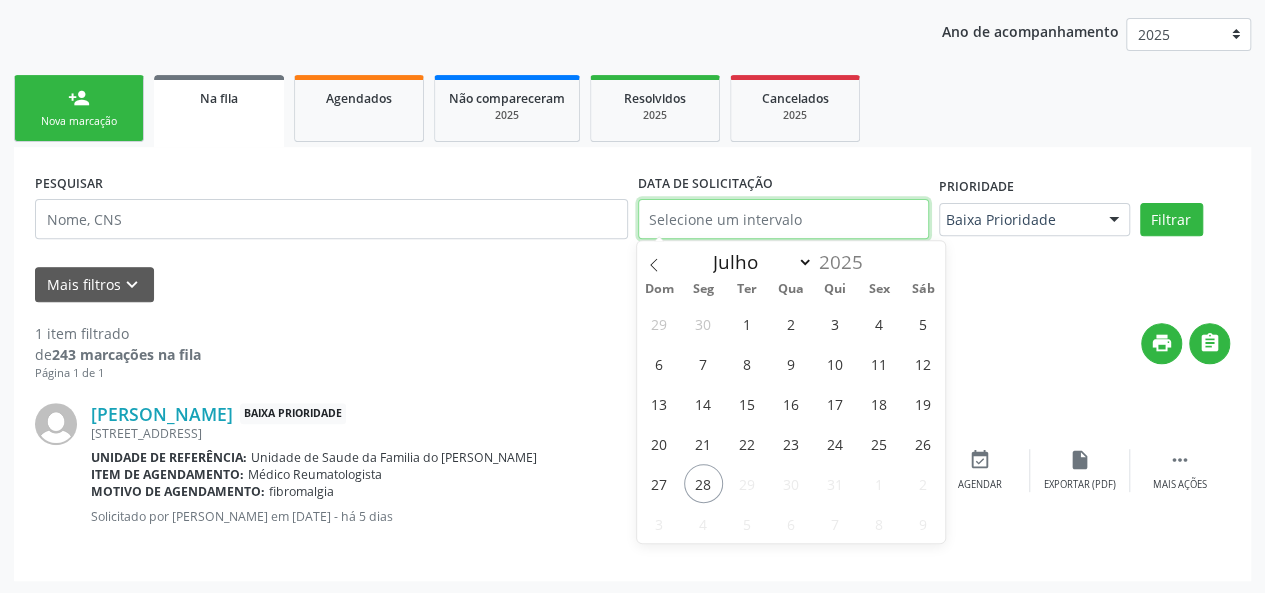 click at bounding box center (783, 219) 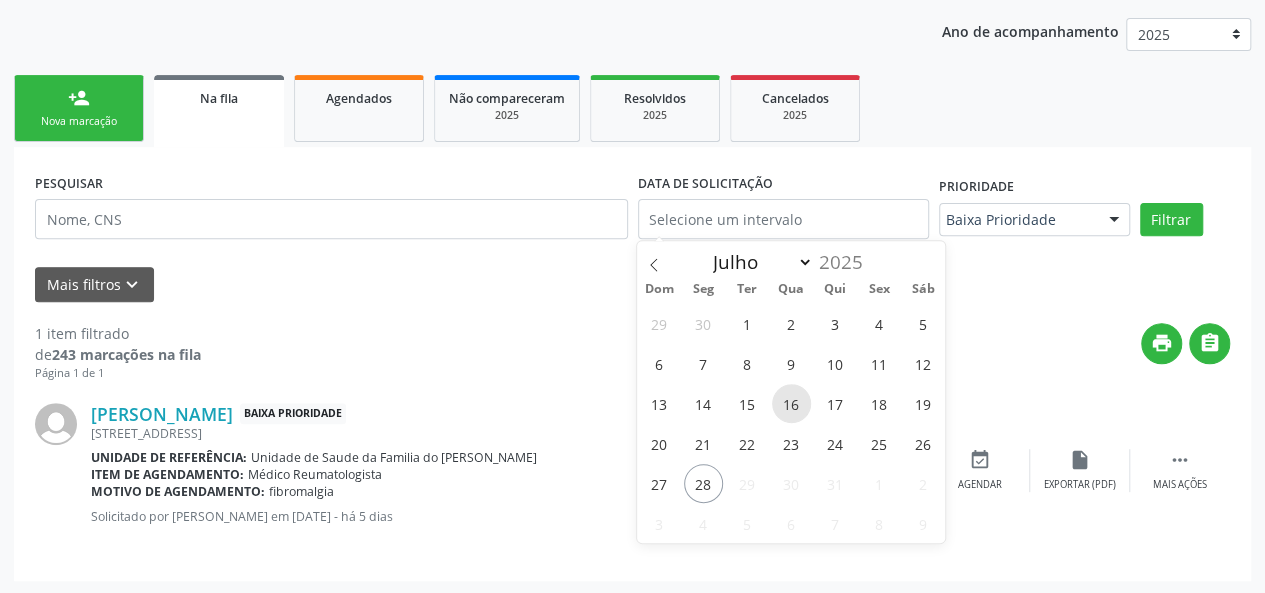 click on "16" at bounding box center [791, 403] 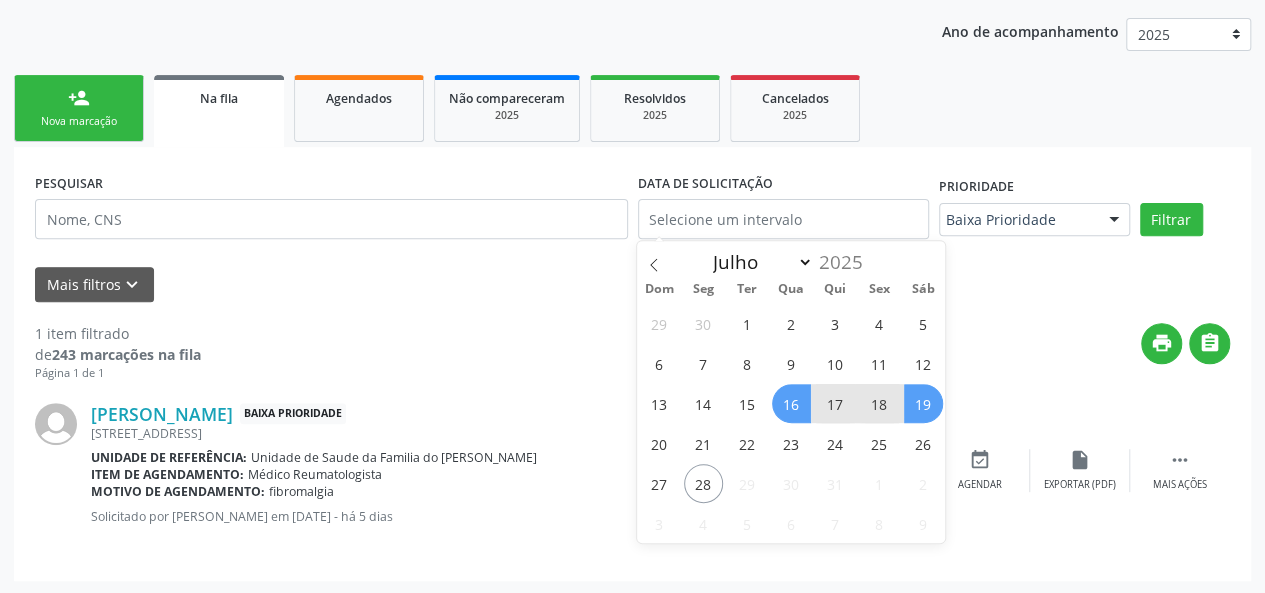 click on "print   " at bounding box center [715, 352] 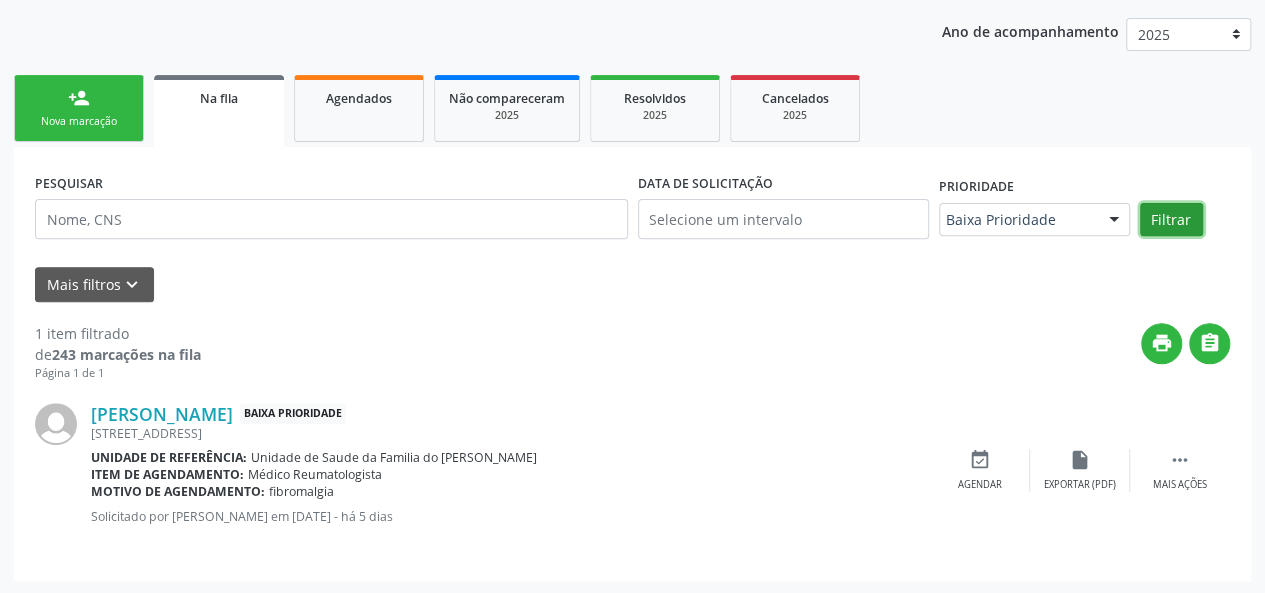 click on "Filtrar" at bounding box center [1171, 220] 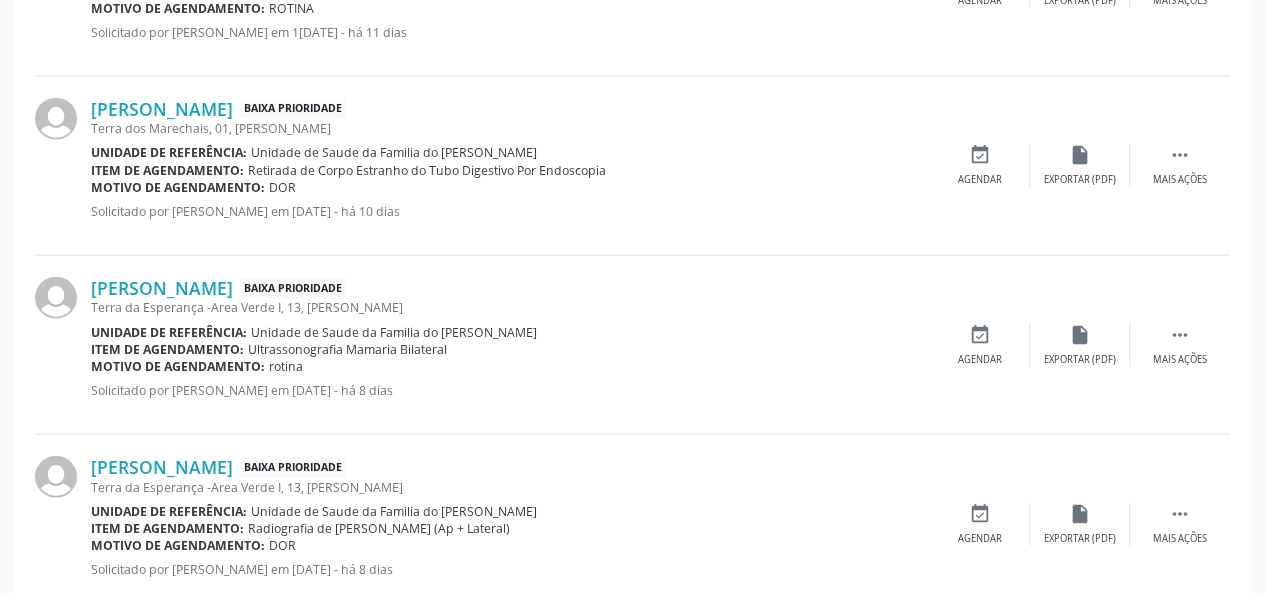 scroll, scrollTop: 2352, scrollLeft: 0, axis: vertical 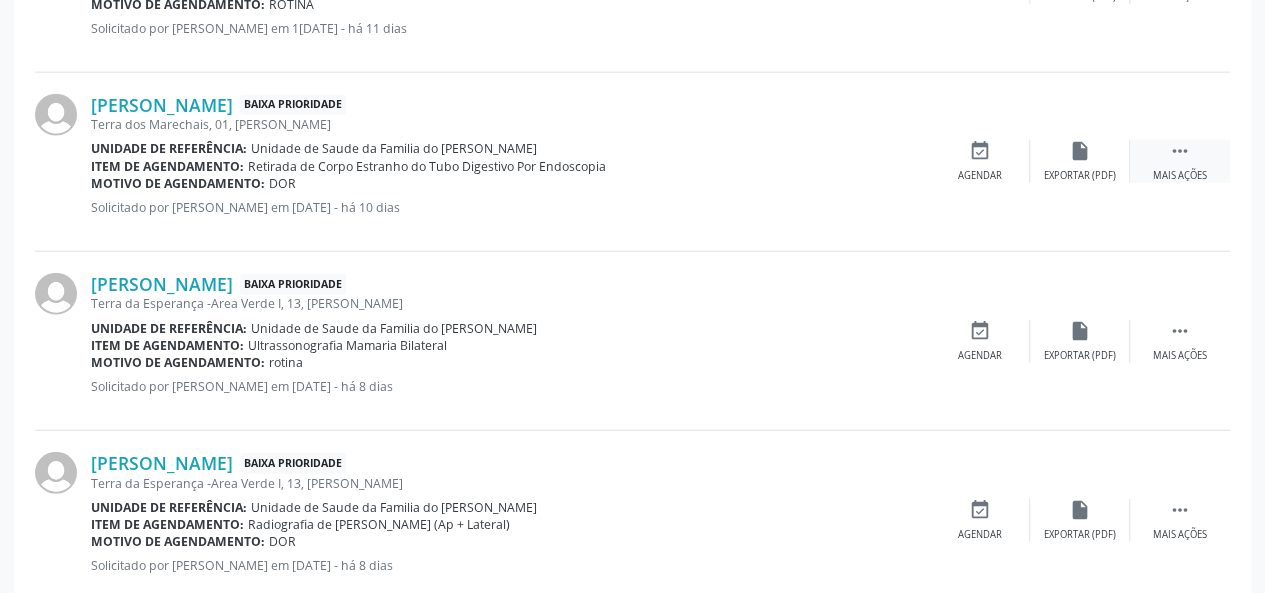 click on "
Mais ações" at bounding box center (1180, 161) 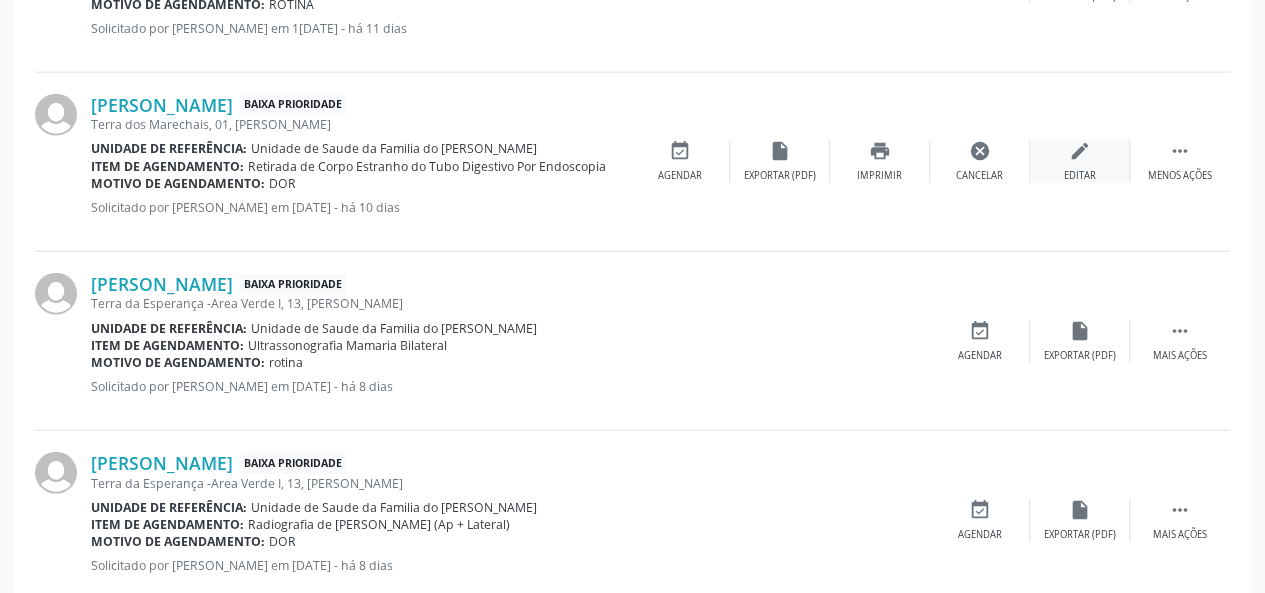click on "Editar" at bounding box center (1080, 176) 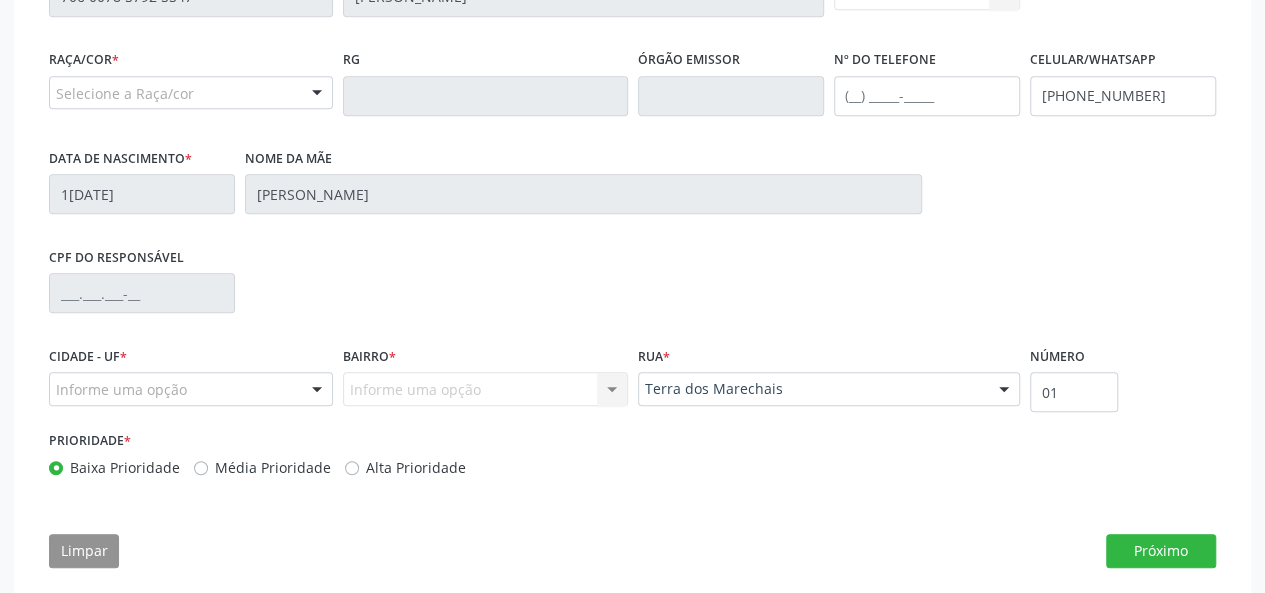 scroll, scrollTop: 544, scrollLeft: 0, axis: vertical 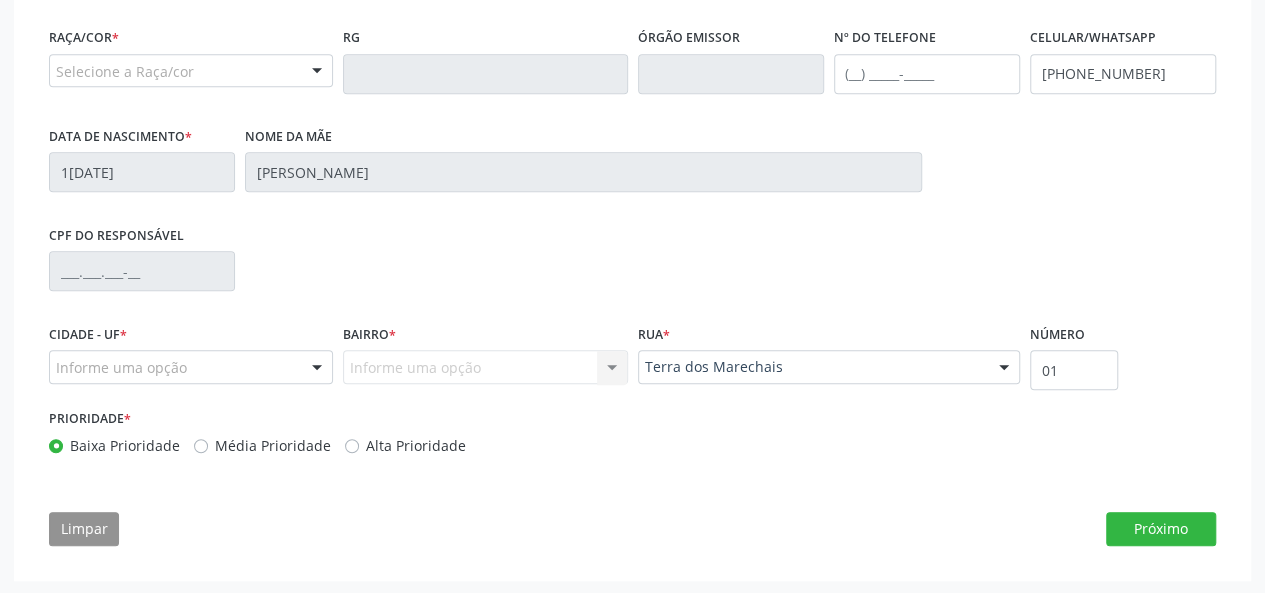click on "Informe uma opção
Nenhum resultado encontrado para: "   "
Nenhuma opção encontrada. Digite para adicionar." at bounding box center (485, 367) 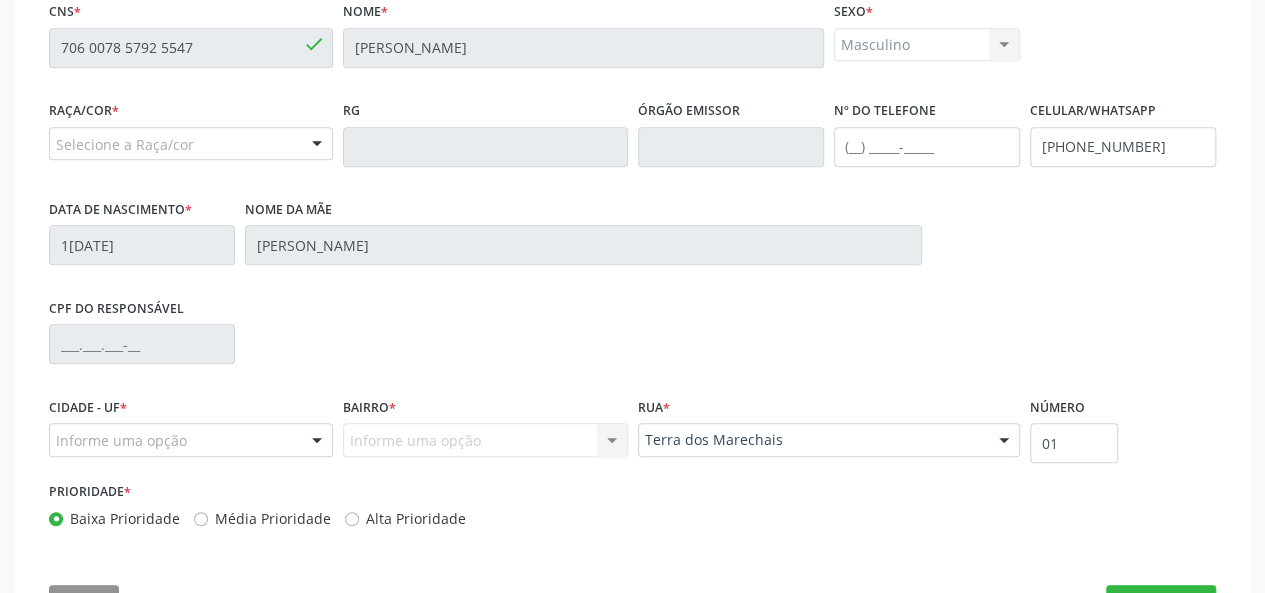 scroll, scrollTop: 544, scrollLeft: 0, axis: vertical 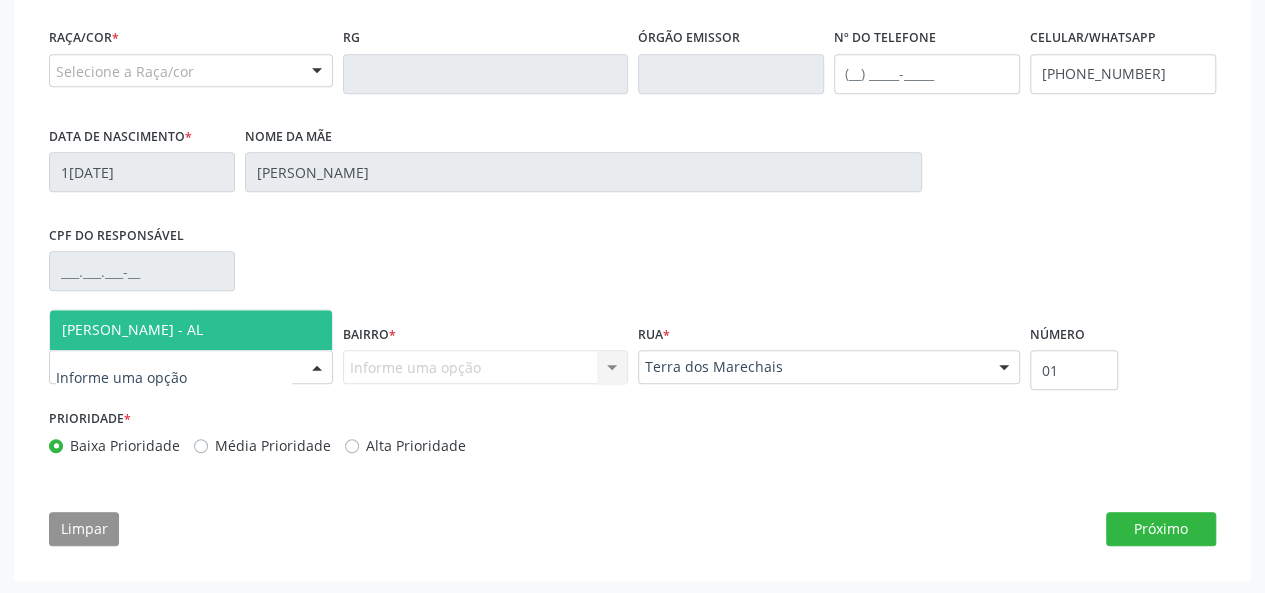 click at bounding box center [317, 368] 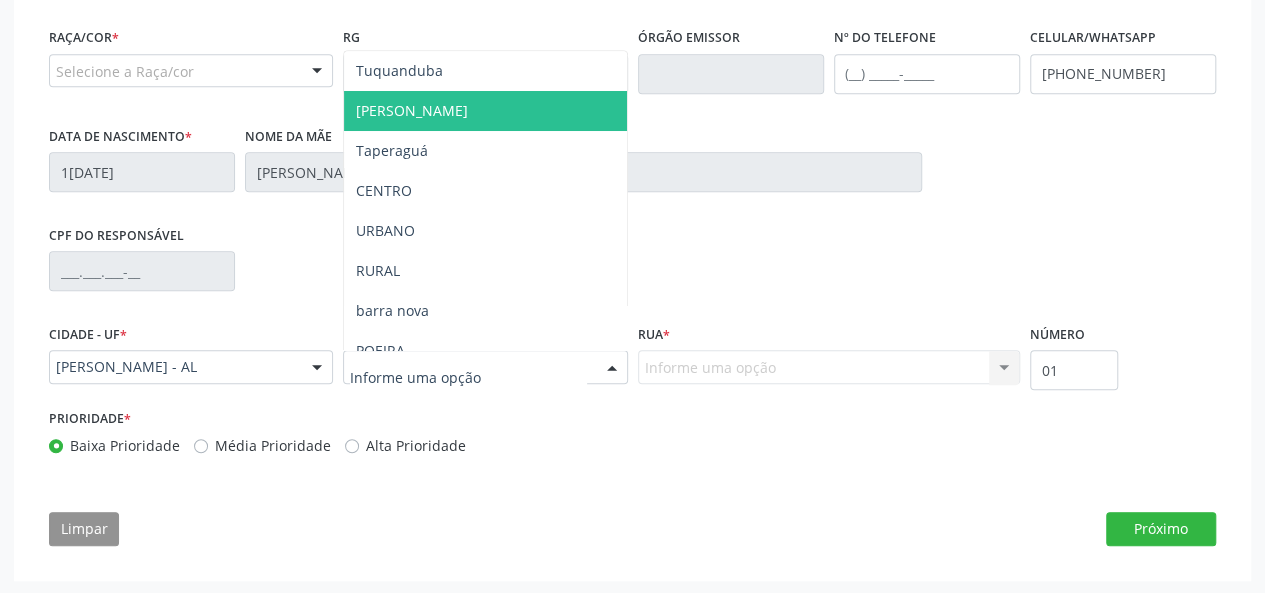 click on "[PERSON_NAME]" at bounding box center (485, 111) 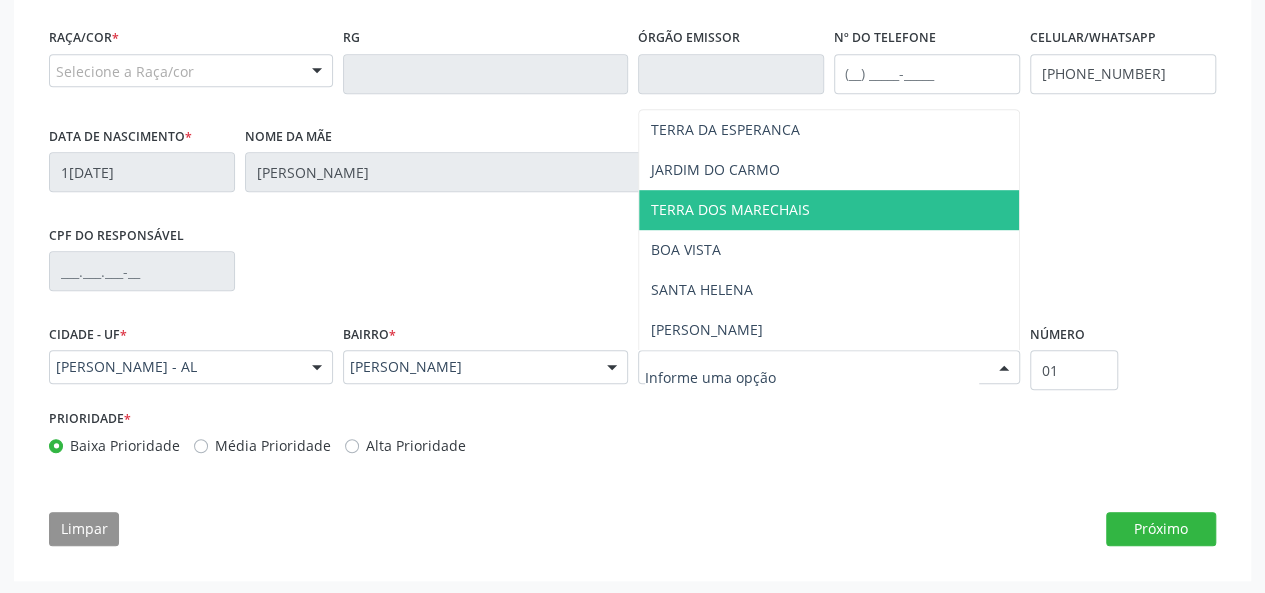 click on "TERRA DOS MARECHAIS" at bounding box center (730, 209) 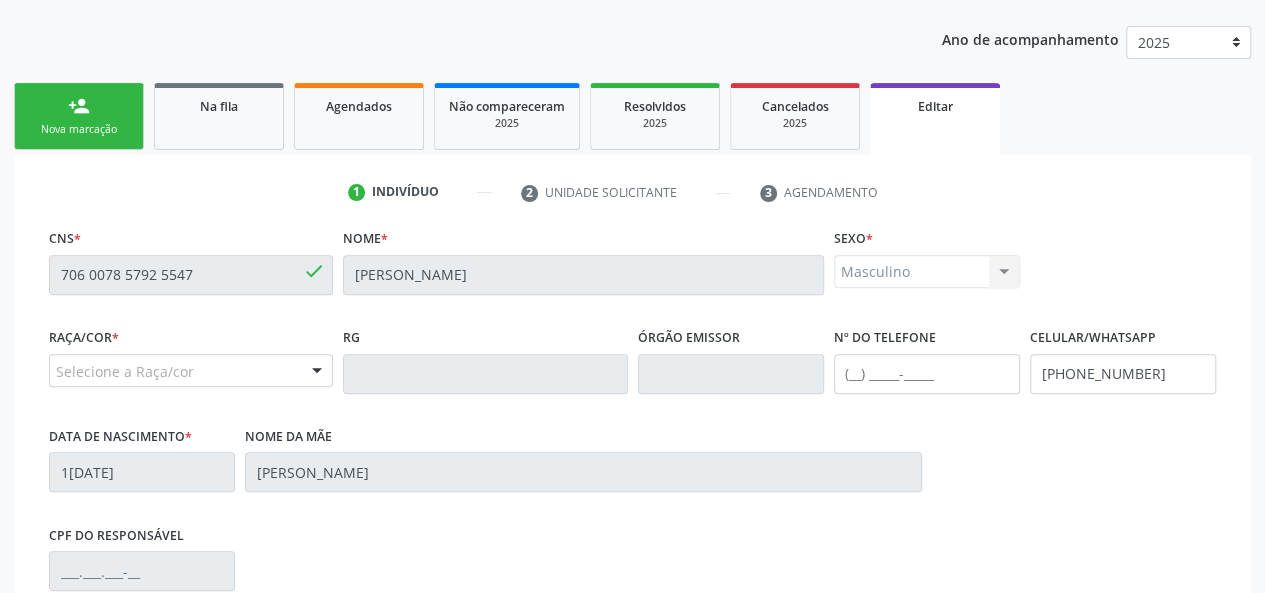scroll, scrollTop: 544, scrollLeft: 0, axis: vertical 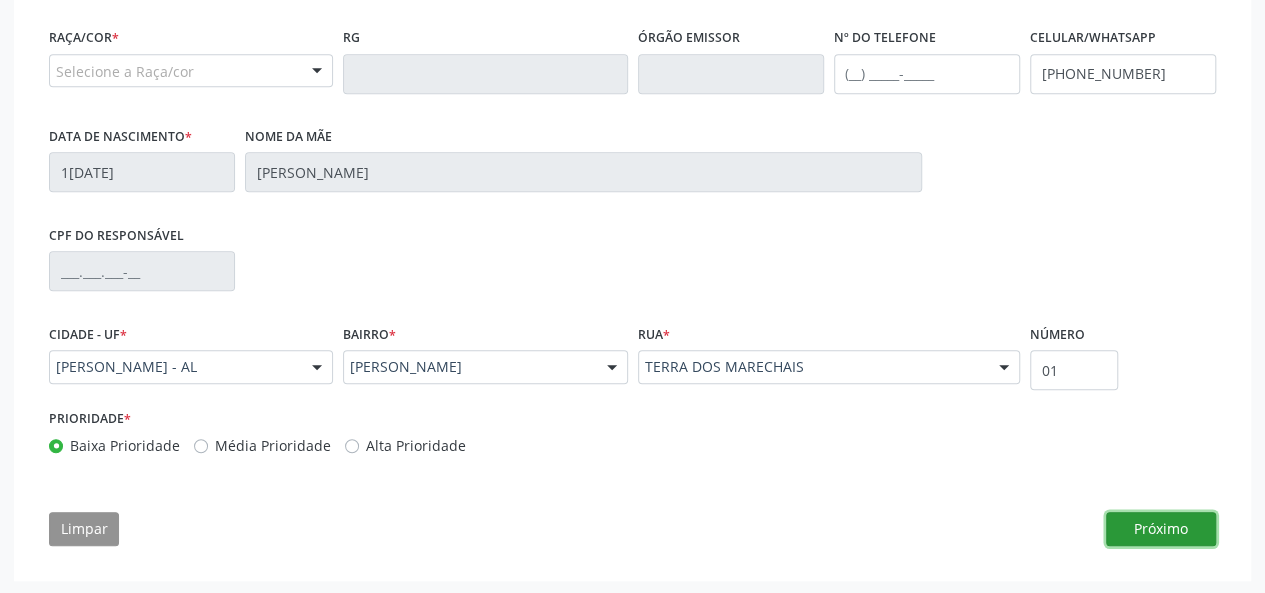 click on "Próximo" at bounding box center [1161, 529] 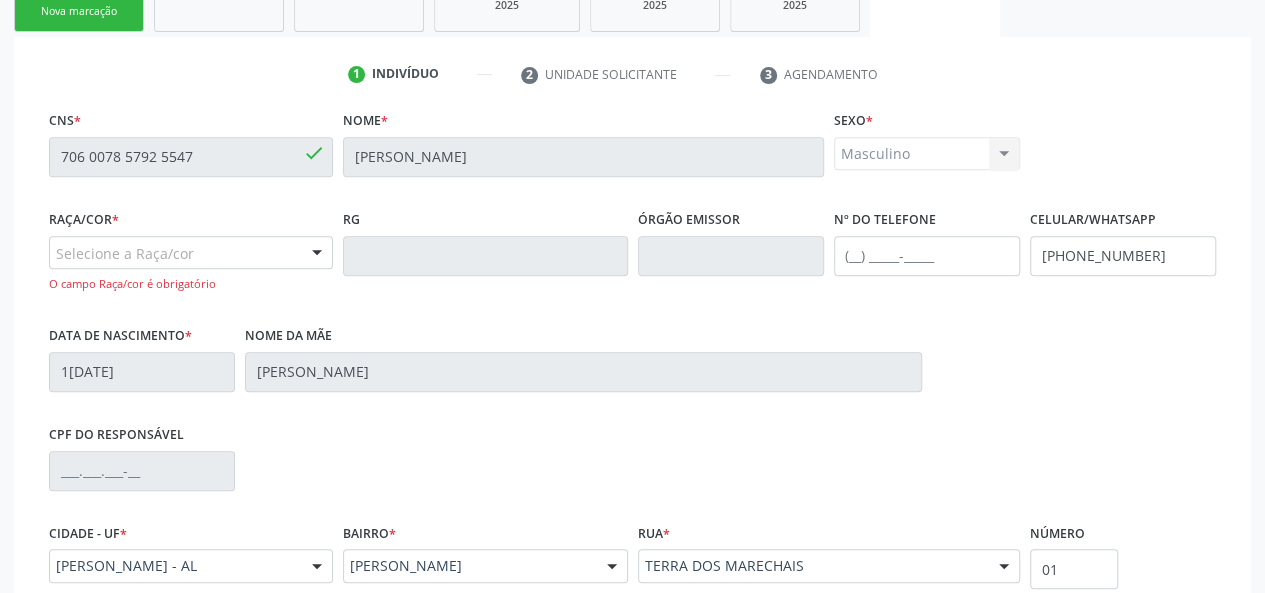 scroll, scrollTop: 344, scrollLeft: 0, axis: vertical 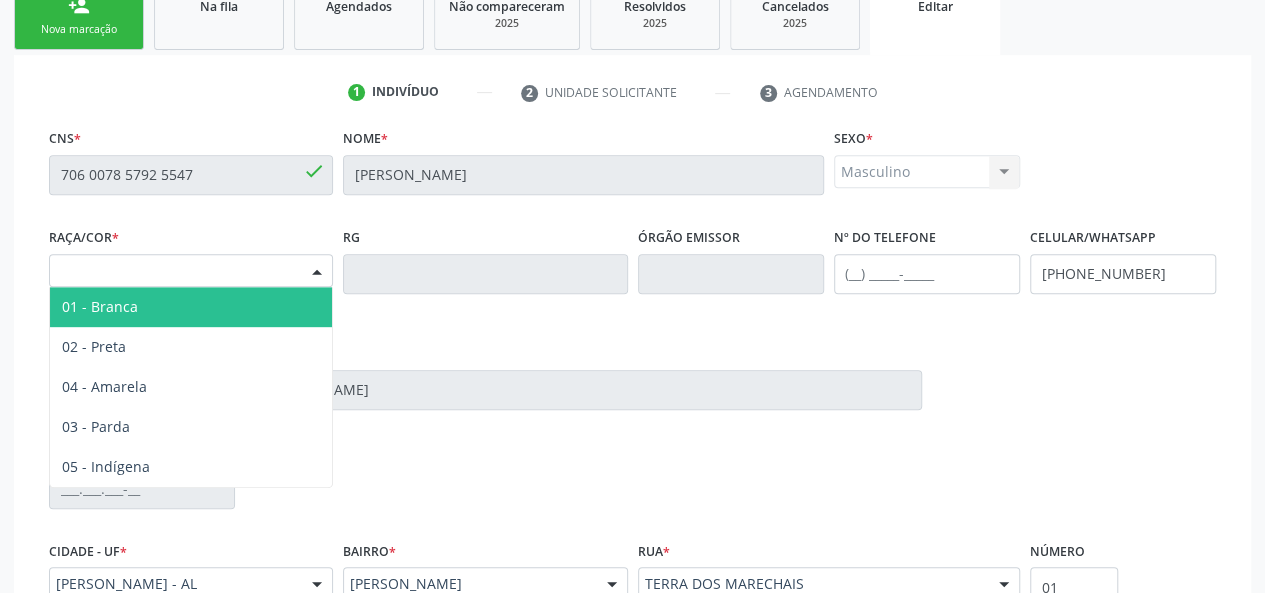 click at bounding box center [317, 272] 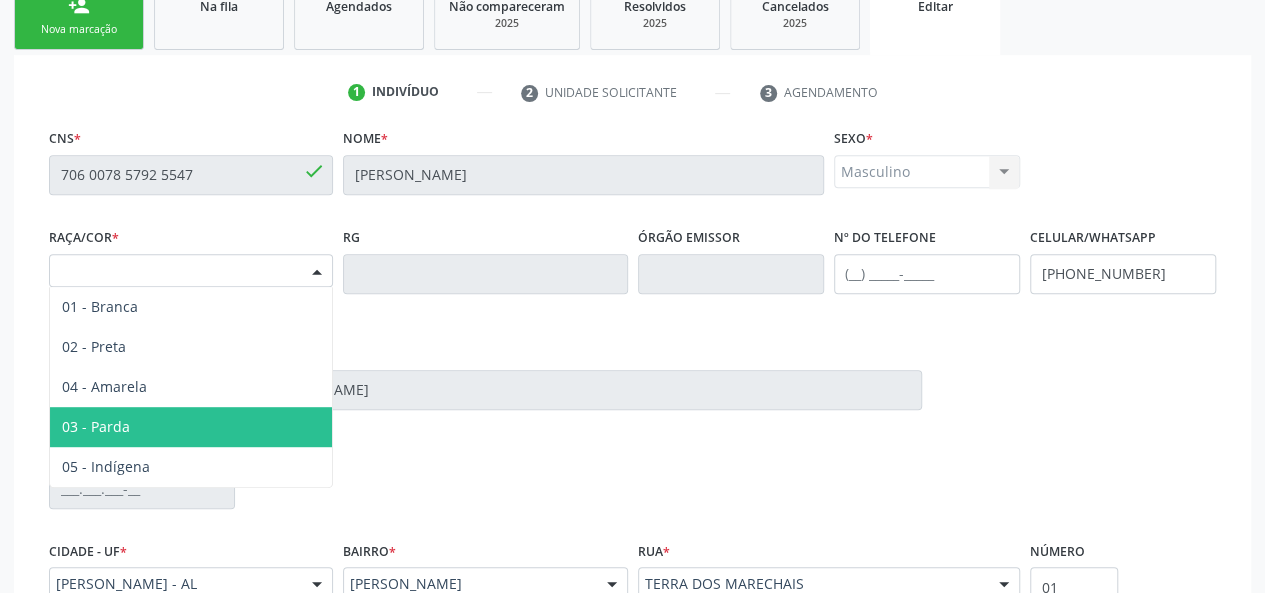 click on "03 - Parda" at bounding box center (191, 427) 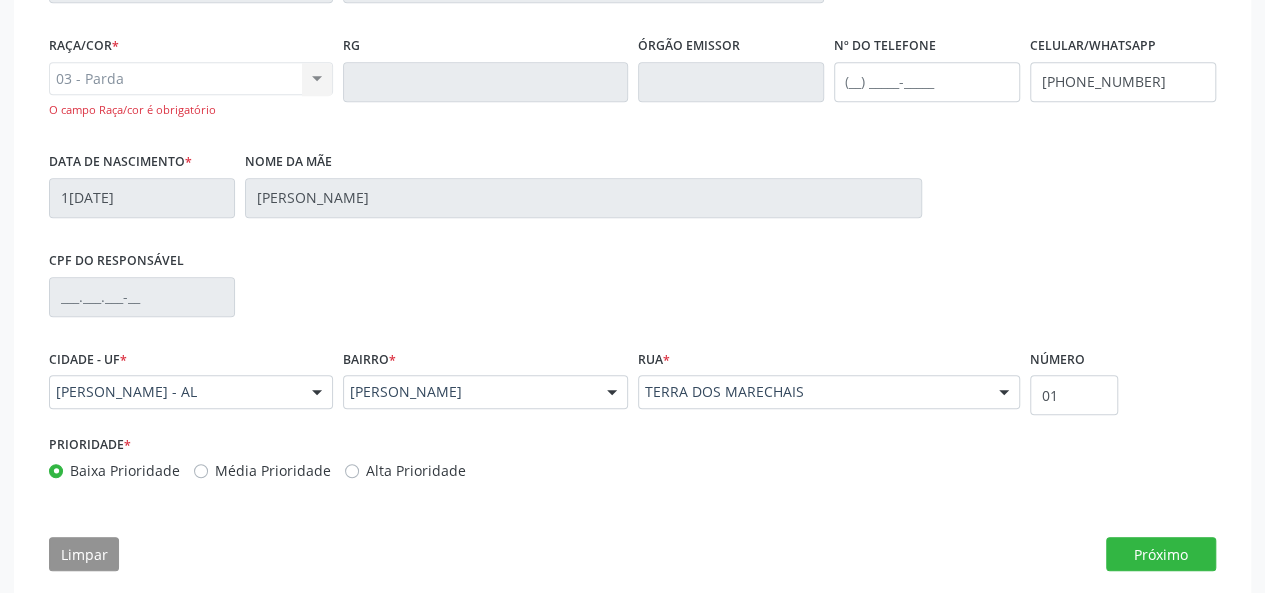 scroll, scrollTop: 562, scrollLeft: 0, axis: vertical 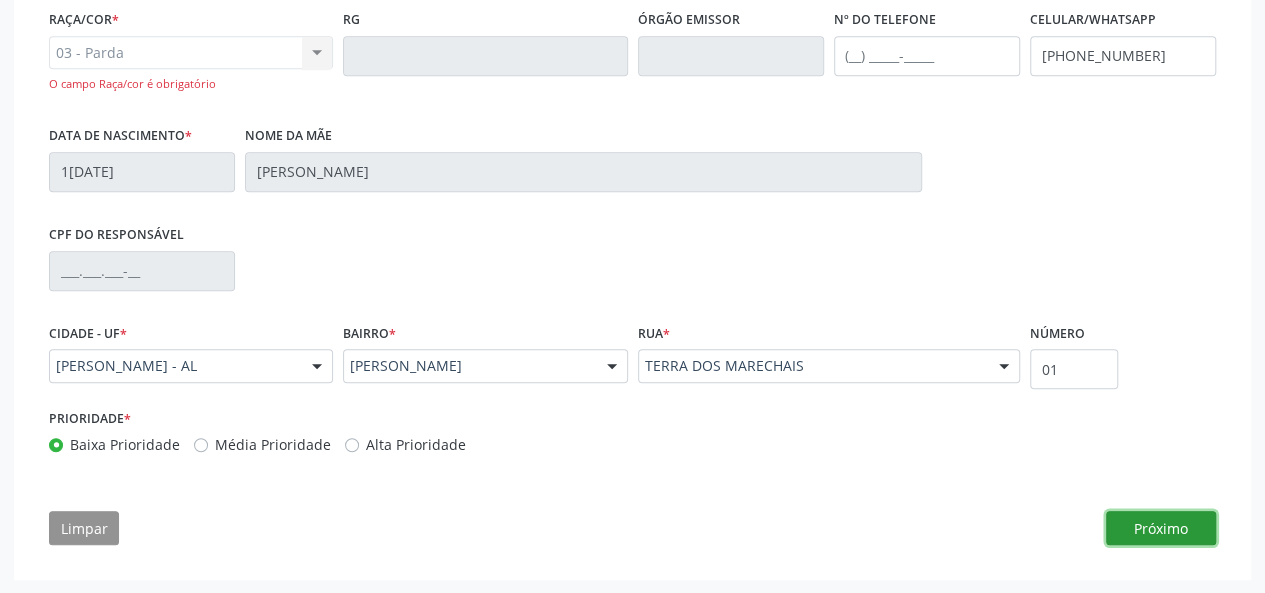 click on "Próximo" at bounding box center [1161, 528] 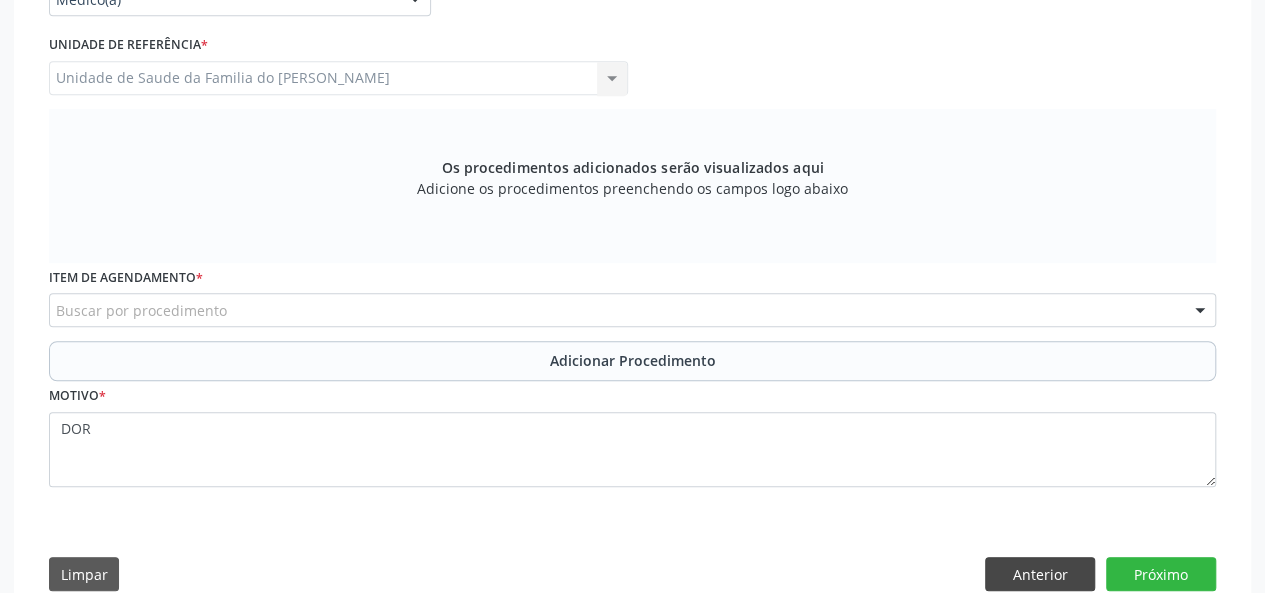 scroll, scrollTop: 561, scrollLeft: 0, axis: vertical 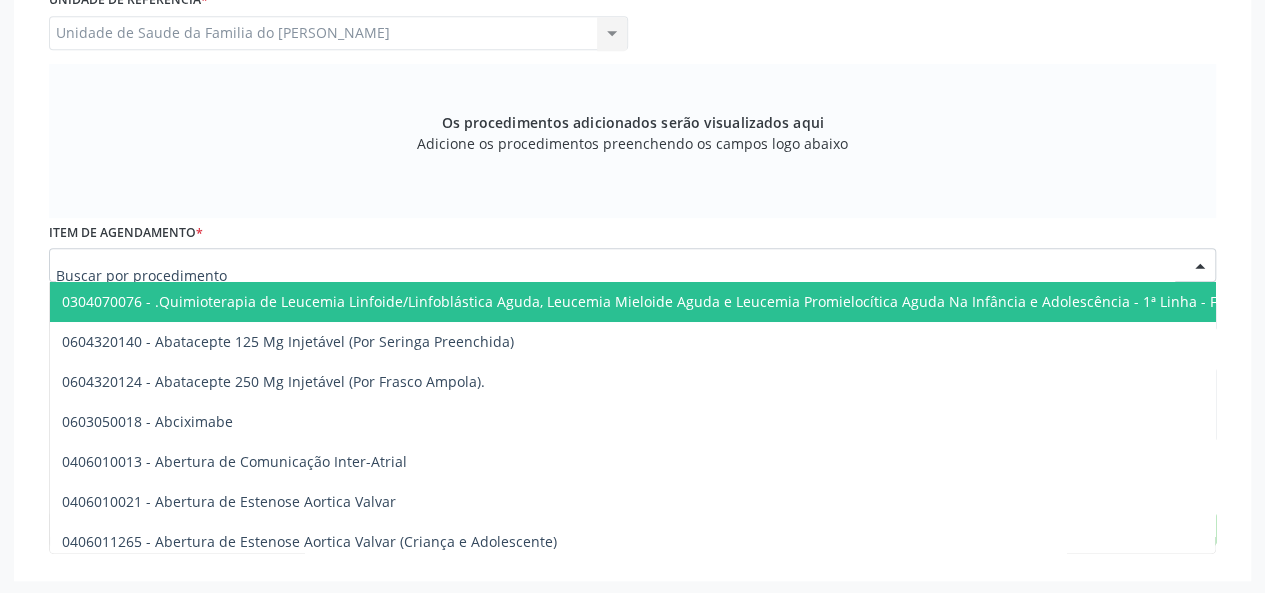 click at bounding box center (632, 265) 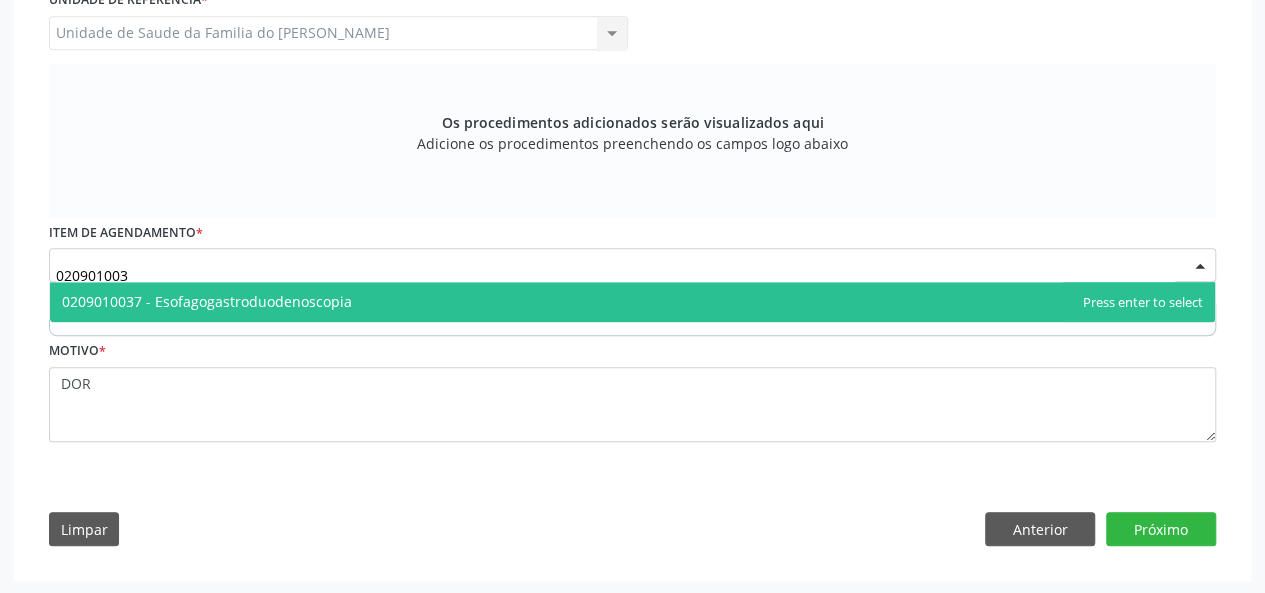 type on "0209010037" 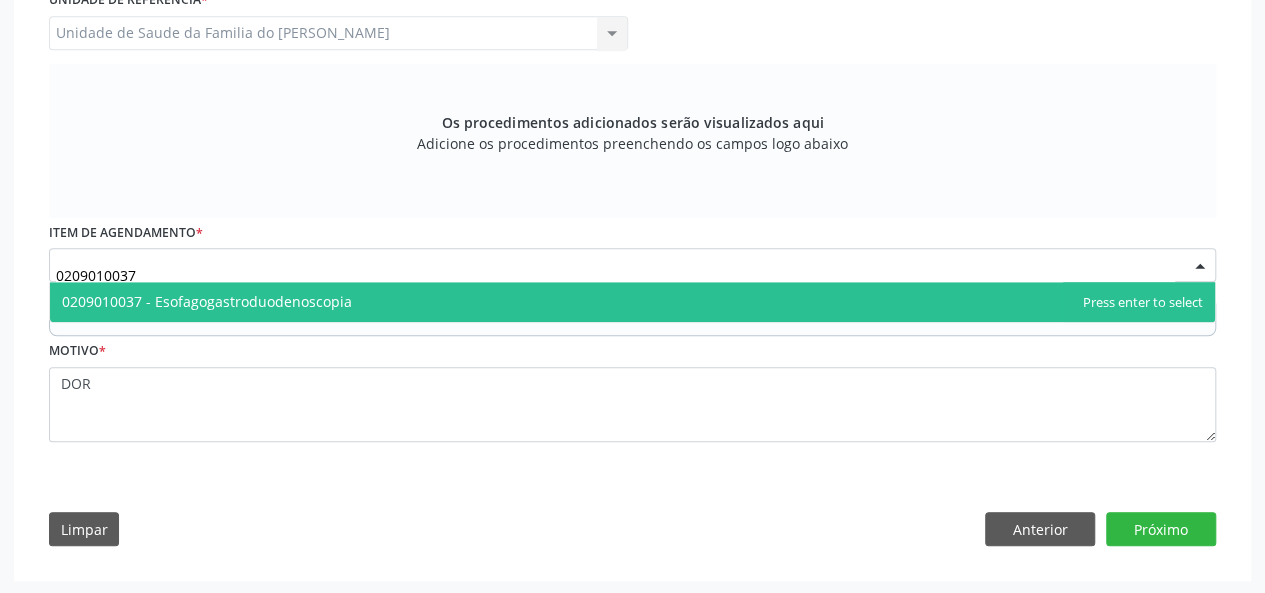 click on "0209010037 - Esofagogastroduodenoscopia" at bounding box center [632, 302] 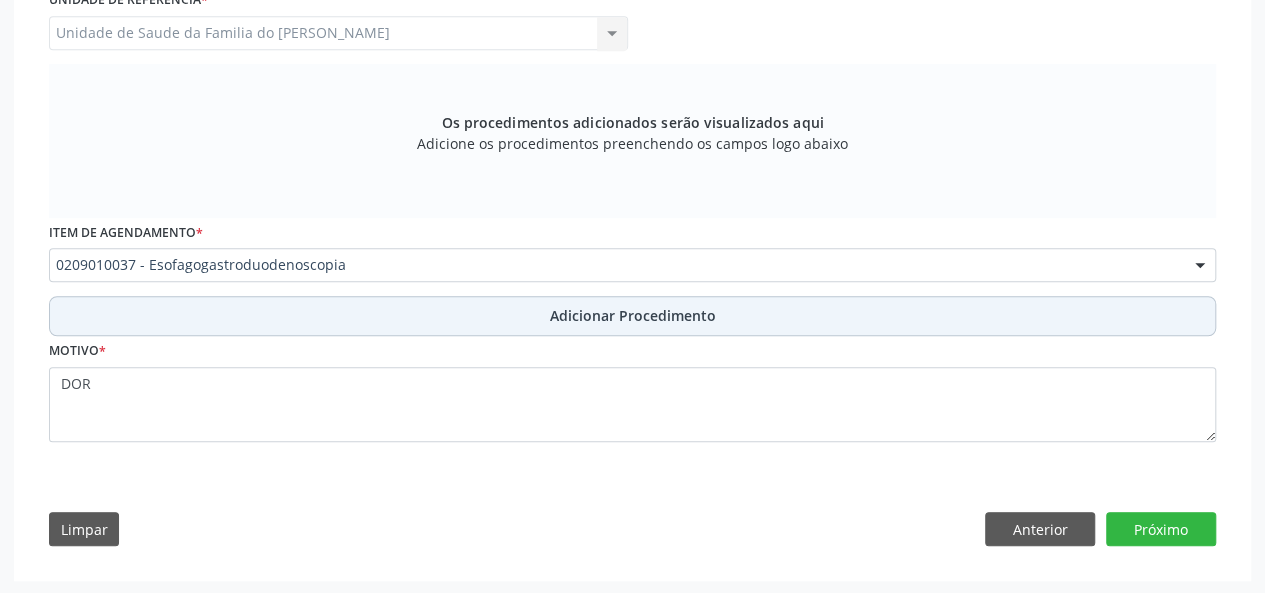 click on "Adicionar Procedimento" at bounding box center (632, 316) 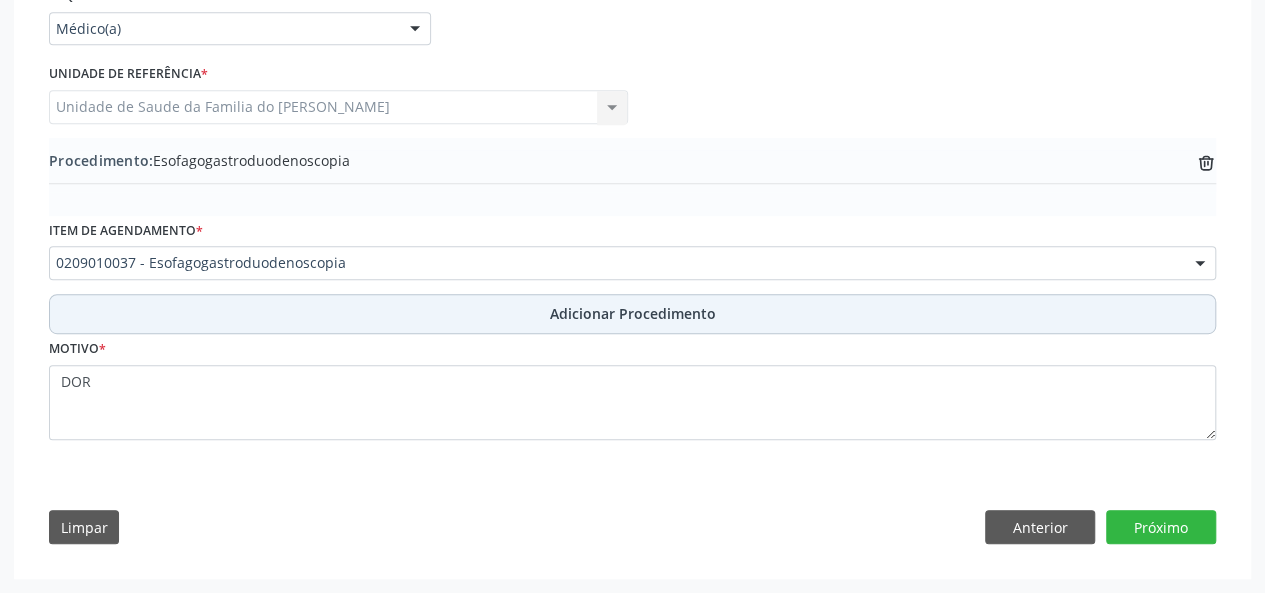 scroll, scrollTop: 484, scrollLeft: 0, axis: vertical 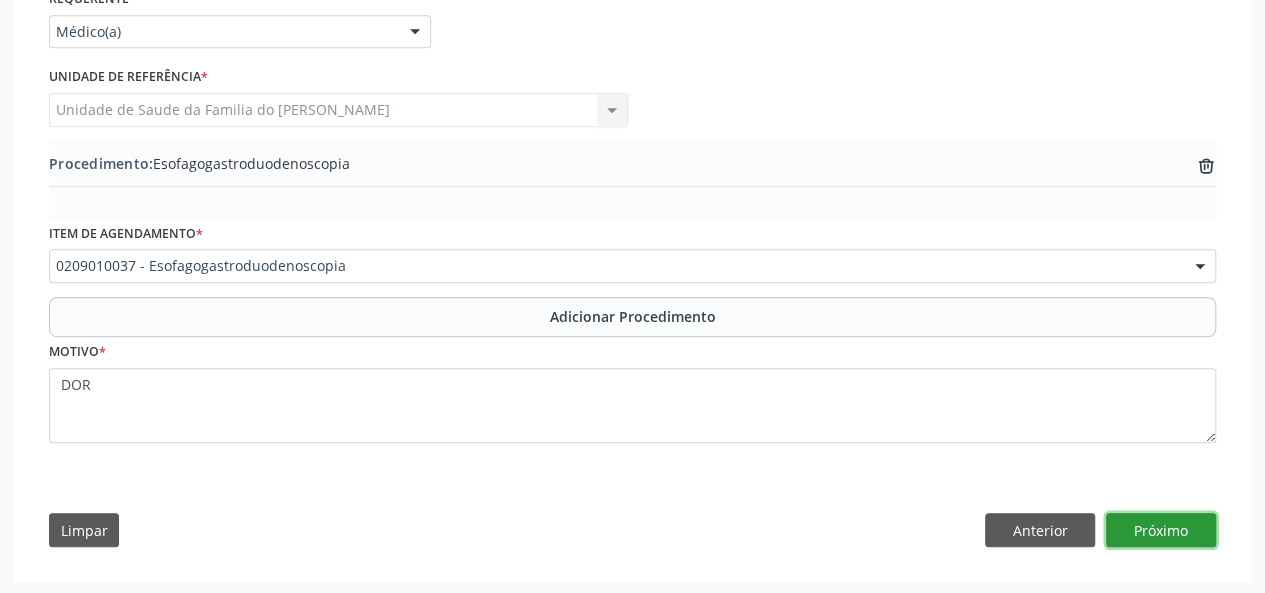 click on "Próximo" at bounding box center (1161, 530) 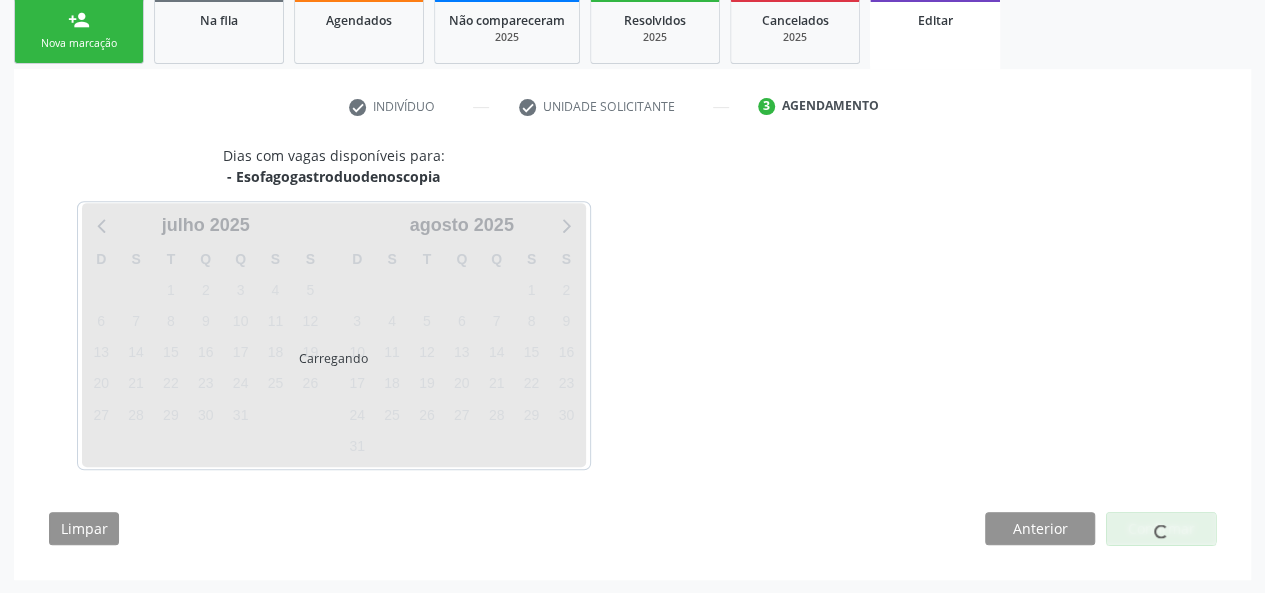 scroll, scrollTop: 388, scrollLeft: 0, axis: vertical 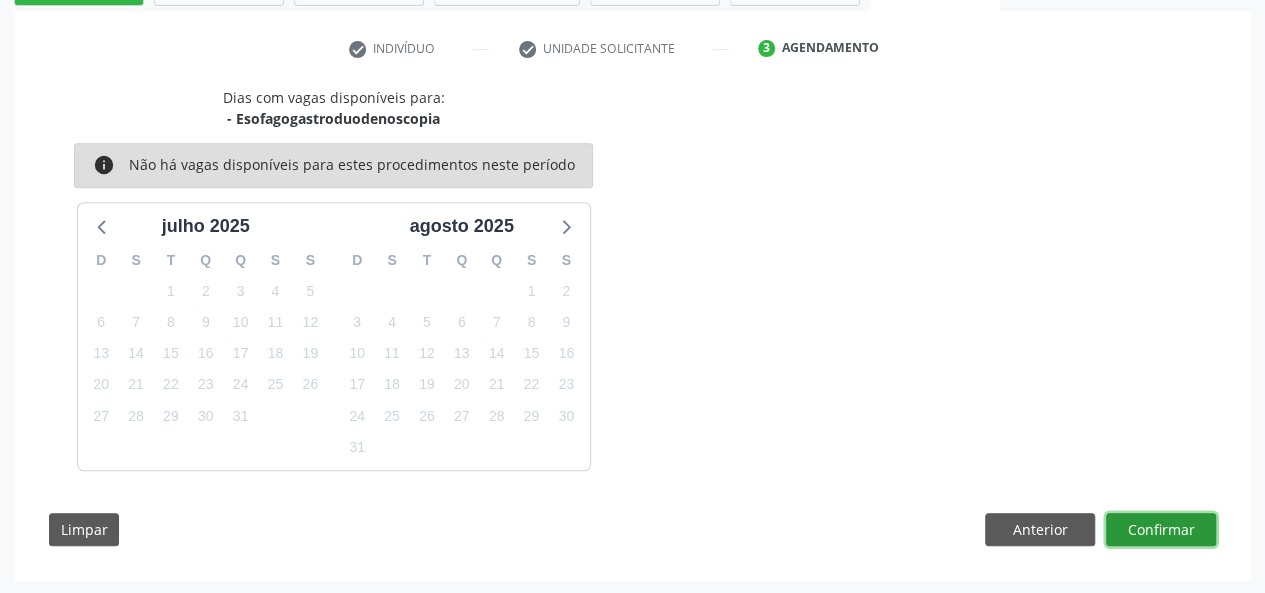 click on "Confirmar" at bounding box center [1161, 530] 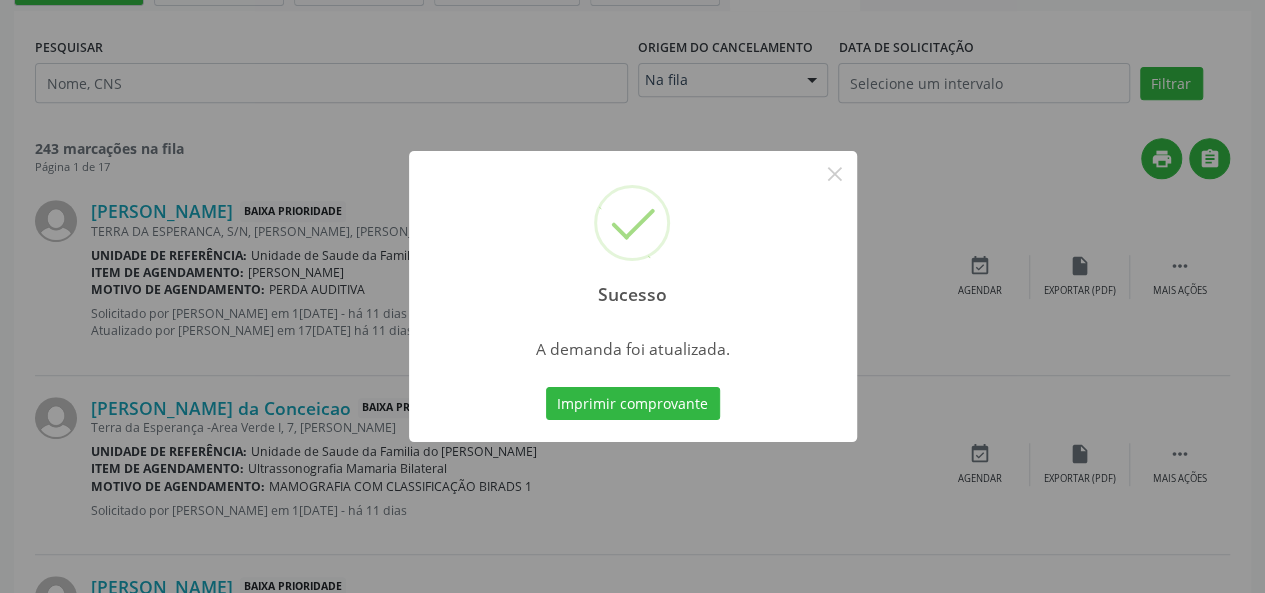scroll, scrollTop: 0, scrollLeft: 0, axis: both 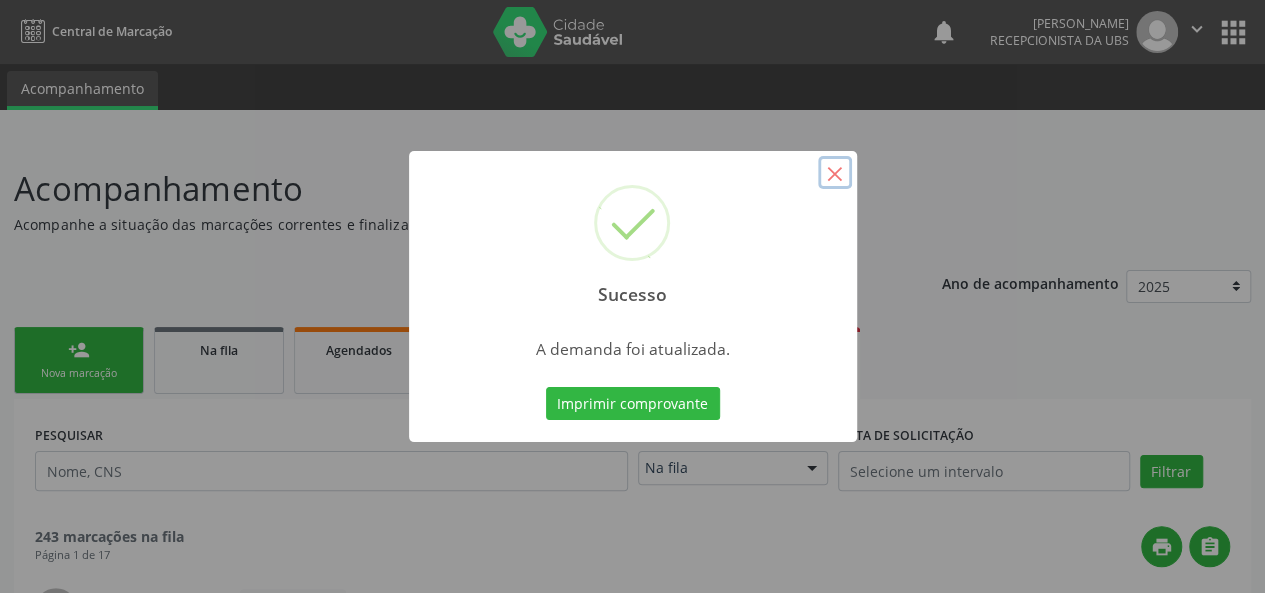 click on "×" at bounding box center [835, 173] 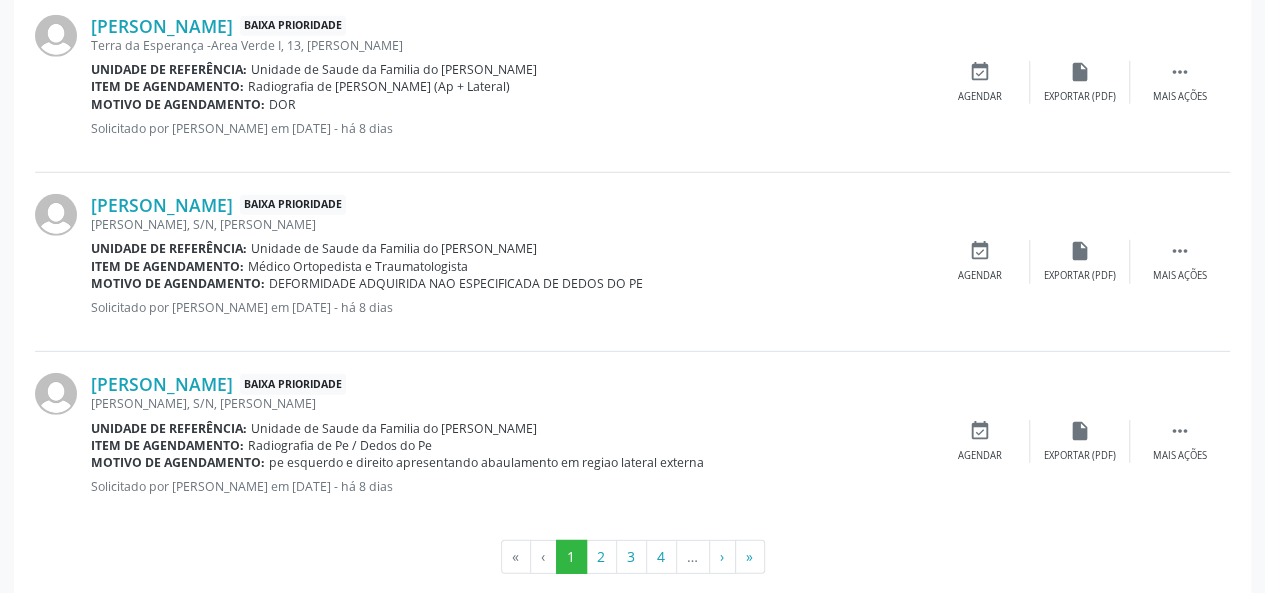 scroll, scrollTop: 2764, scrollLeft: 0, axis: vertical 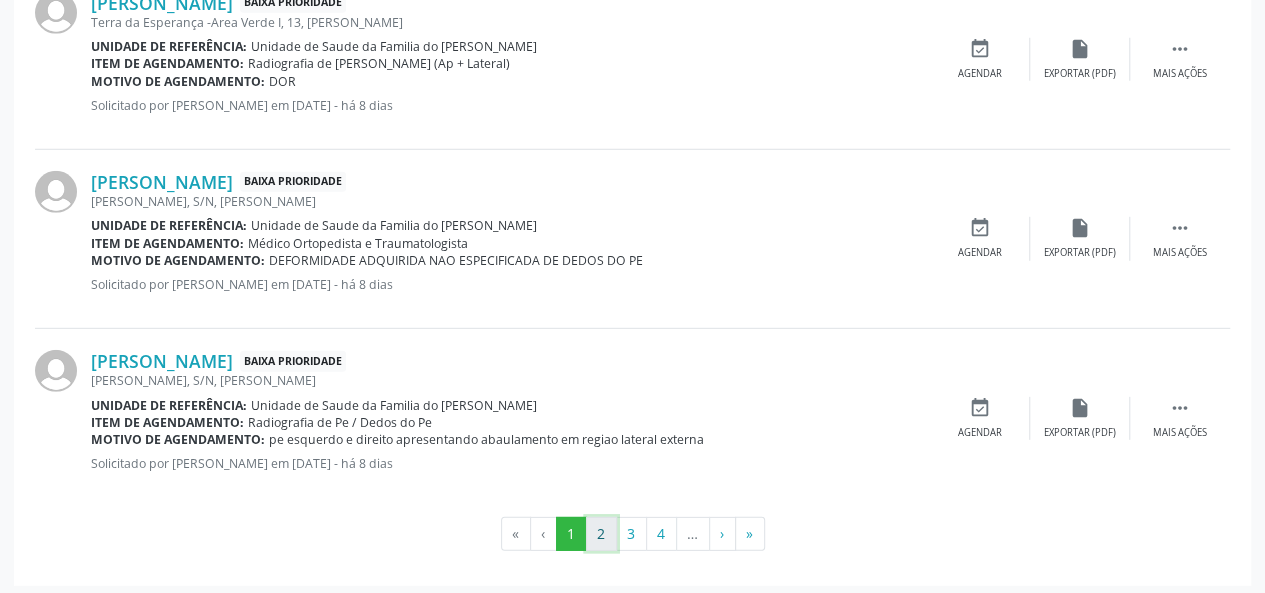 click on "2" at bounding box center (601, 534) 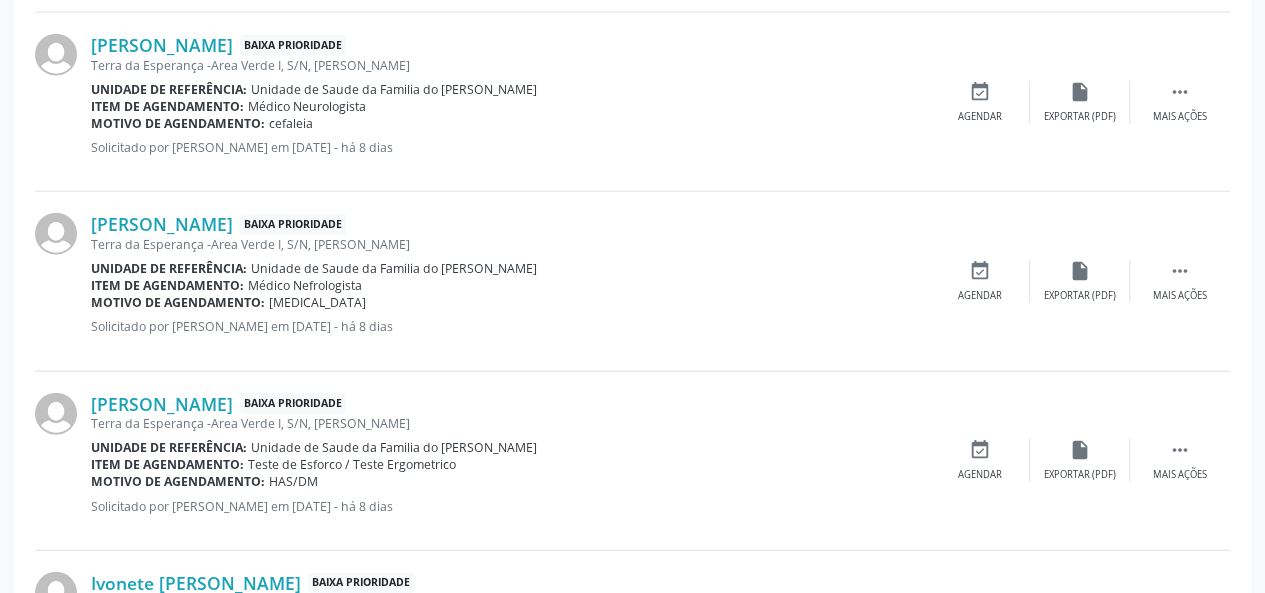 scroll, scrollTop: 2746, scrollLeft: 0, axis: vertical 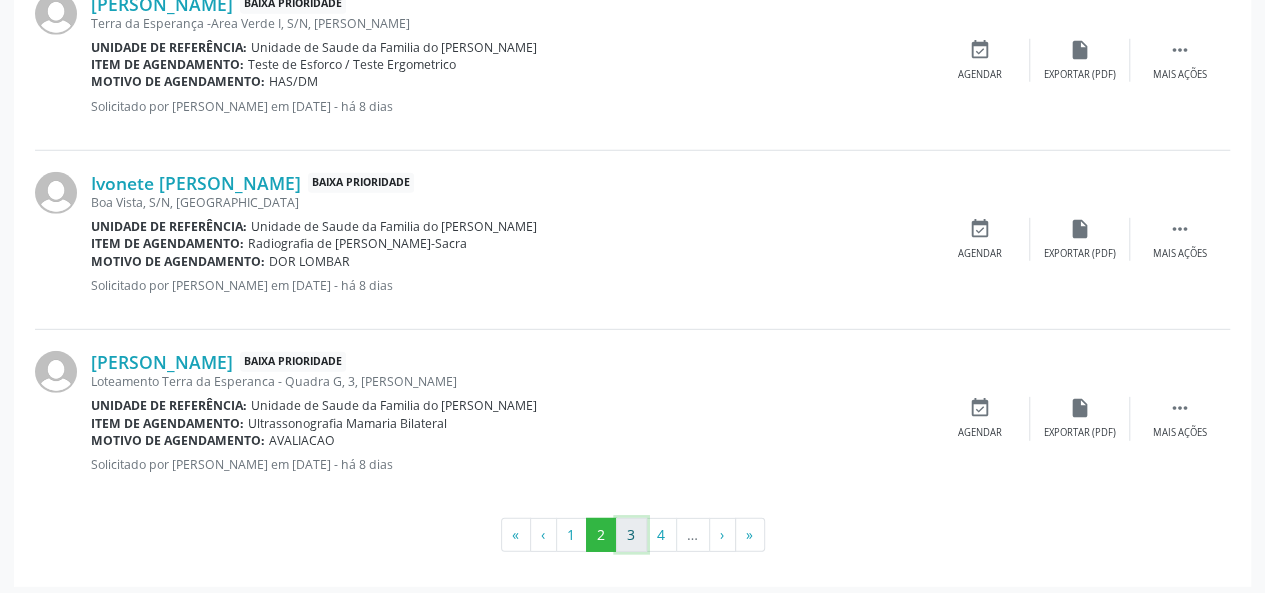 click on "3" at bounding box center [631, 535] 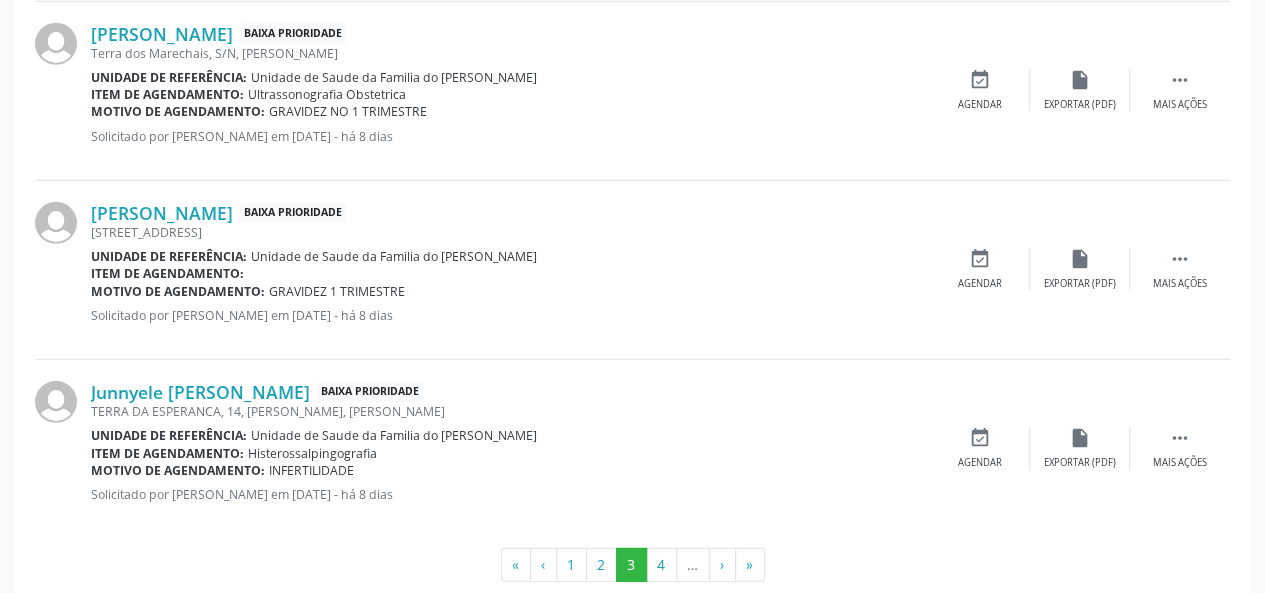 scroll, scrollTop: 2746, scrollLeft: 0, axis: vertical 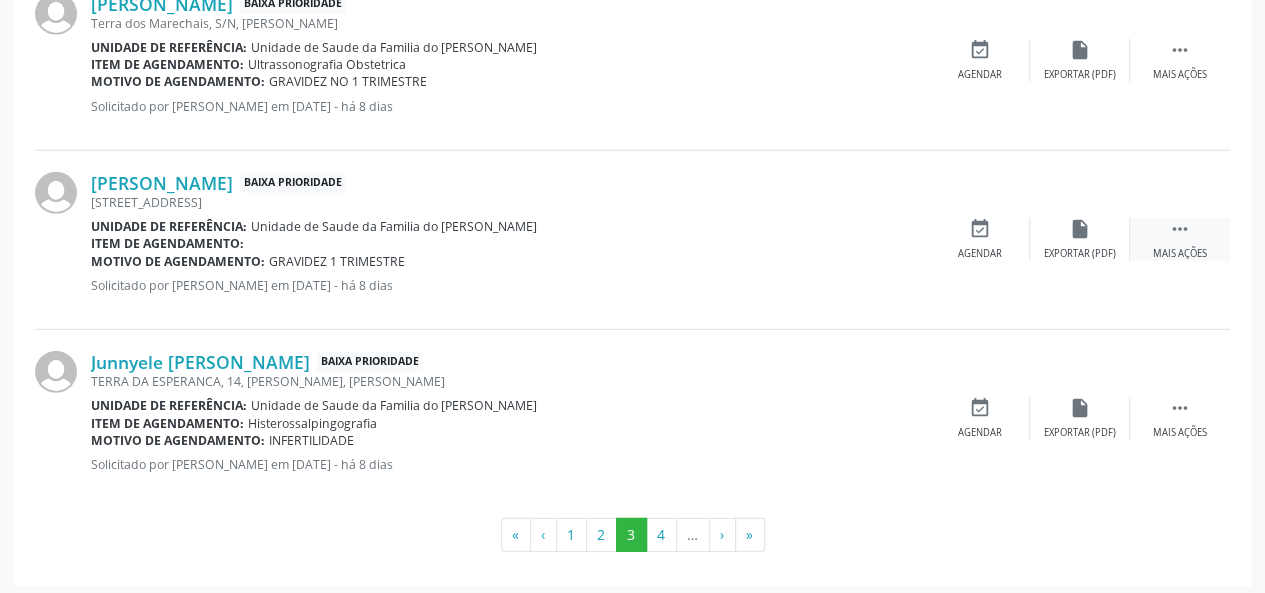 click on "" at bounding box center [1180, 229] 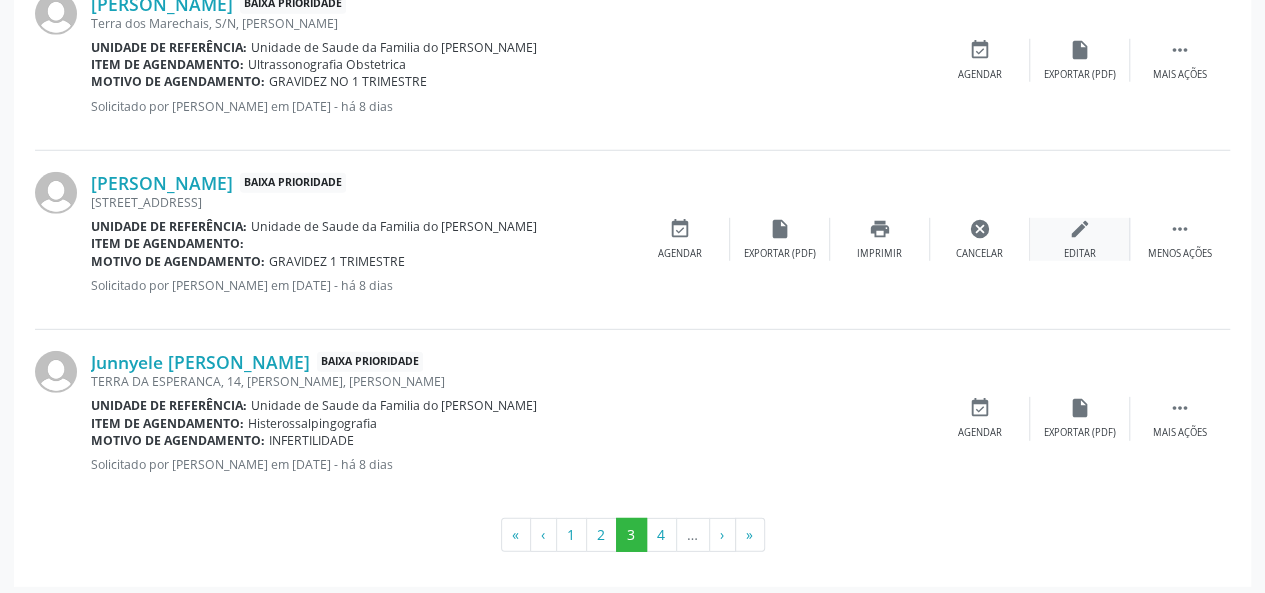 click on "Editar" at bounding box center [1080, 254] 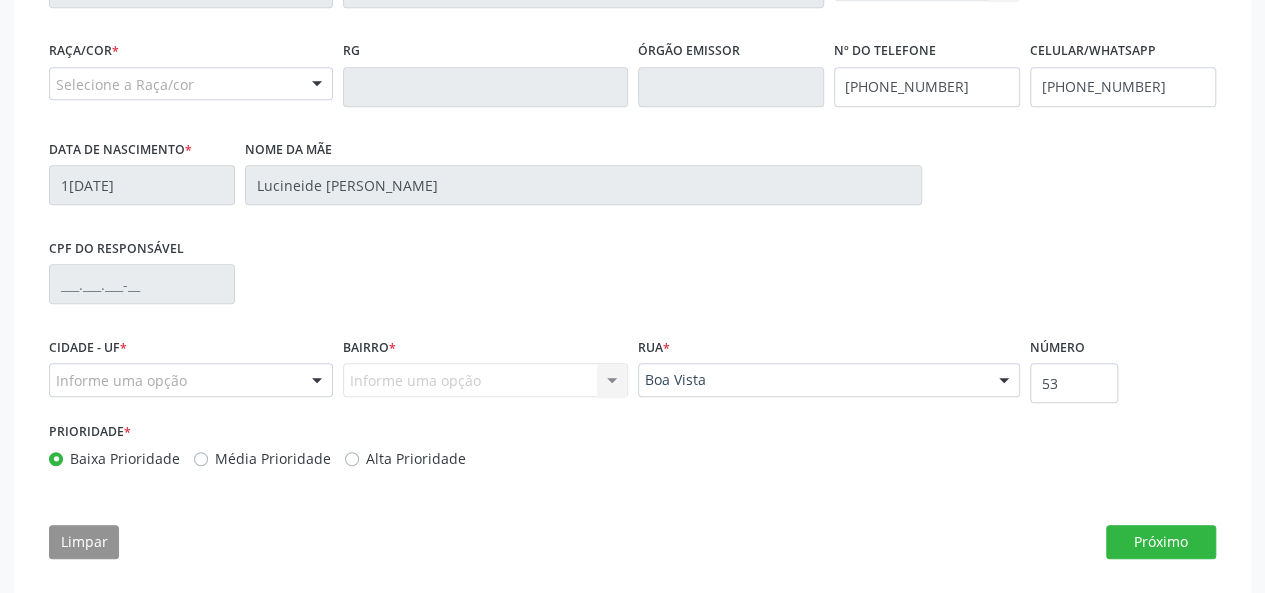 scroll, scrollTop: 544, scrollLeft: 0, axis: vertical 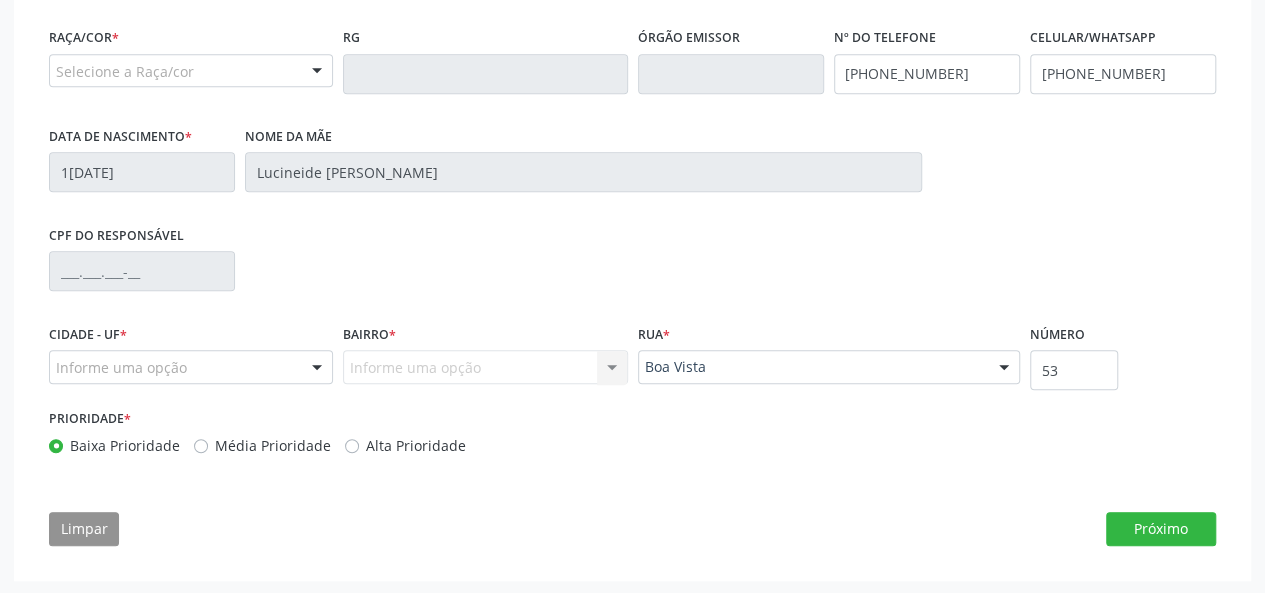 click at bounding box center (317, 72) 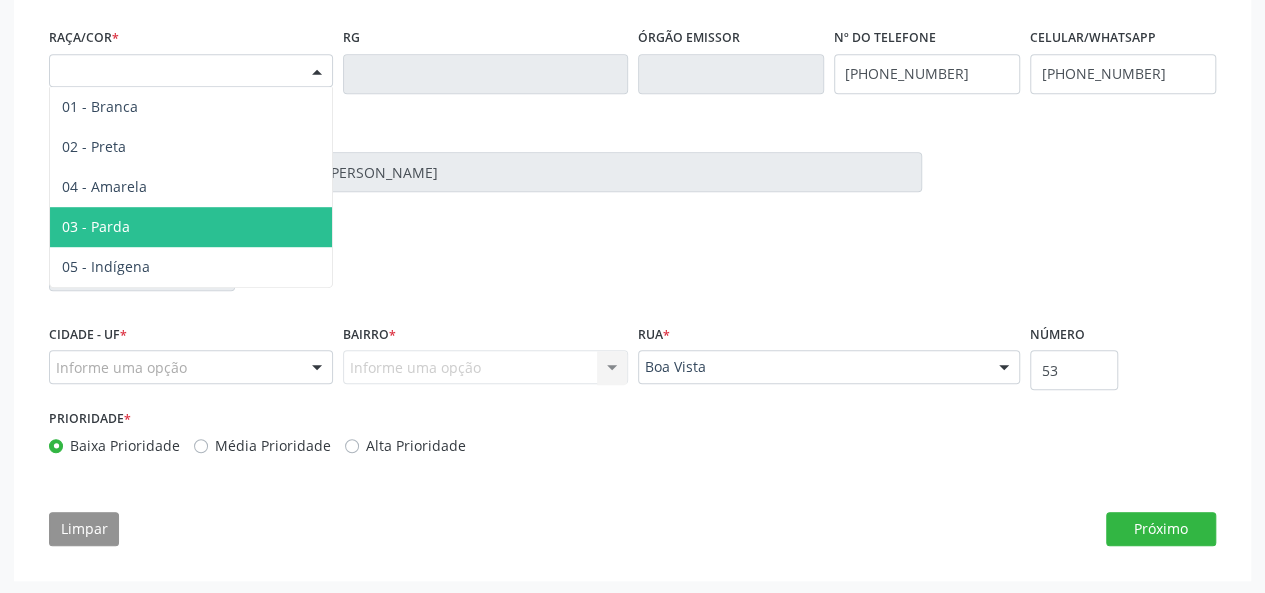 click on "03 - Parda" at bounding box center [191, 227] 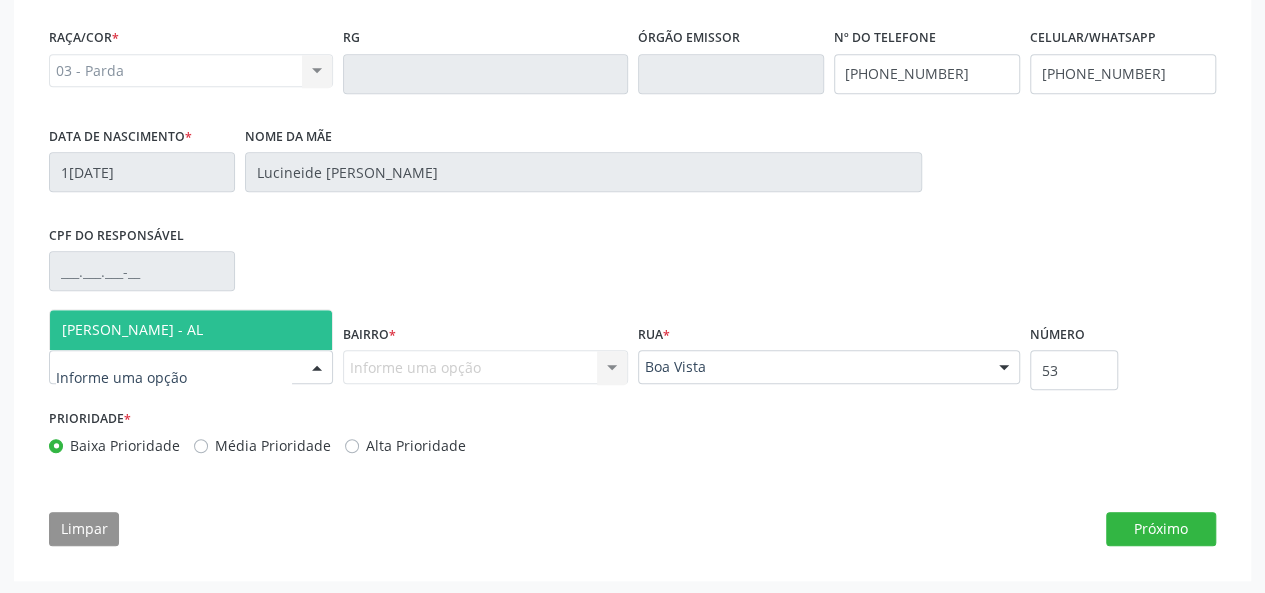 click at bounding box center (317, 368) 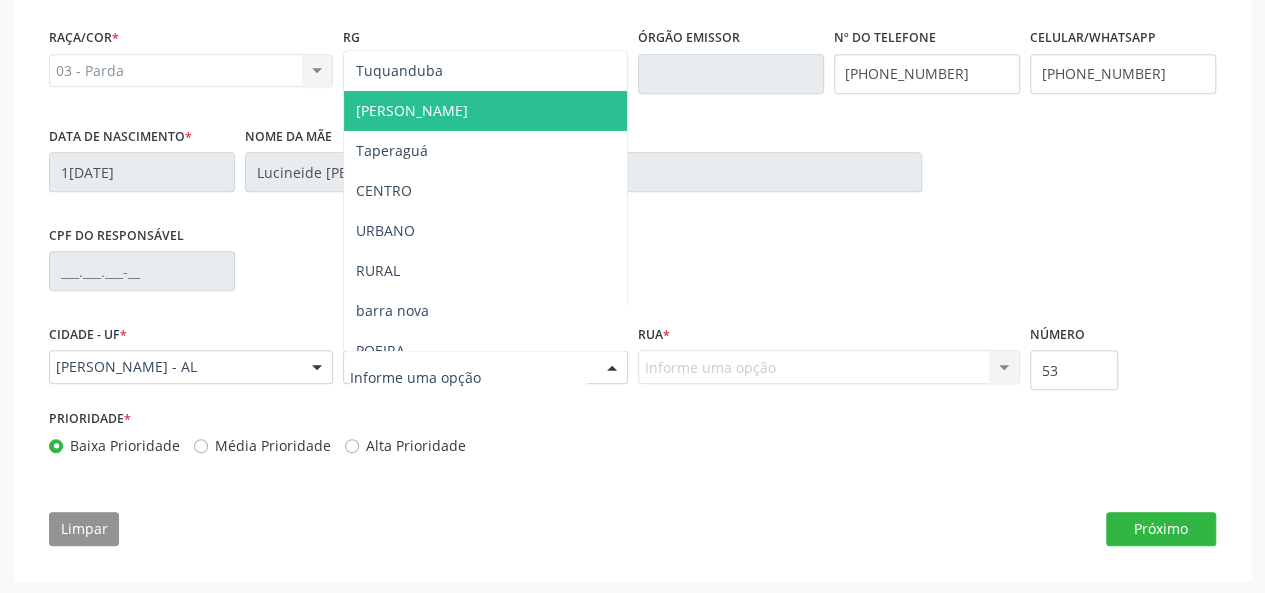 click on "[PERSON_NAME]" at bounding box center [412, 110] 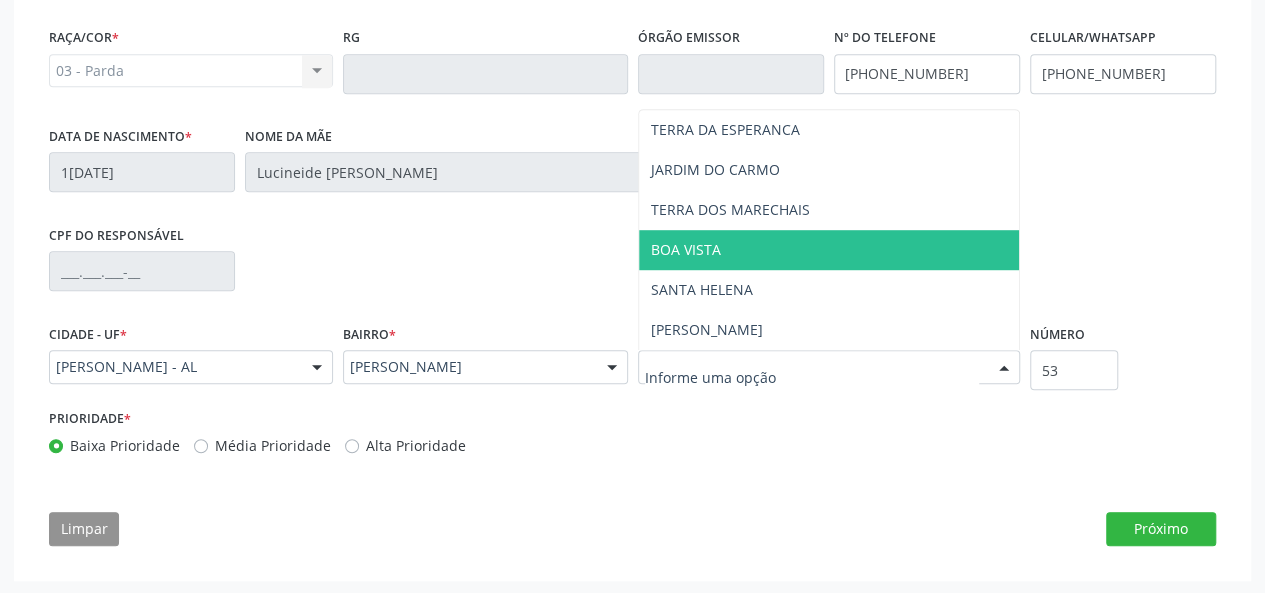 click on "BOA VISTA" at bounding box center (686, 249) 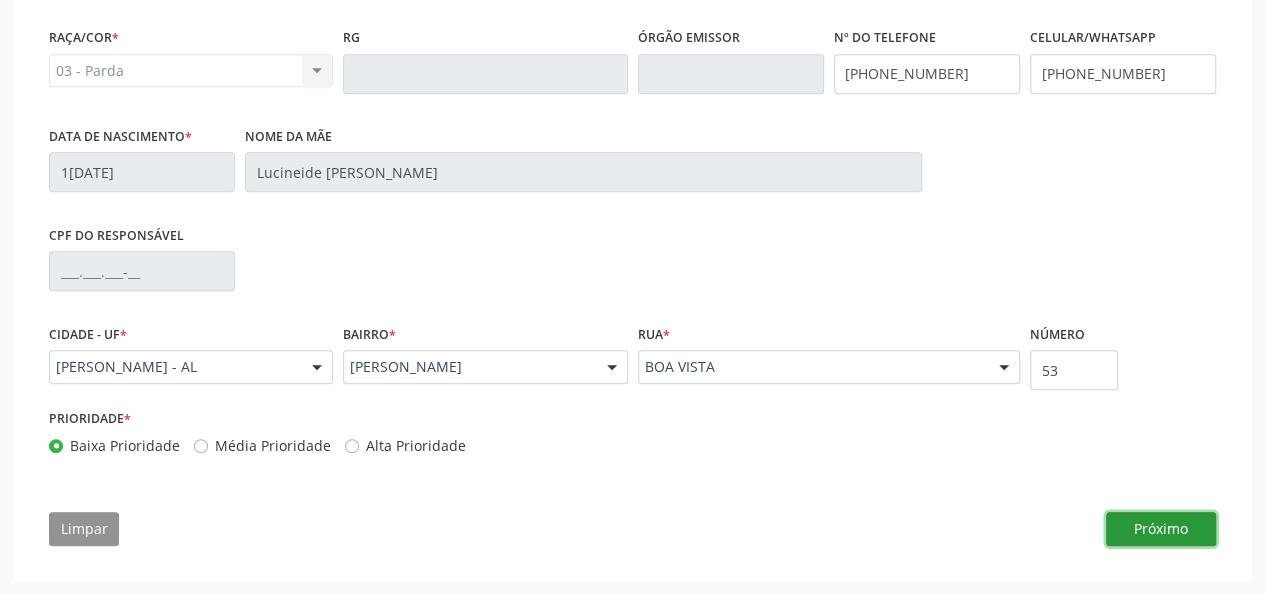 click on "Próximo" at bounding box center (1161, 529) 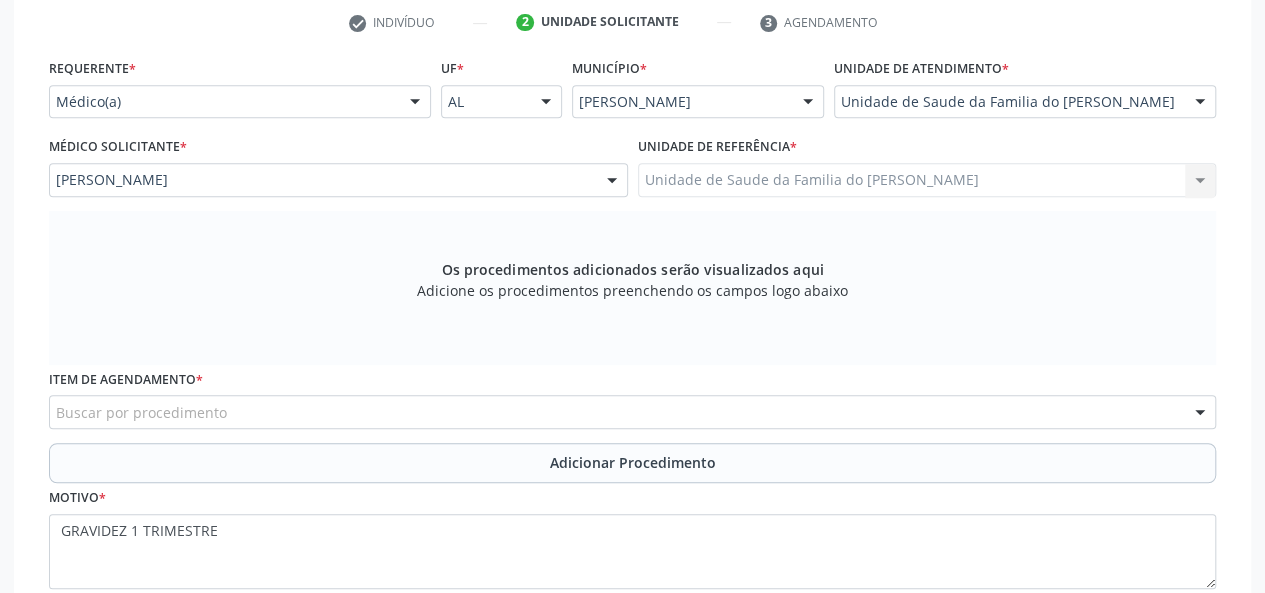 scroll, scrollTop: 444, scrollLeft: 0, axis: vertical 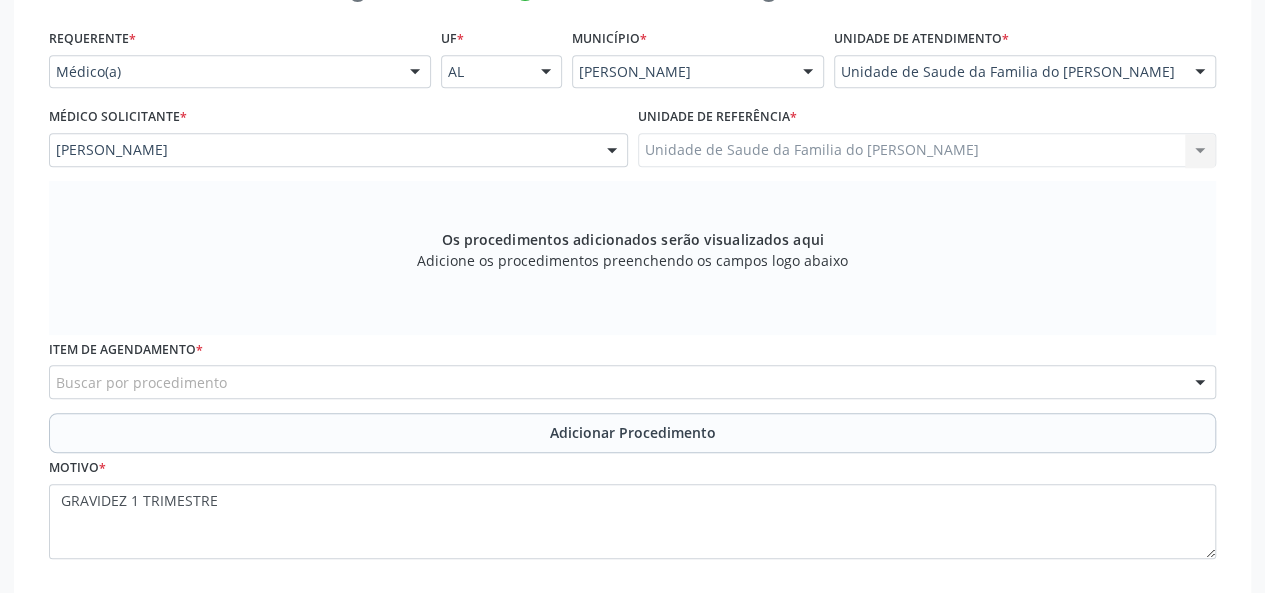 click on "Buscar por procedimento" at bounding box center (632, 382) 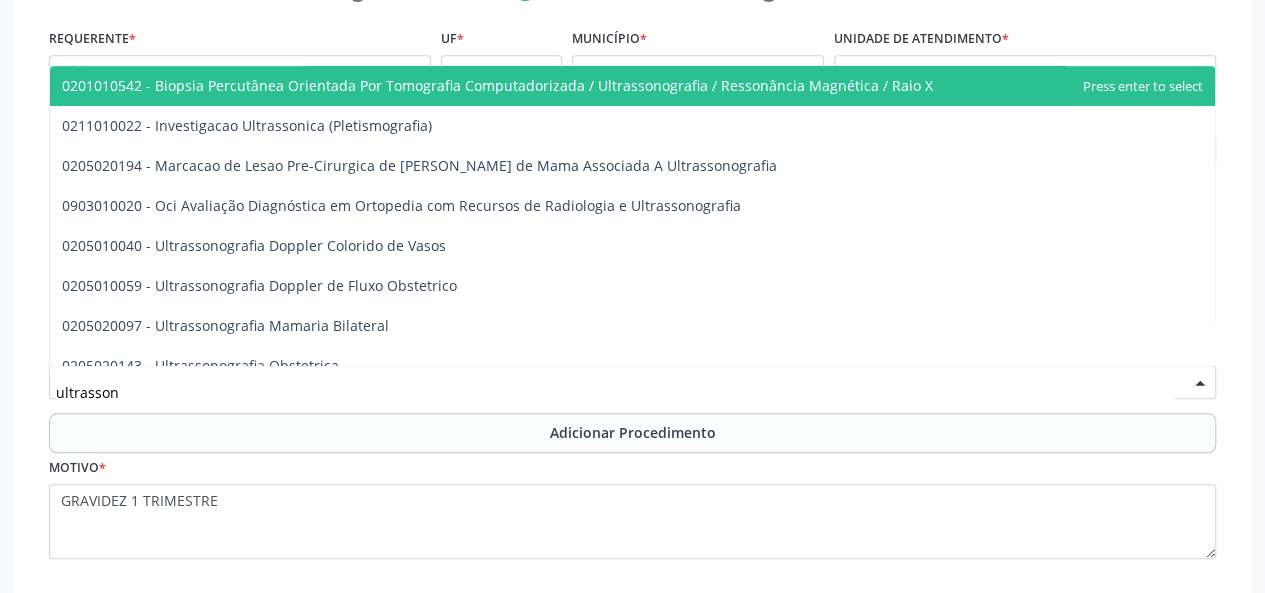 type on "ultrassono" 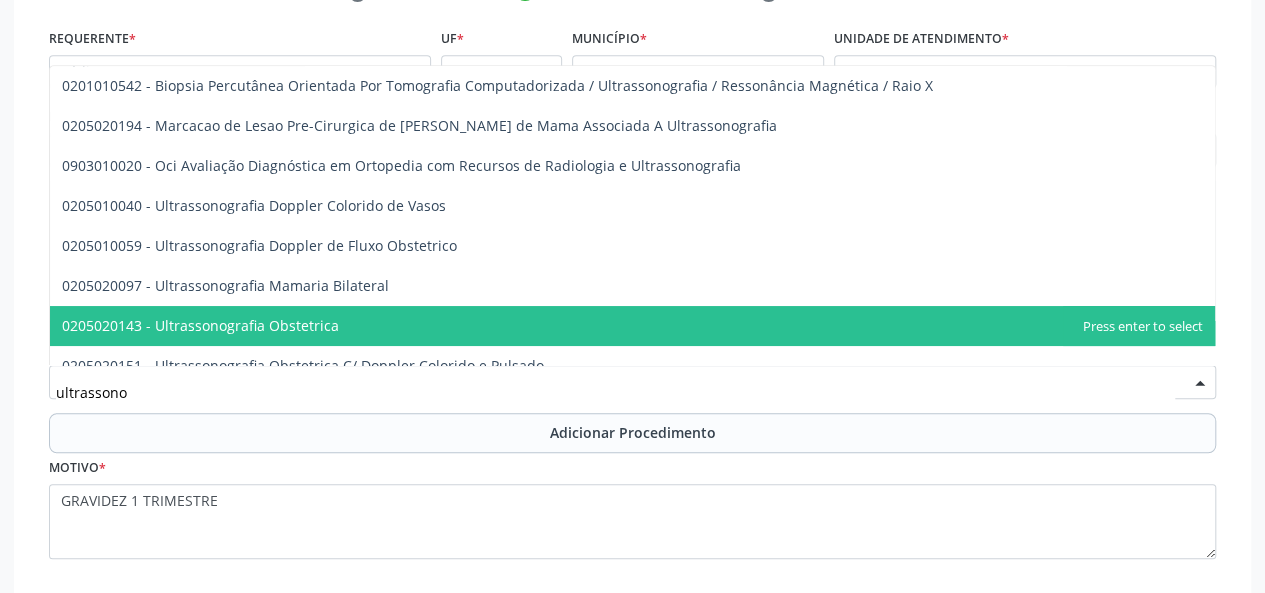 click on "0205020143 - Ultrassonografia Obstetrica" at bounding box center (632, 326) 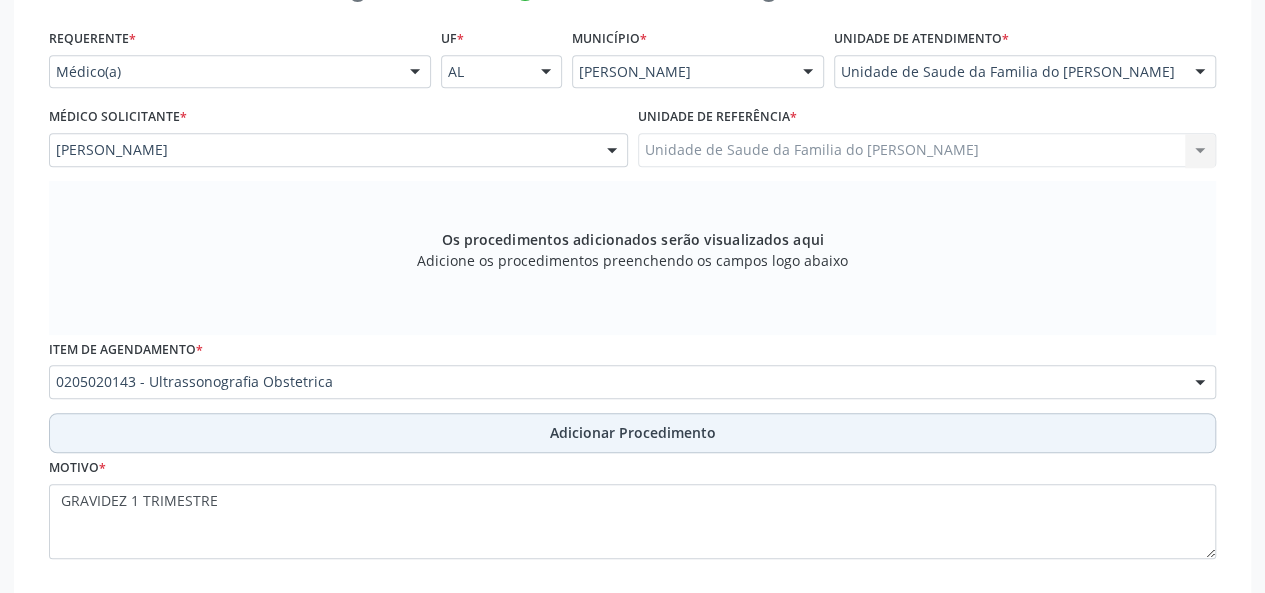 click on "Adicionar Procedimento" at bounding box center [633, 432] 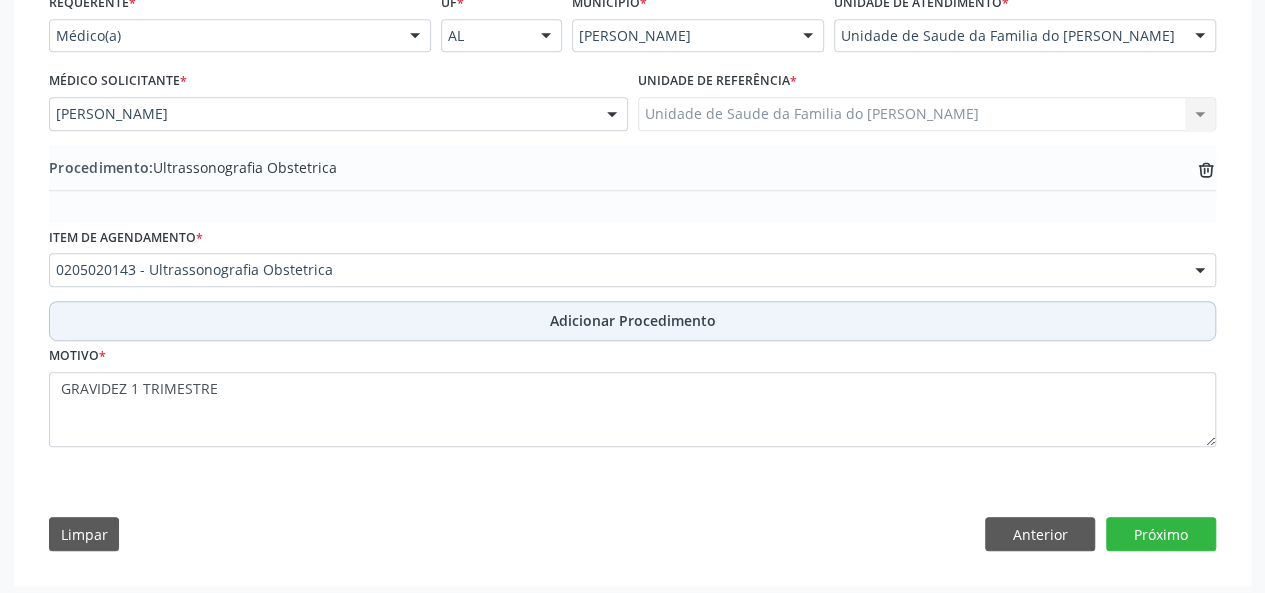 scroll, scrollTop: 484, scrollLeft: 0, axis: vertical 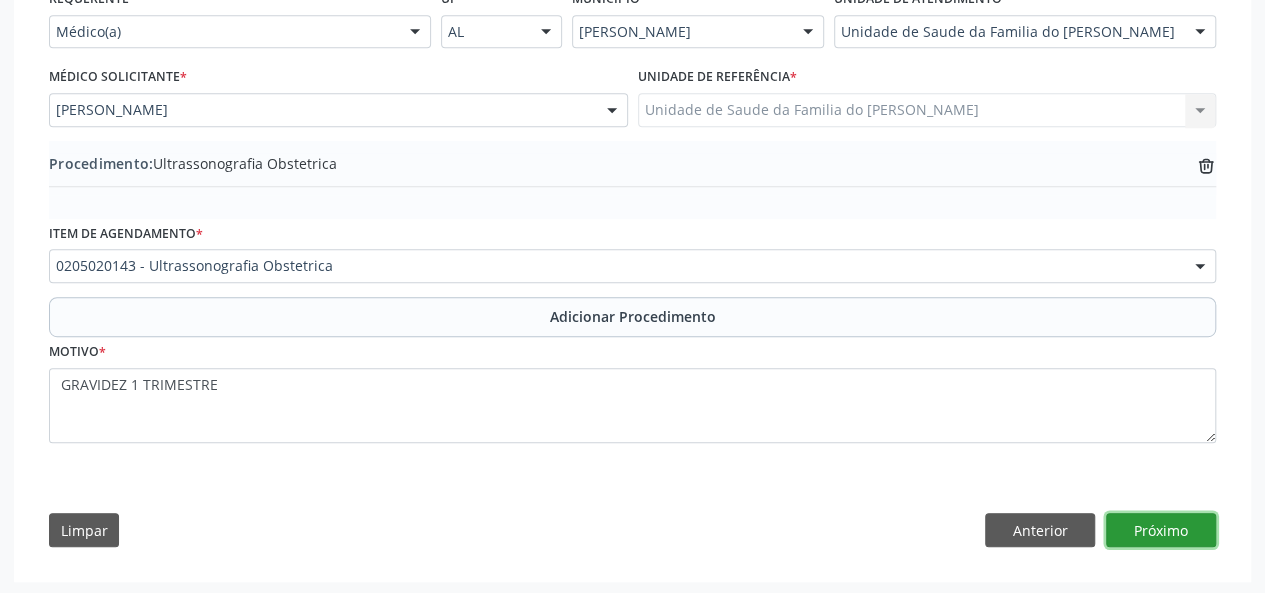 click on "Próximo" at bounding box center [1161, 530] 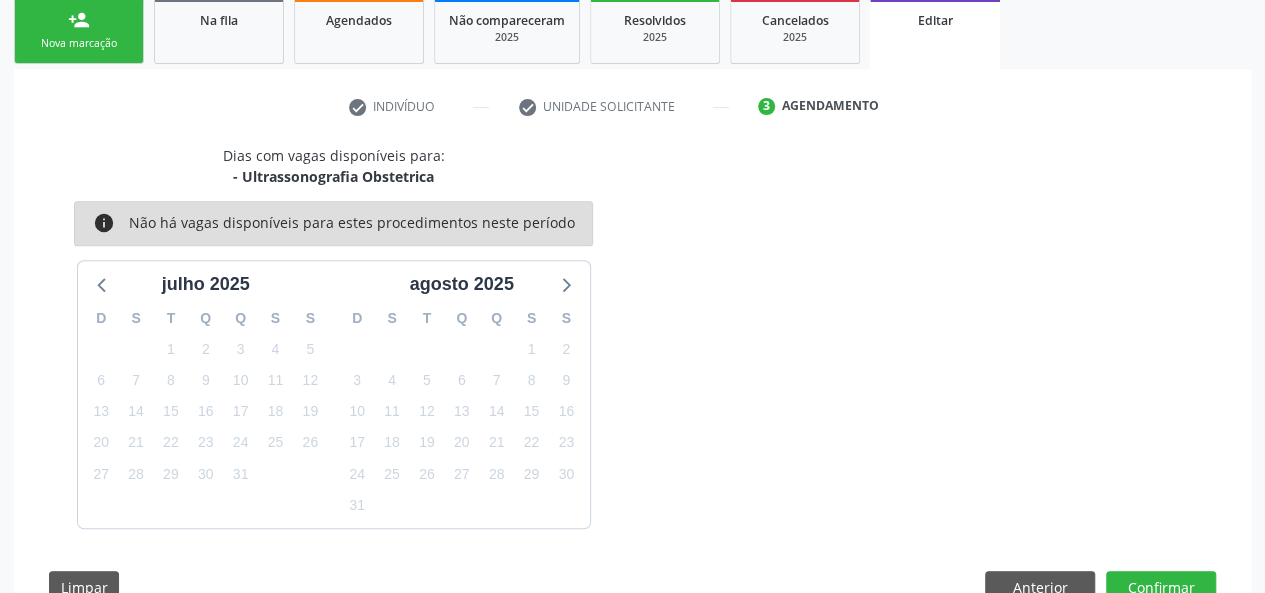 scroll, scrollTop: 388, scrollLeft: 0, axis: vertical 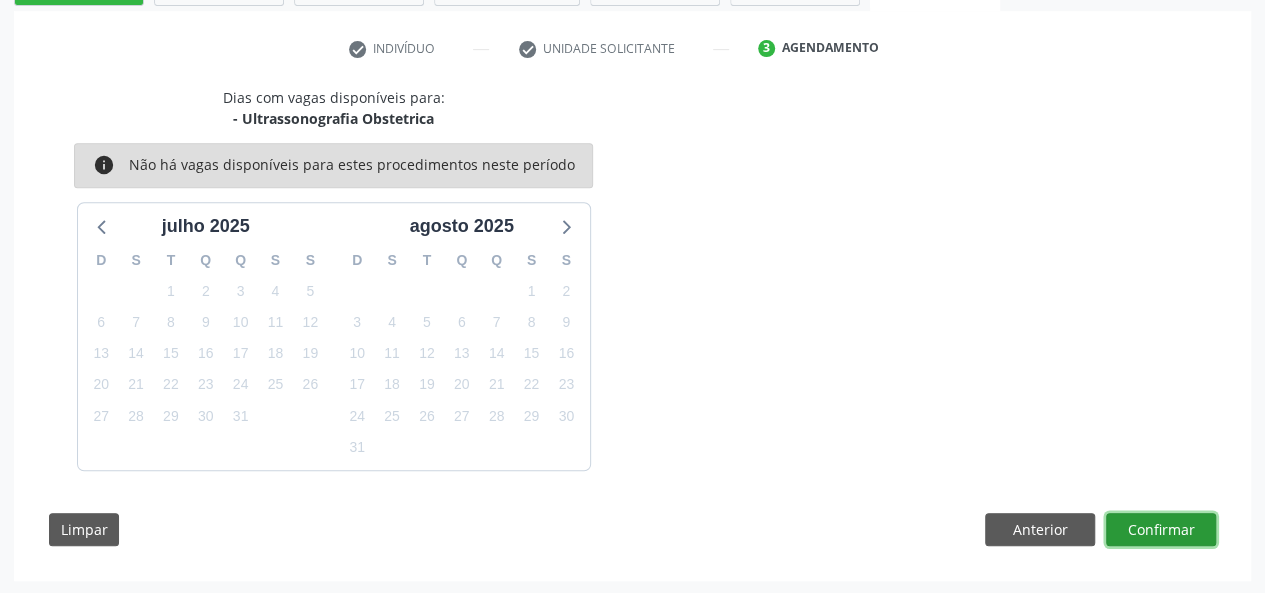 click on "Confirmar" at bounding box center [1161, 530] 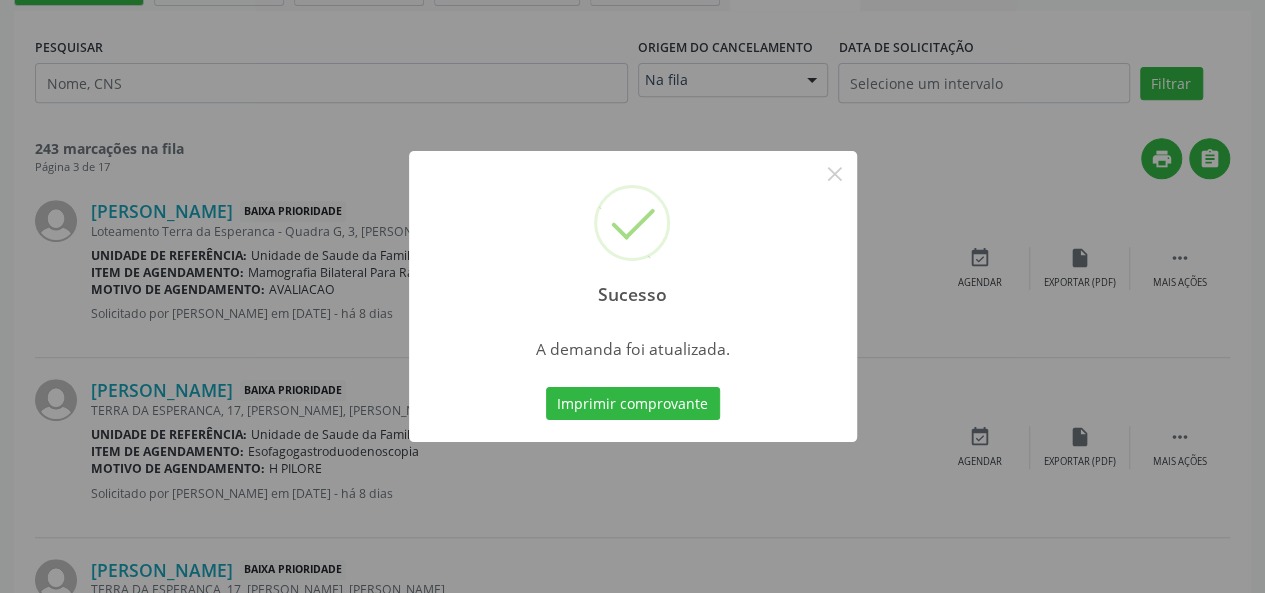 scroll, scrollTop: 0, scrollLeft: 0, axis: both 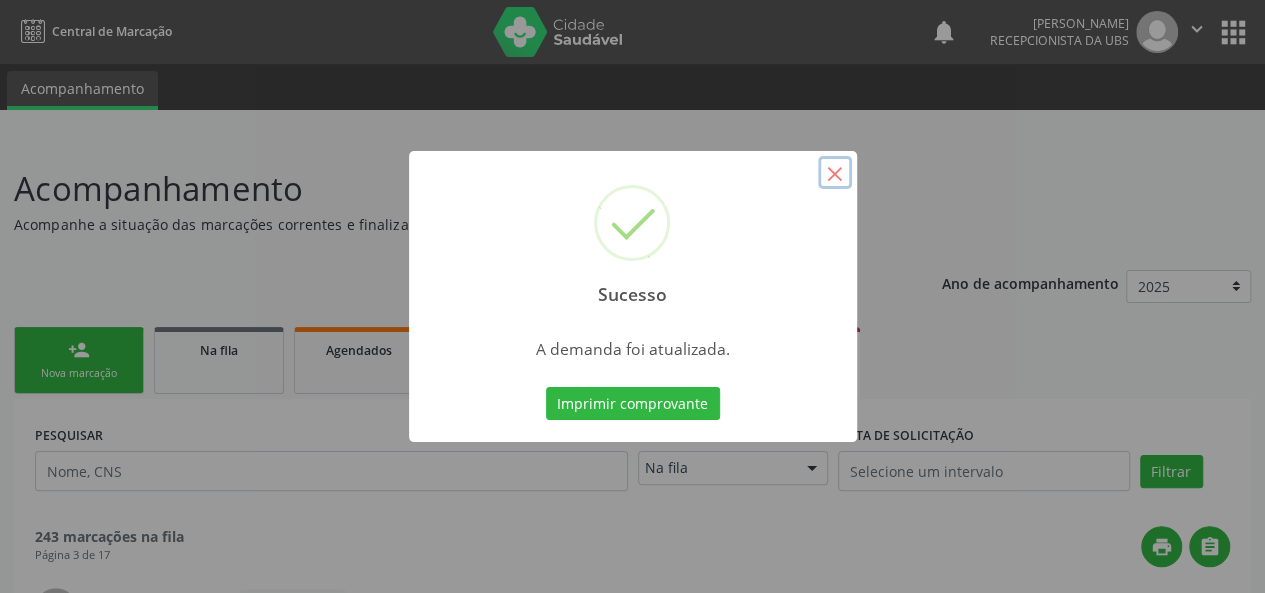 click on "×" at bounding box center [835, 173] 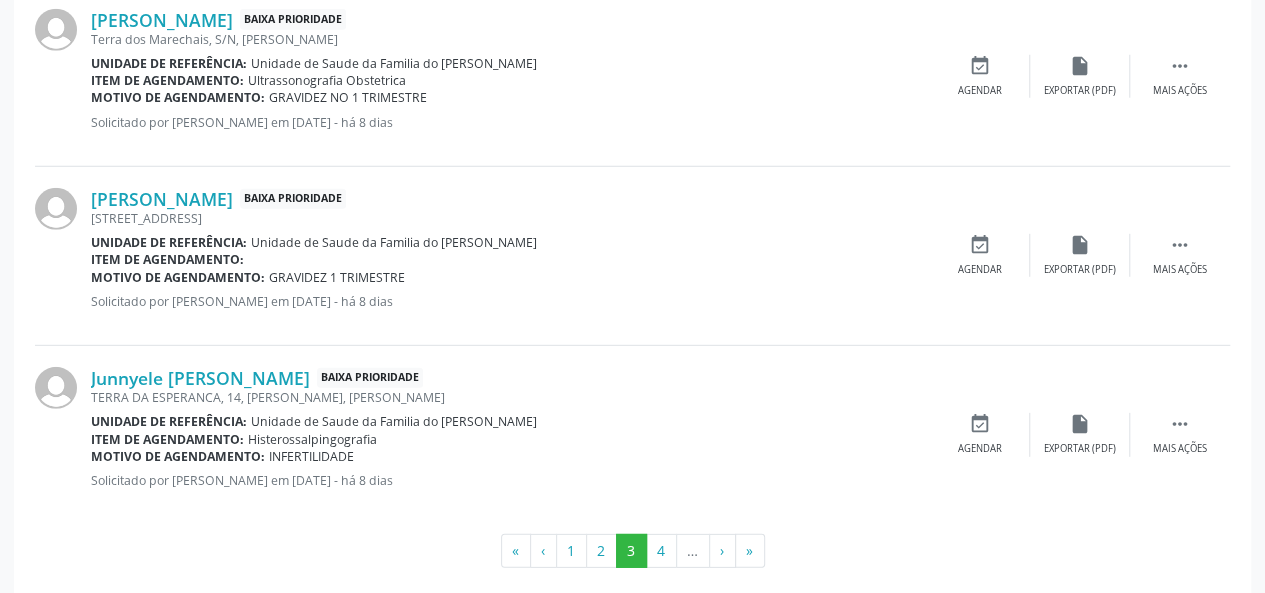 scroll, scrollTop: 2746, scrollLeft: 0, axis: vertical 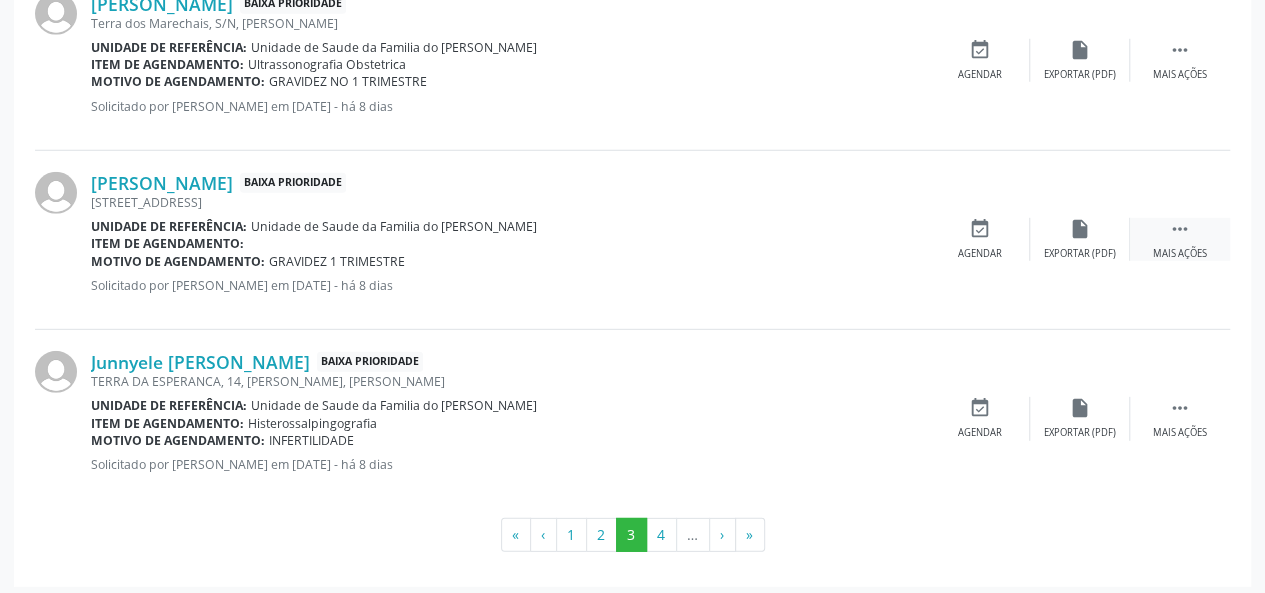 click on "
Mais ações" at bounding box center [1180, 239] 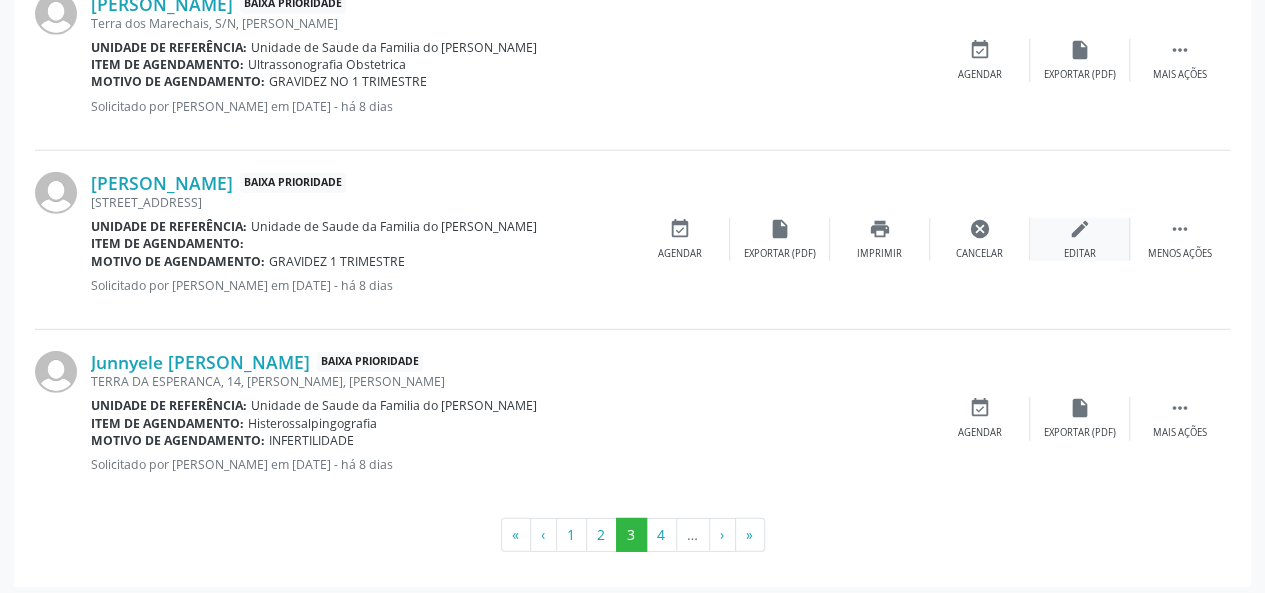 click on "edit
Editar" at bounding box center [1080, 239] 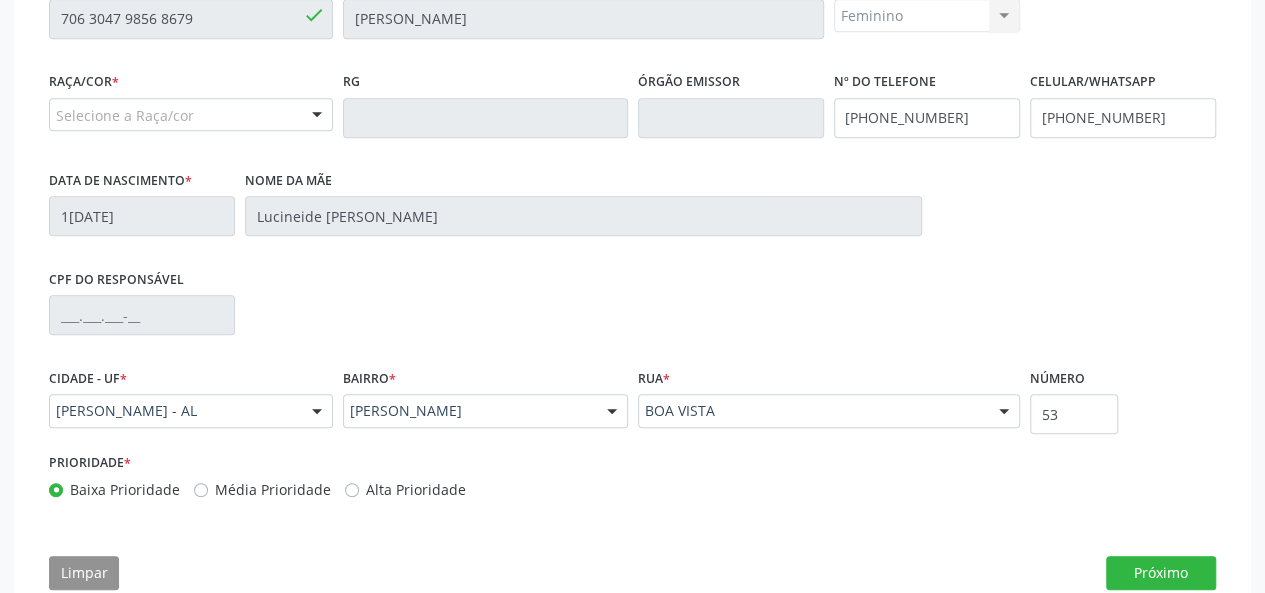 scroll, scrollTop: 544, scrollLeft: 0, axis: vertical 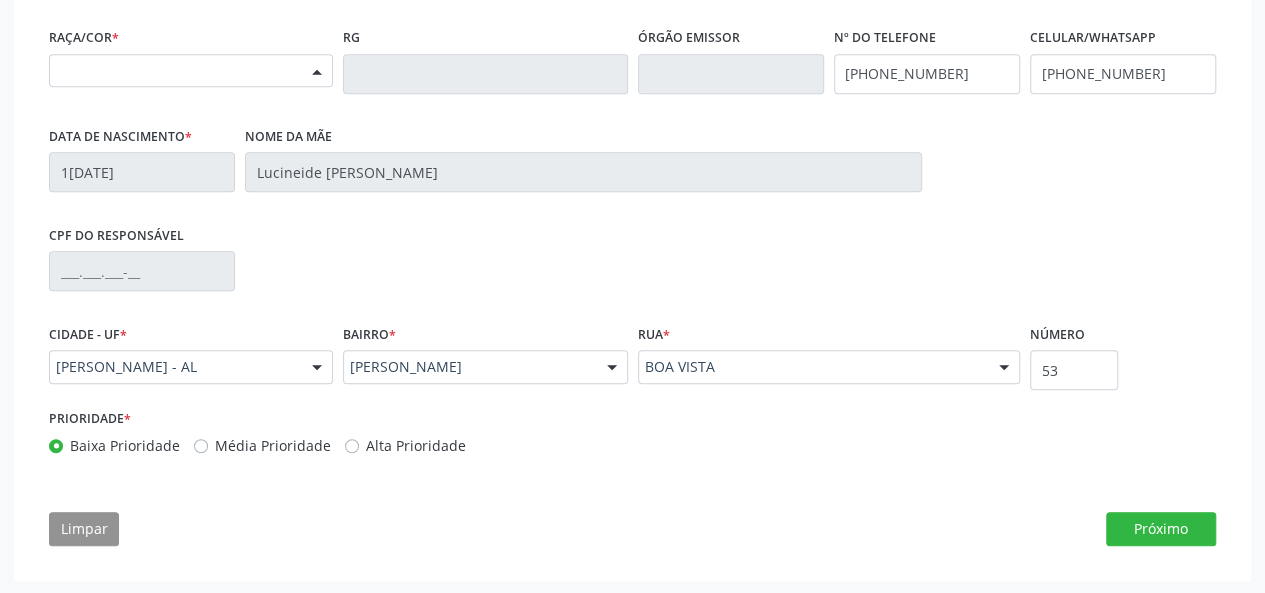 click at bounding box center [317, 72] 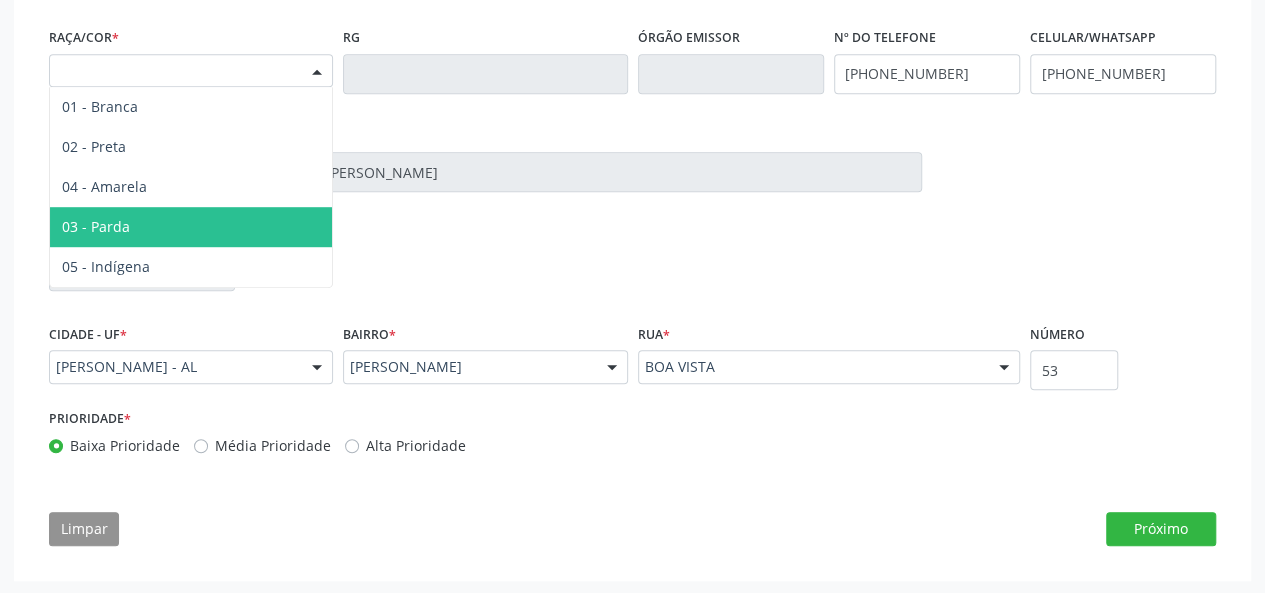 click on "03 - Parda" at bounding box center (191, 227) 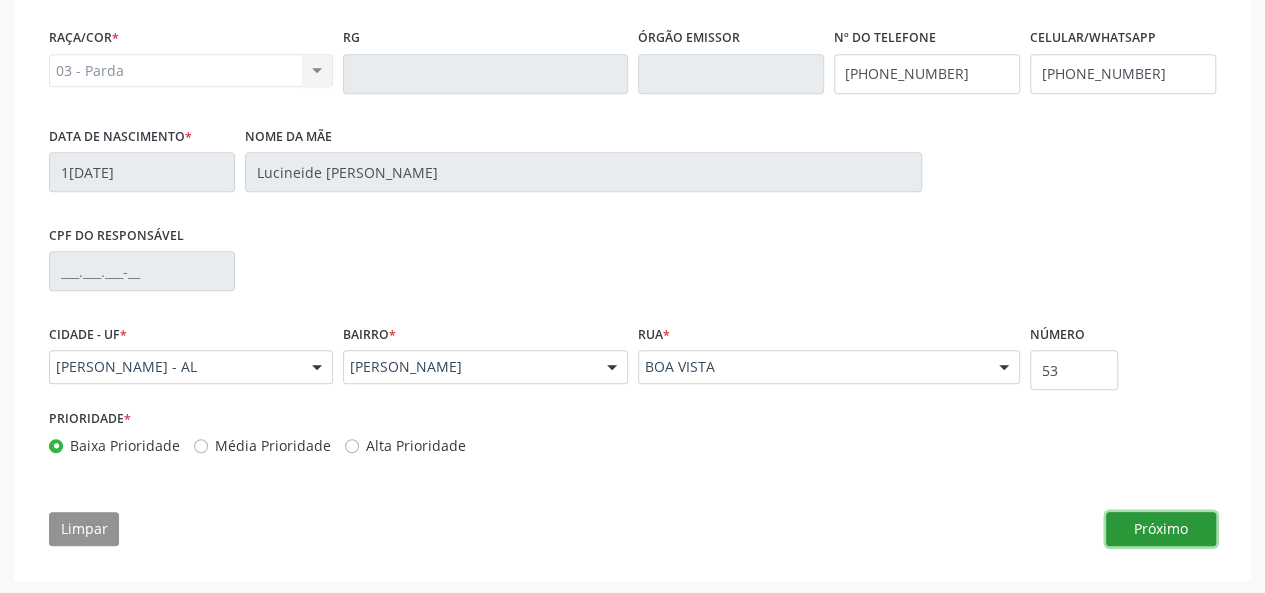 click on "Próximo" at bounding box center [1161, 529] 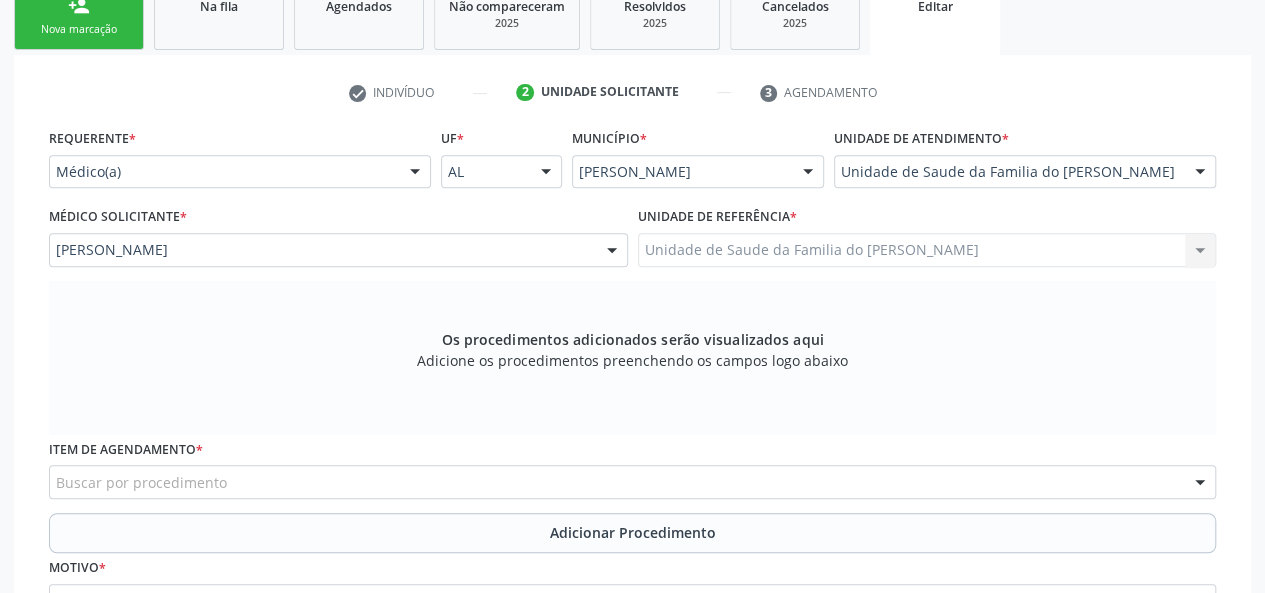 scroll, scrollTop: 444, scrollLeft: 0, axis: vertical 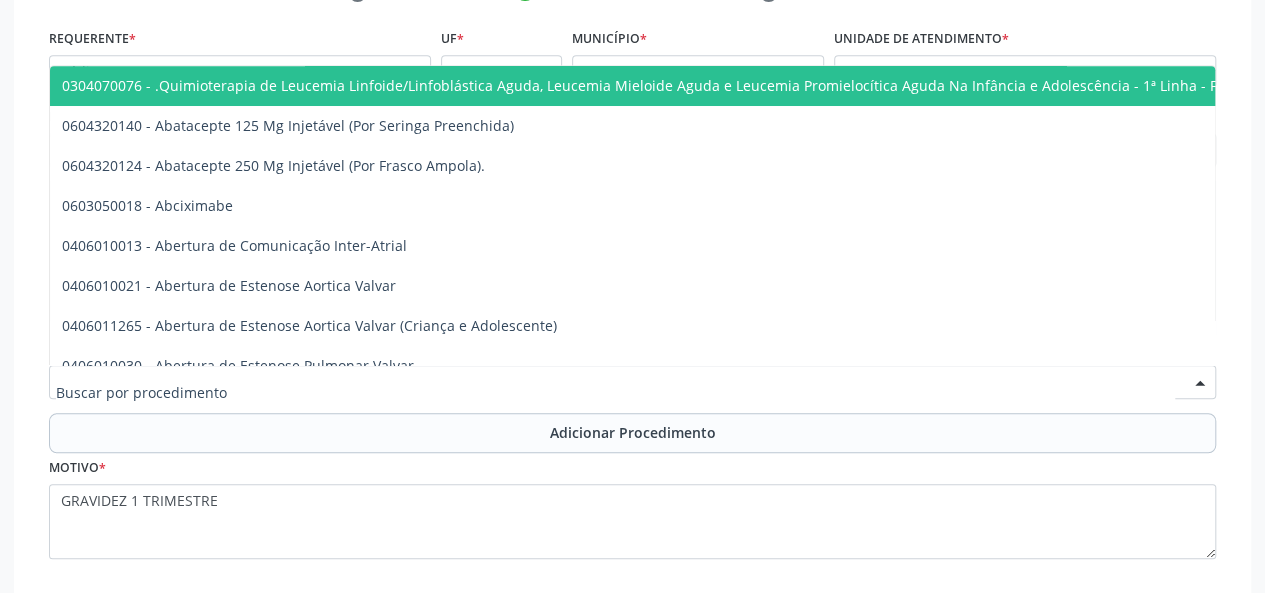 click at bounding box center [632, 382] 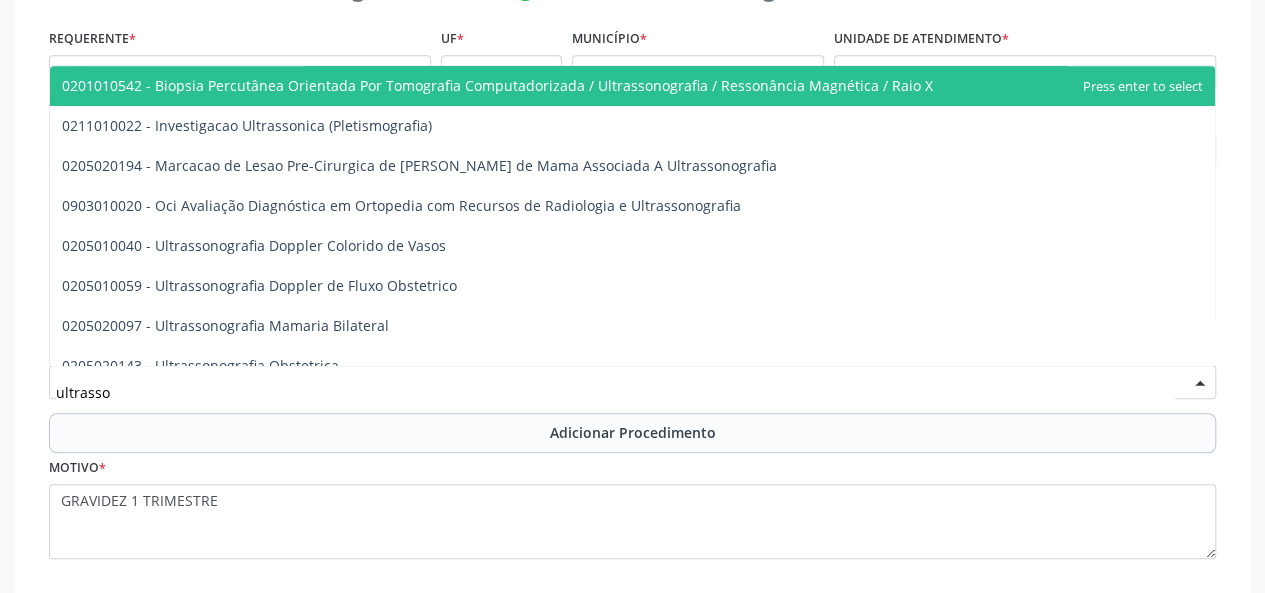 type on "ultrasson" 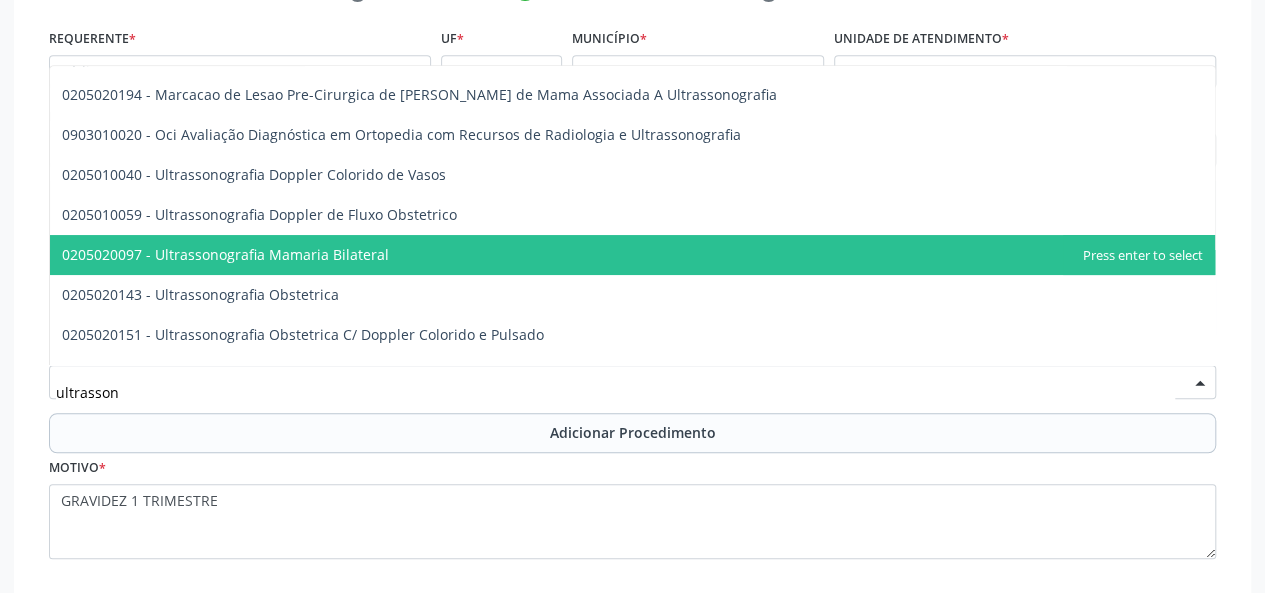 scroll, scrollTop: 100, scrollLeft: 0, axis: vertical 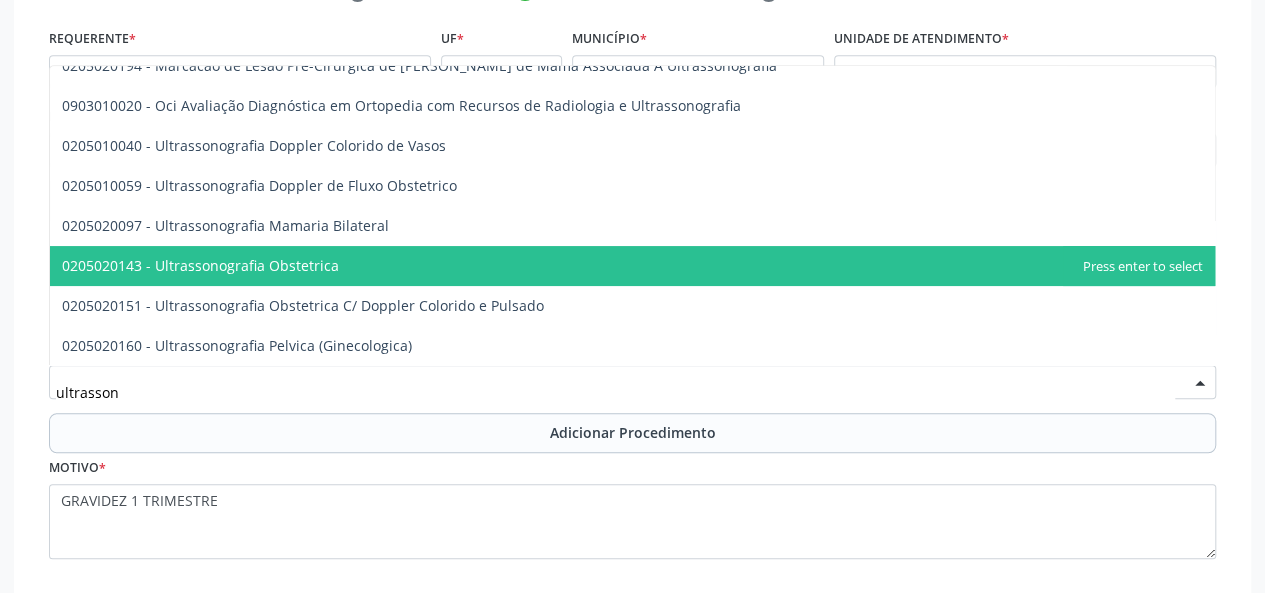 click on "0205020143 - Ultrassonografia Obstetrica" at bounding box center [632, 266] 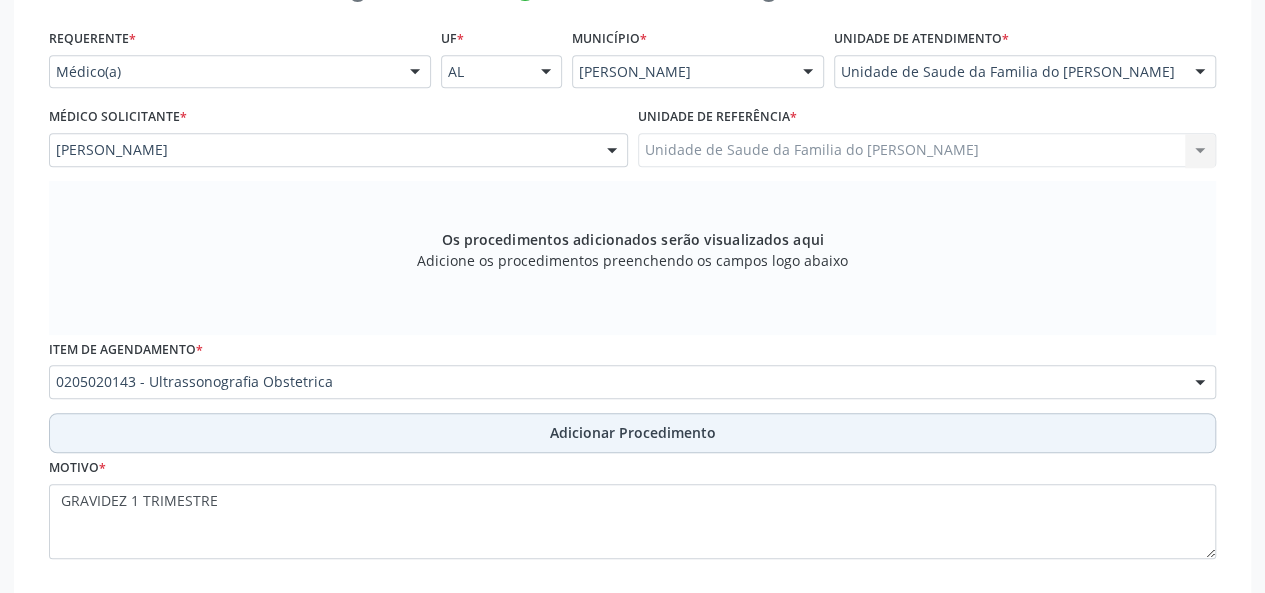 click on "Adicionar Procedimento" at bounding box center (633, 432) 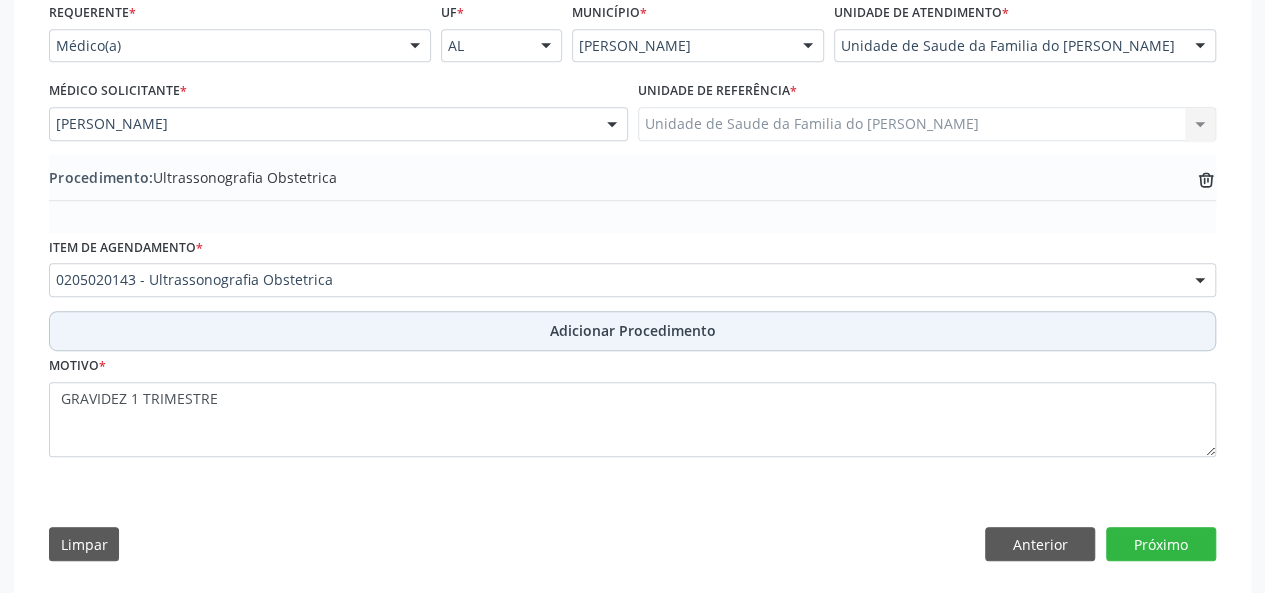 scroll, scrollTop: 484, scrollLeft: 0, axis: vertical 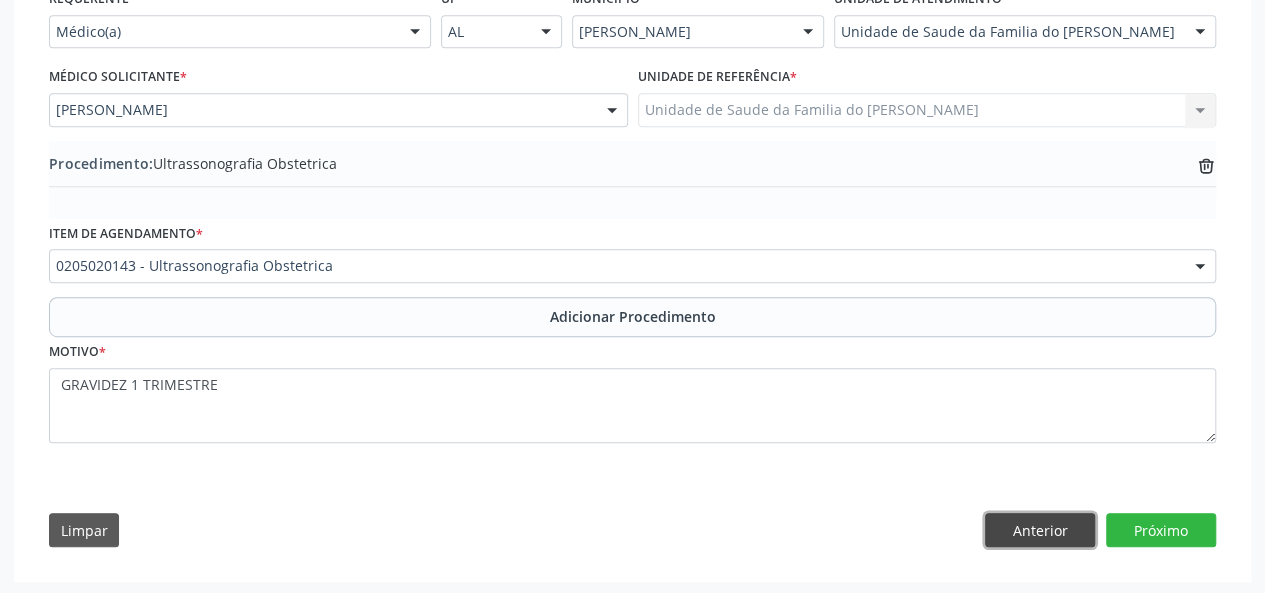 click on "Anterior" at bounding box center (1040, 530) 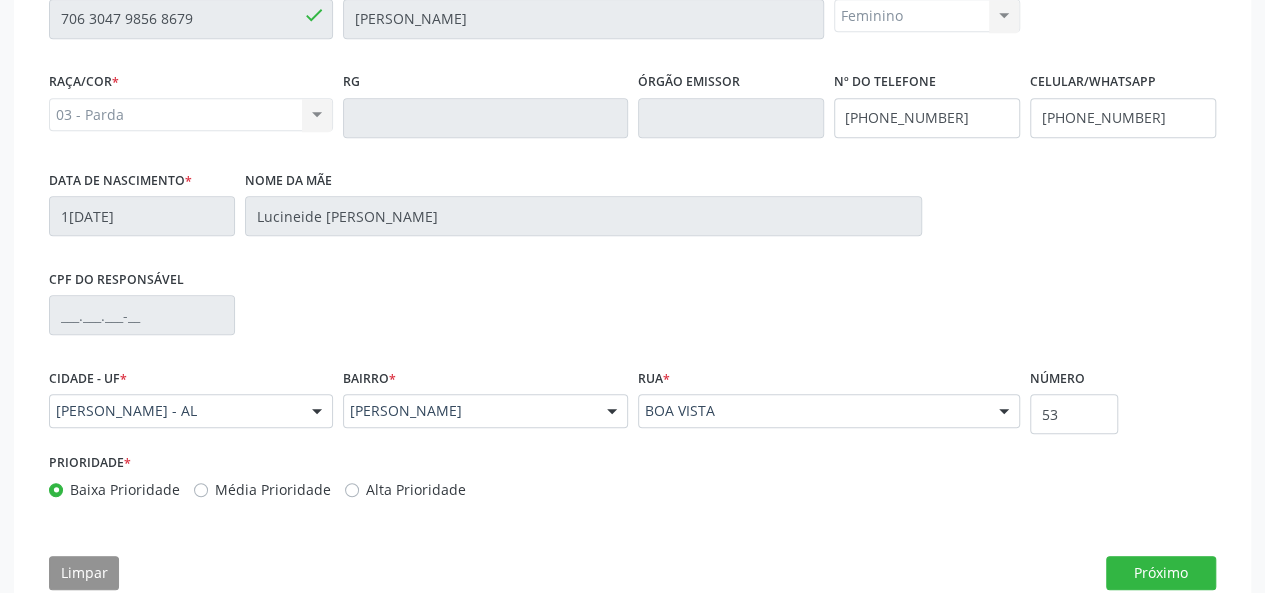 scroll, scrollTop: 544, scrollLeft: 0, axis: vertical 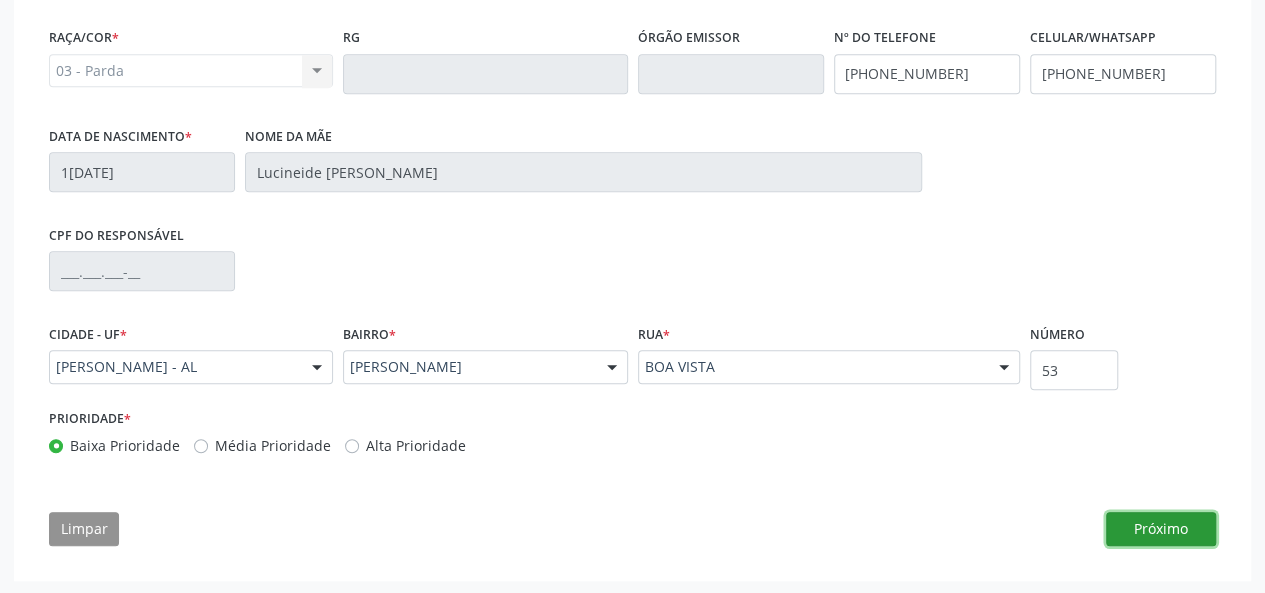 click on "Próximo" at bounding box center (1161, 529) 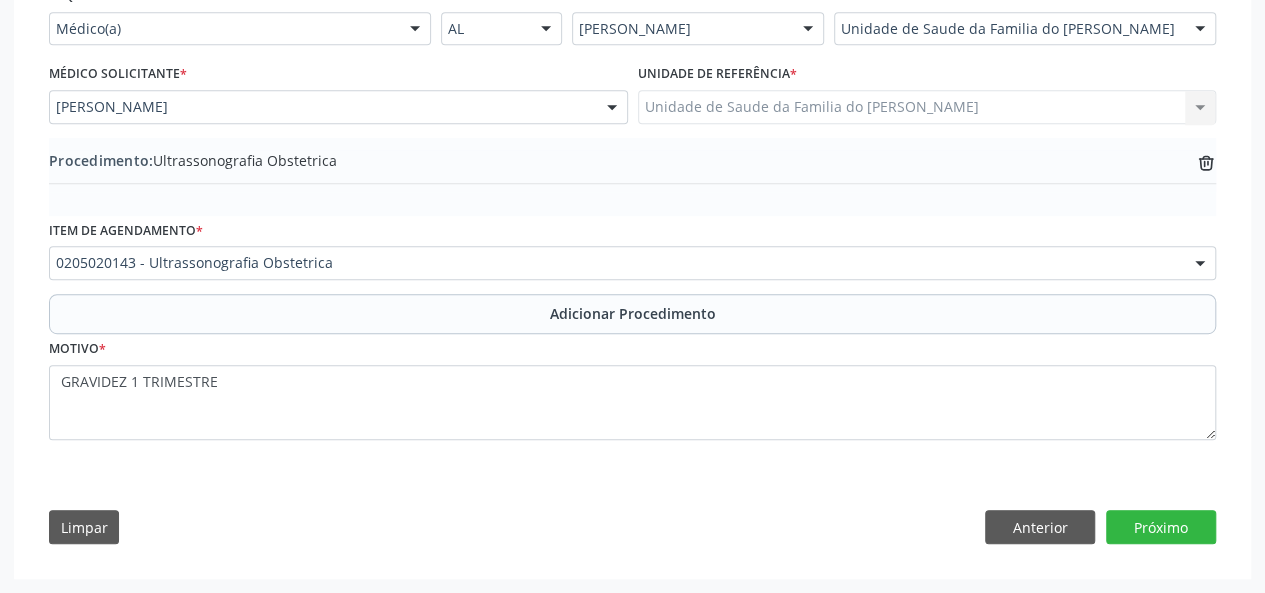 scroll, scrollTop: 484, scrollLeft: 0, axis: vertical 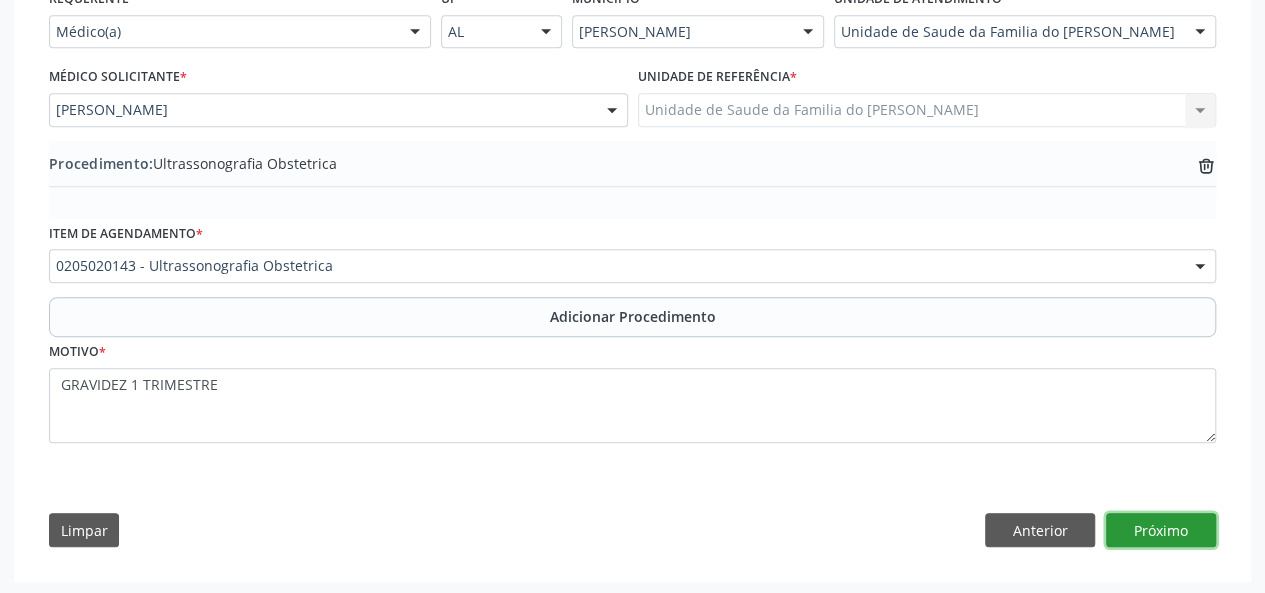 click on "Próximo" at bounding box center [1161, 530] 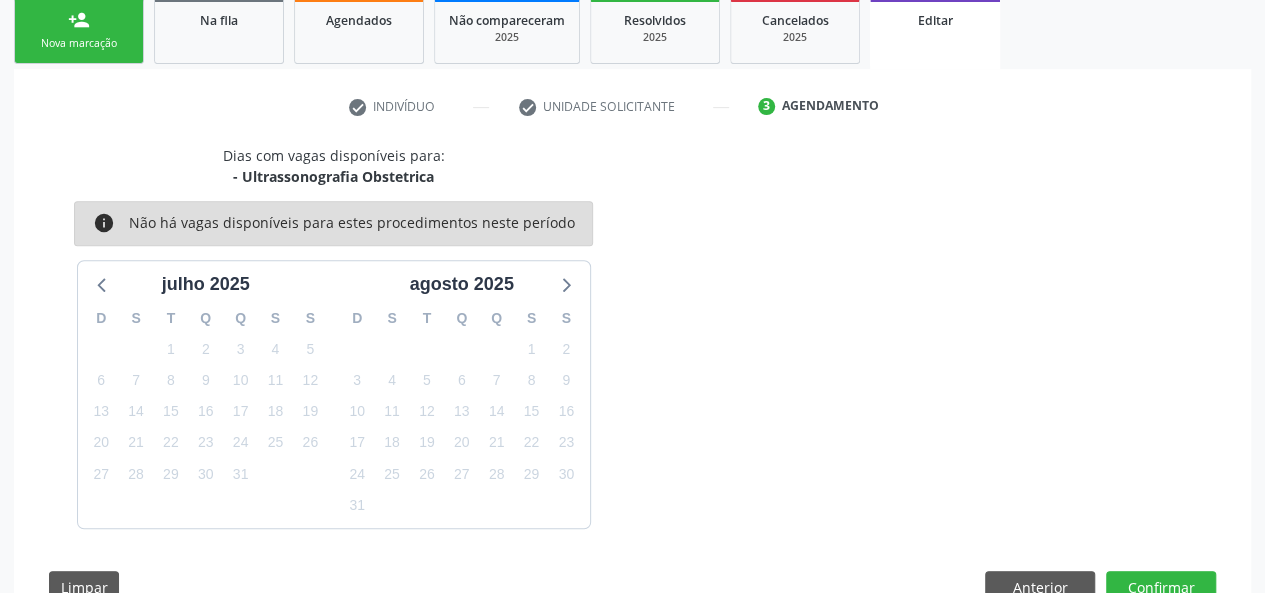 scroll, scrollTop: 388, scrollLeft: 0, axis: vertical 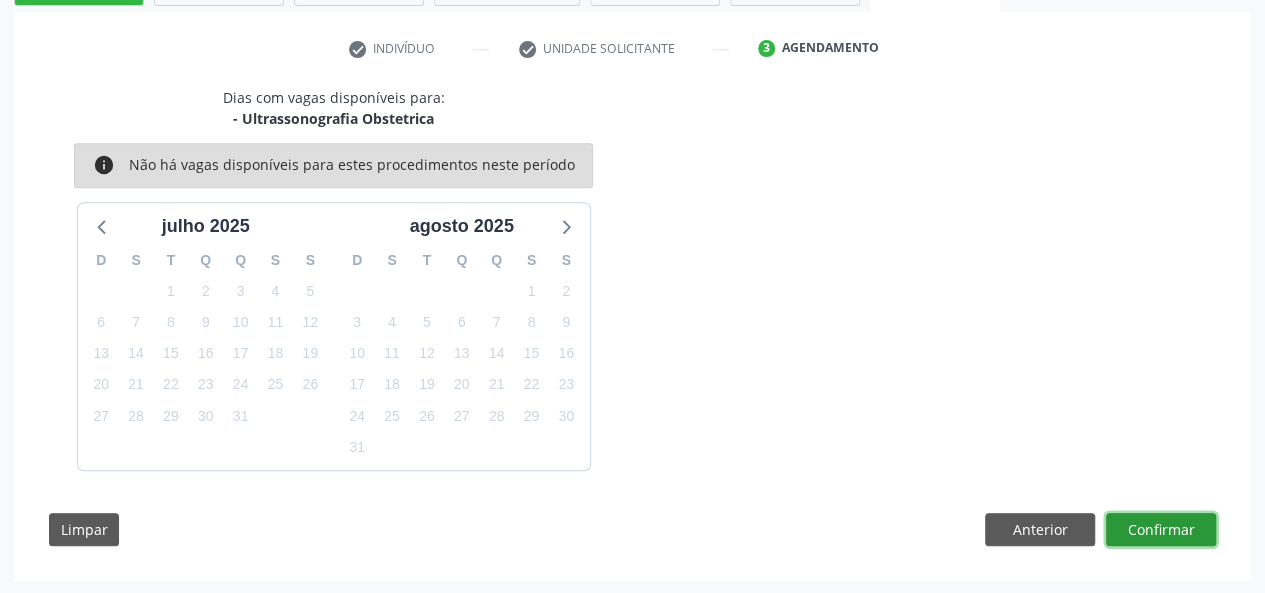 click on "Confirmar" at bounding box center (1161, 530) 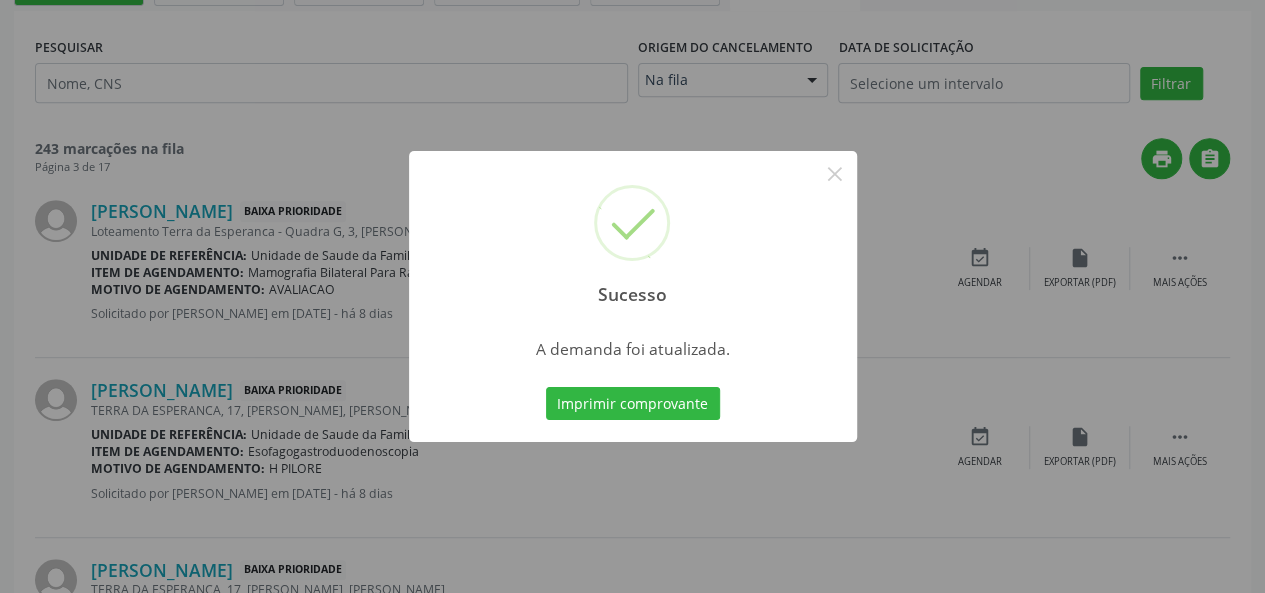 scroll, scrollTop: 0, scrollLeft: 0, axis: both 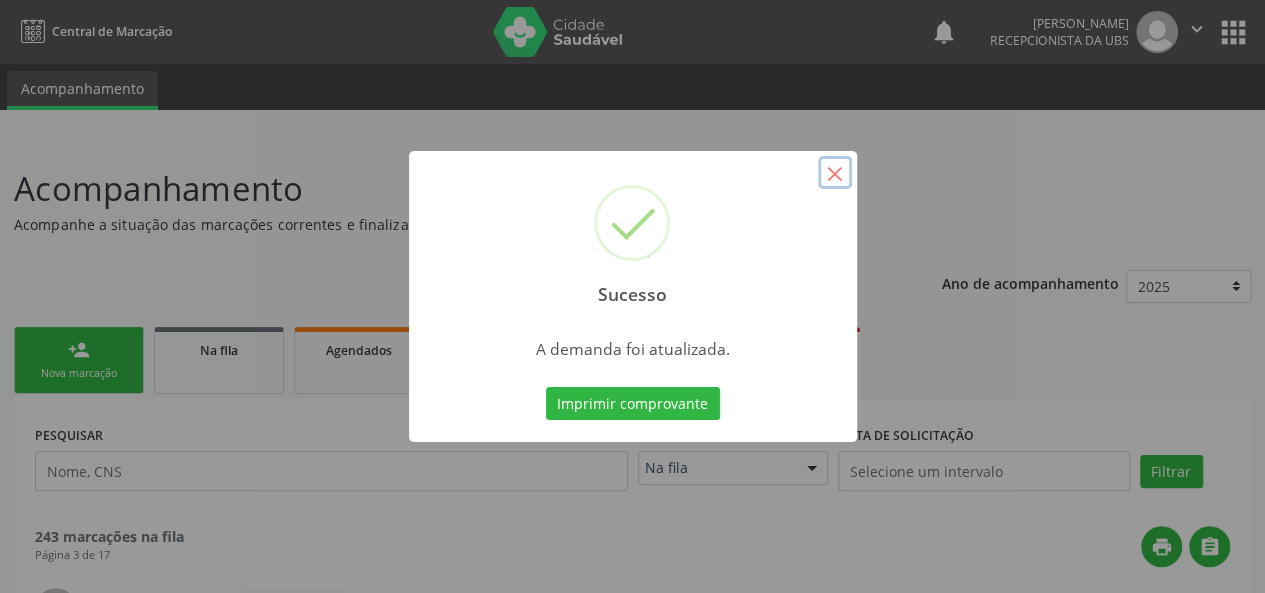 click on "×" at bounding box center (835, 173) 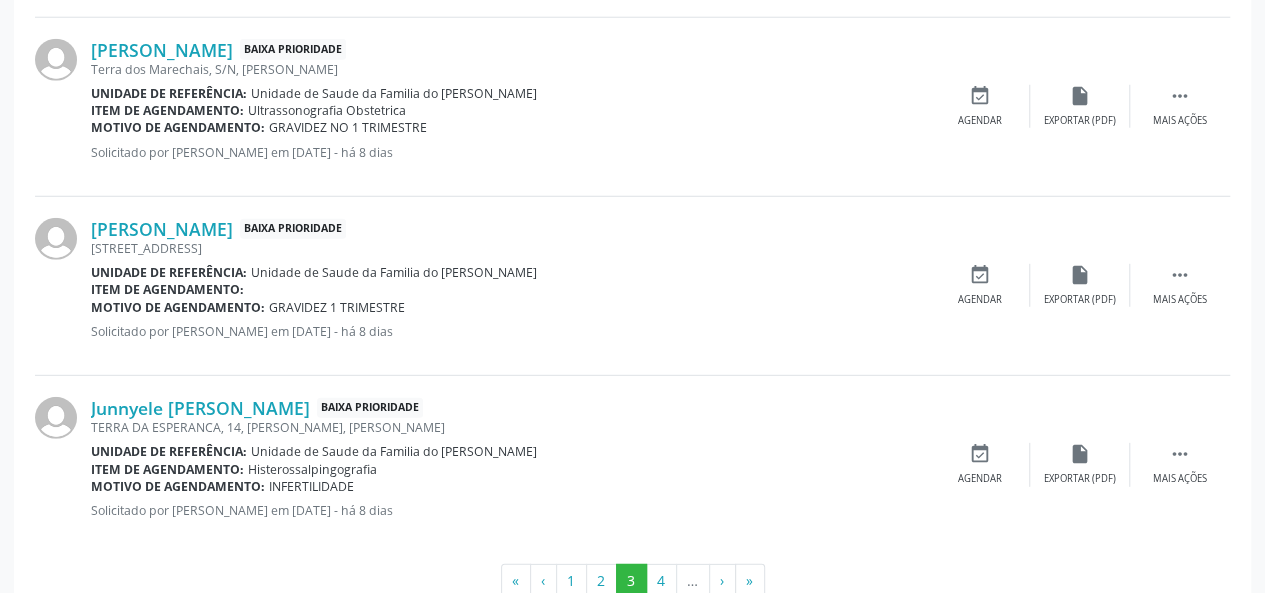 scroll, scrollTop: 2746, scrollLeft: 0, axis: vertical 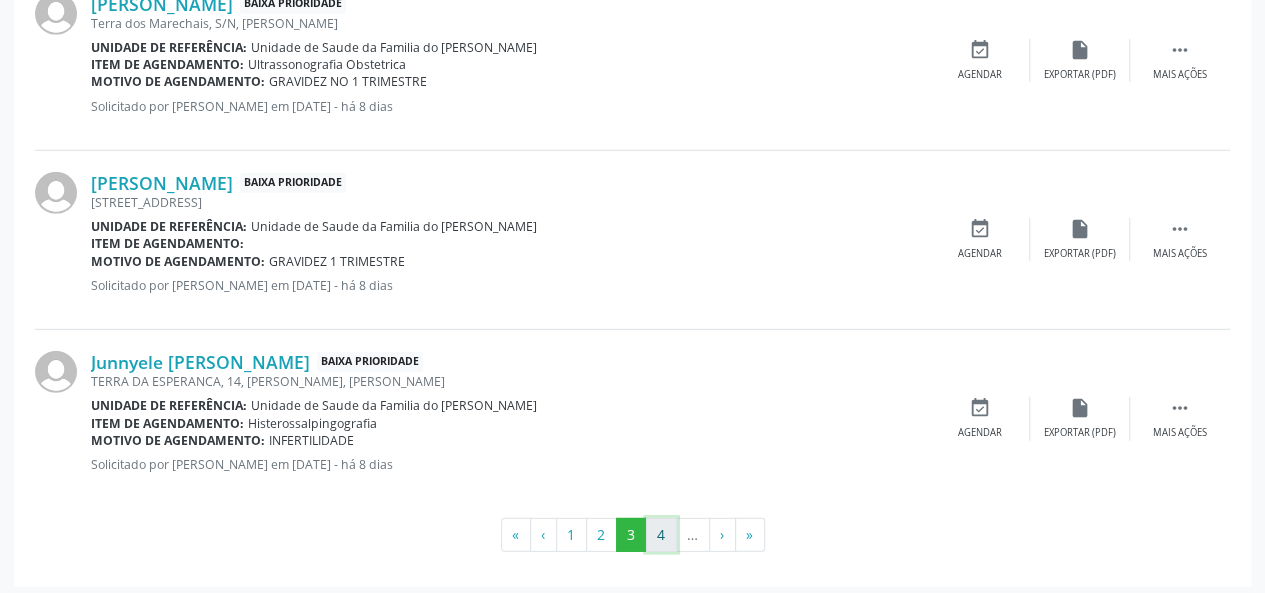 click on "4" at bounding box center (661, 535) 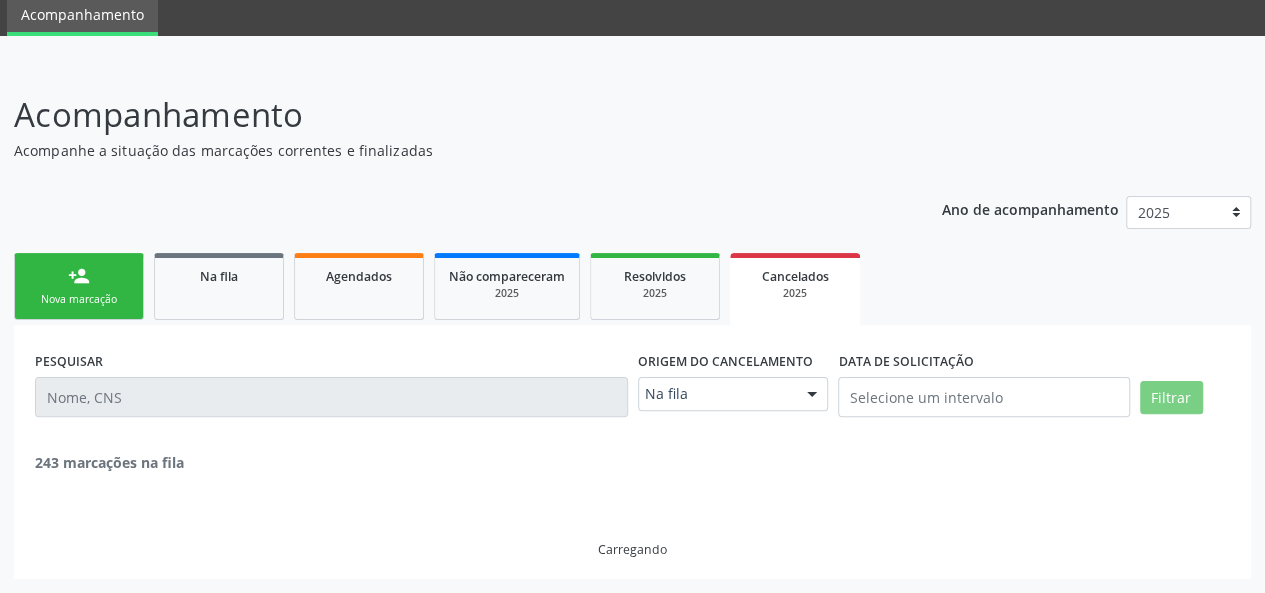scroll, scrollTop: 2746, scrollLeft: 0, axis: vertical 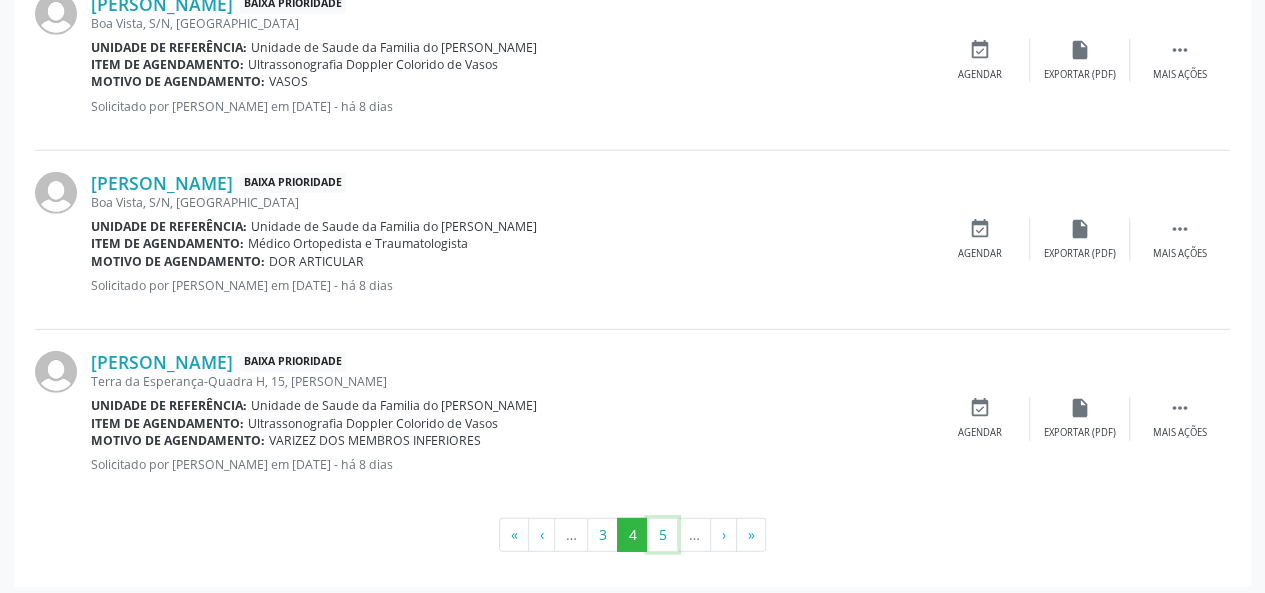 click on "5" at bounding box center [662, 535] 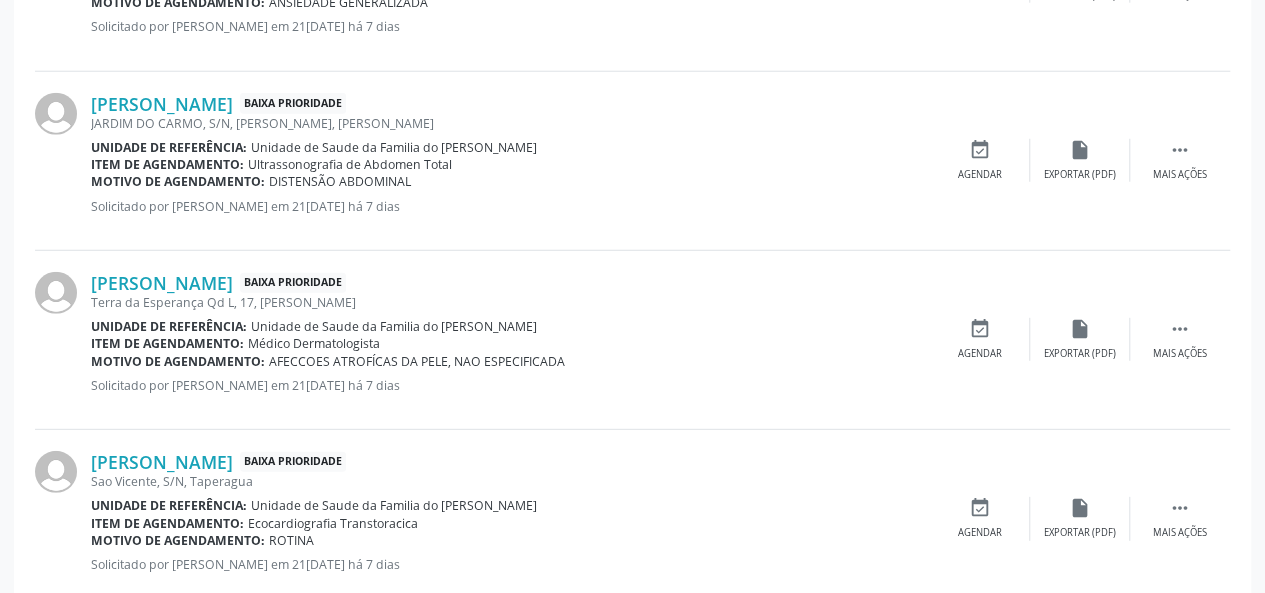 scroll, scrollTop: 2746, scrollLeft: 0, axis: vertical 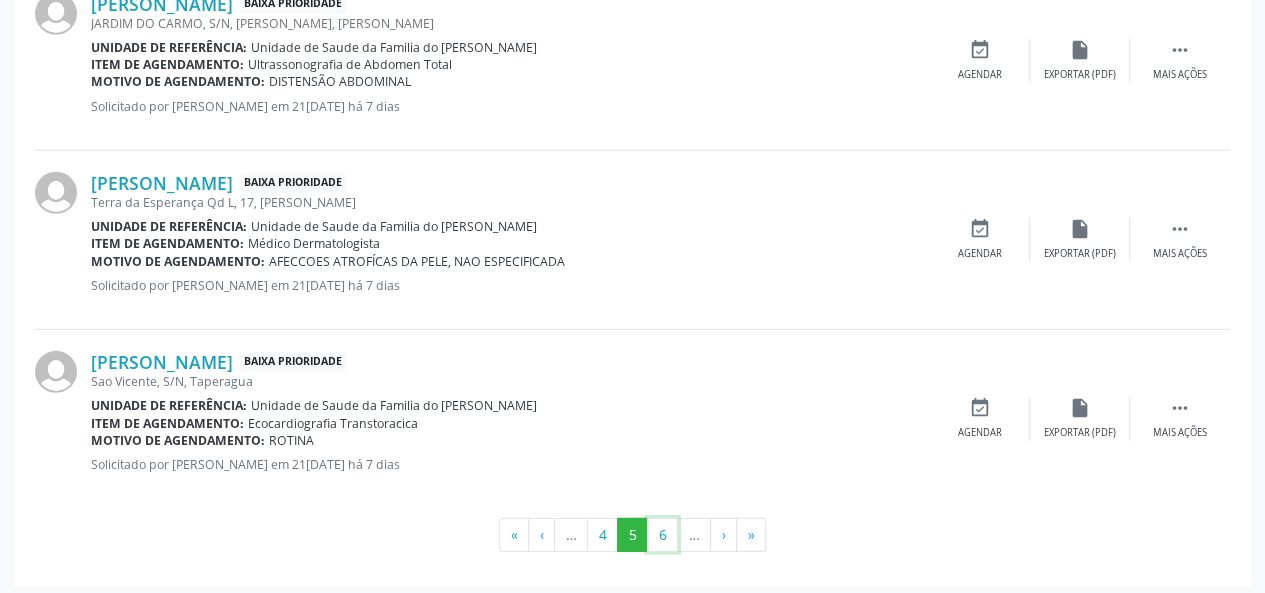 click on "6" at bounding box center [662, 535] 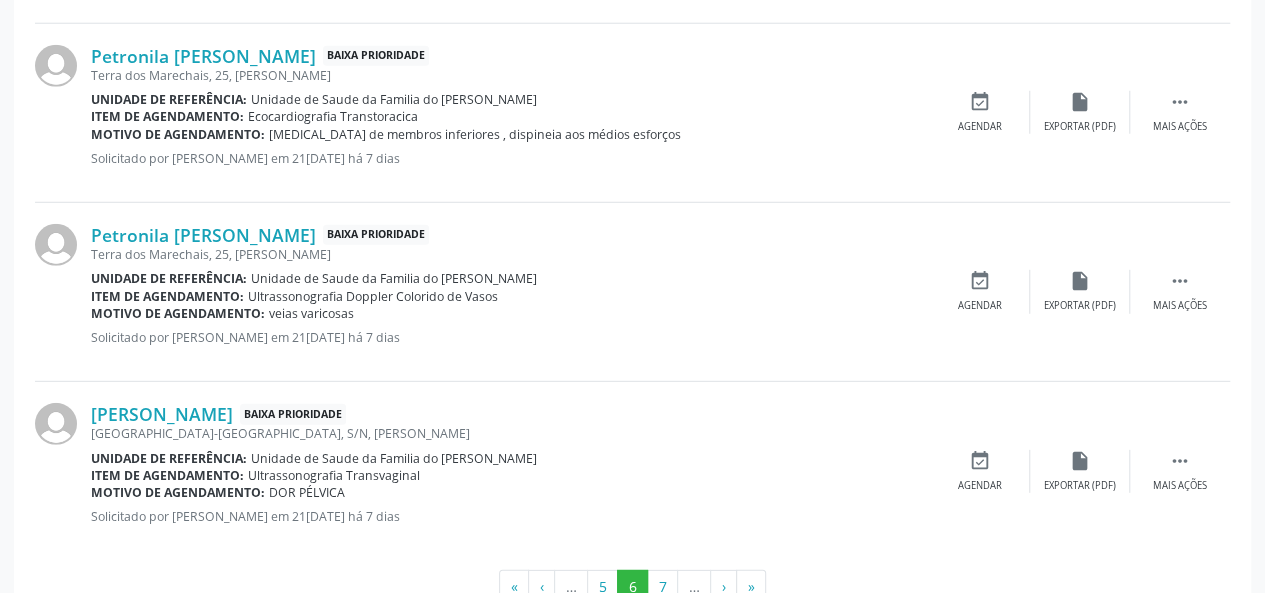 scroll, scrollTop: 2764, scrollLeft: 0, axis: vertical 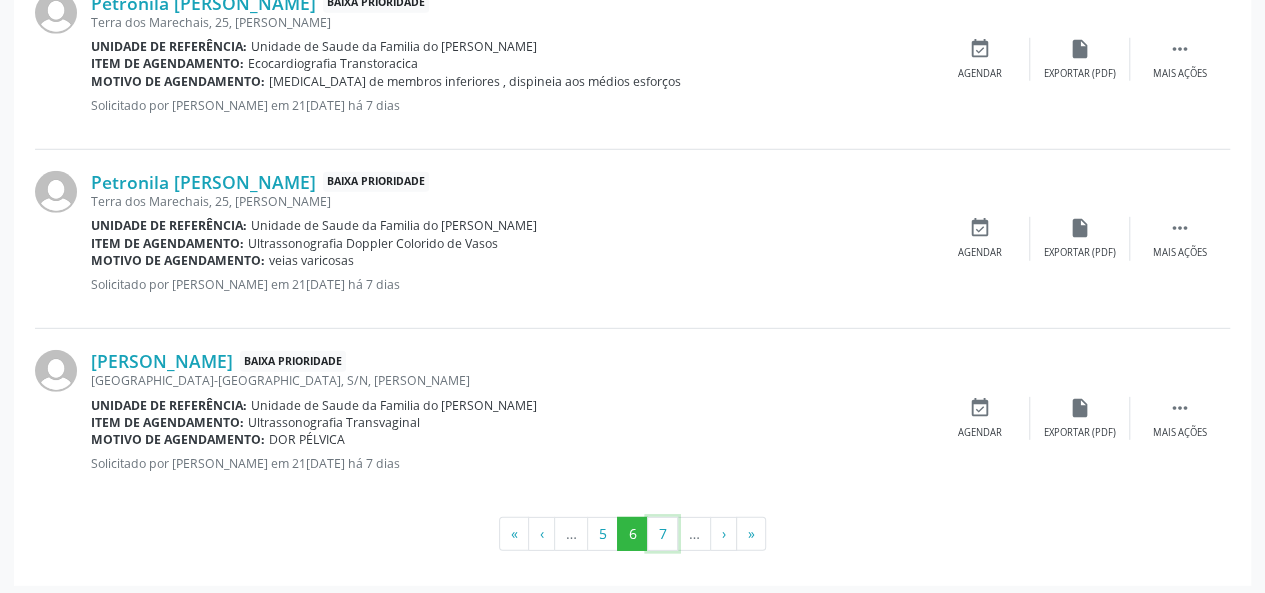 click on "7" at bounding box center (662, 534) 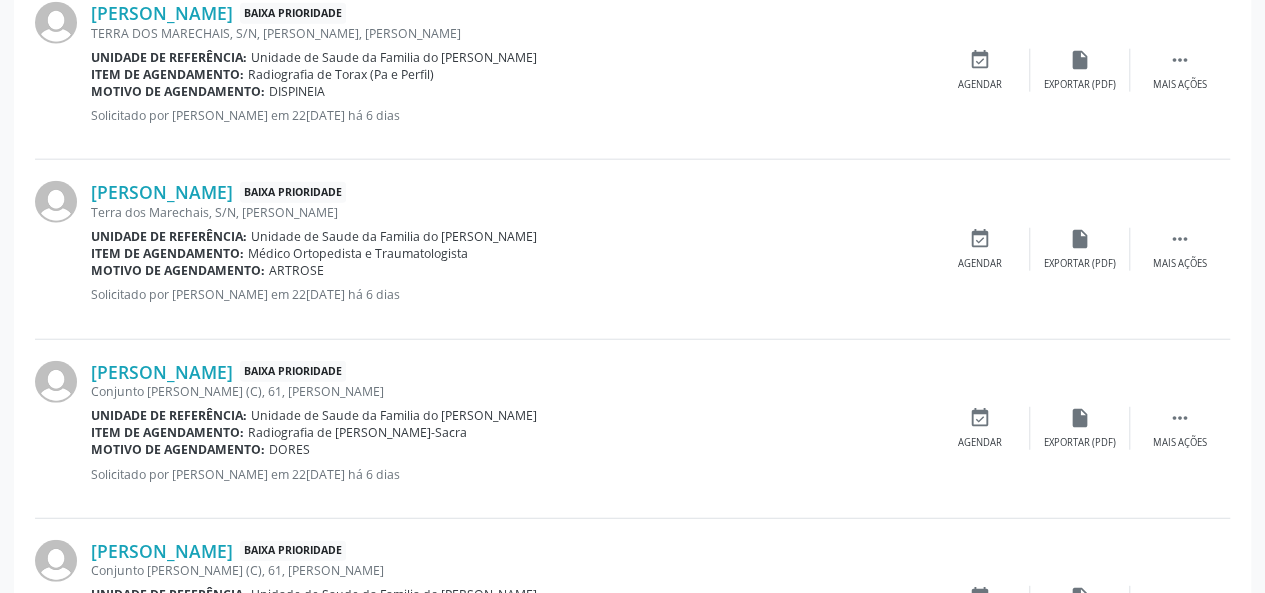 scroll, scrollTop: 2346, scrollLeft: 0, axis: vertical 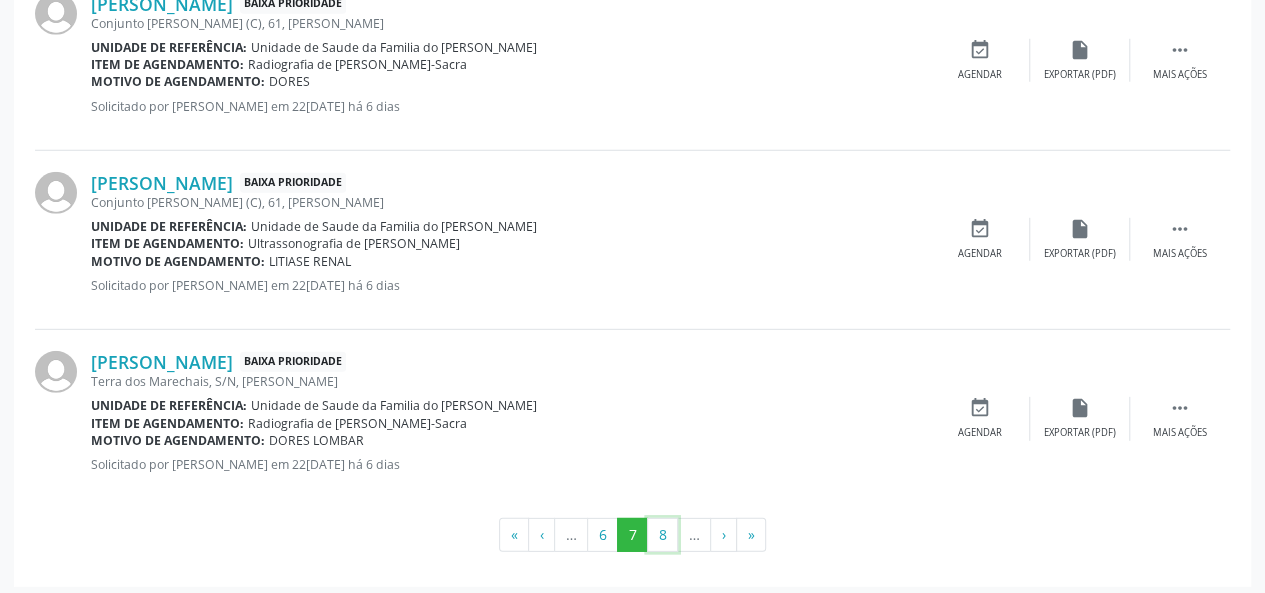 click on "8" at bounding box center (662, 535) 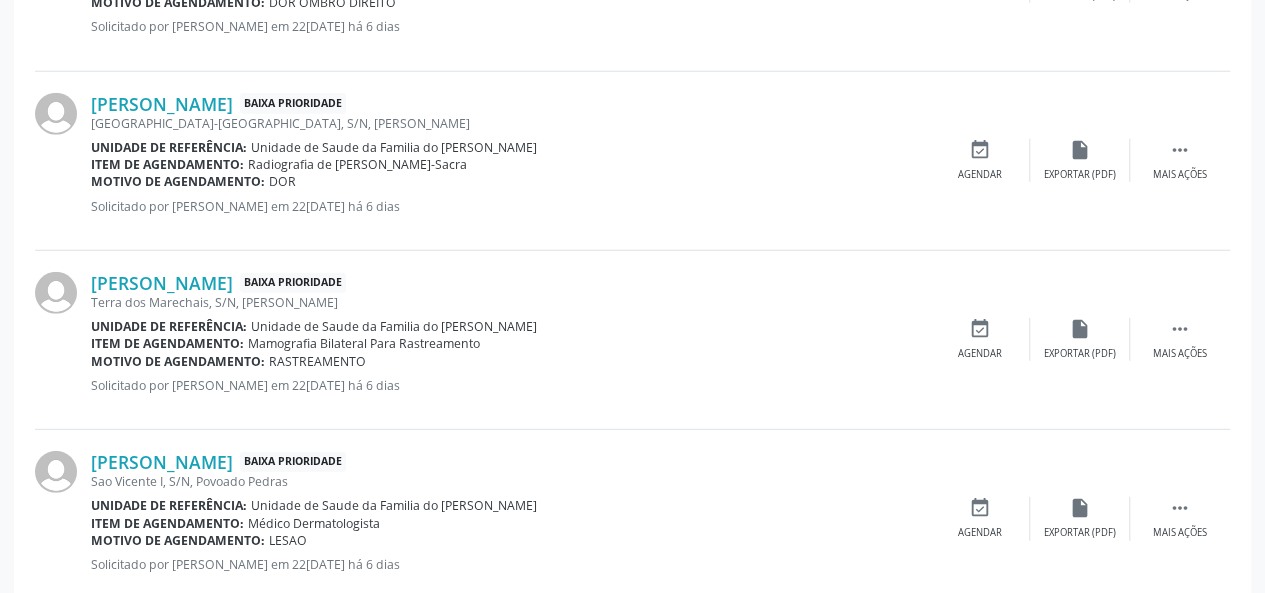 scroll, scrollTop: 2746, scrollLeft: 0, axis: vertical 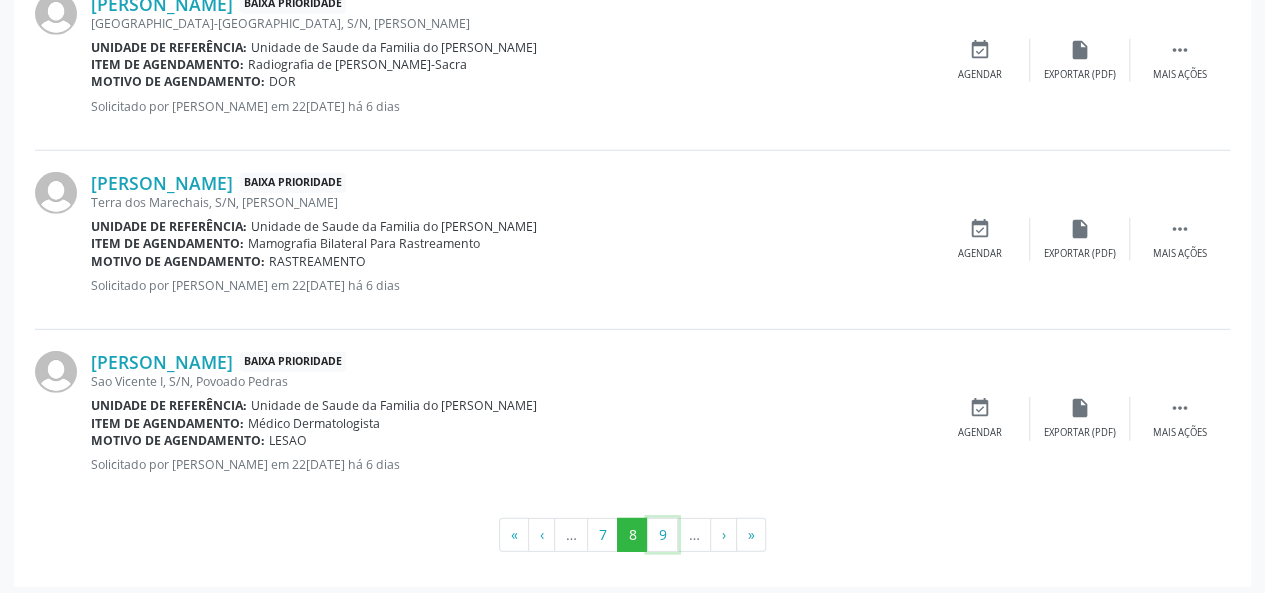 click on "9" at bounding box center [662, 535] 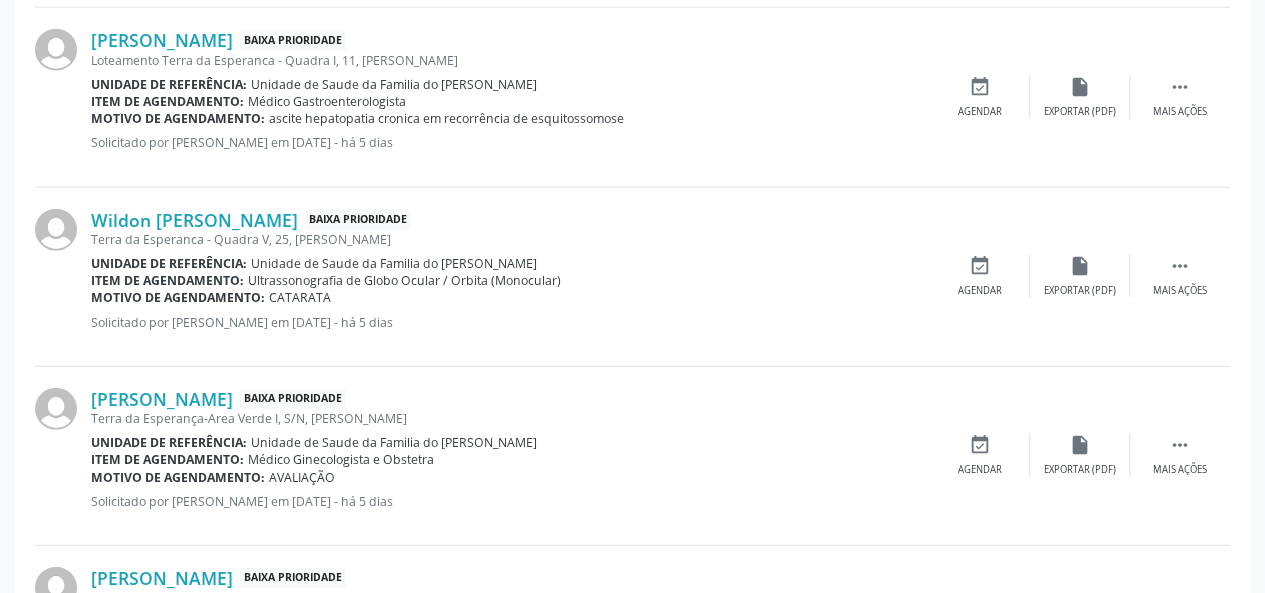 scroll, scrollTop: 2746, scrollLeft: 0, axis: vertical 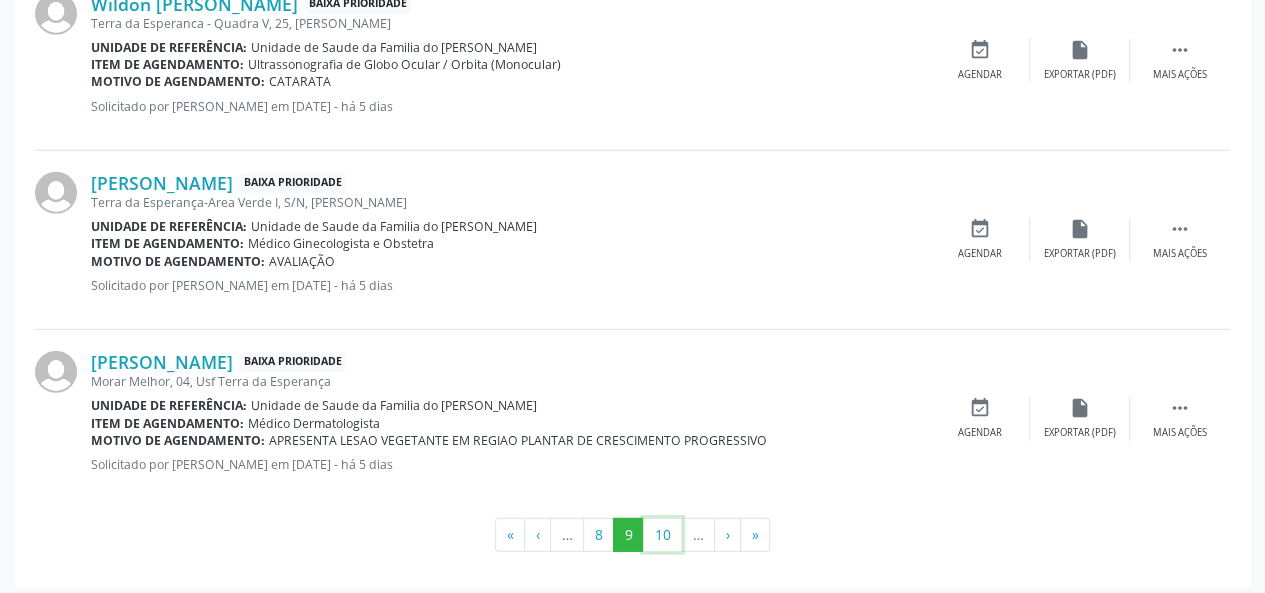 click on "10" at bounding box center [662, 535] 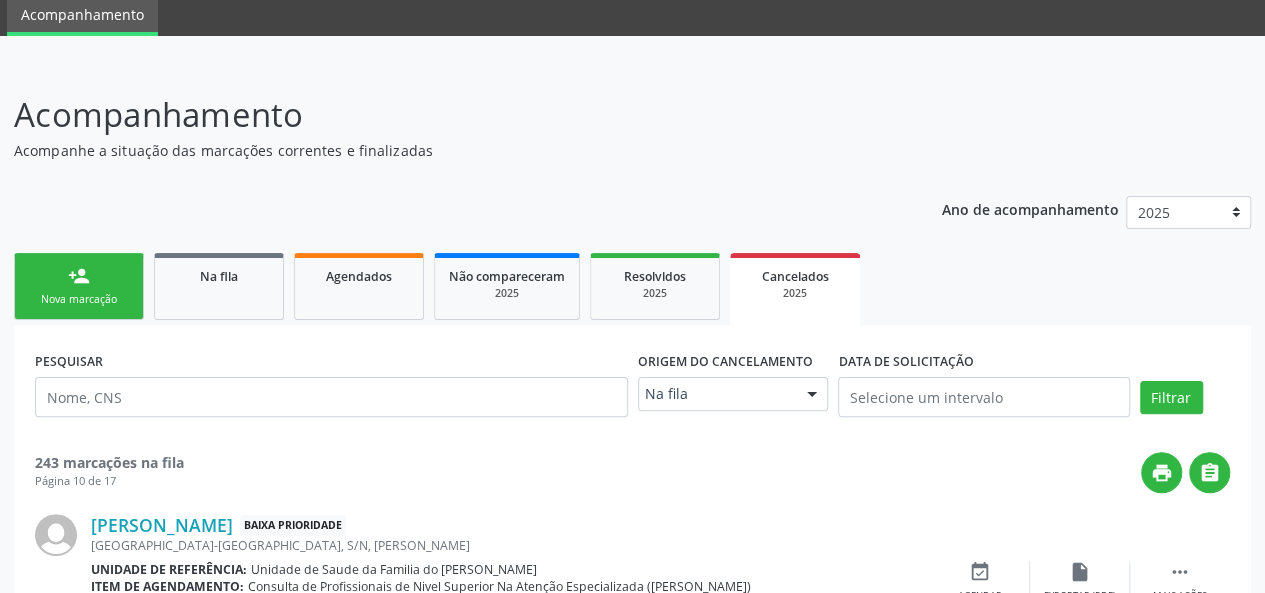 scroll, scrollTop: 2746, scrollLeft: 0, axis: vertical 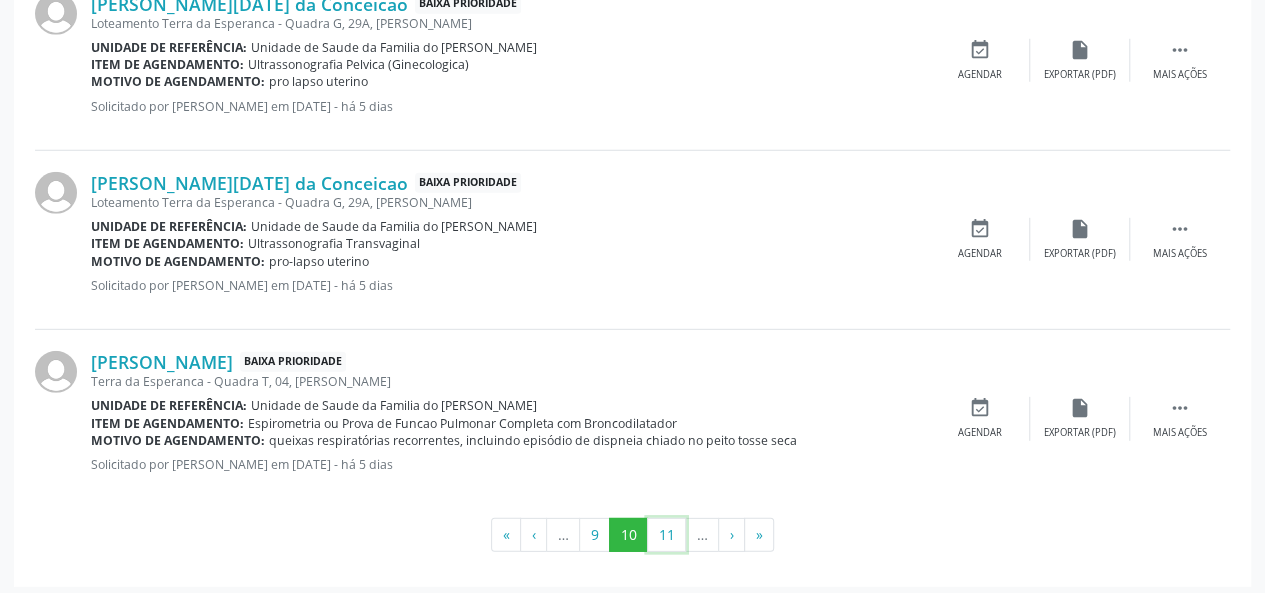 click on "11" at bounding box center (666, 535) 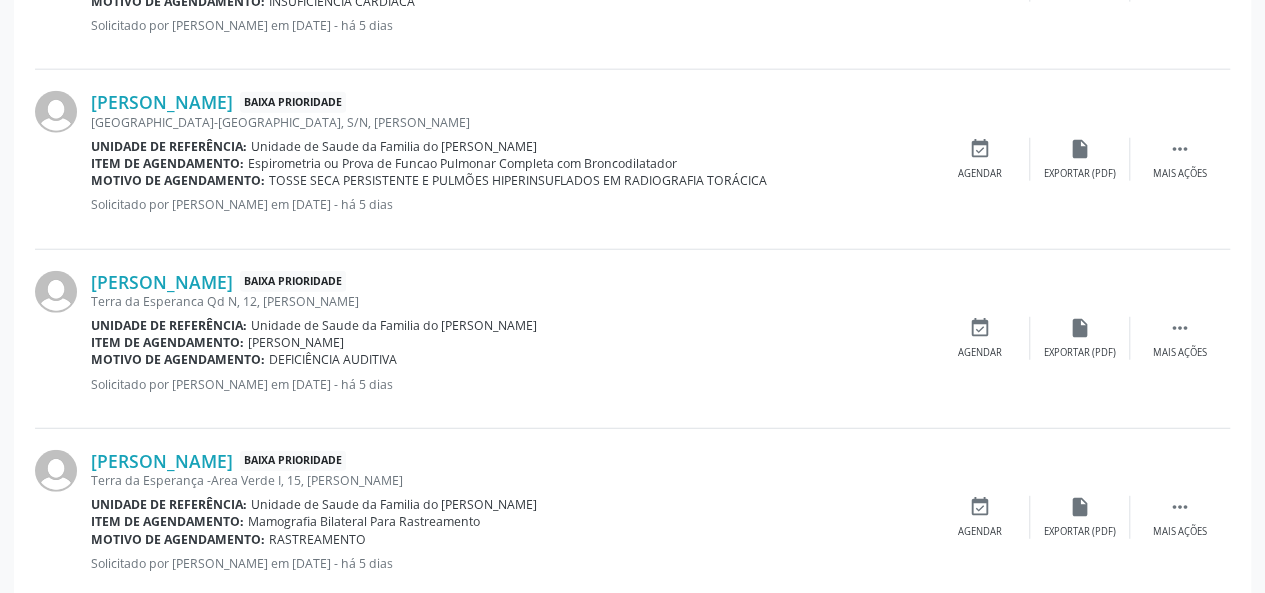 scroll, scrollTop: 2746, scrollLeft: 0, axis: vertical 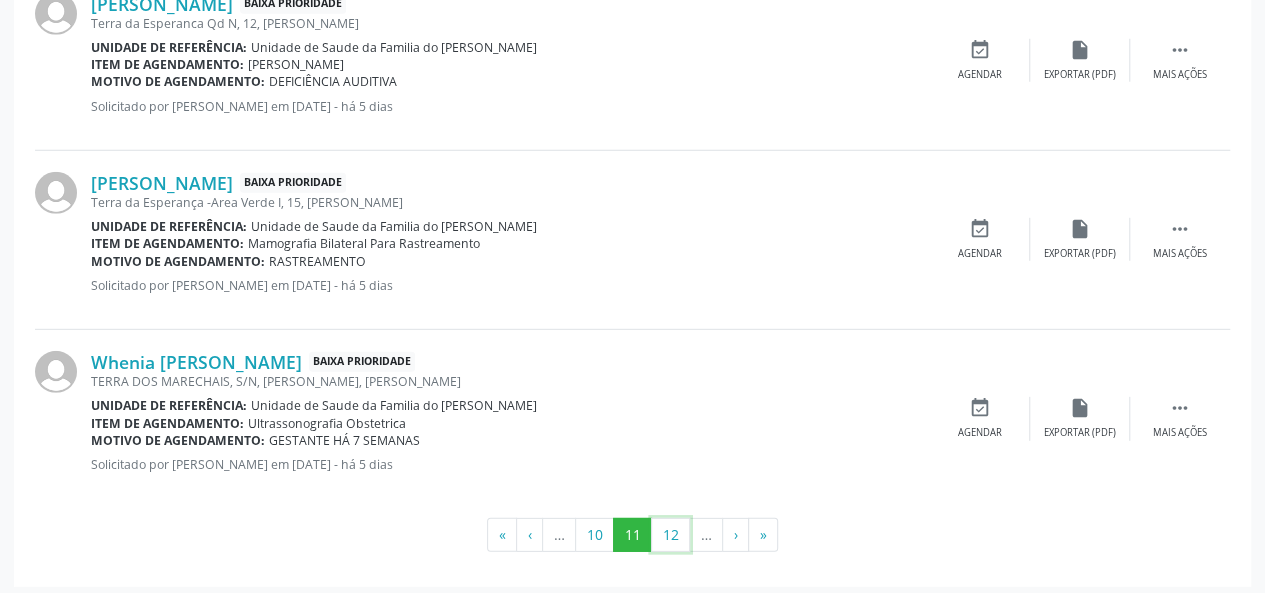 click on "12" at bounding box center [670, 535] 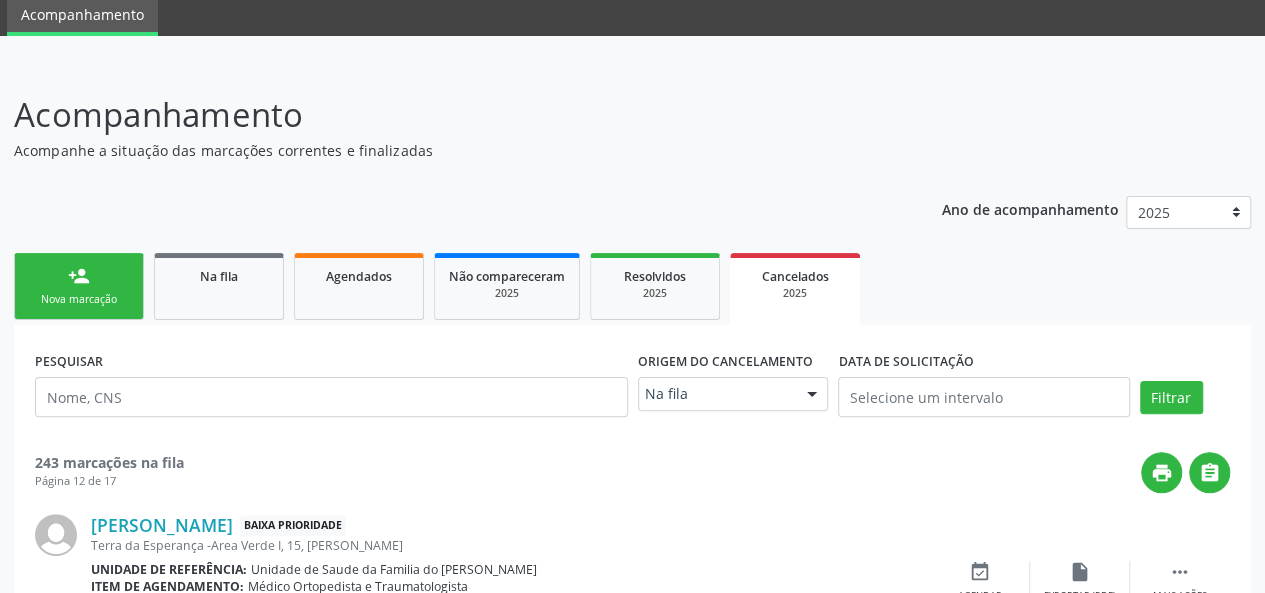 scroll, scrollTop: 2746, scrollLeft: 0, axis: vertical 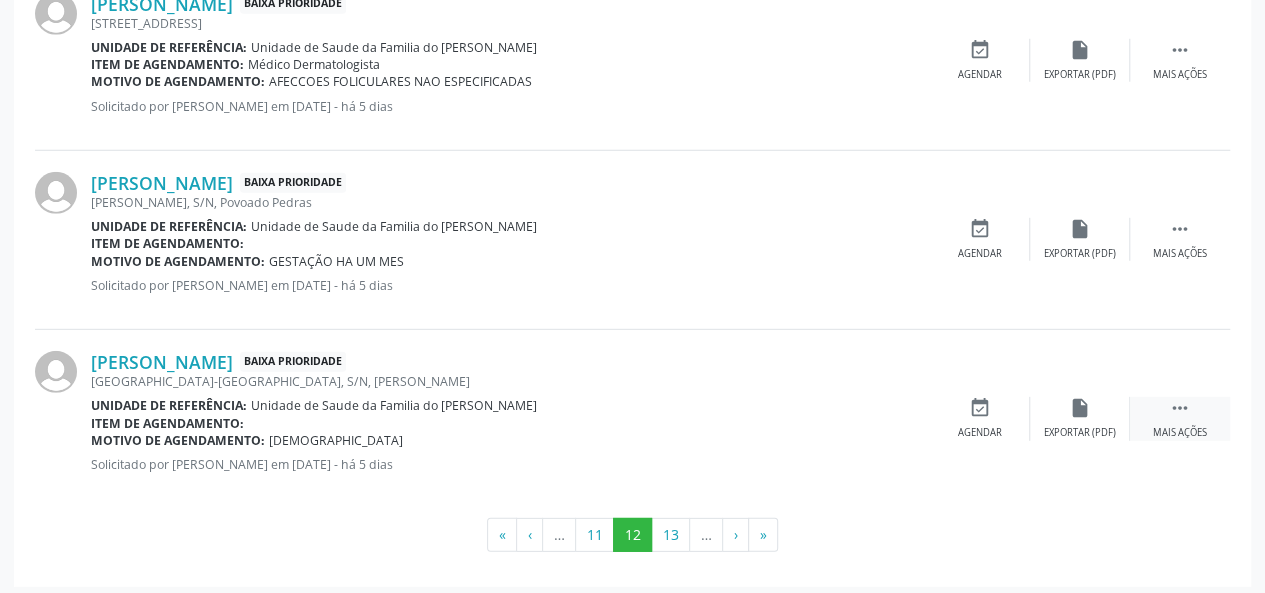 click on "
Mais ações" at bounding box center [1180, 418] 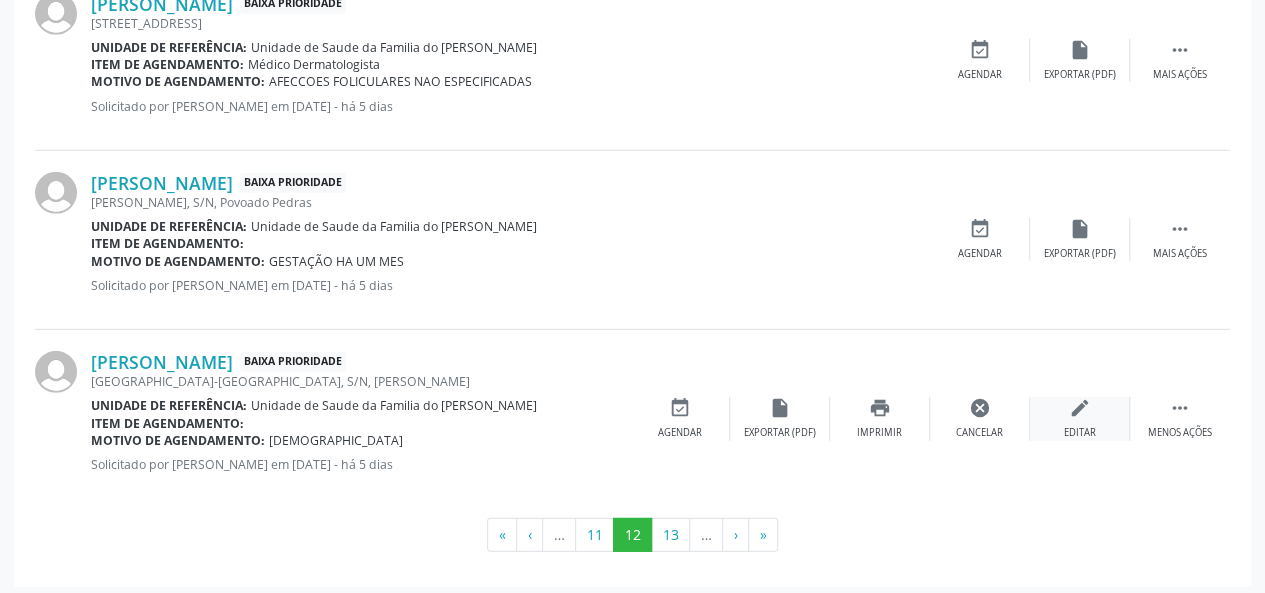 click on "Editar" at bounding box center [1080, 433] 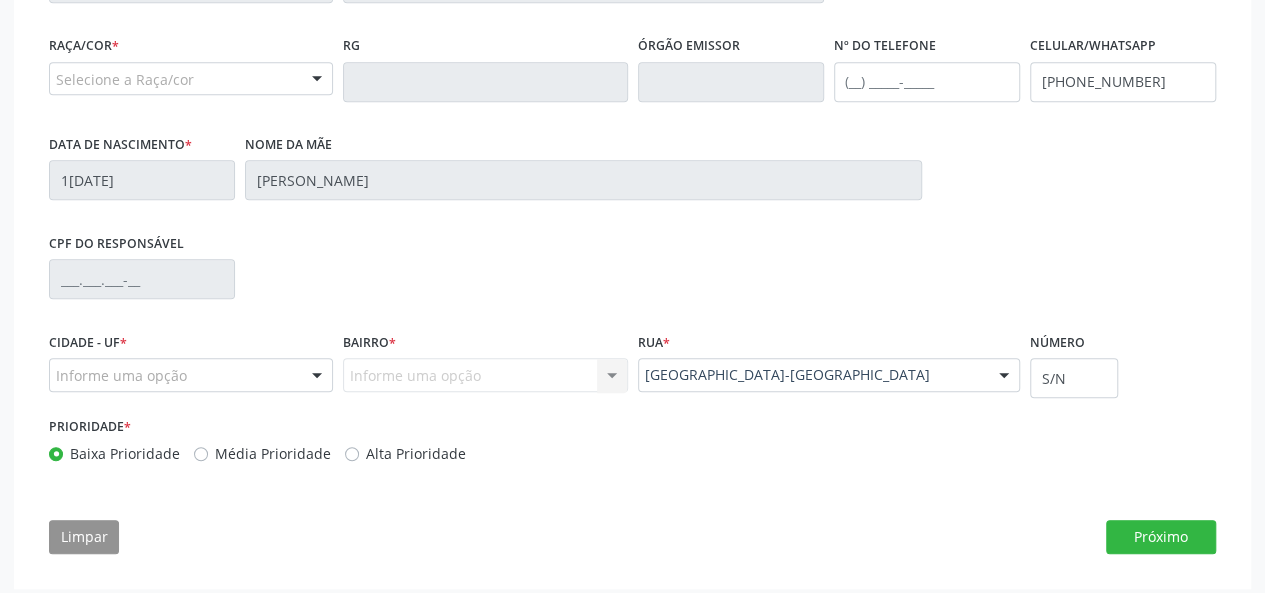 scroll, scrollTop: 544, scrollLeft: 0, axis: vertical 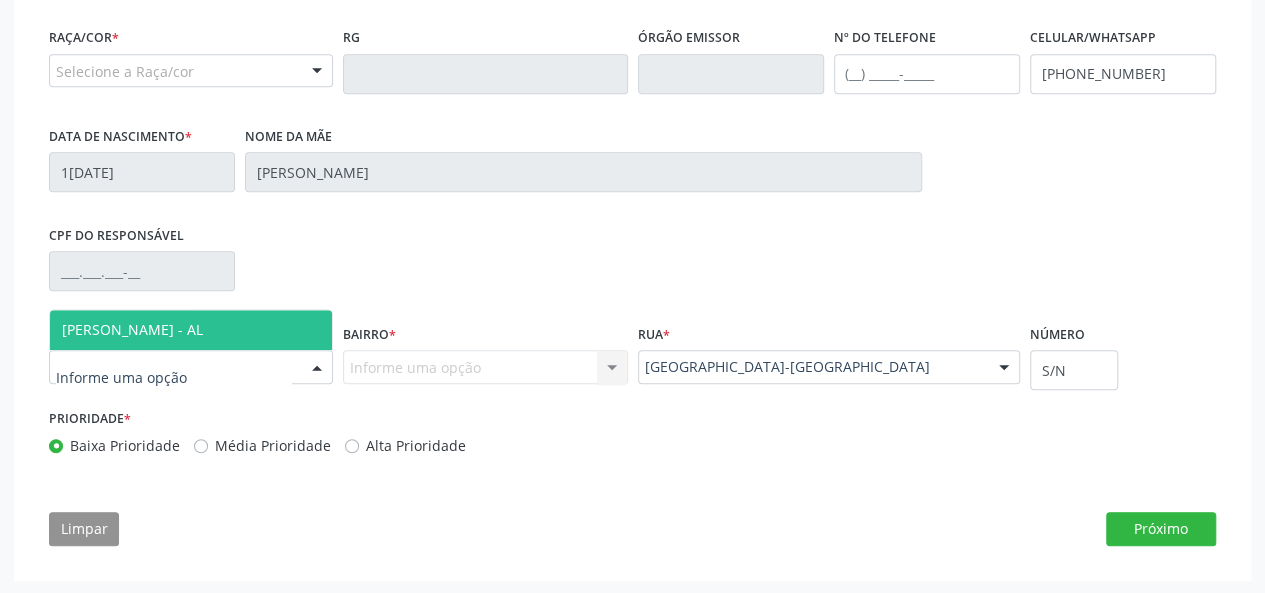 click at bounding box center [317, 368] 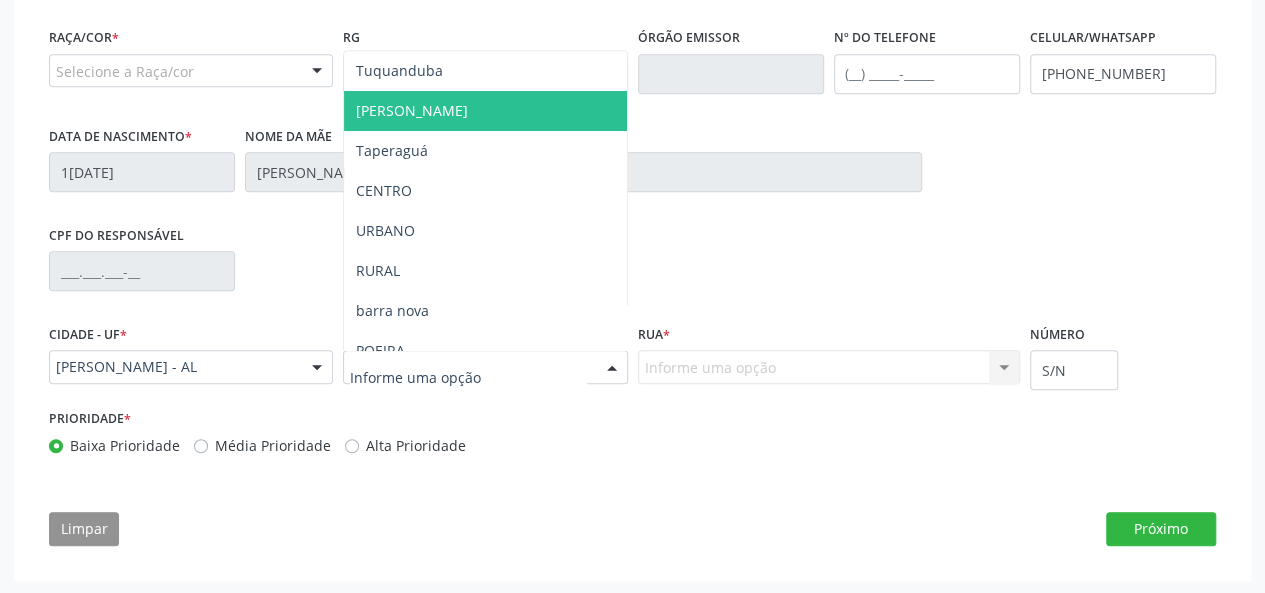 click on "[PERSON_NAME]" at bounding box center (485, 111) 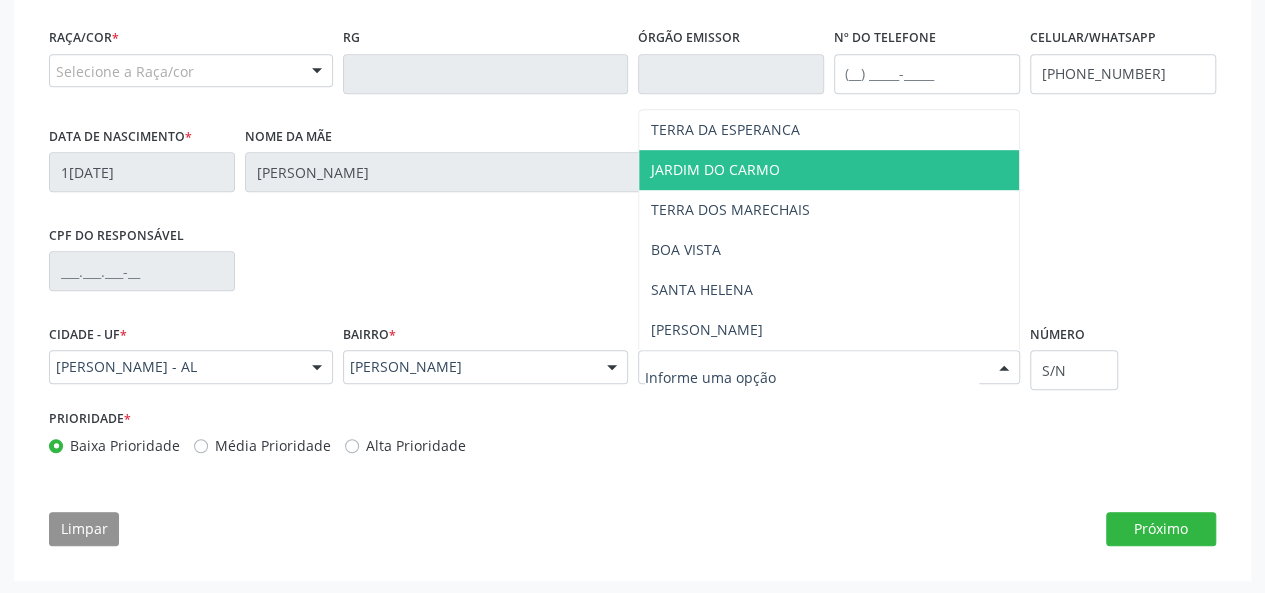 click on "JARDIM DO CARMO" at bounding box center (715, 169) 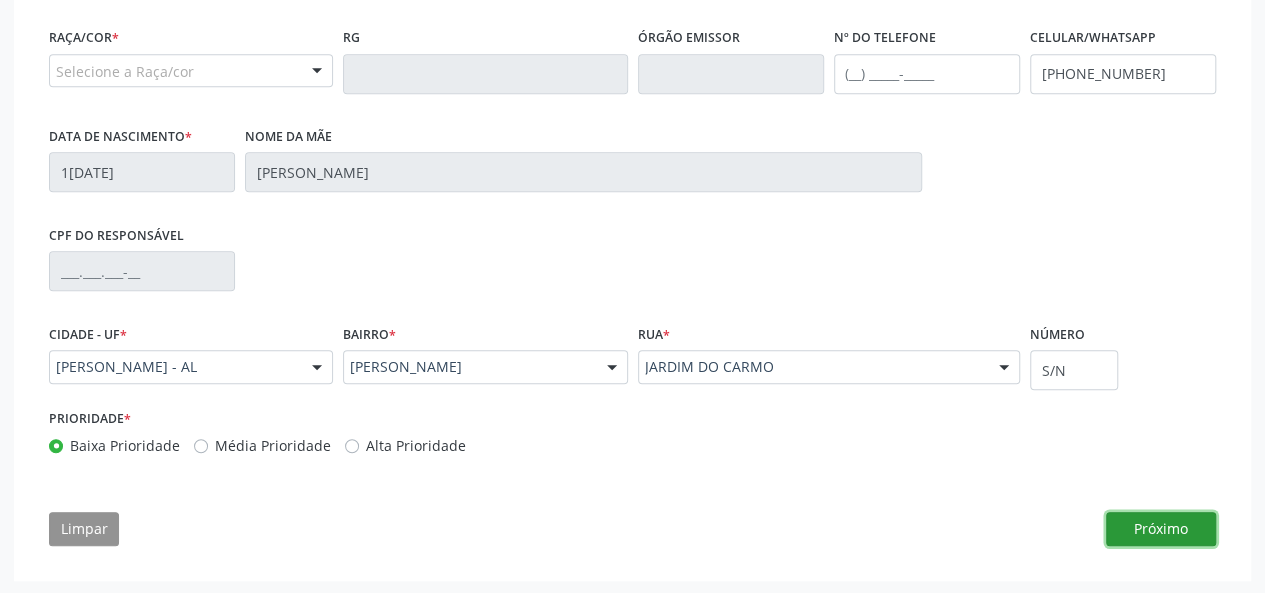 click on "Próximo" at bounding box center (1161, 529) 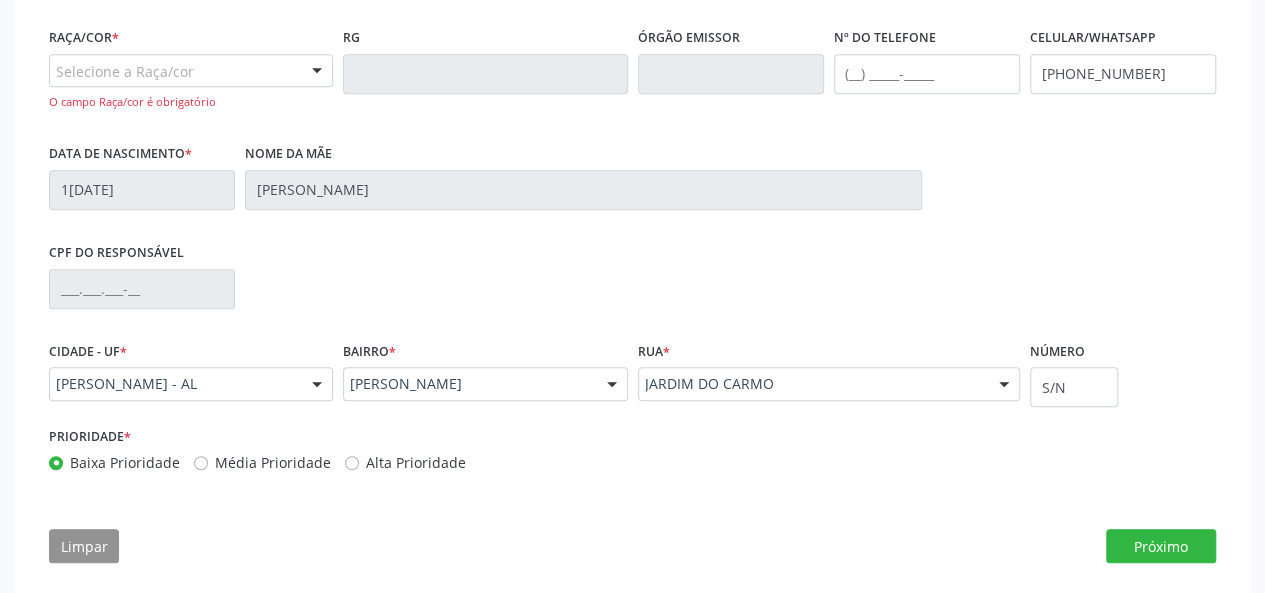 click at bounding box center [317, 72] 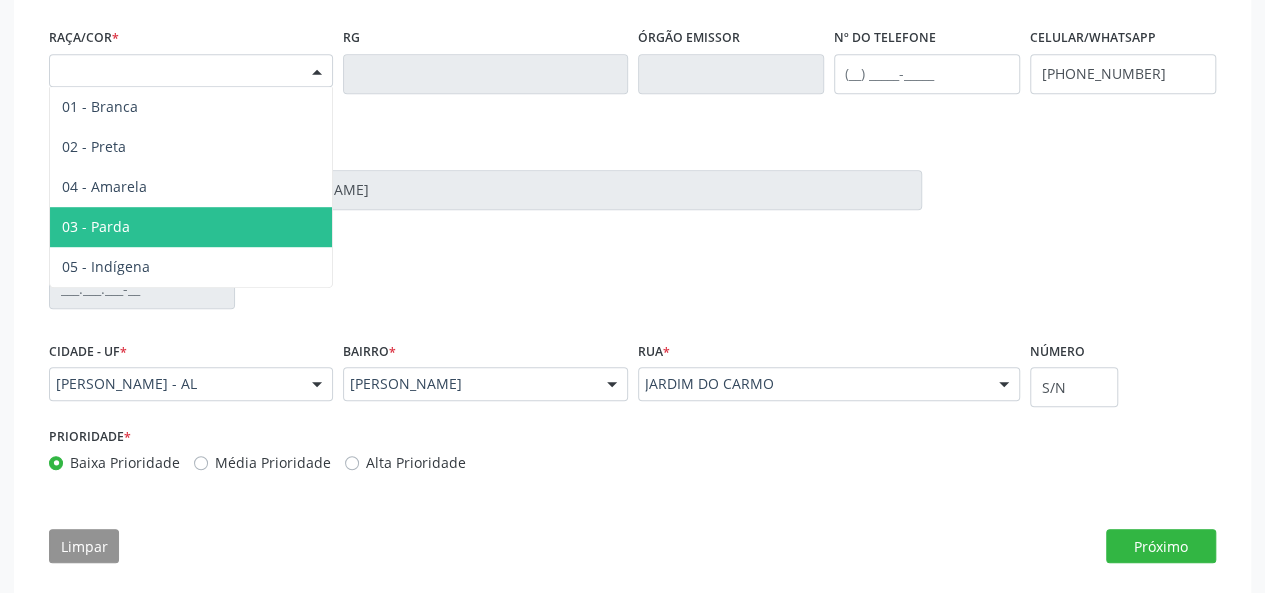 click on "03 - Parda" at bounding box center (191, 227) 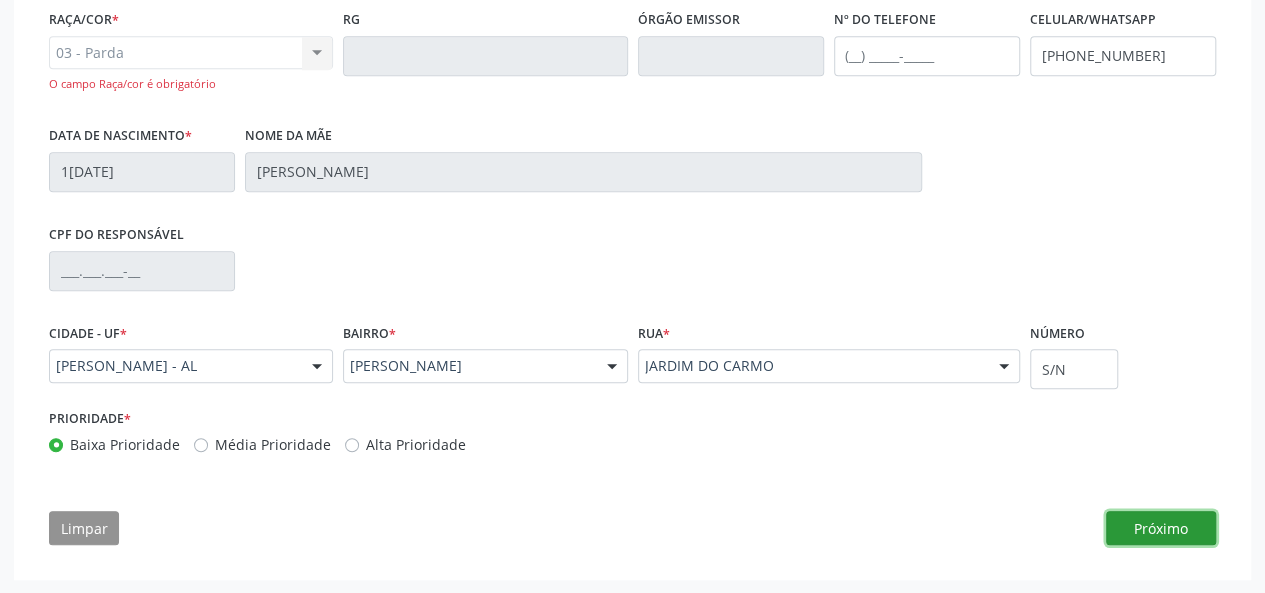 click on "Próximo" at bounding box center (1161, 528) 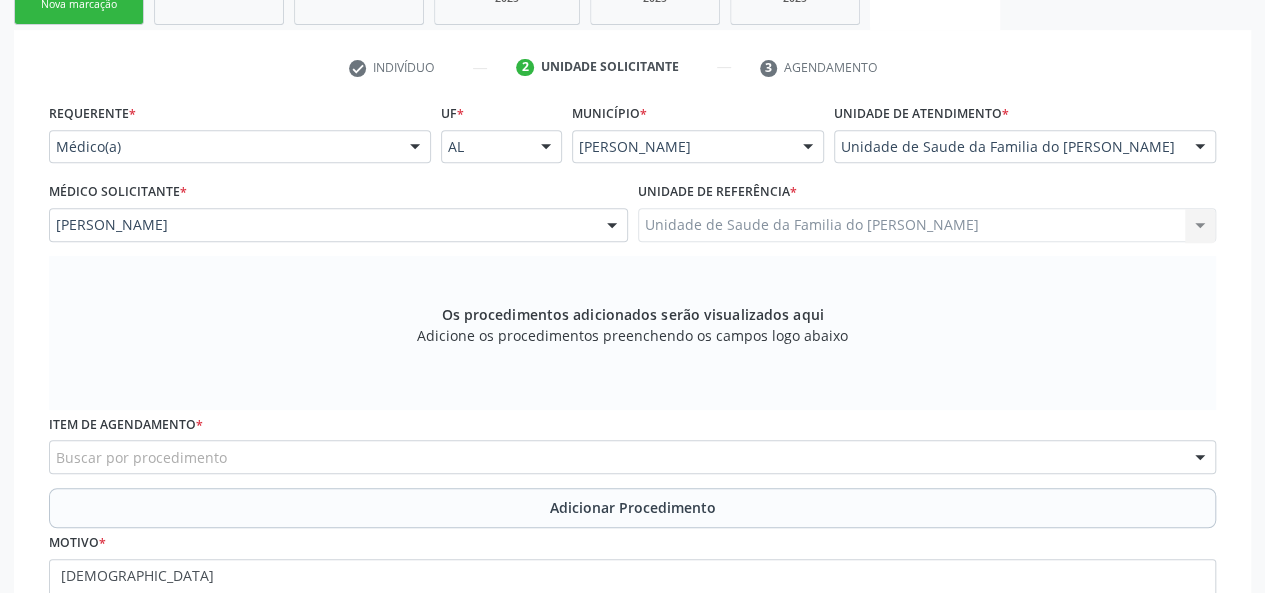 scroll, scrollTop: 361, scrollLeft: 0, axis: vertical 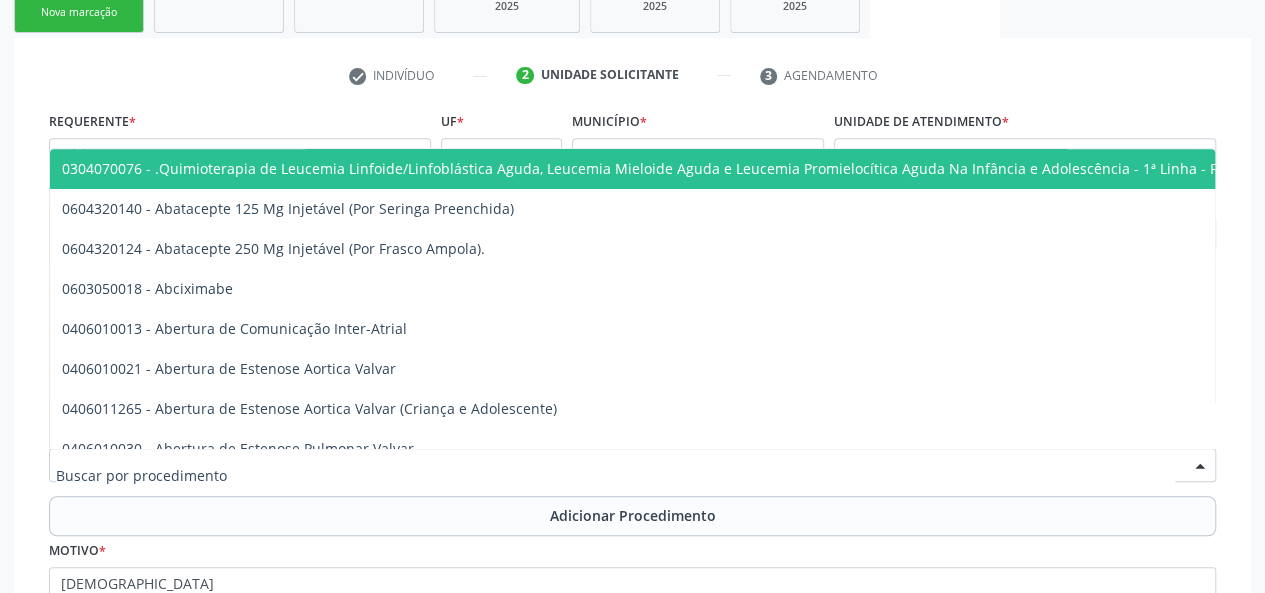 click at bounding box center [632, 465] 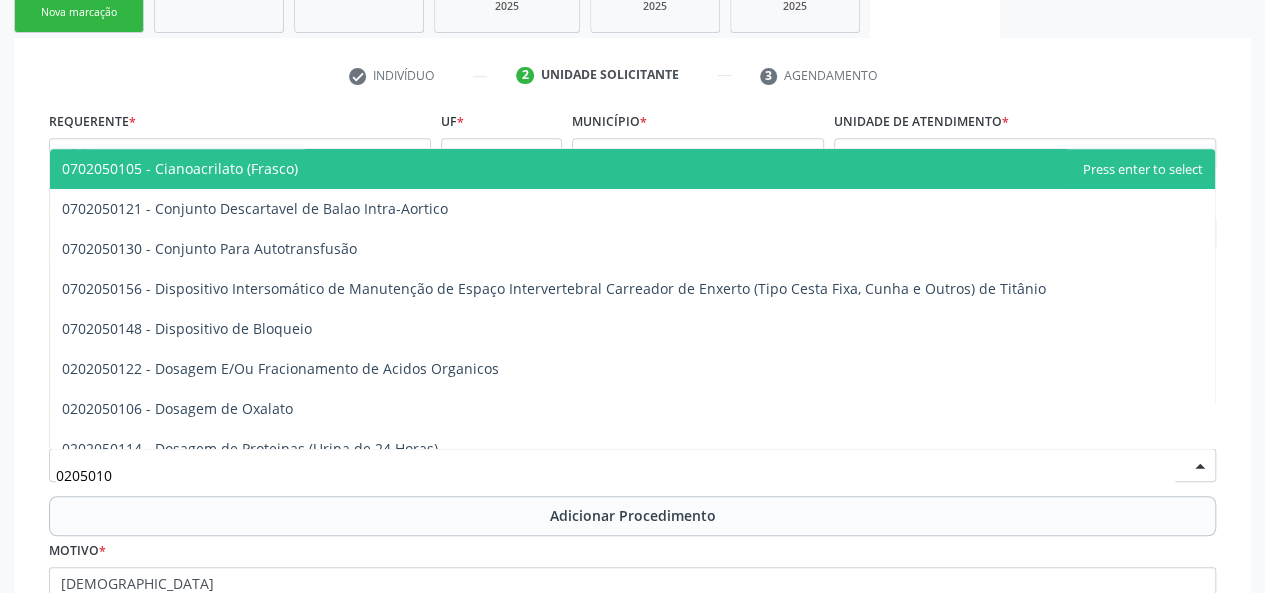 type on "02050100" 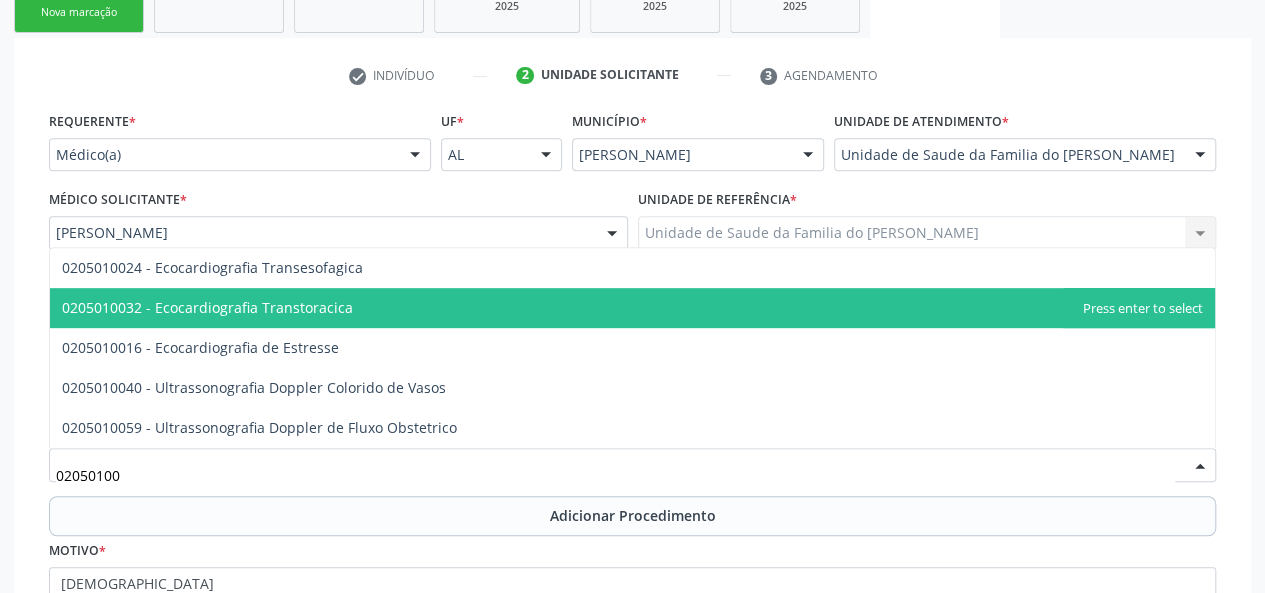 click on "0205010032 - Ecocardiografia Transtoracica" at bounding box center [632, 308] 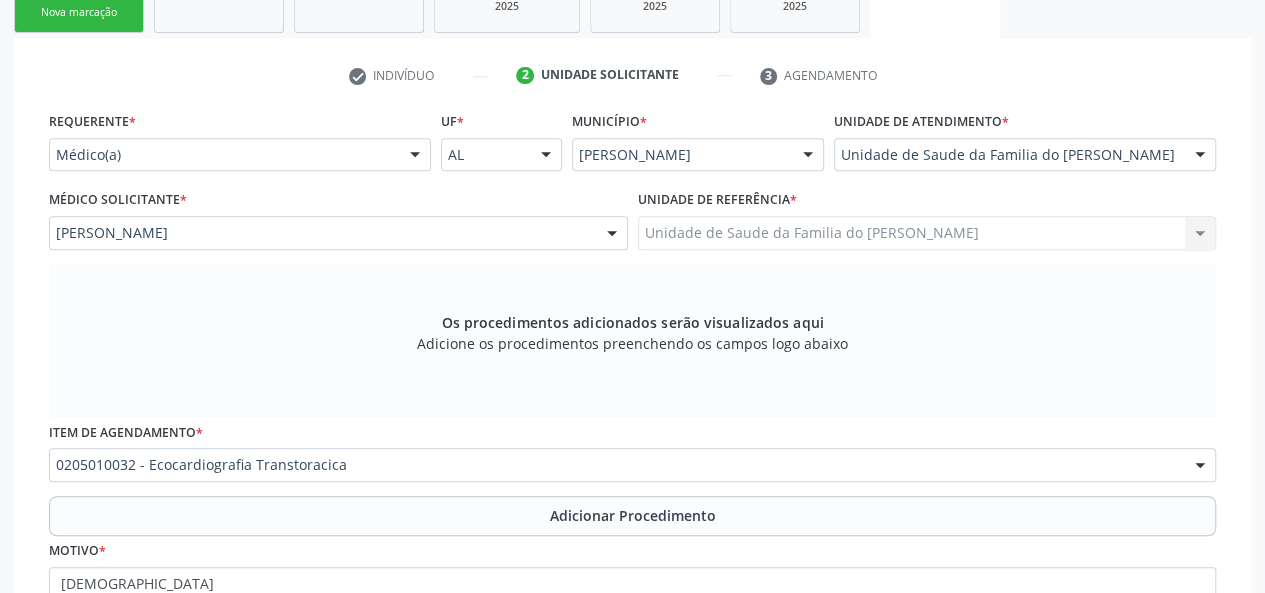 scroll, scrollTop: 561, scrollLeft: 0, axis: vertical 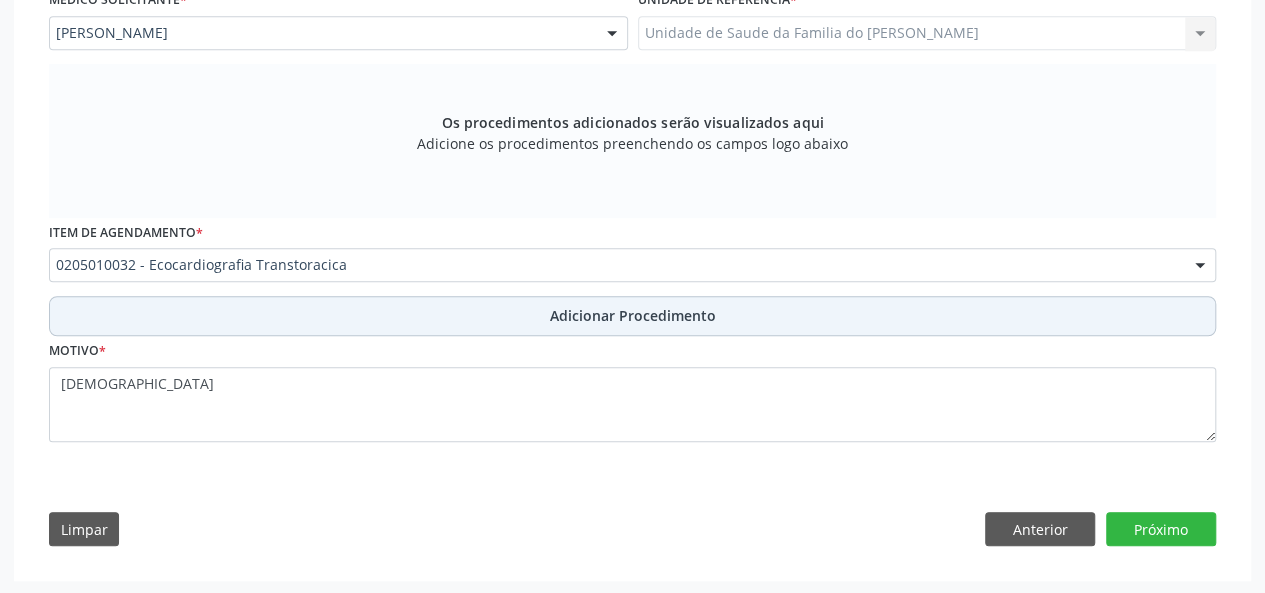 click on "Adicionar Procedimento" at bounding box center [632, 316] 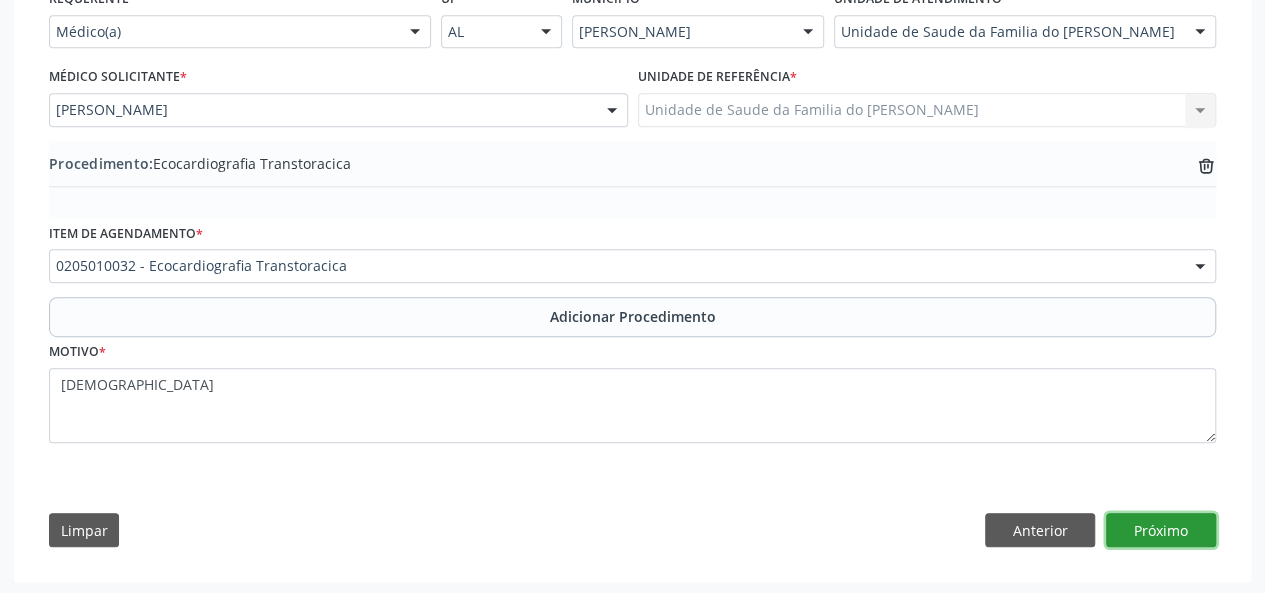 click on "Próximo" at bounding box center [1161, 530] 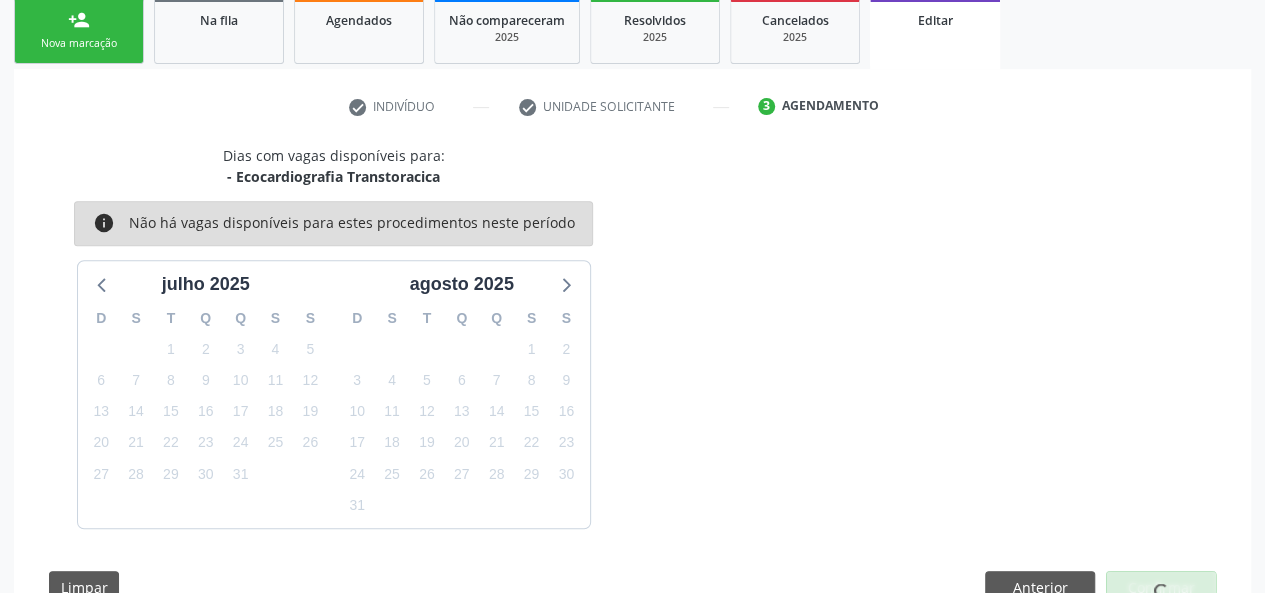 scroll, scrollTop: 388, scrollLeft: 0, axis: vertical 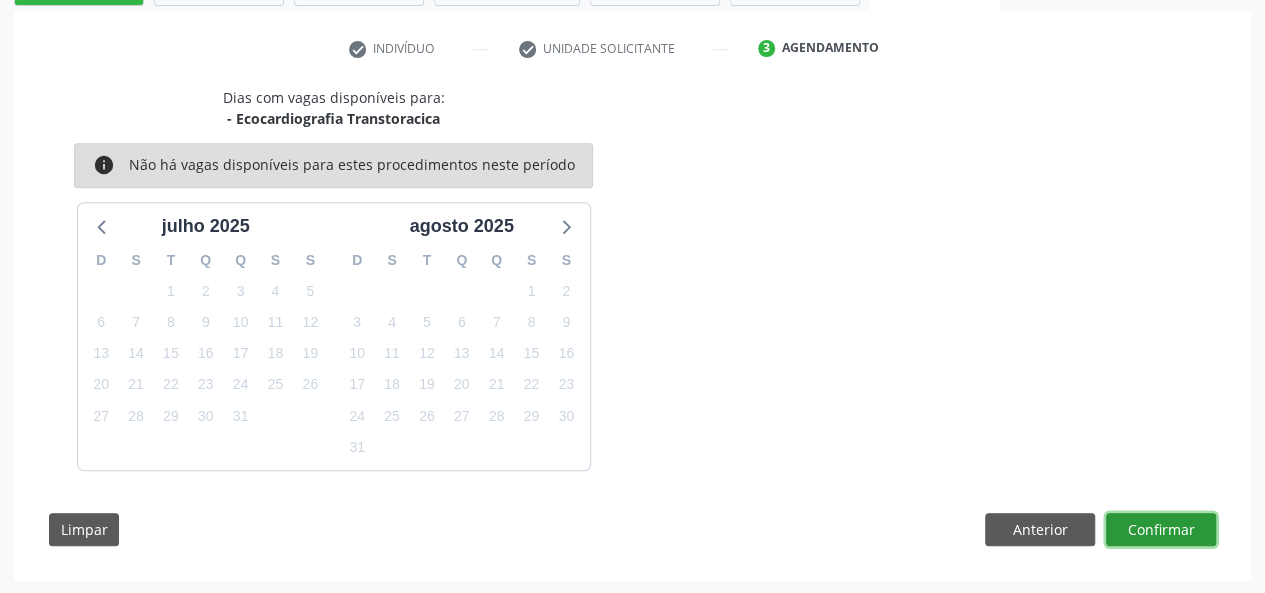 click on "Confirmar" at bounding box center (1161, 530) 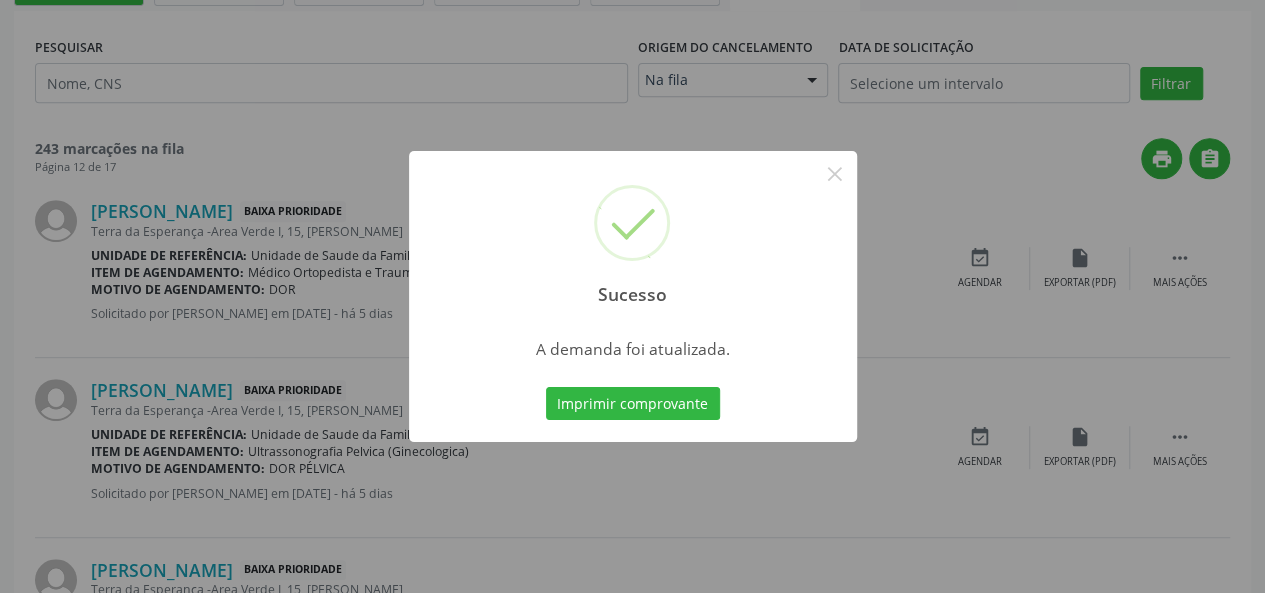scroll, scrollTop: 0, scrollLeft: 0, axis: both 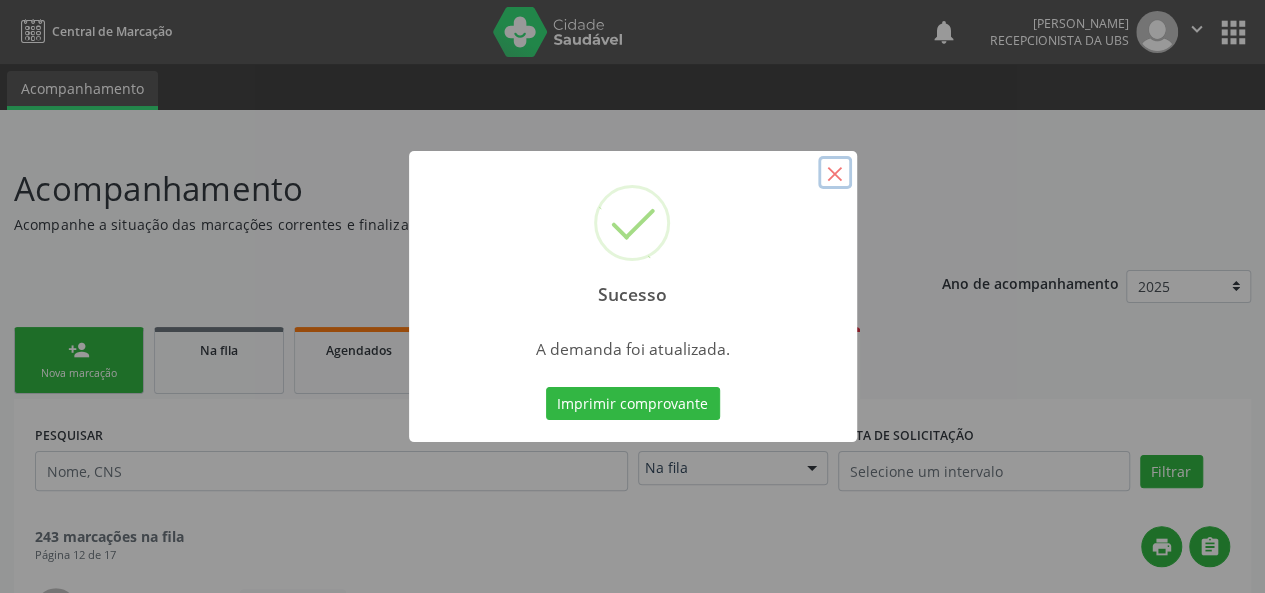 click on "×" at bounding box center (835, 173) 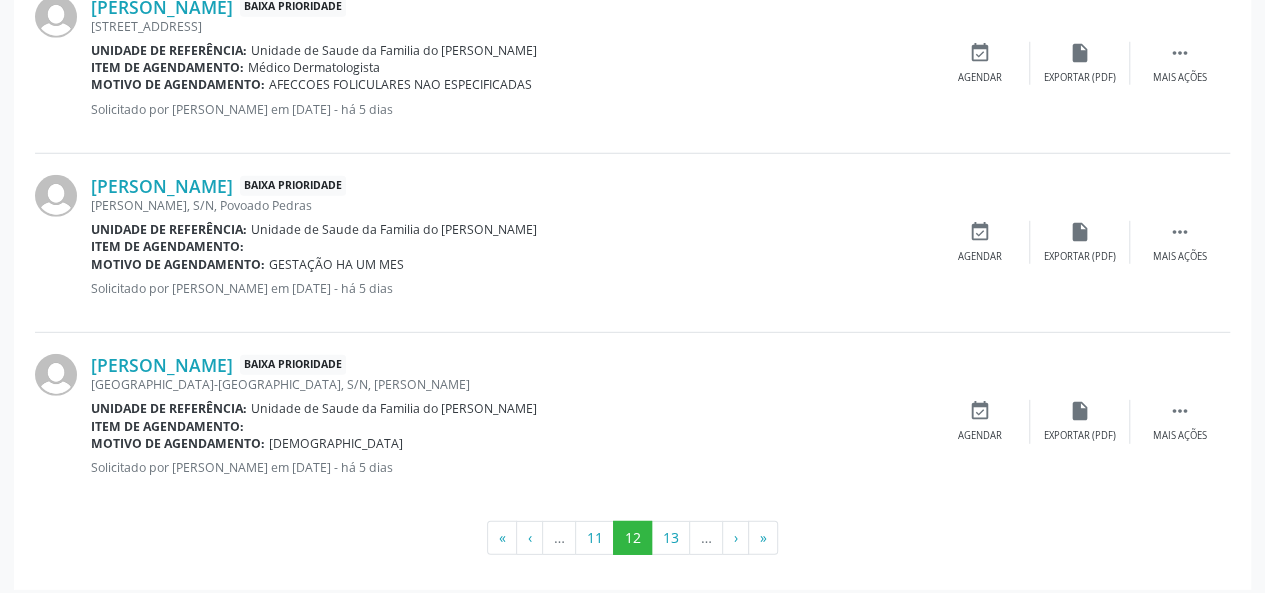 scroll, scrollTop: 2746, scrollLeft: 0, axis: vertical 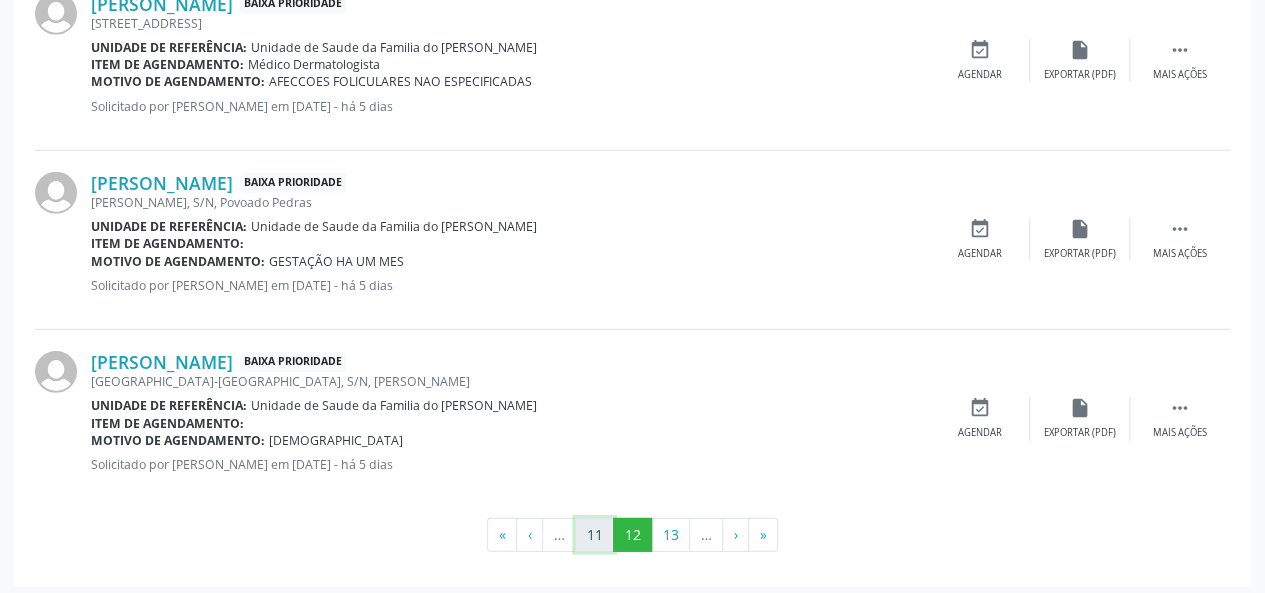 click on "11" at bounding box center (594, 535) 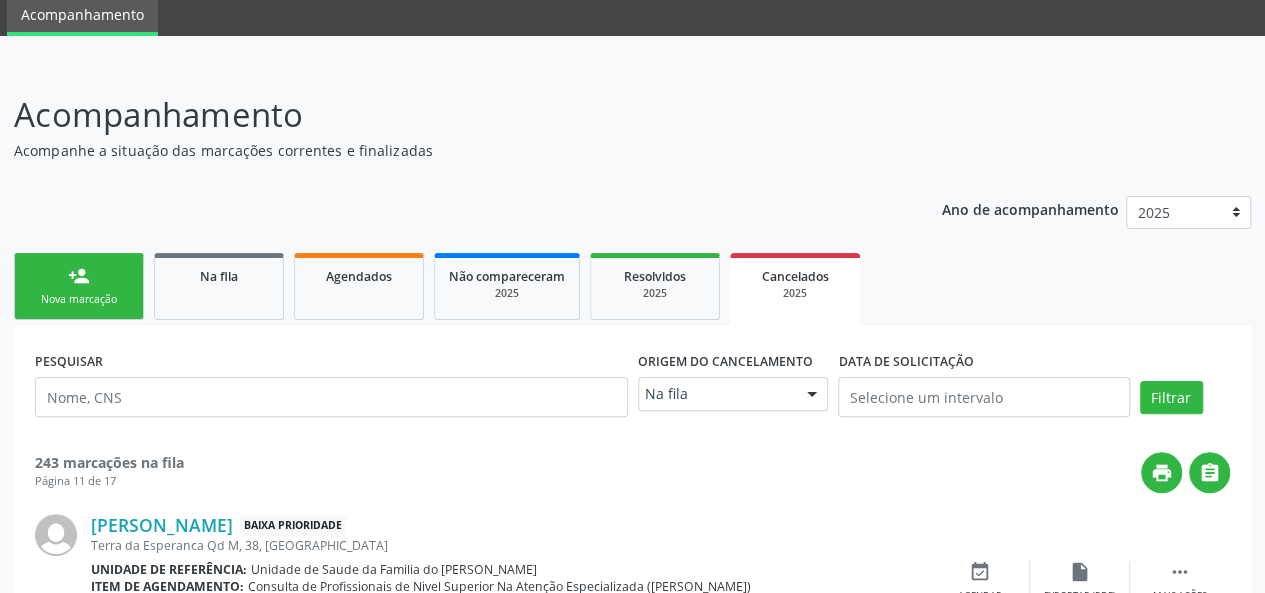scroll, scrollTop: 2746, scrollLeft: 0, axis: vertical 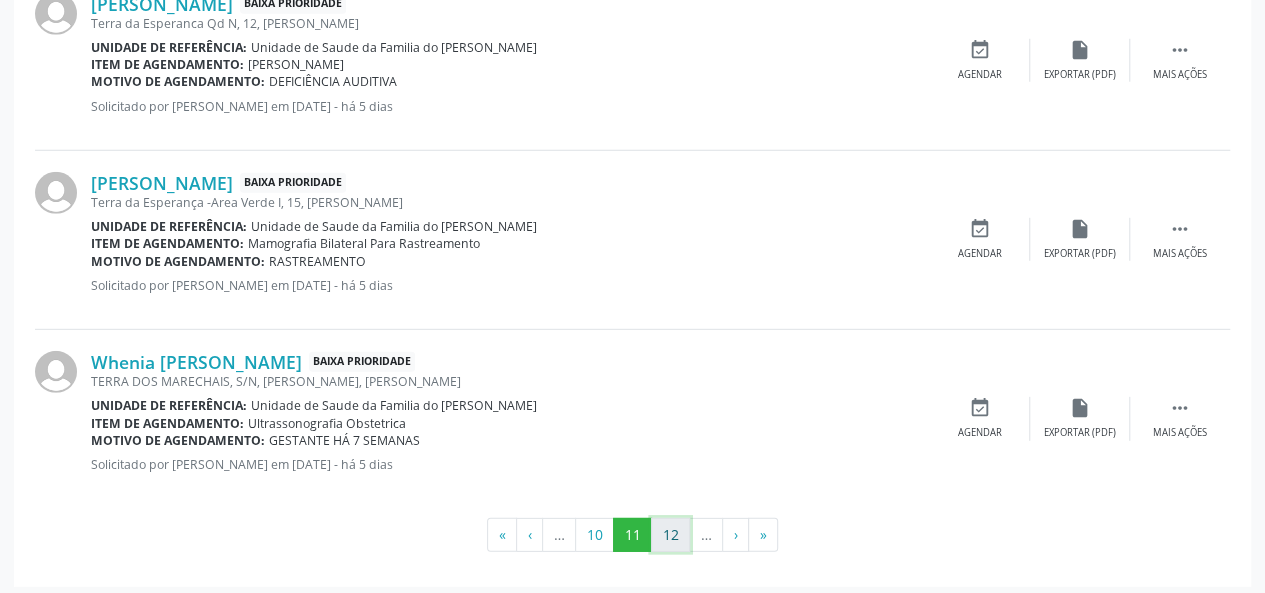 click on "12" at bounding box center [670, 535] 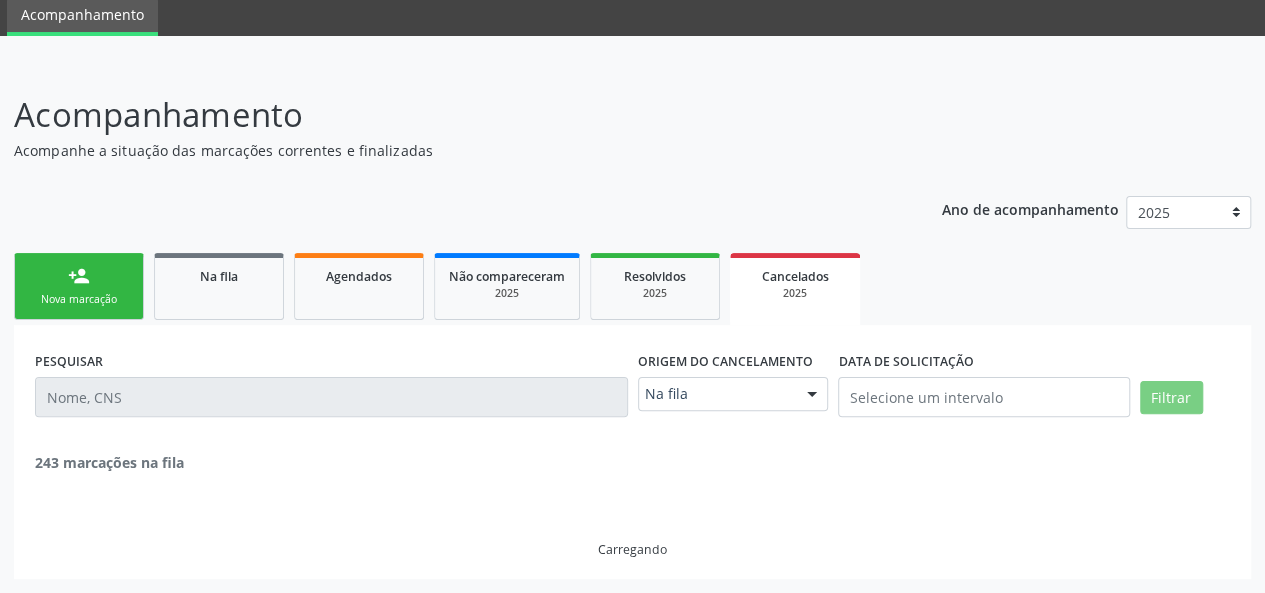 scroll, scrollTop: 2764, scrollLeft: 0, axis: vertical 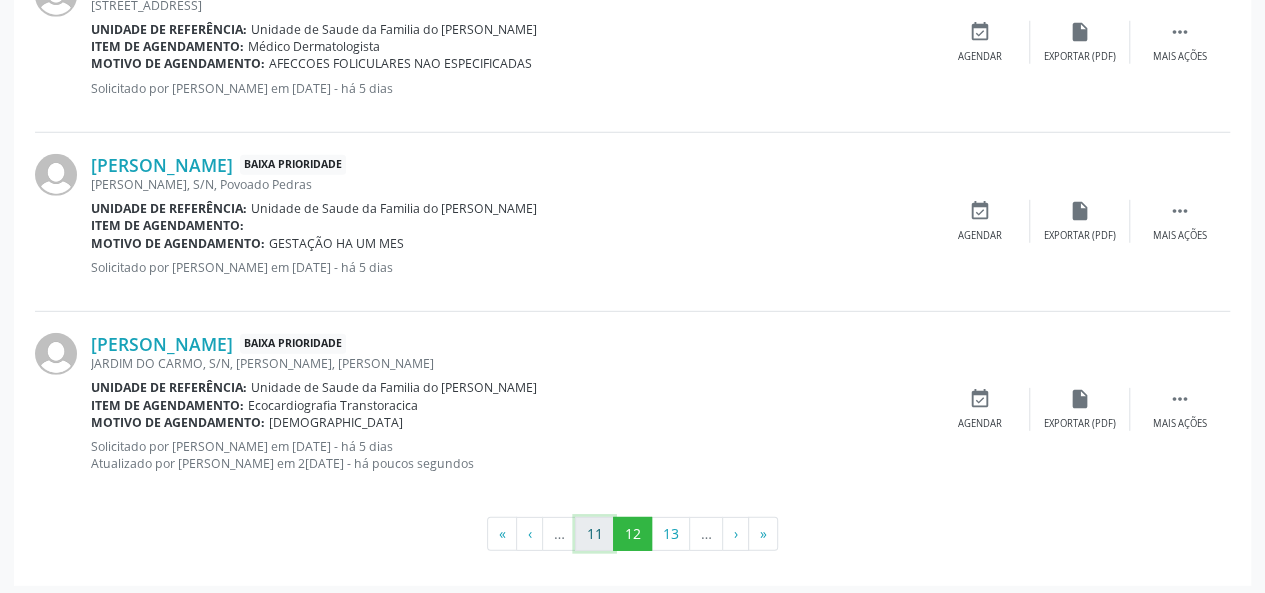 click on "11" at bounding box center (594, 534) 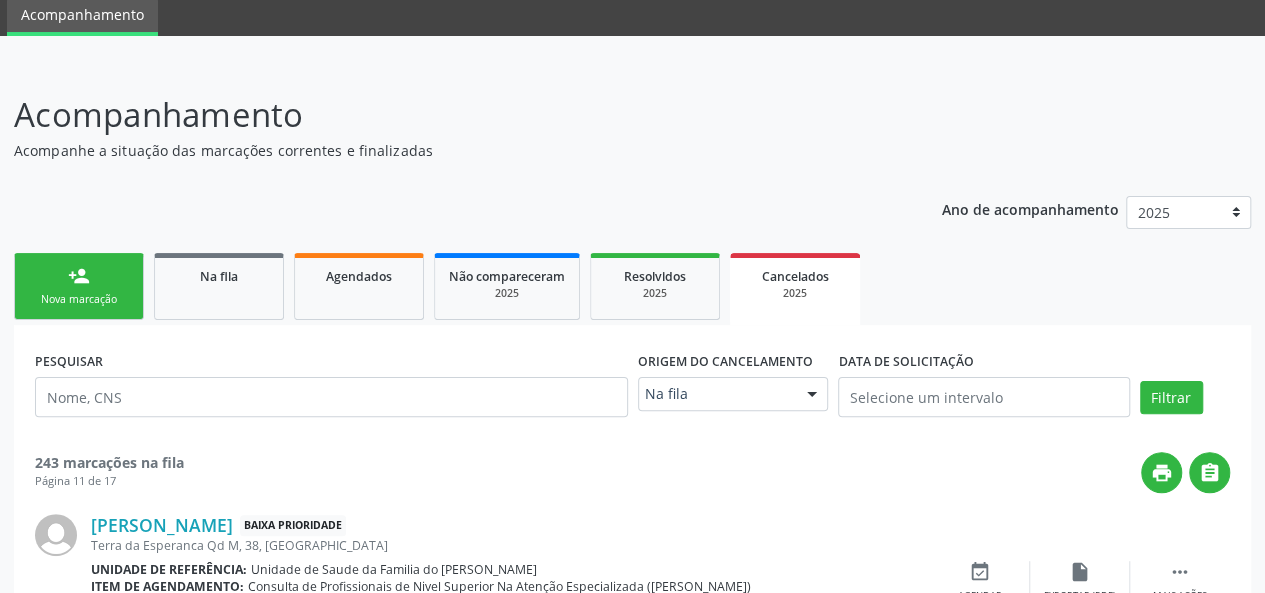 scroll, scrollTop: 2746, scrollLeft: 0, axis: vertical 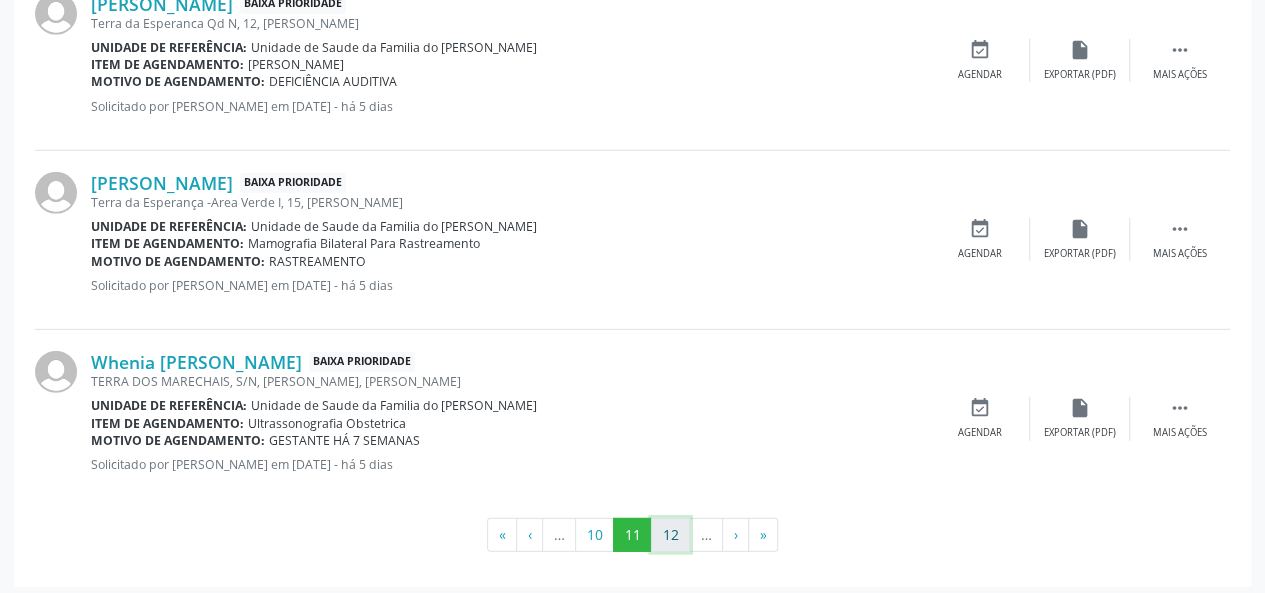 click on "12" at bounding box center (670, 535) 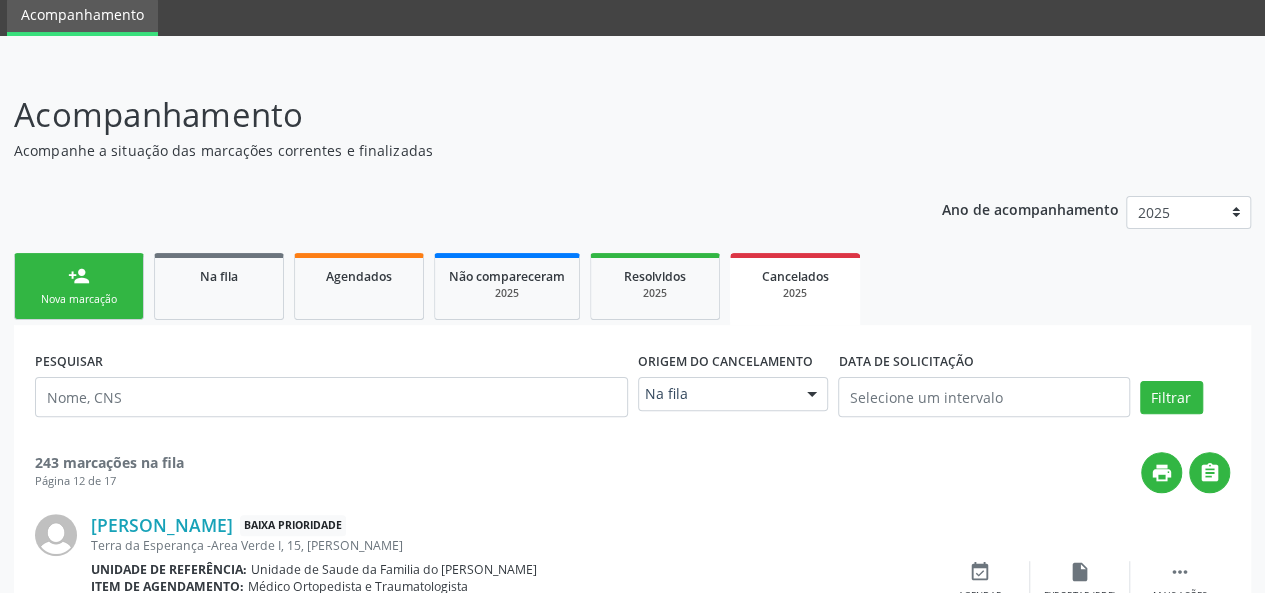 scroll, scrollTop: 2764, scrollLeft: 0, axis: vertical 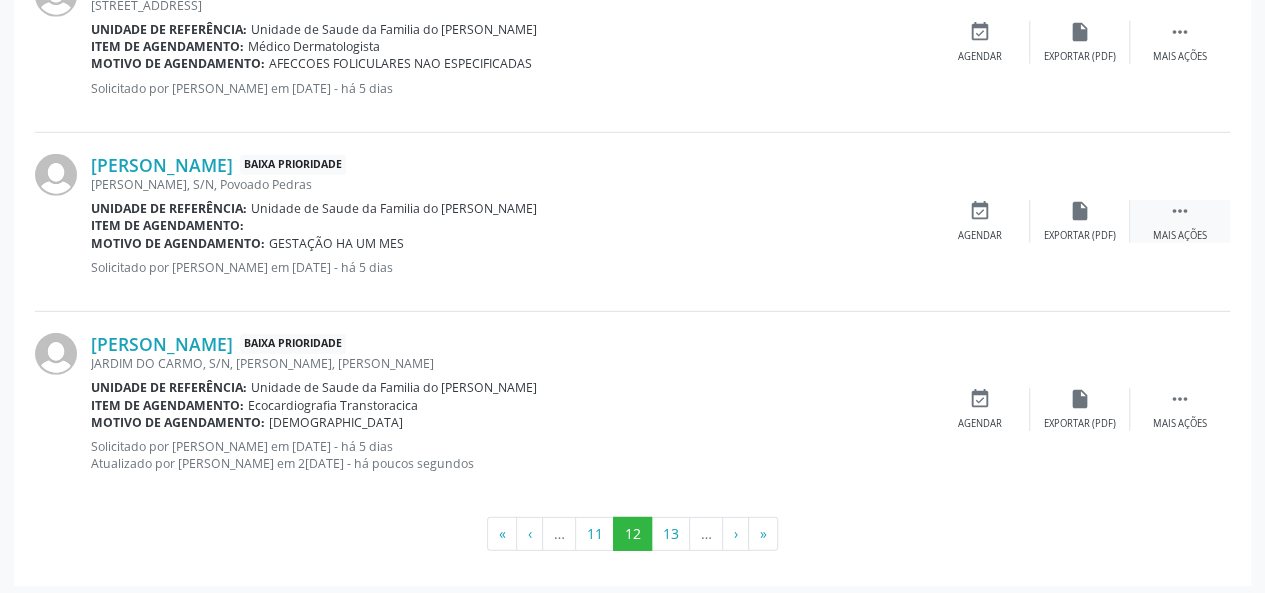 click on "" at bounding box center (1180, 211) 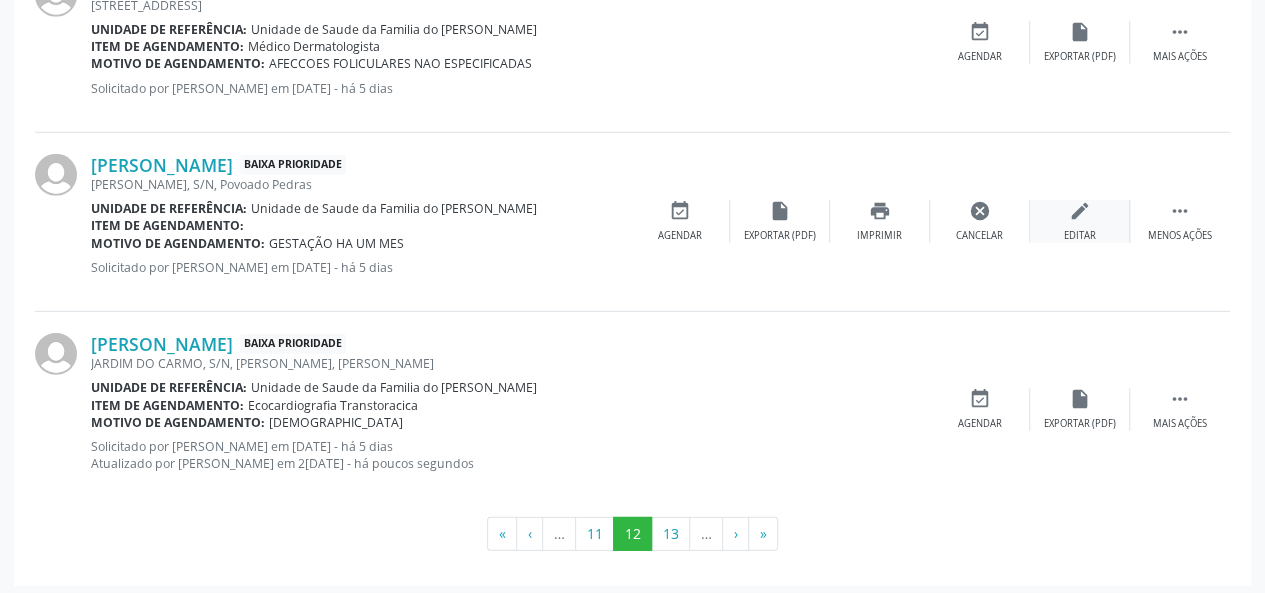 click on "edit
Editar" at bounding box center (1080, 221) 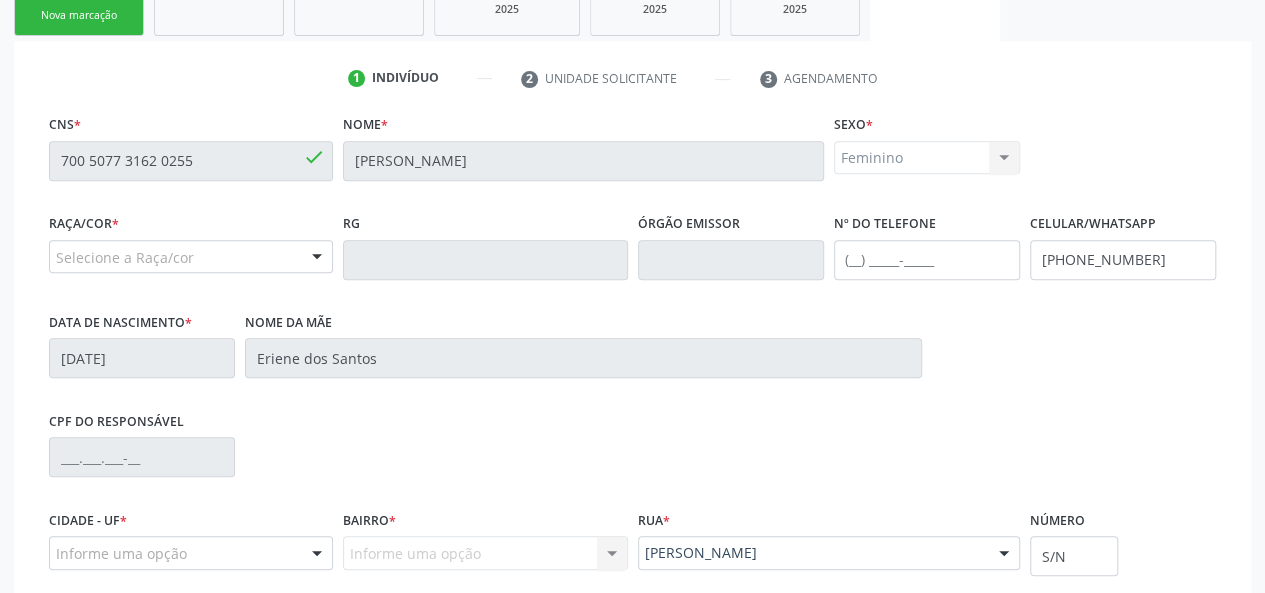 scroll, scrollTop: 544, scrollLeft: 0, axis: vertical 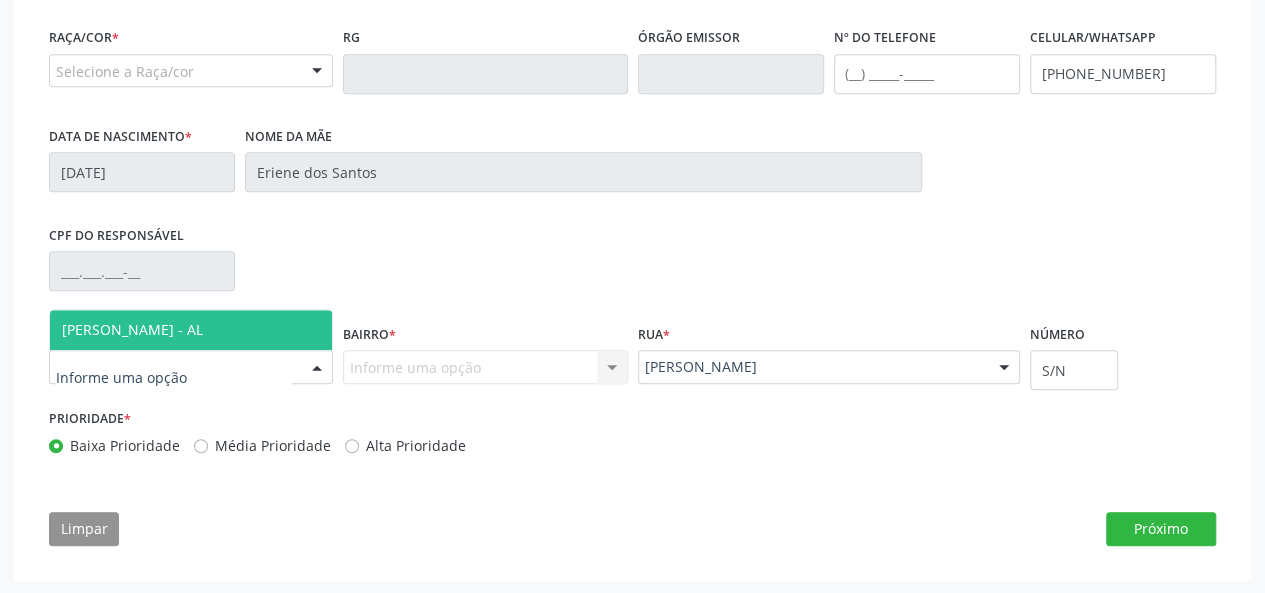 click at bounding box center (317, 368) 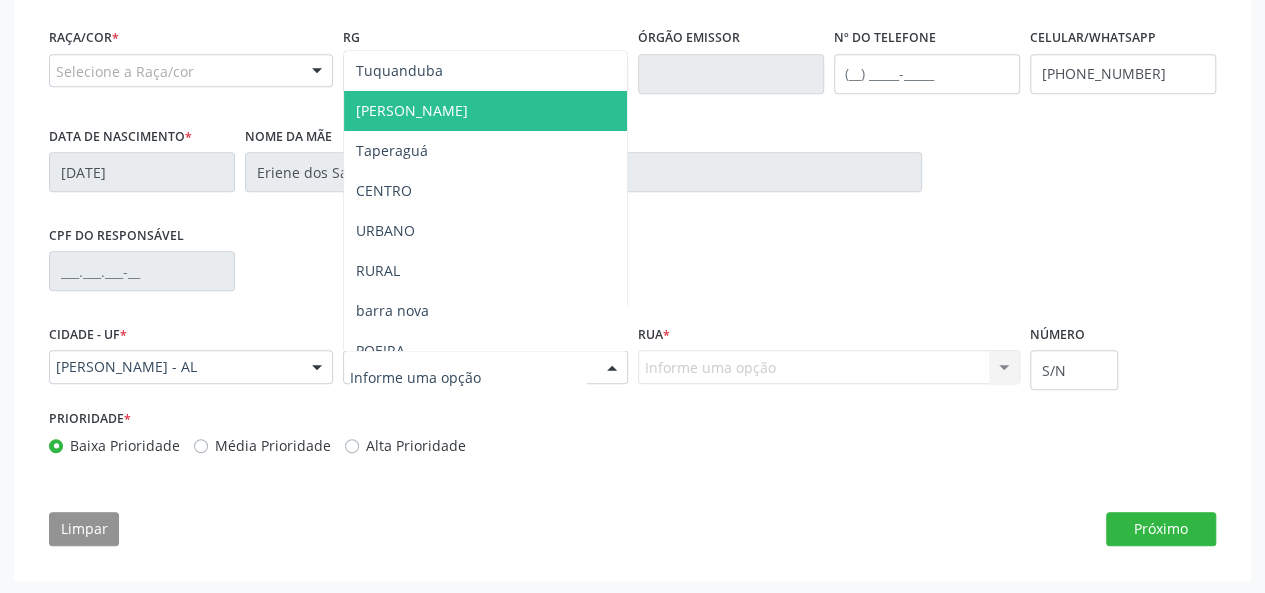click on "[PERSON_NAME]" at bounding box center (485, 111) 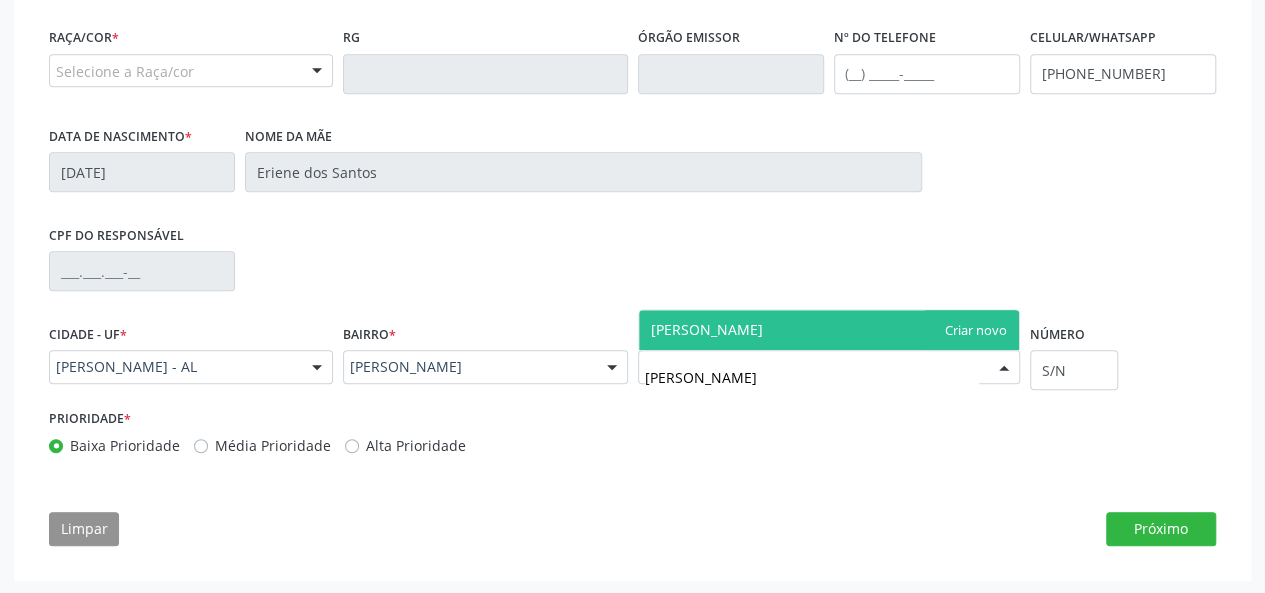 type on "[PERSON_NAME]" 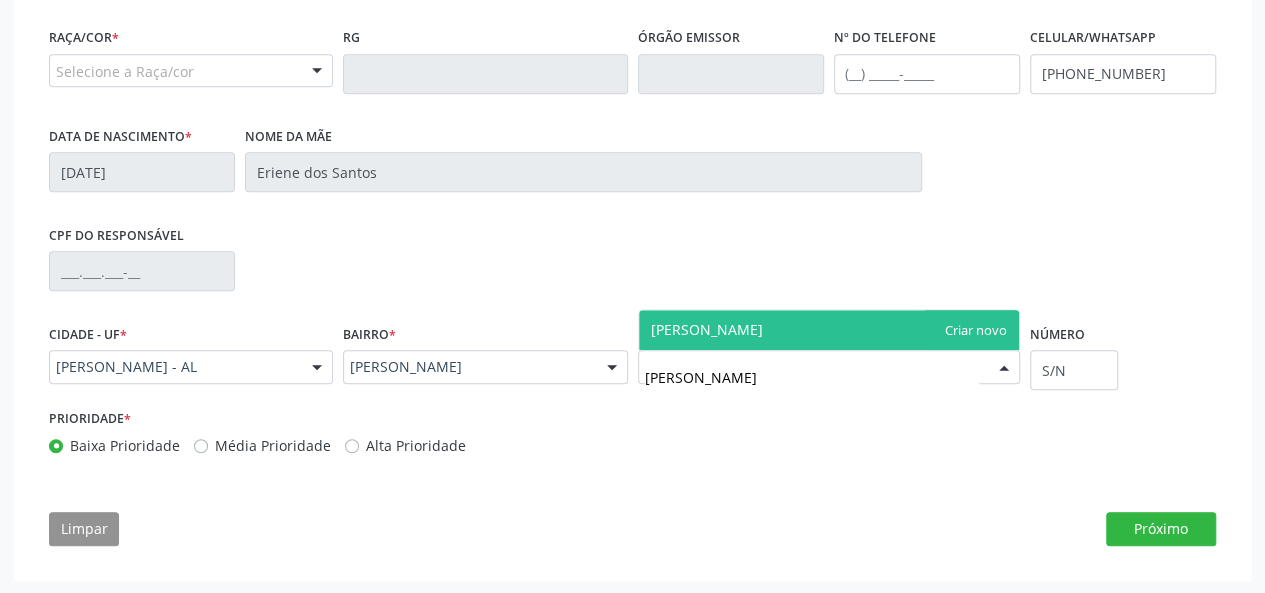 click on "[PERSON_NAME]" at bounding box center (829, 330) 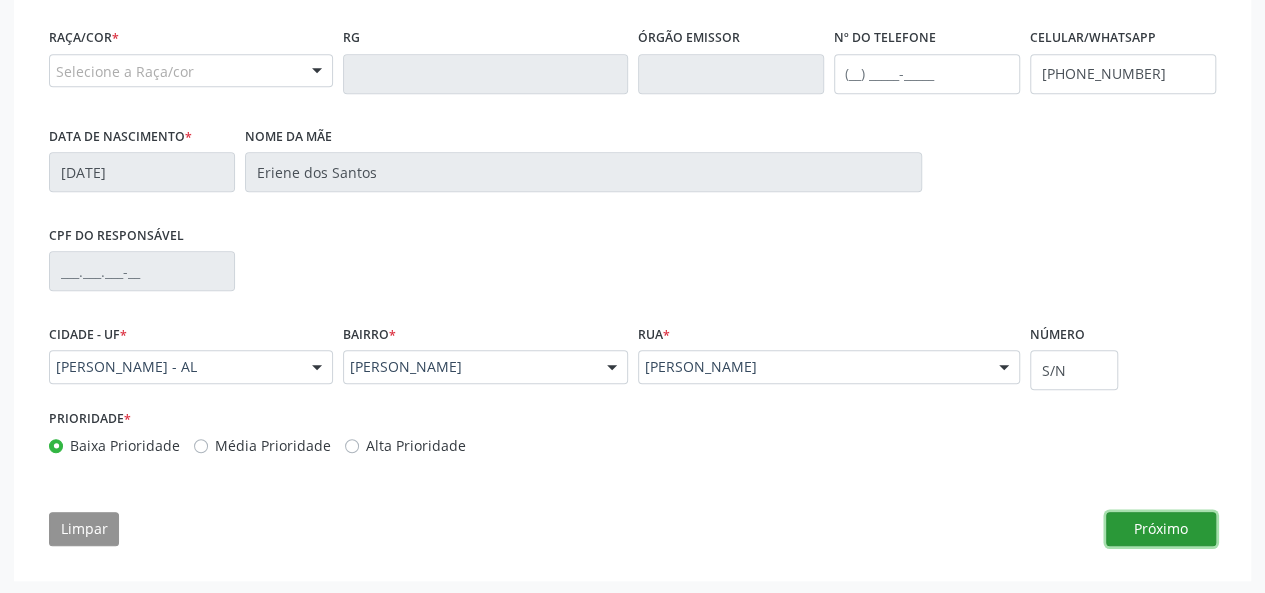 click on "Próximo" at bounding box center [1161, 529] 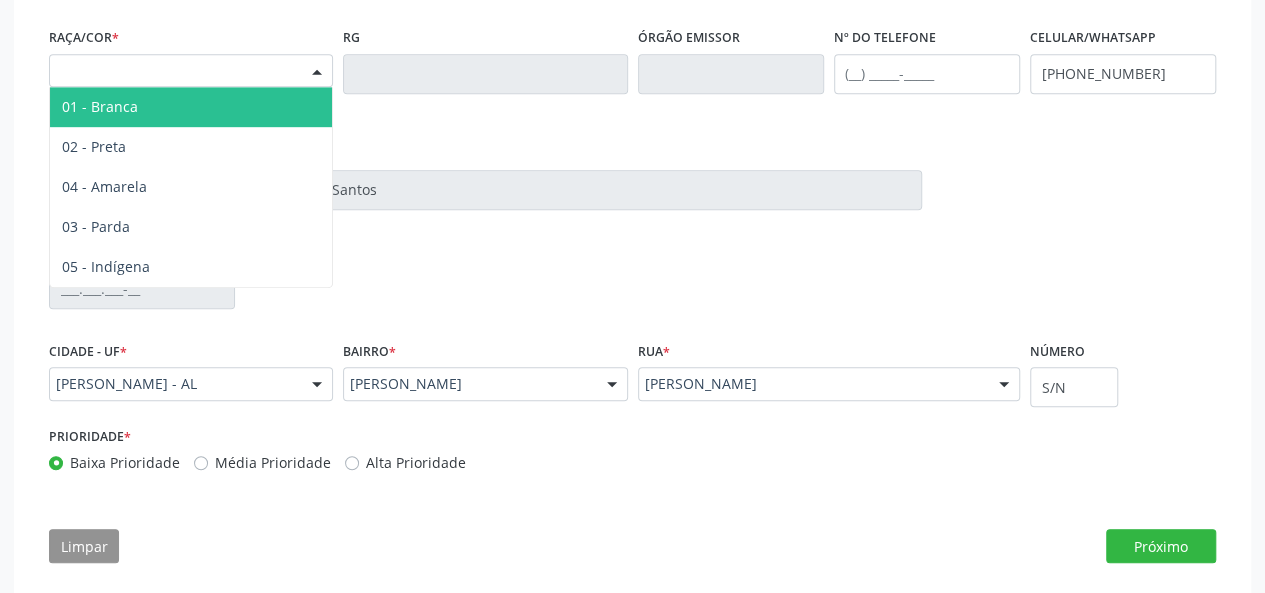 click at bounding box center [317, 72] 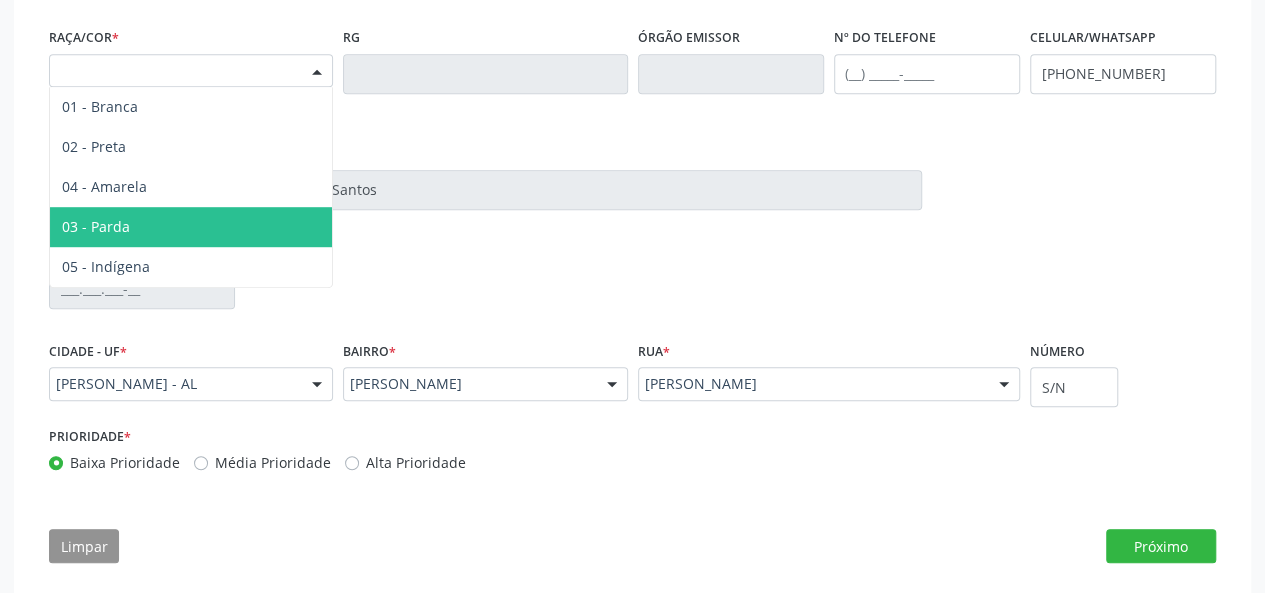 click on "03 - Parda" at bounding box center [191, 227] 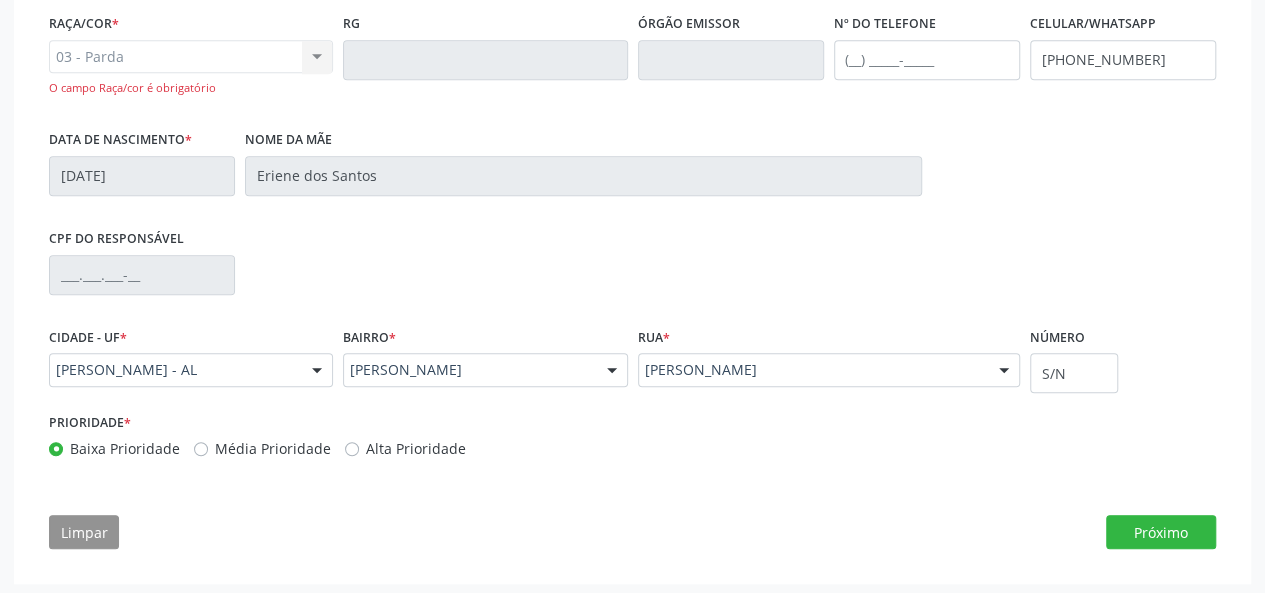 scroll, scrollTop: 562, scrollLeft: 0, axis: vertical 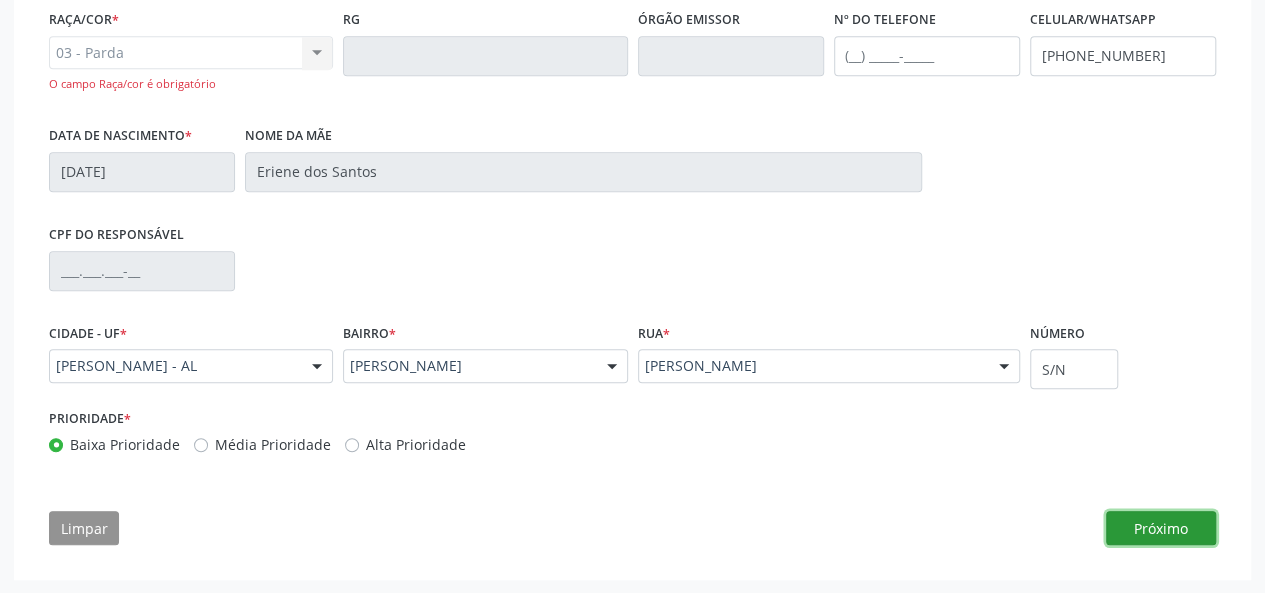 click on "Próximo" at bounding box center [1161, 528] 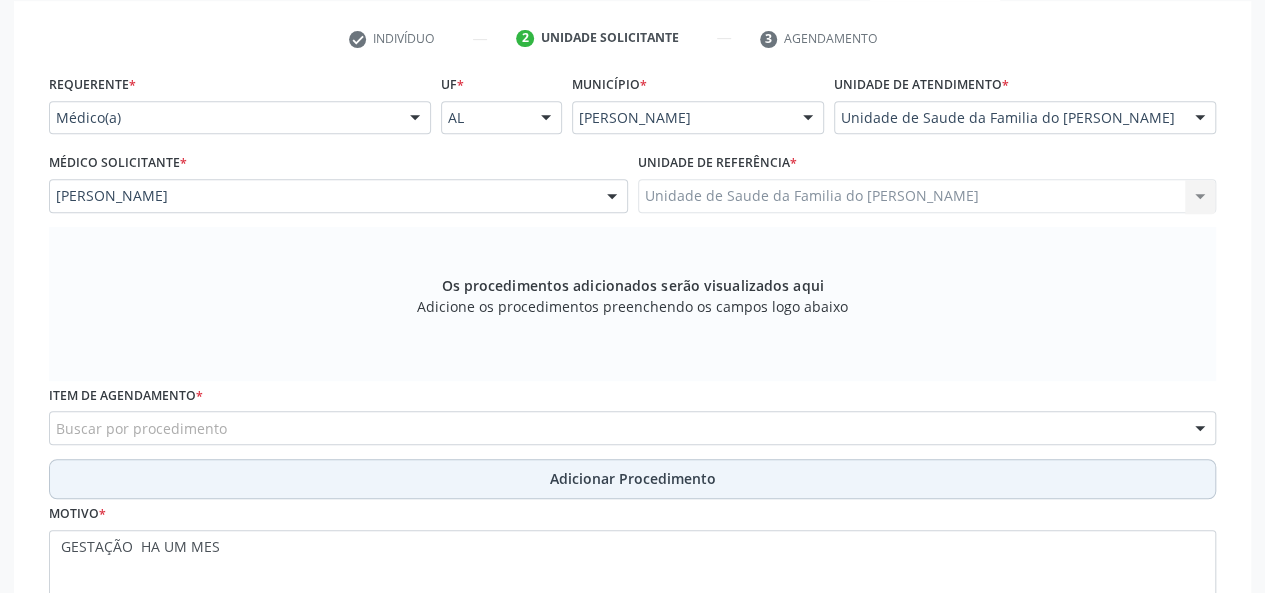 scroll, scrollTop: 361, scrollLeft: 0, axis: vertical 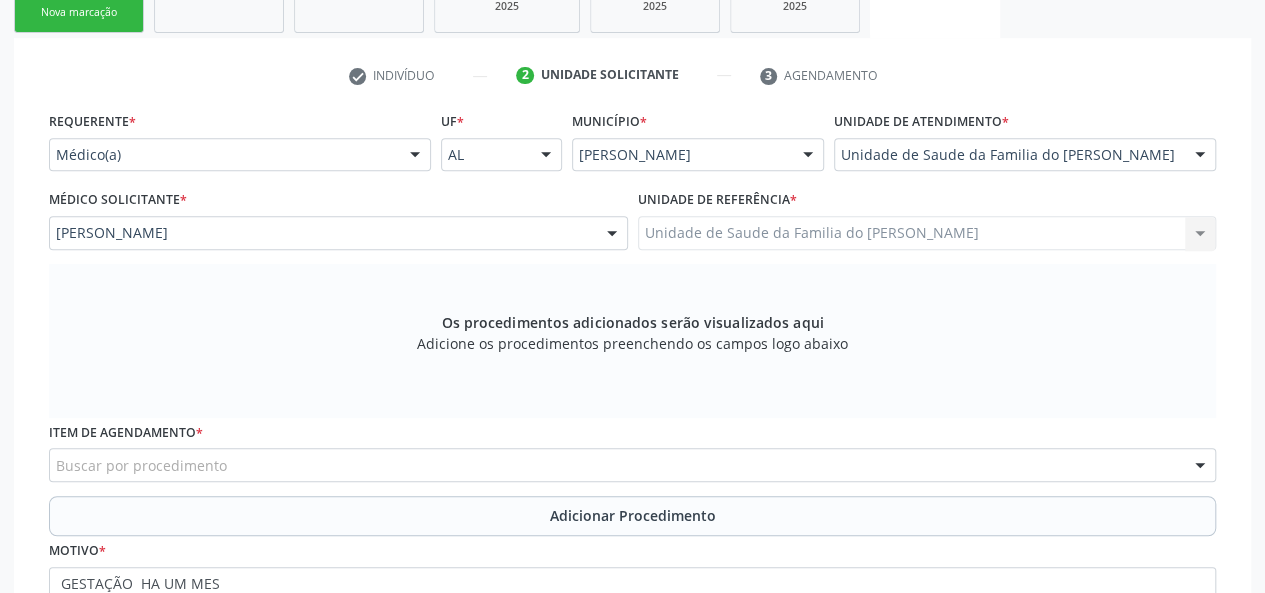 click on "Buscar por procedimento" at bounding box center (632, 465) 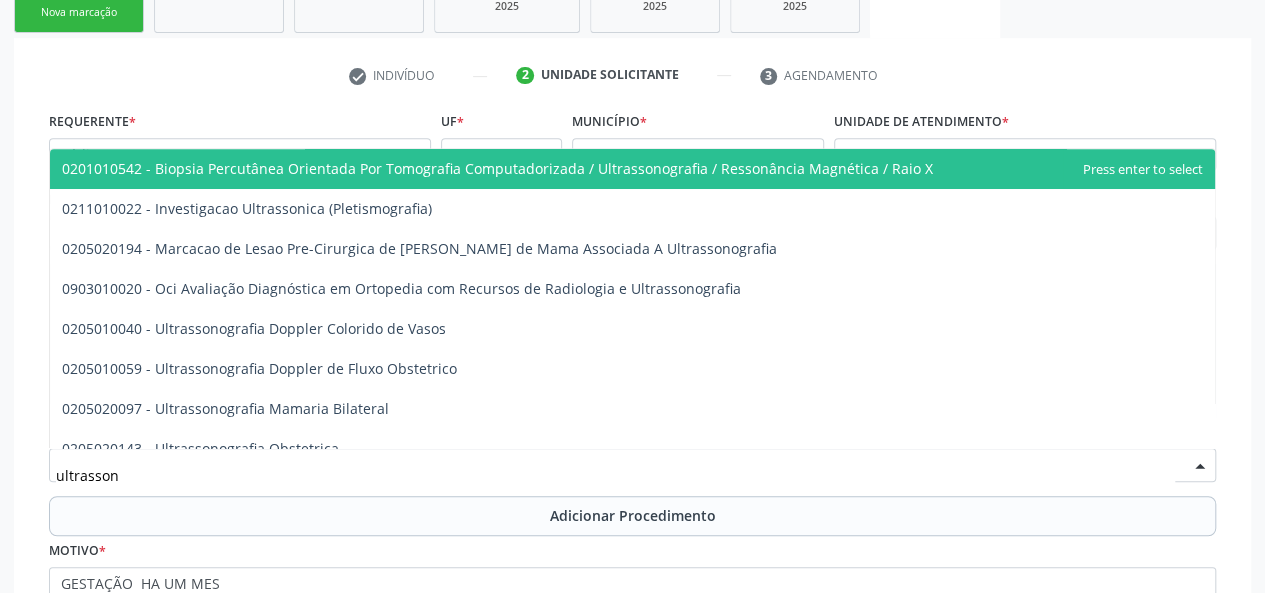 type on "ultrassono" 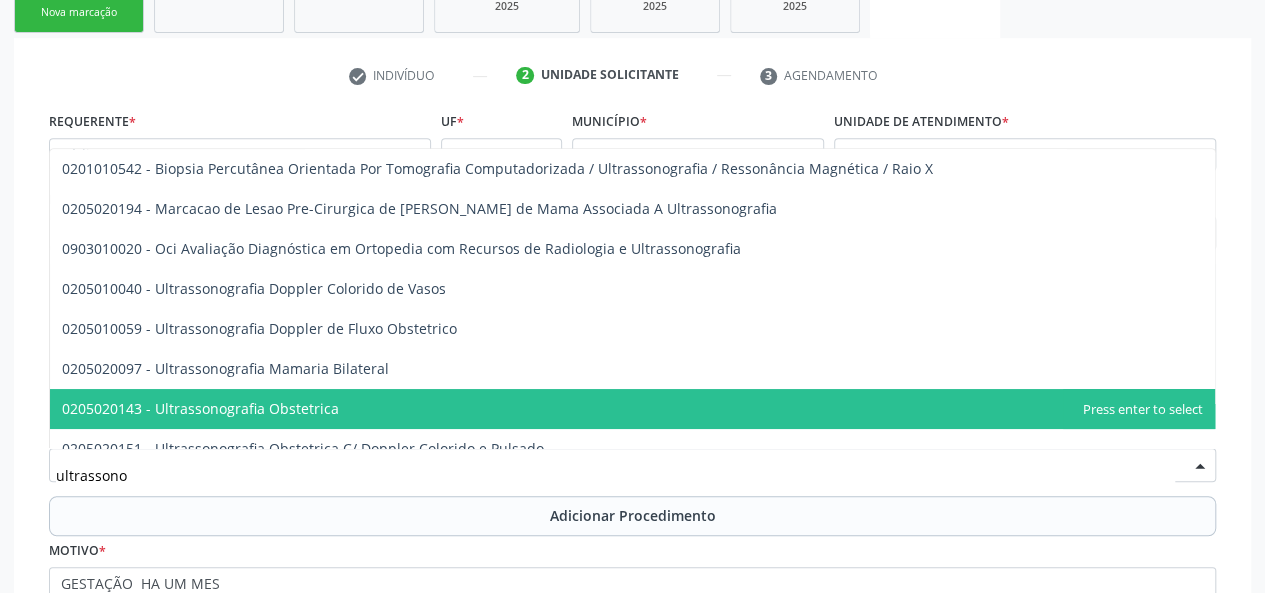 click on "0205020143 - Ultrassonografia Obstetrica" at bounding box center (632, 409) 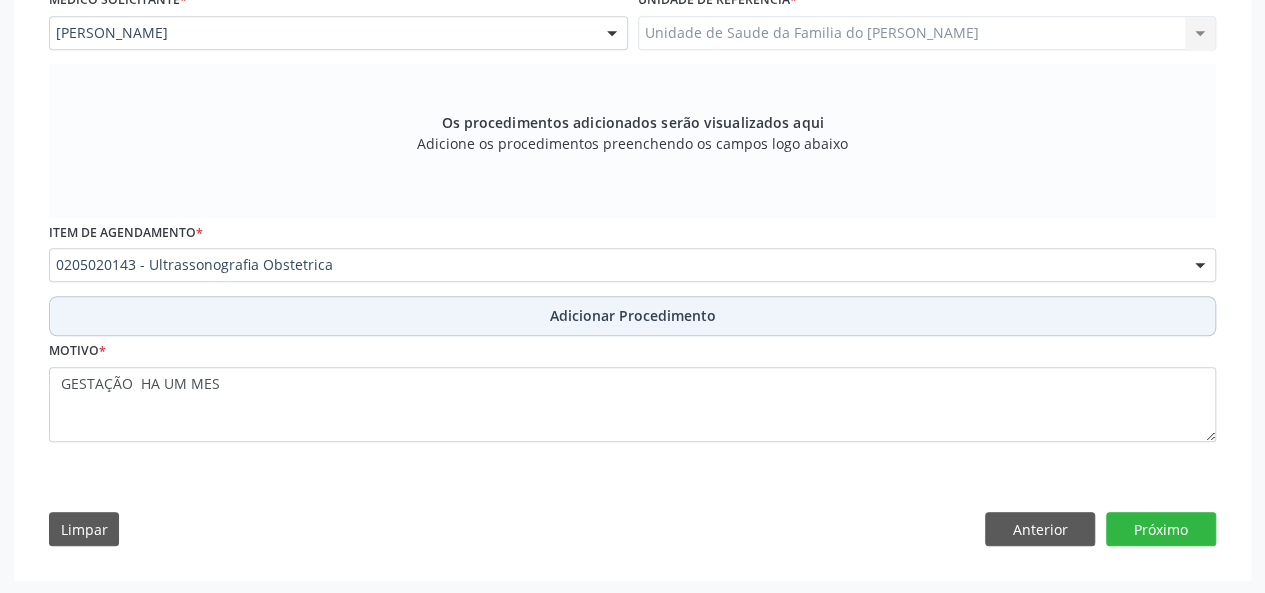 click on "Adicionar Procedimento" at bounding box center [633, 315] 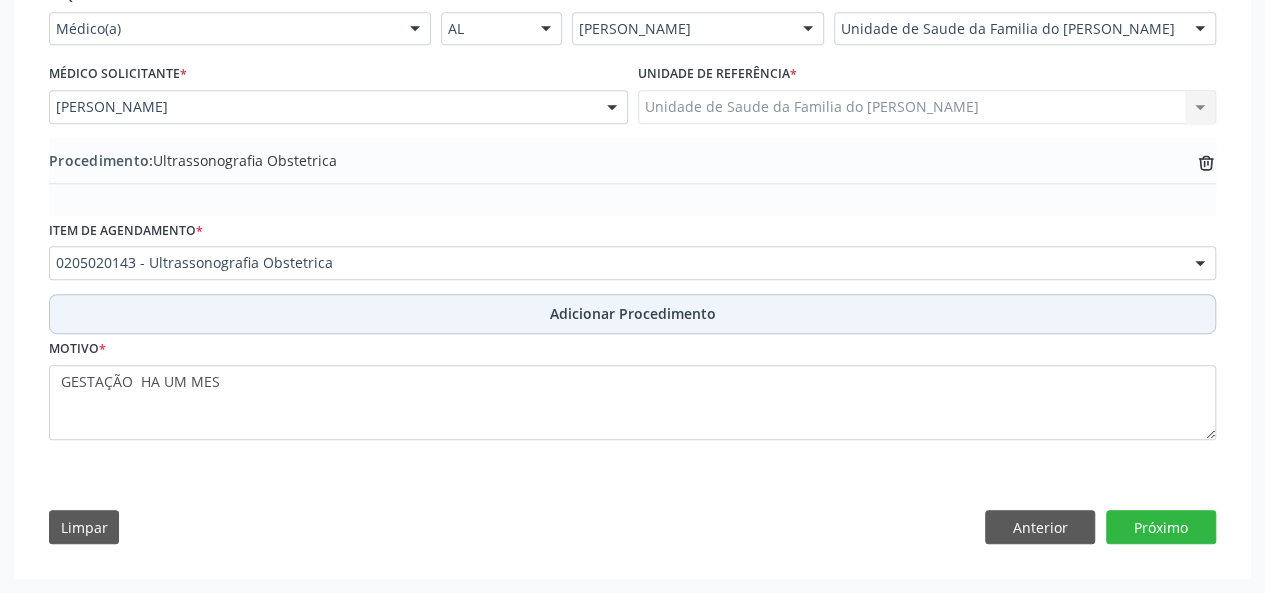 scroll, scrollTop: 484, scrollLeft: 0, axis: vertical 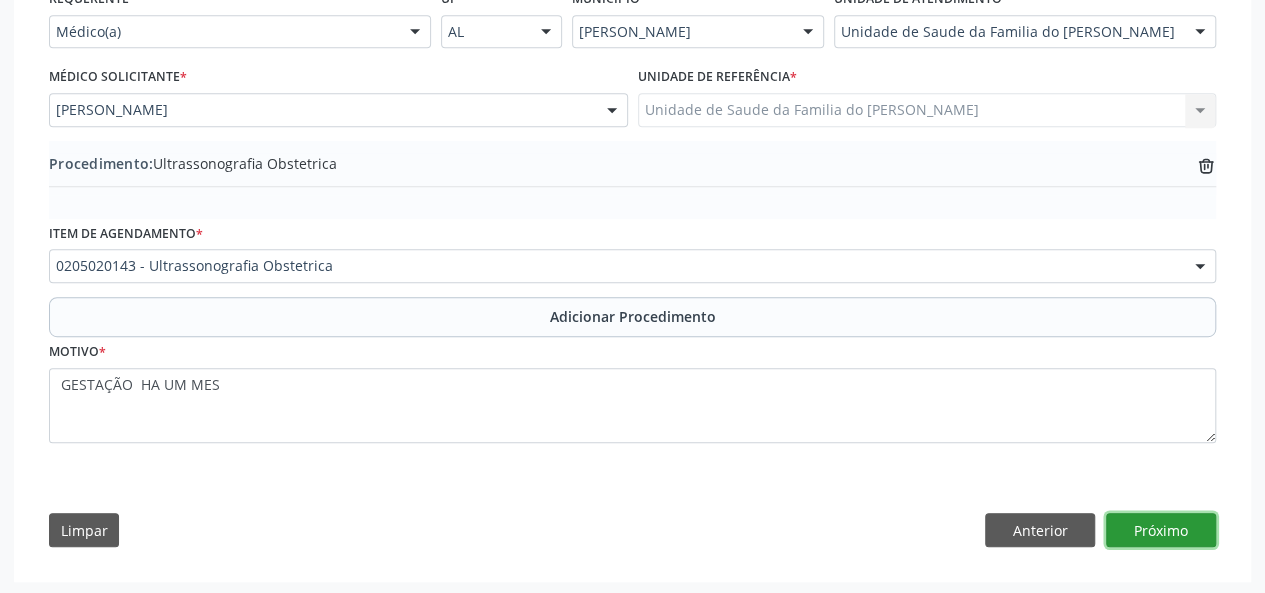 click on "Próximo" at bounding box center [1161, 530] 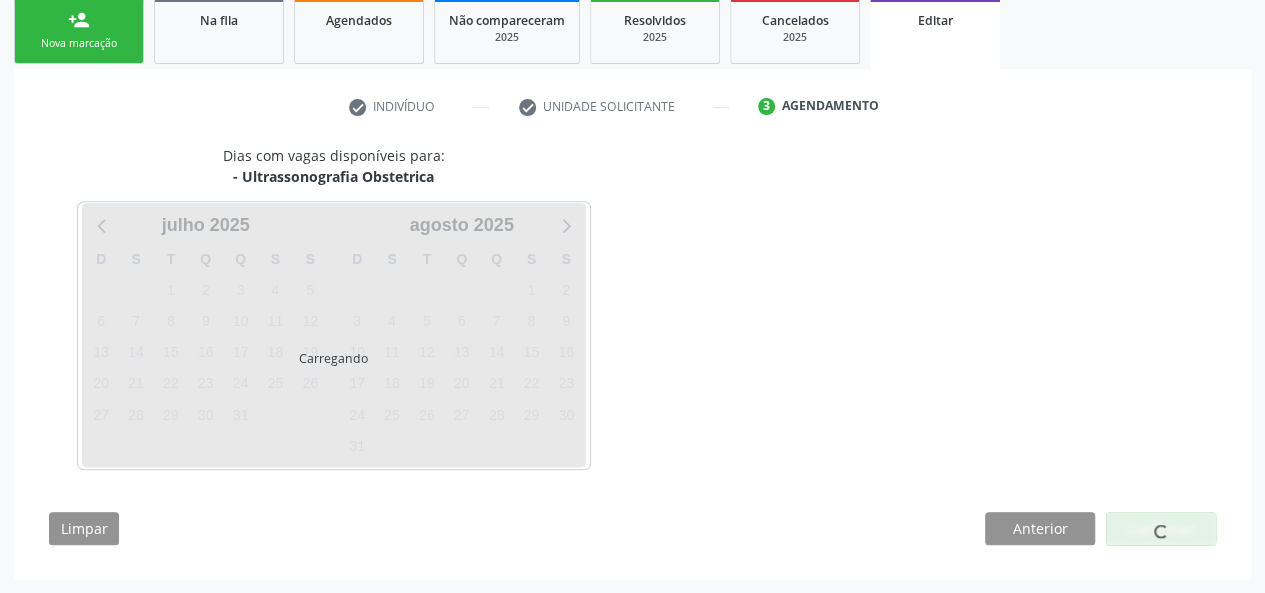 scroll, scrollTop: 388, scrollLeft: 0, axis: vertical 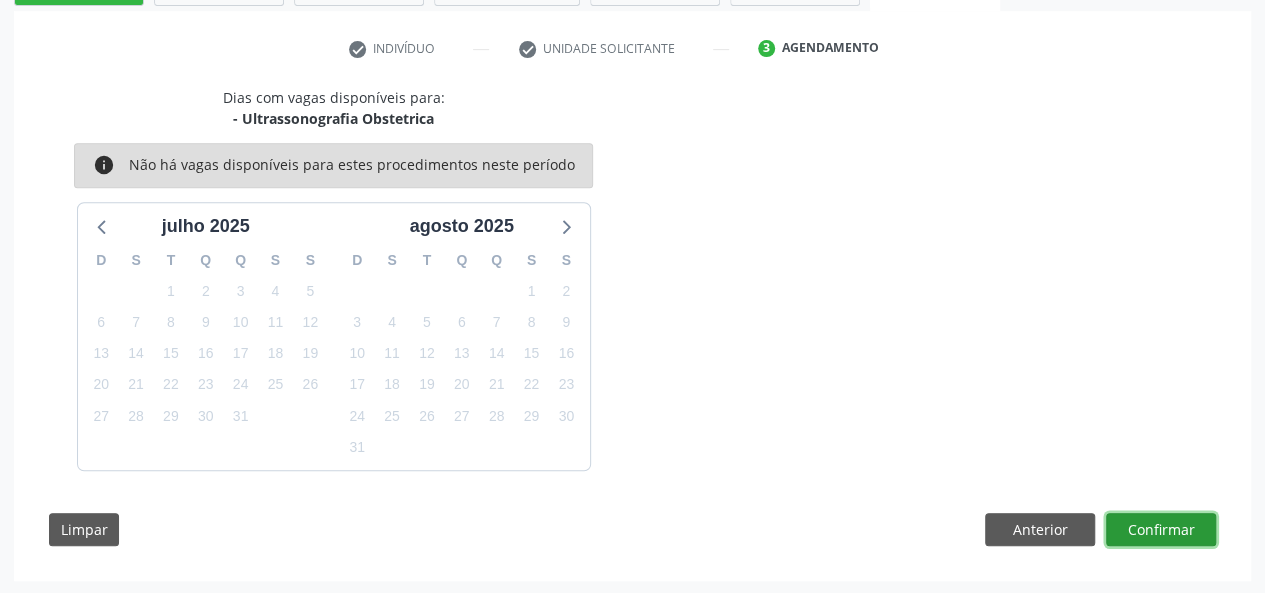 click on "Confirmar" at bounding box center (1161, 530) 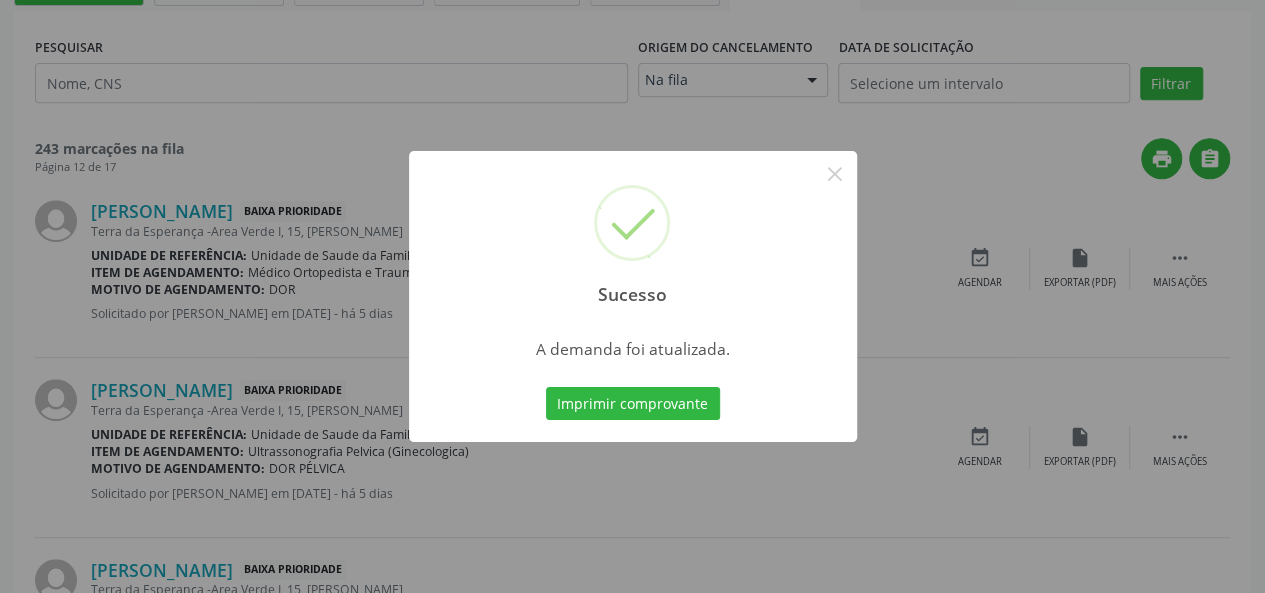 scroll, scrollTop: 0, scrollLeft: 0, axis: both 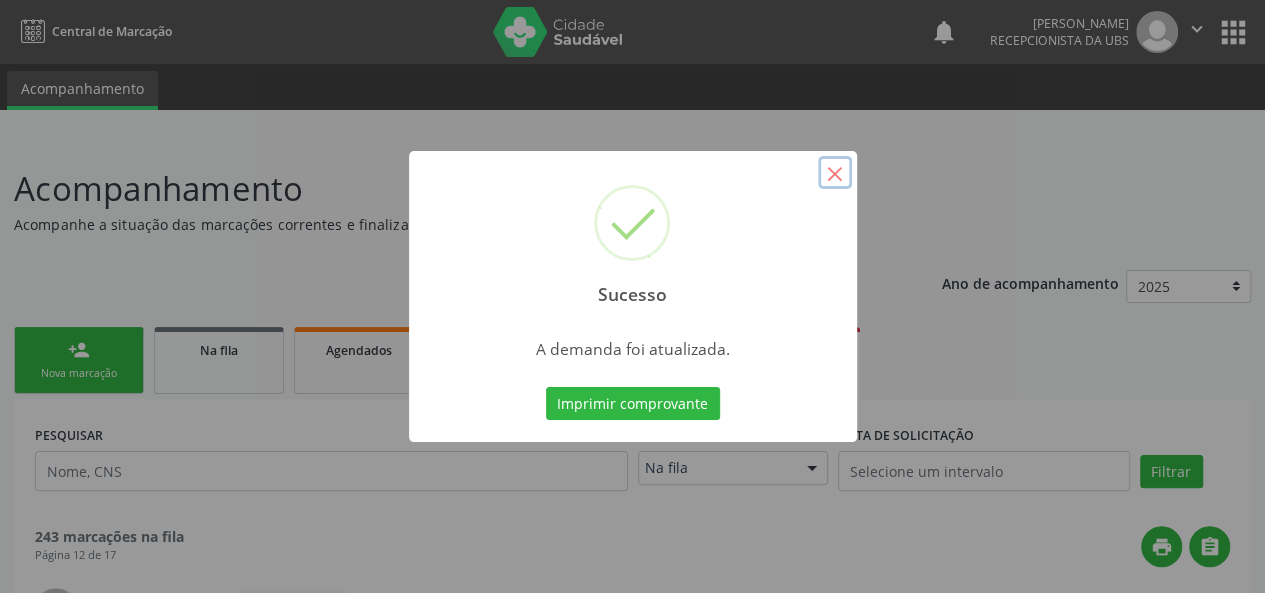 click on "×" at bounding box center (835, 173) 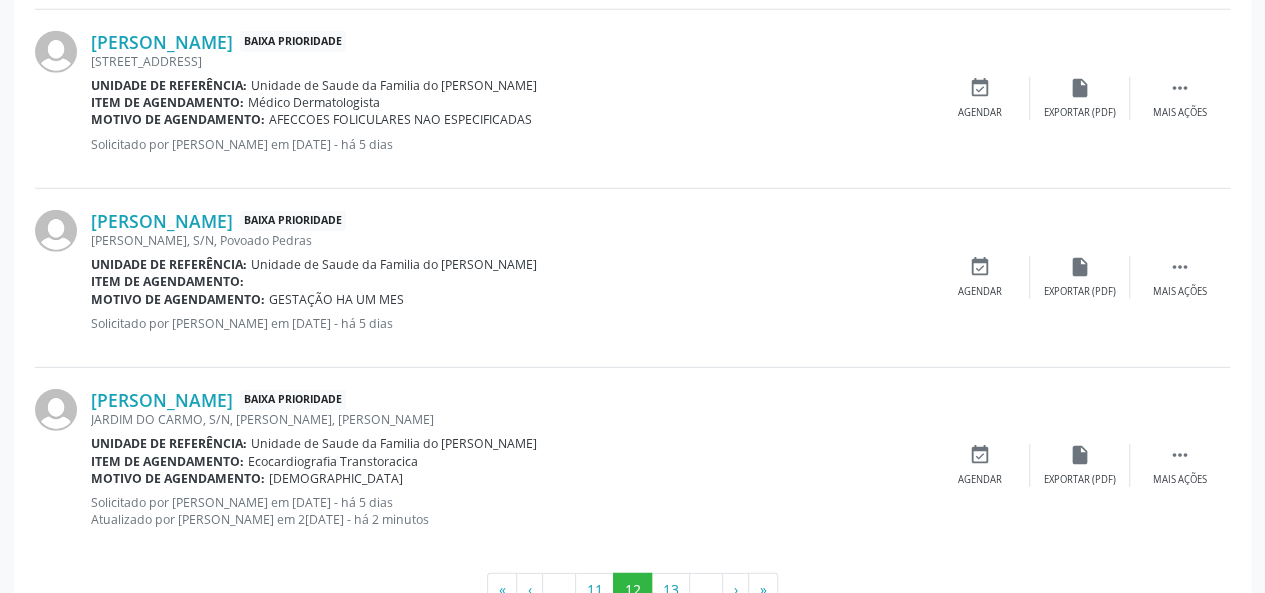 scroll, scrollTop: 2764, scrollLeft: 0, axis: vertical 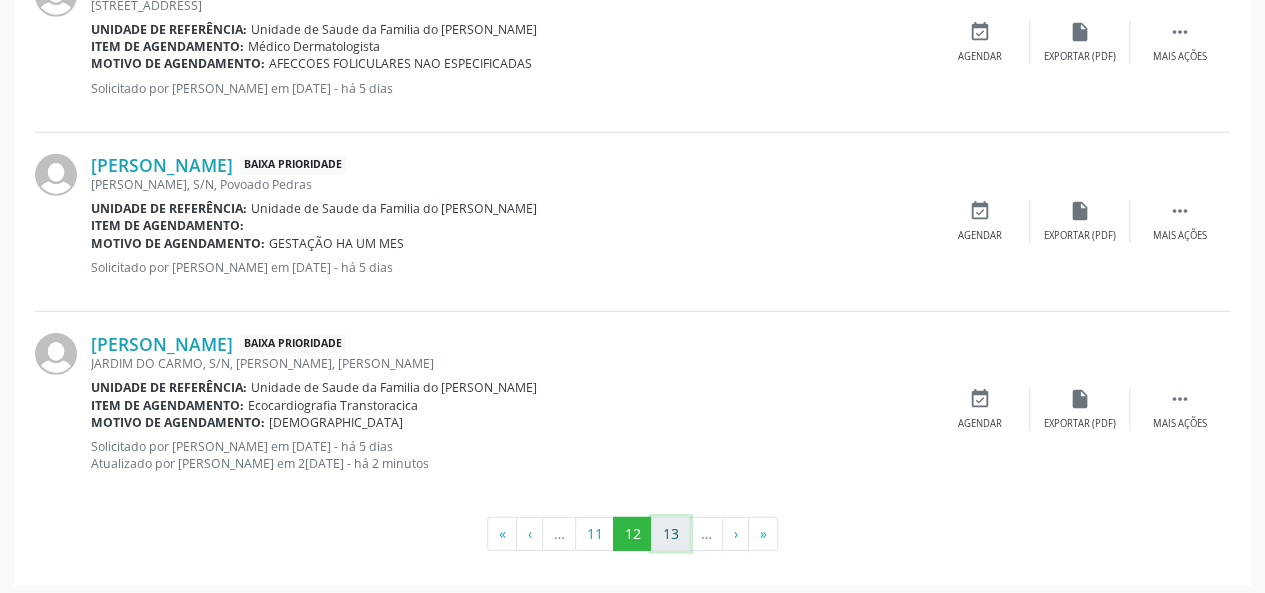 click on "13" at bounding box center [670, 534] 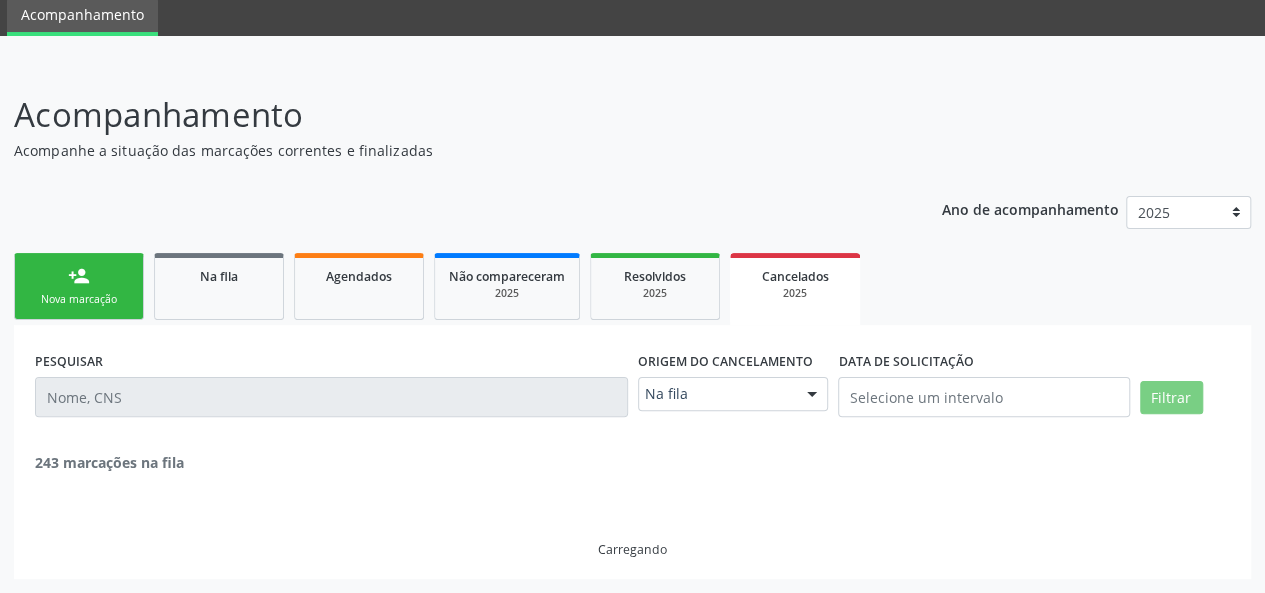 scroll, scrollTop: 2746, scrollLeft: 0, axis: vertical 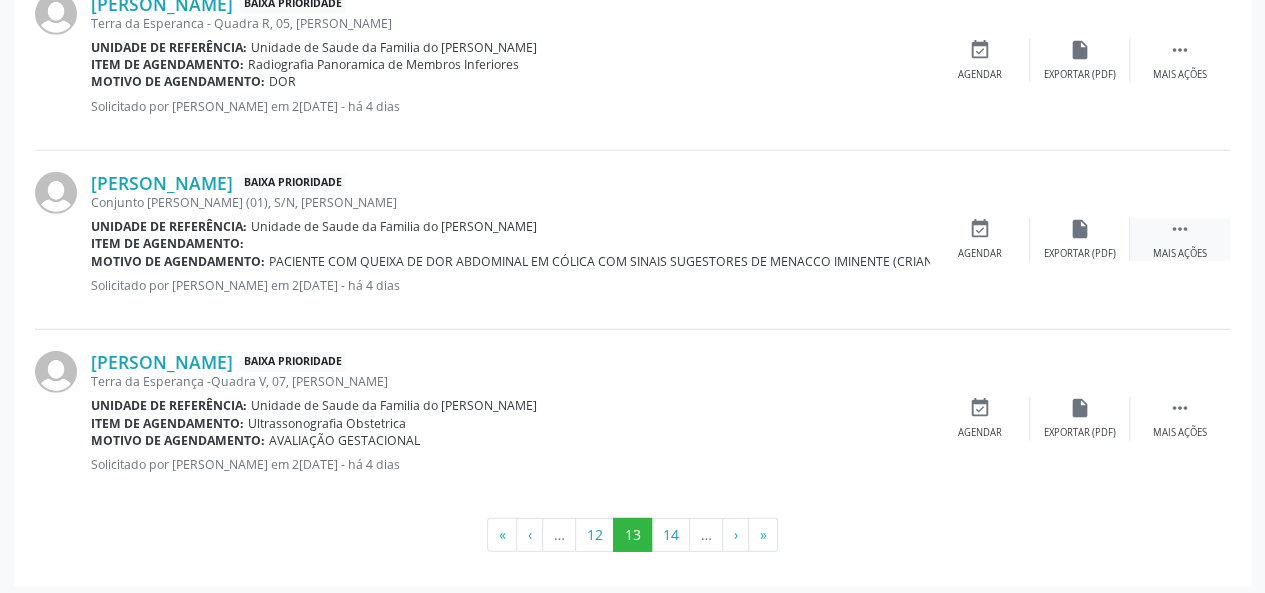 click on "
Mais ações" at bounding box center [1180, 239] 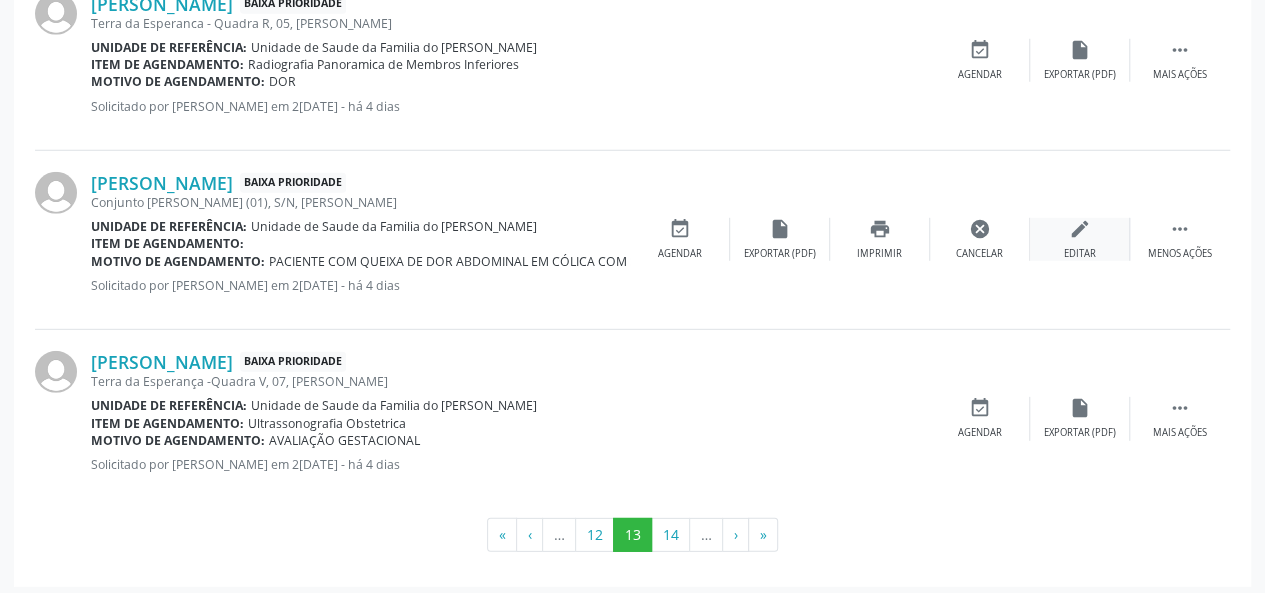 click on "Editar" at bounding box center [1080, 254] 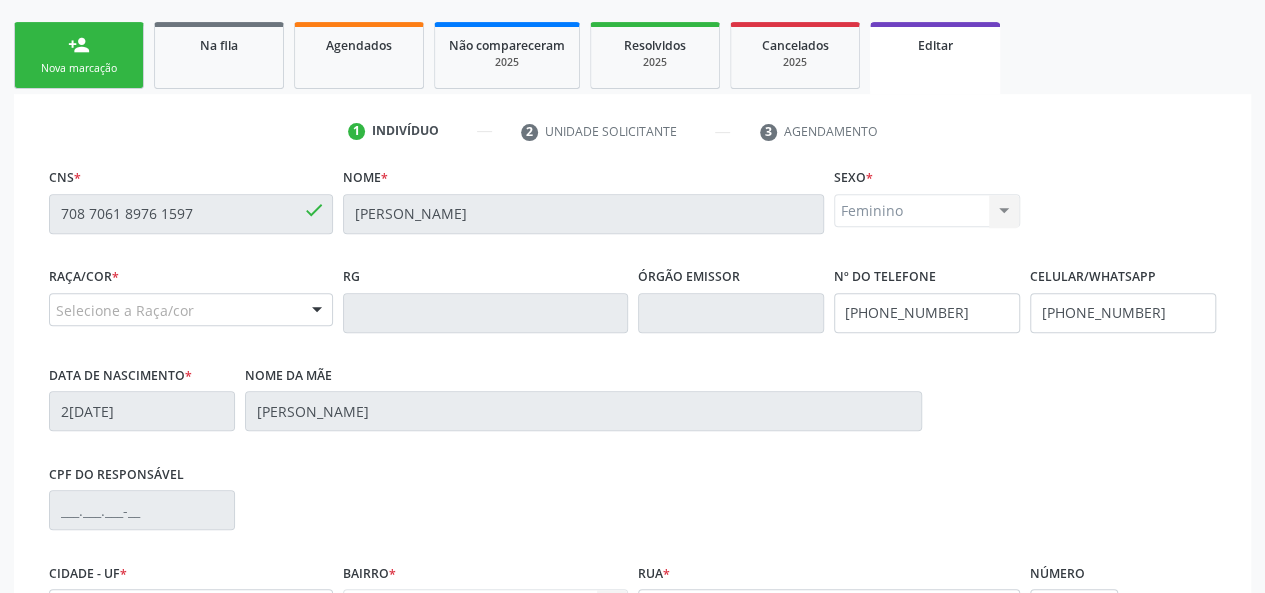 scroll, scrollTop: 300, scrollLeft: 0, axis: vertical 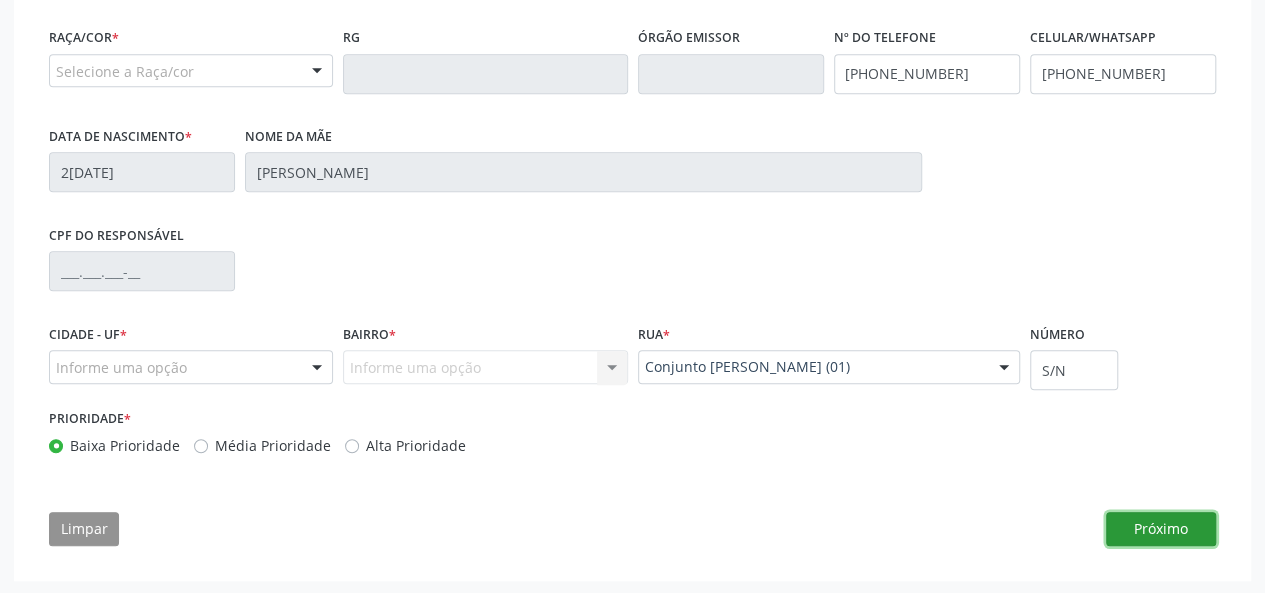 click on "Próximo" at bounding box center (1161, 529) 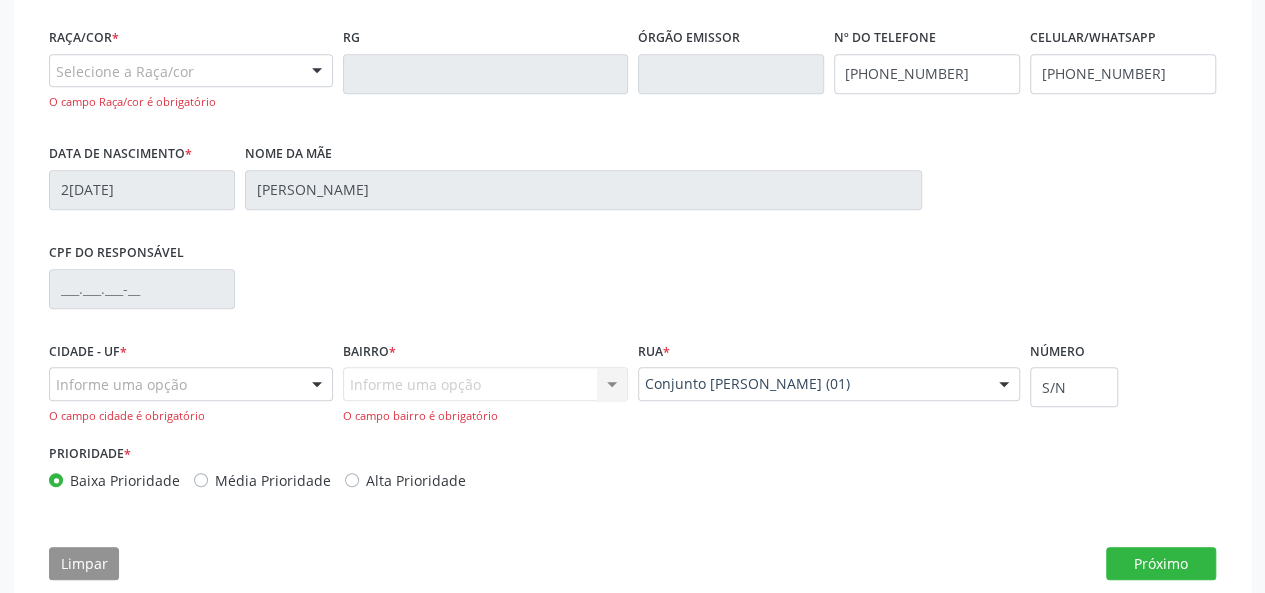 click at bounding box center [317, 72] 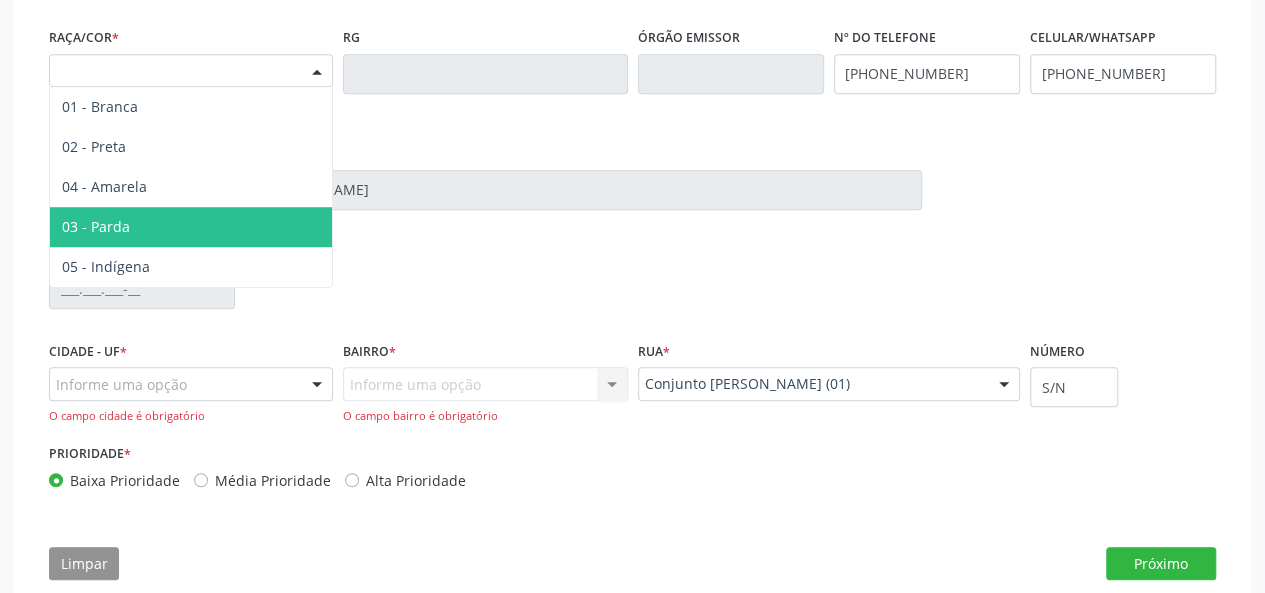 click on "03 - Parda" at bounding box center (191, 227) 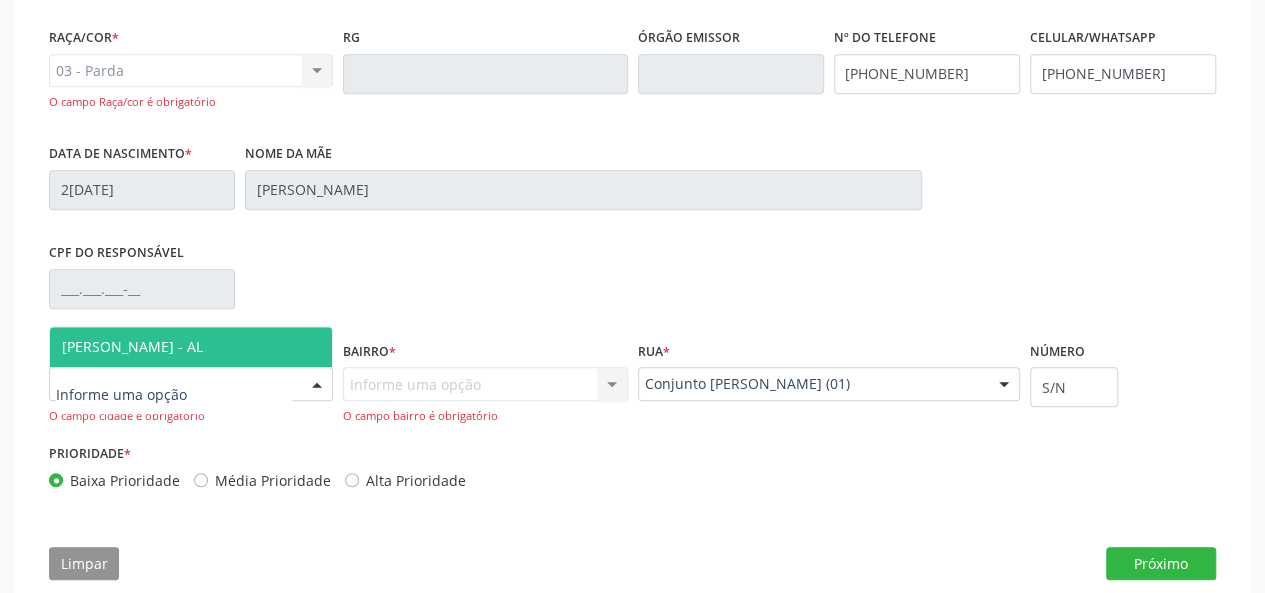 click at bounding box center [317, 385] 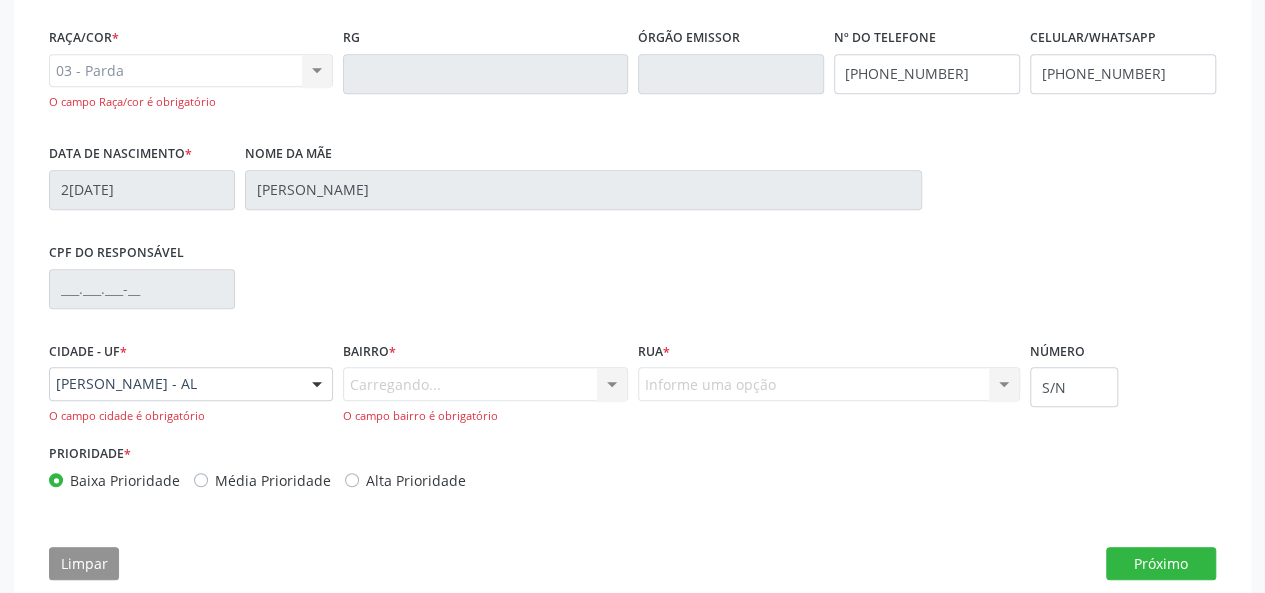 click on "Carregando...
Nenhum resultado encontrado para: "   "
Nenhuma opção encontrada. Digite para adicionar.
O campo bairro é obrigatório" at bounding box center (485, 395) 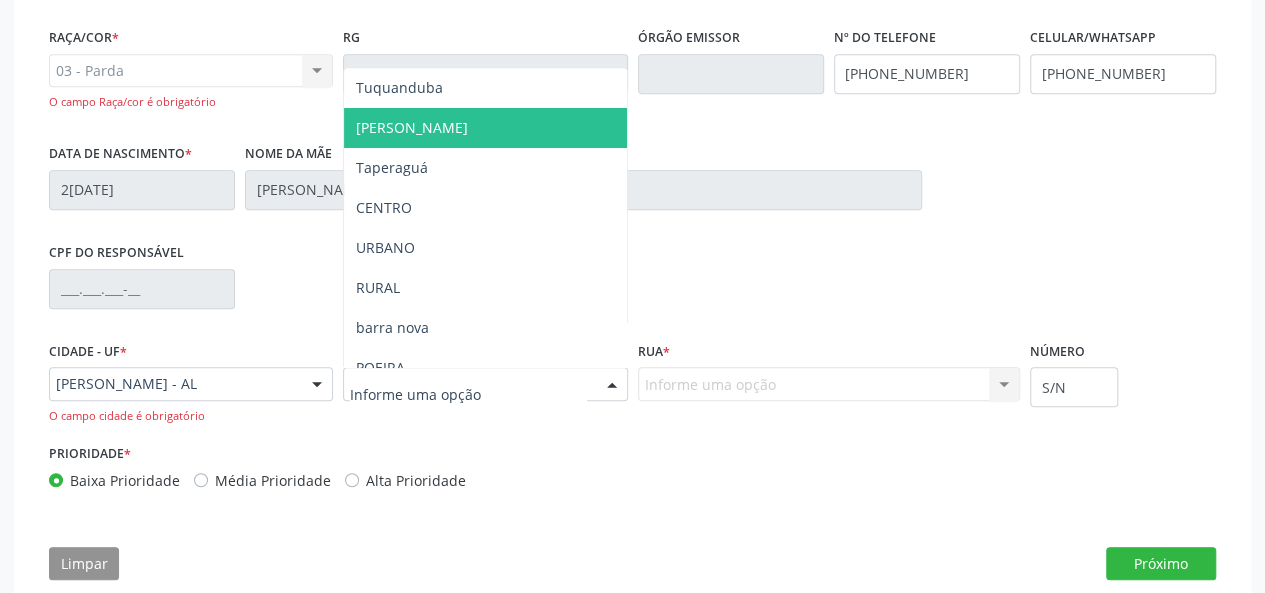 click on "[PERSON_NAME]" at bounding box center [485, 128] 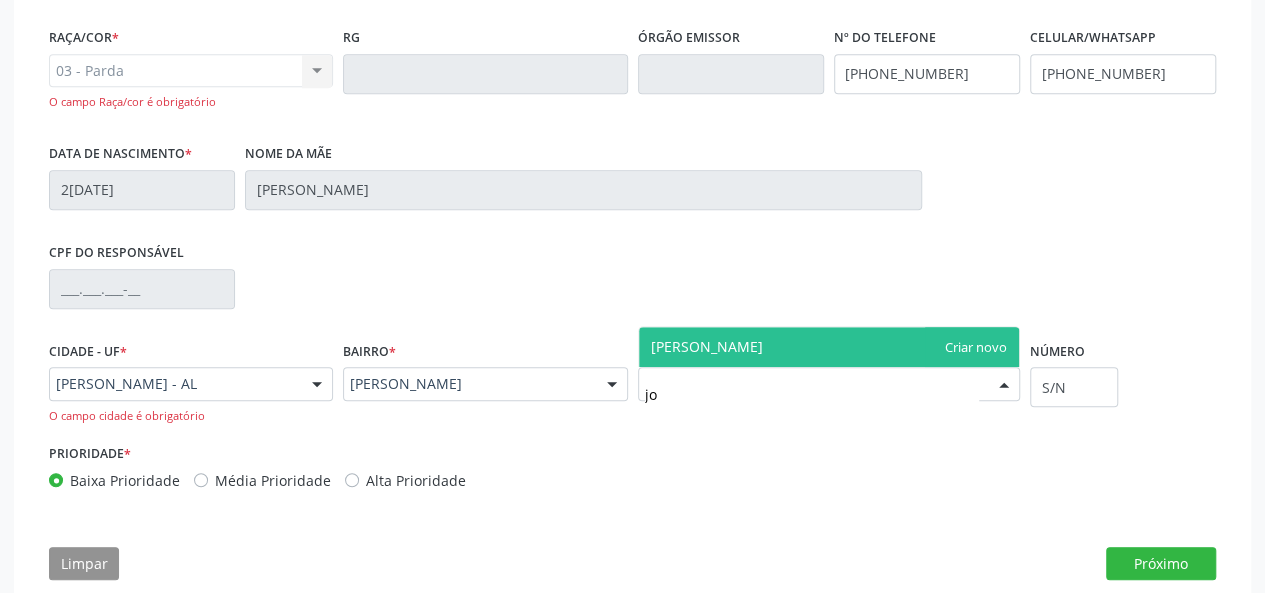 type on "j" 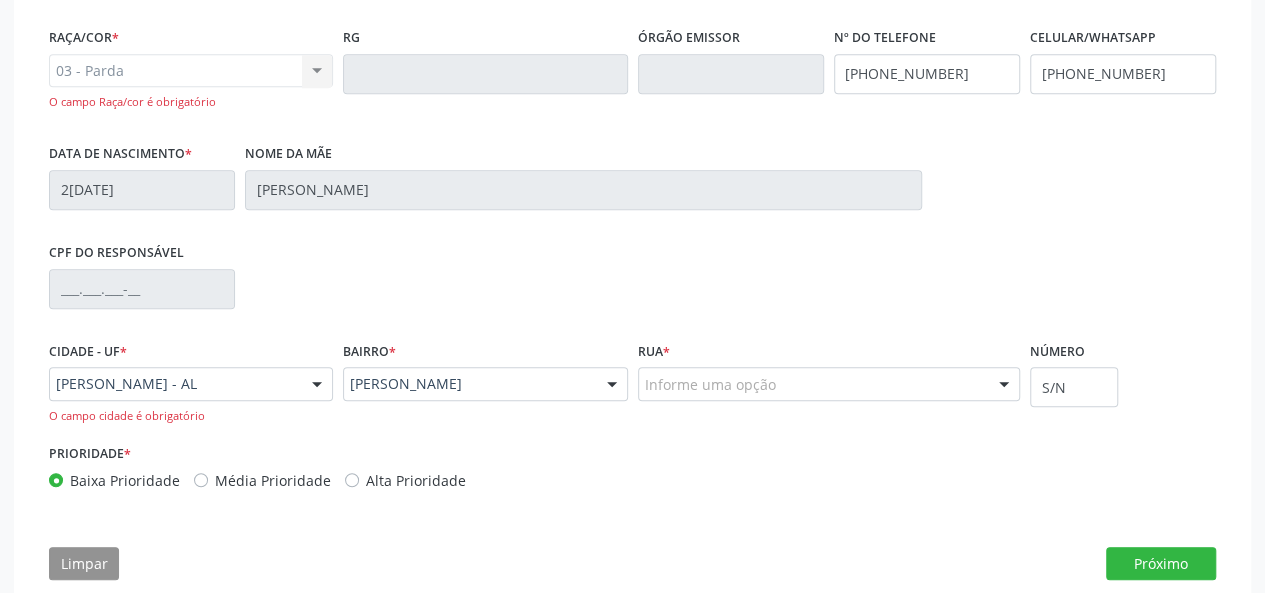 click on "Rua
*
Informe uma opção
TERRA DA ESPERANCA   JARDIM DO CARMO   TERRA DOS MARECHAIS   [GEOGRAPHIC_DATA]   [GEOGRAPHIC_DATA]   [GEOGRAPHIC_DATA] santo
Nenhum resultado encontrado para: "   "
Nenhuma opção encontrada. Digite para adicionar." at bounding box center (829, 388) 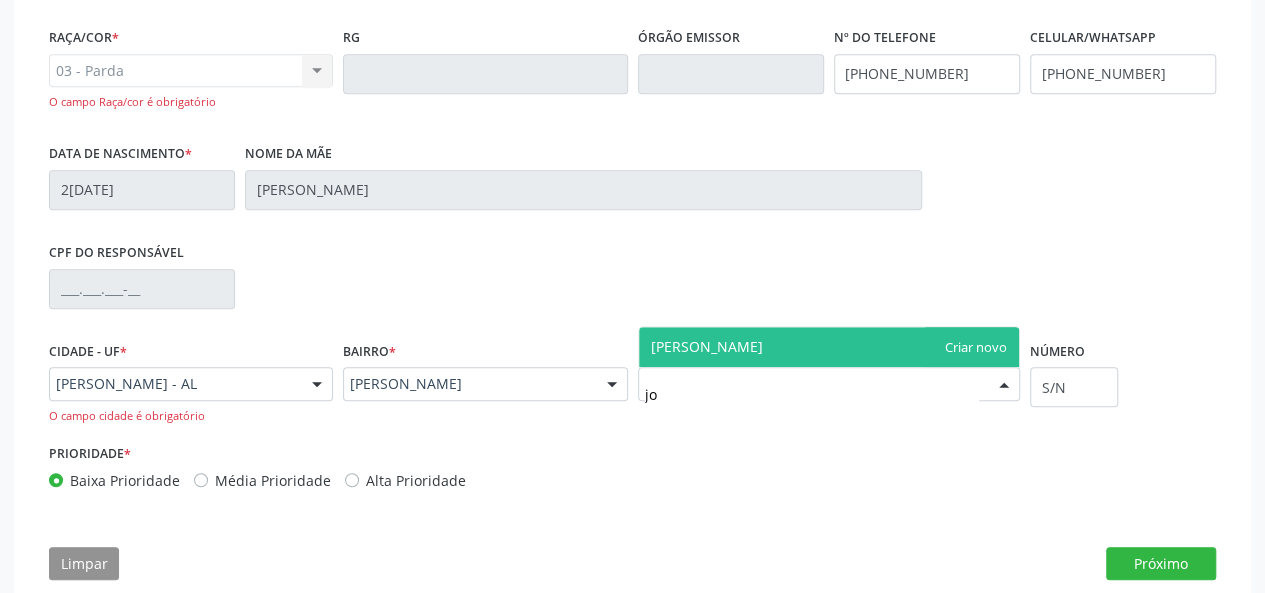 type on "j" 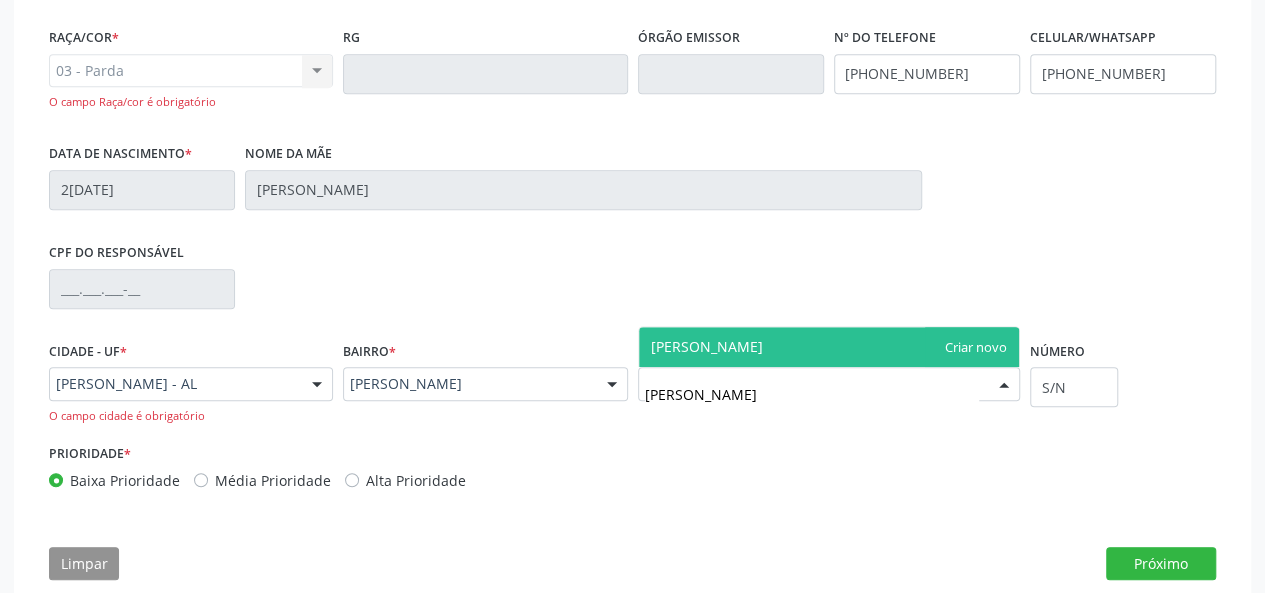 type on "[PERSON_NAME]" 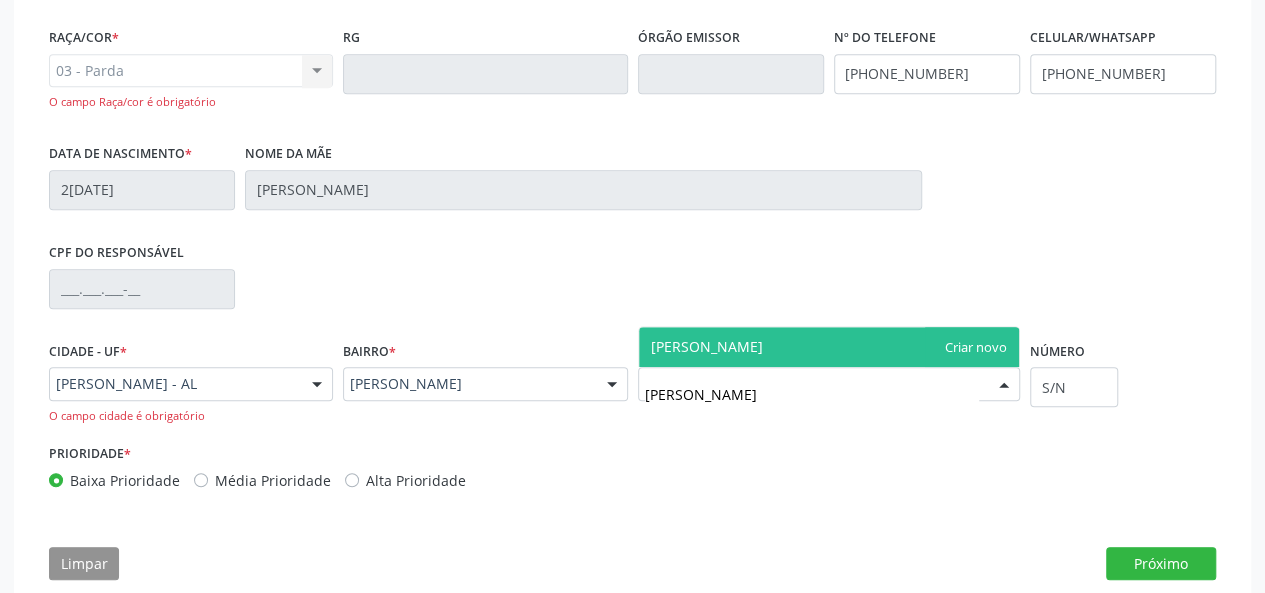 click on "[PERSON_NAME]" at bounding box center (829, 347) 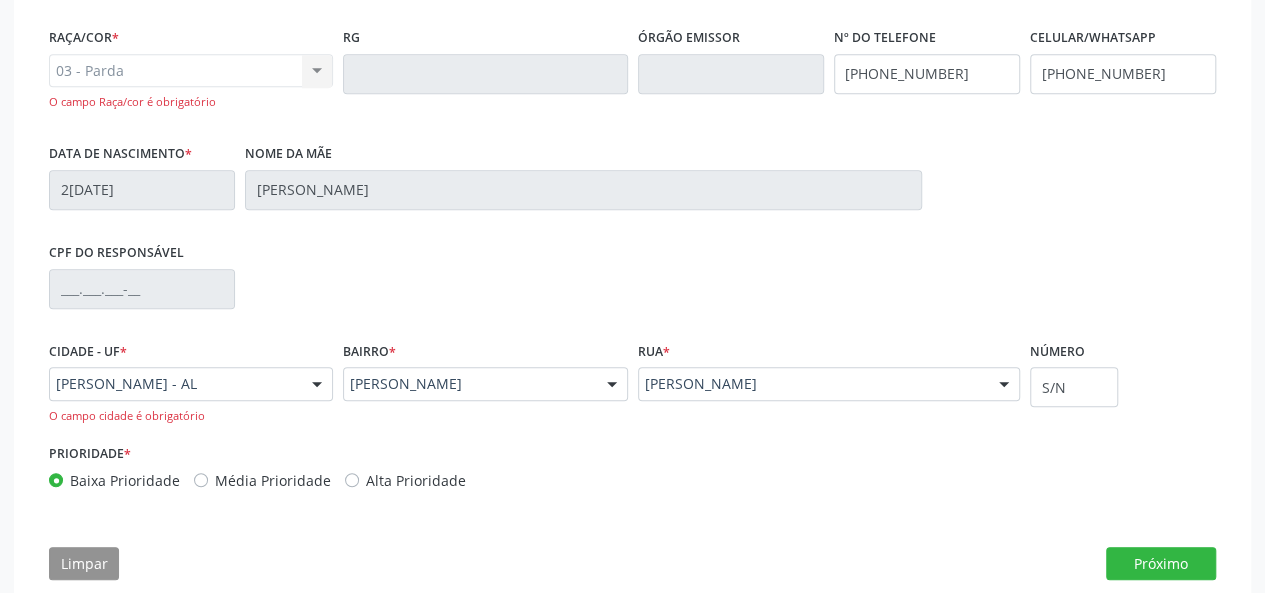 scroll, scrollTop: 579, scrollLeft: 0, axis: vertical 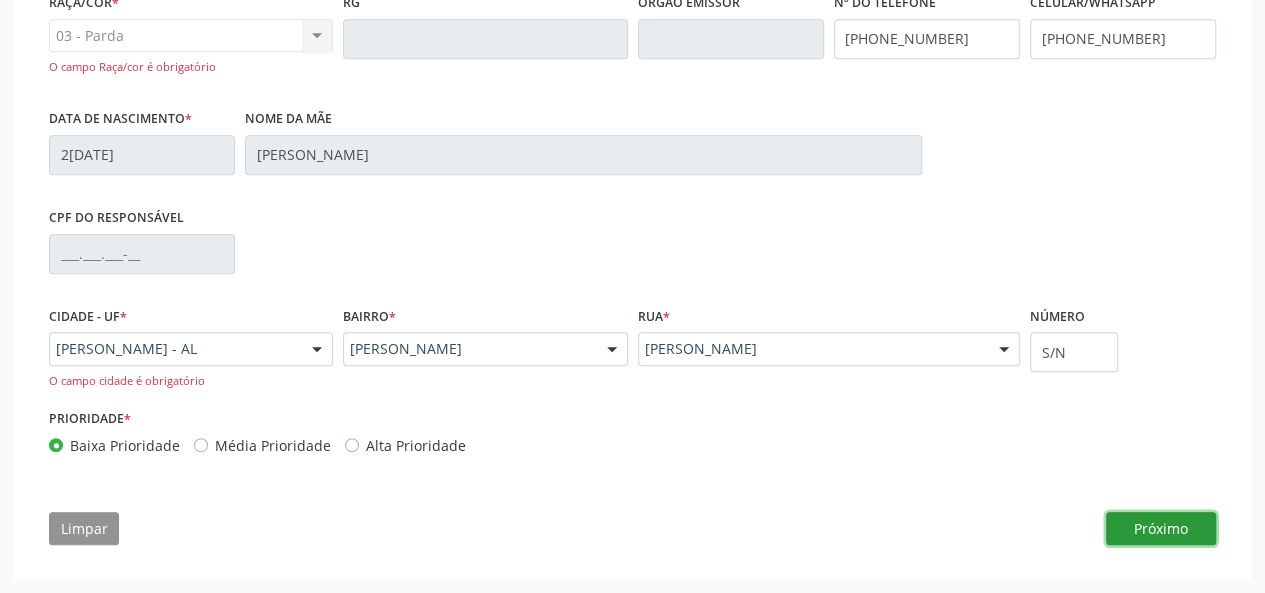 click on "Próximo" at bounding box center [1161, 529] 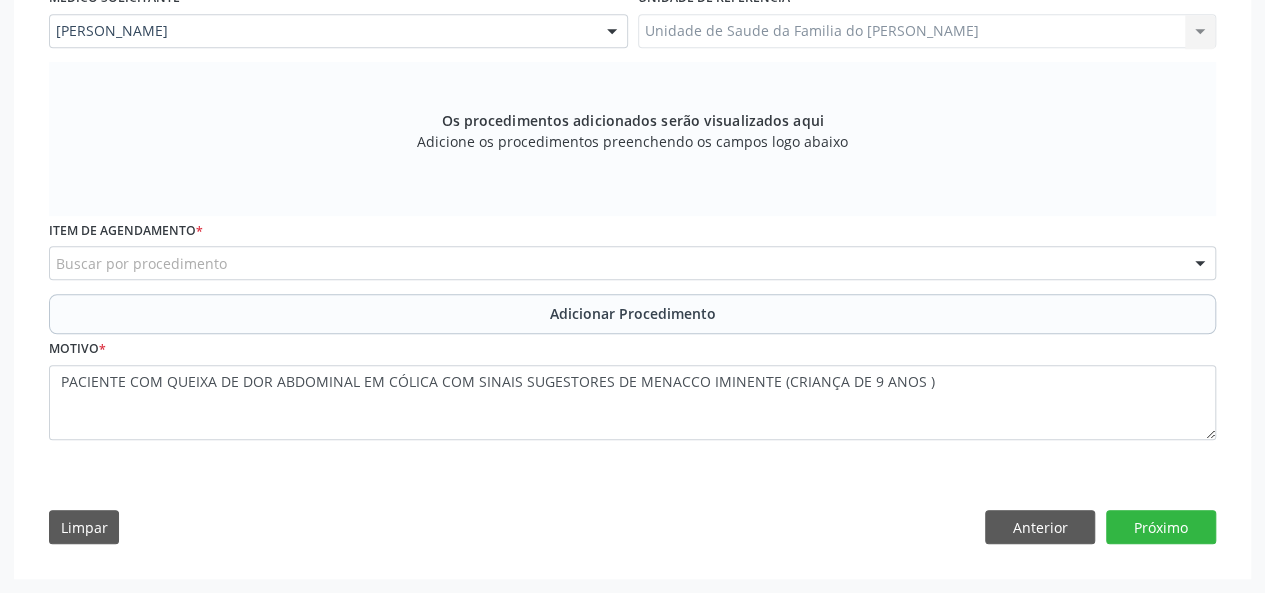 scroll, scrollTop: 561, scrollLeft: 0, axis: vertical 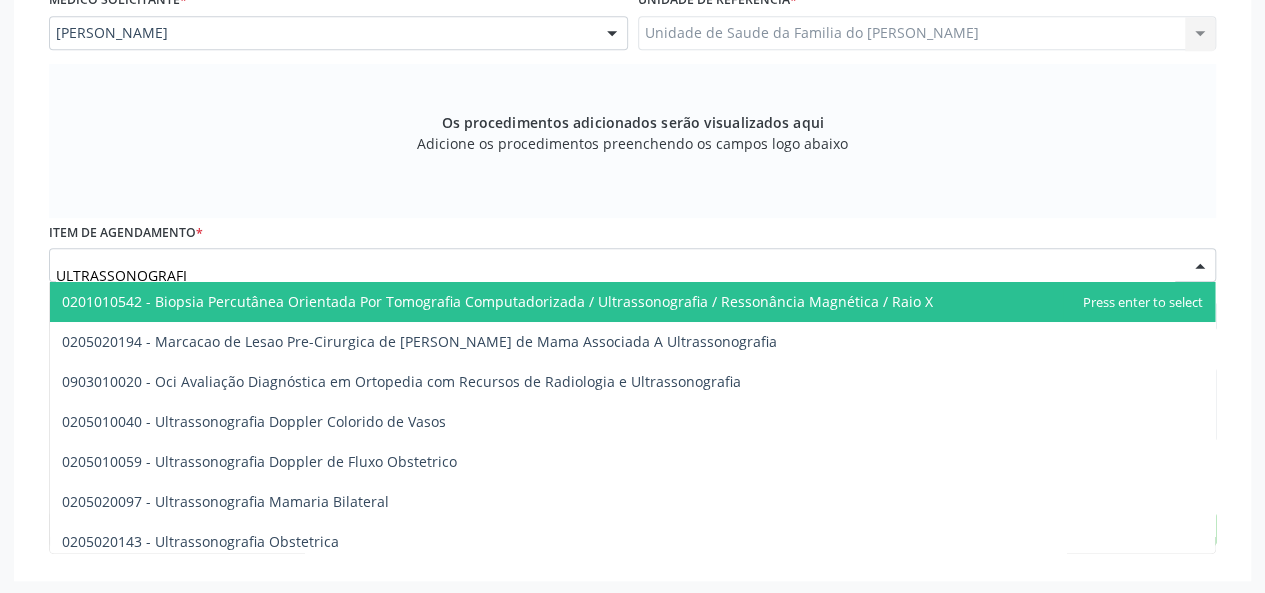 type on "ULTRASSONOGRAFIA" 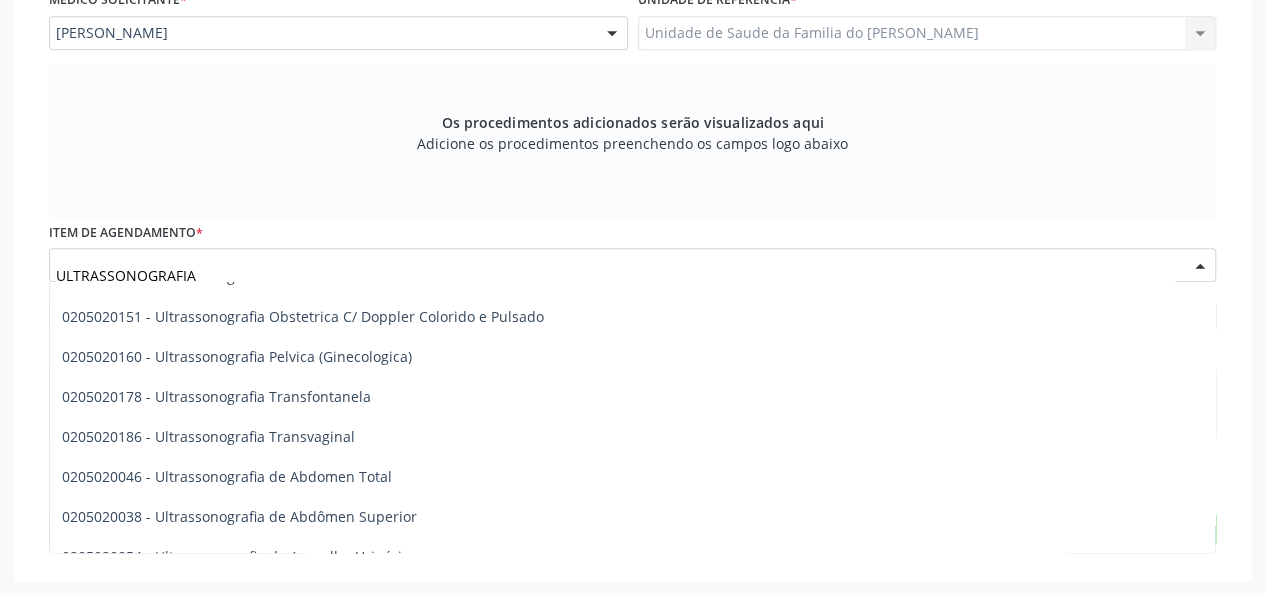 scroll, scrollTop: 300, scrollLeft: 0, axis: vertical 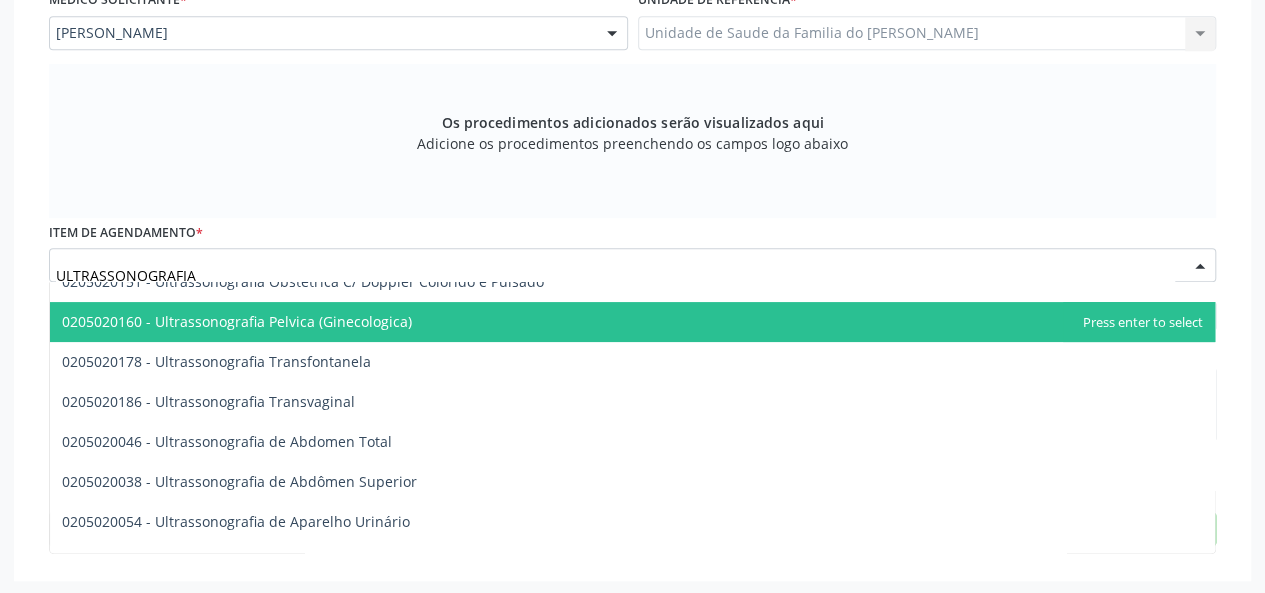 click on "0205020160 - Ultrassonografia Pelvica (Ginecologica)" at bounding box center [237, 321] 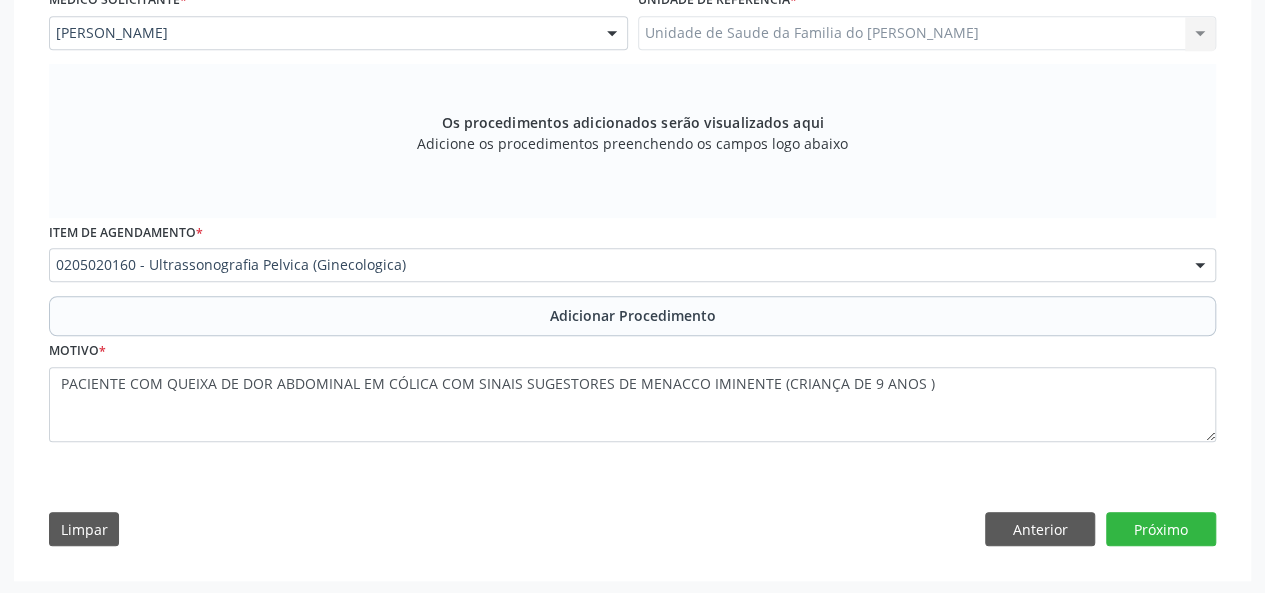 click on "Adicionar Procedimento" at bounding box center (632, 316) 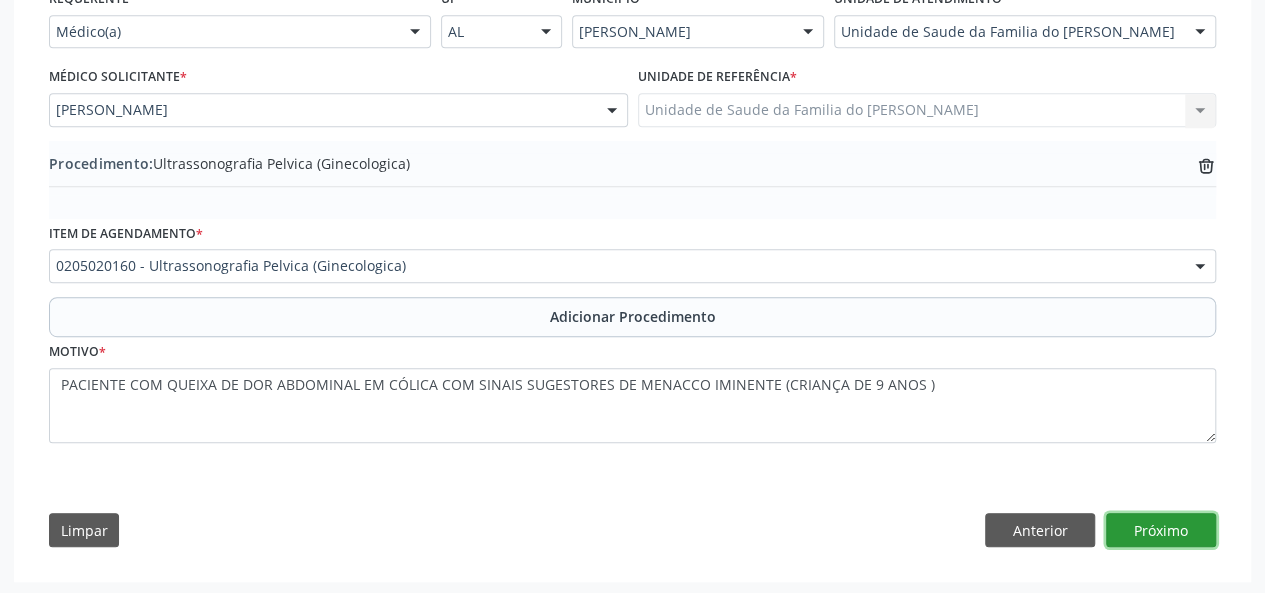 click on "Próximo" at bounding box center (1161, 530) 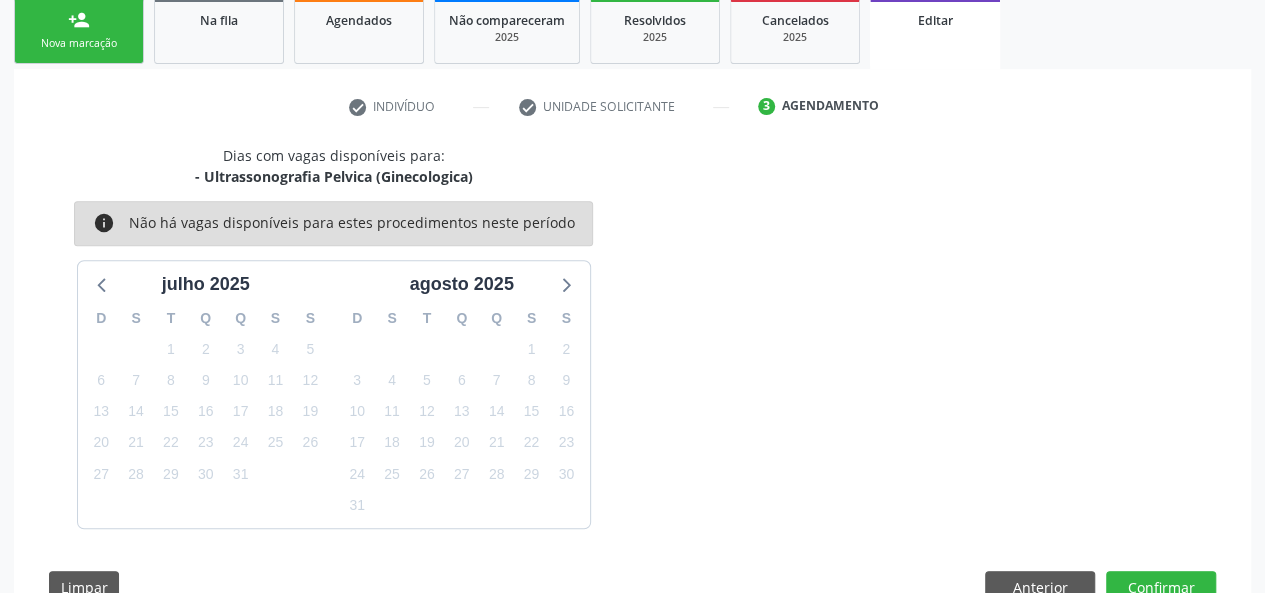 scroll, scrollTop: 388, scrollLeft: 0, axis: vertical 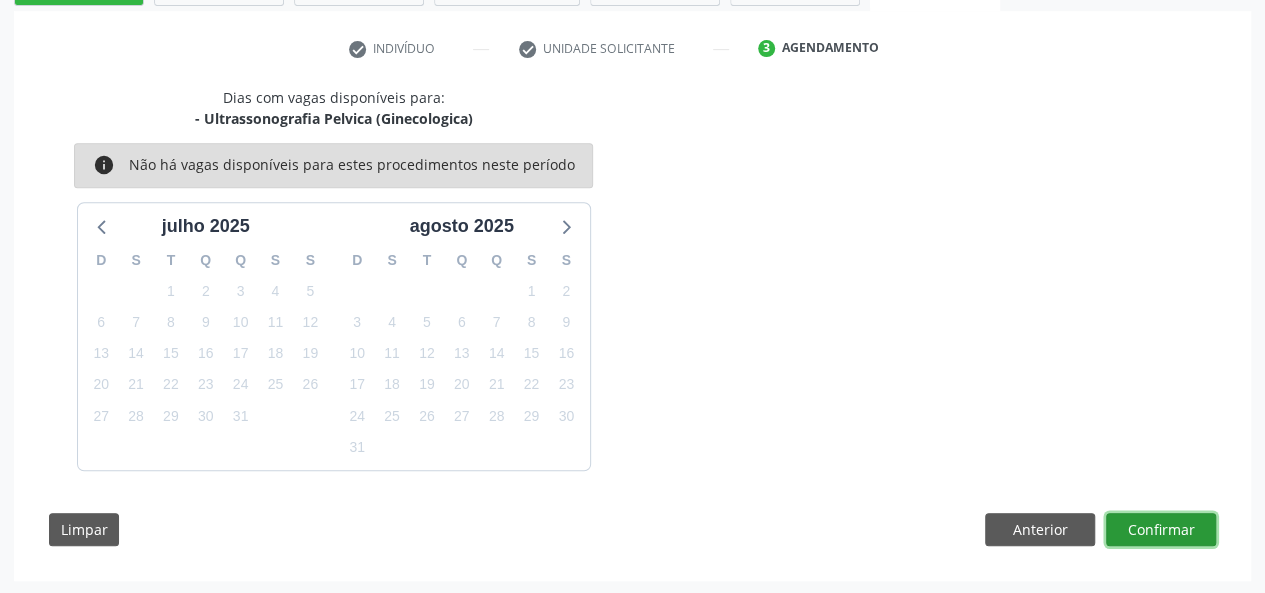 click on "Confirmar" at bounding box center [1161, 530] 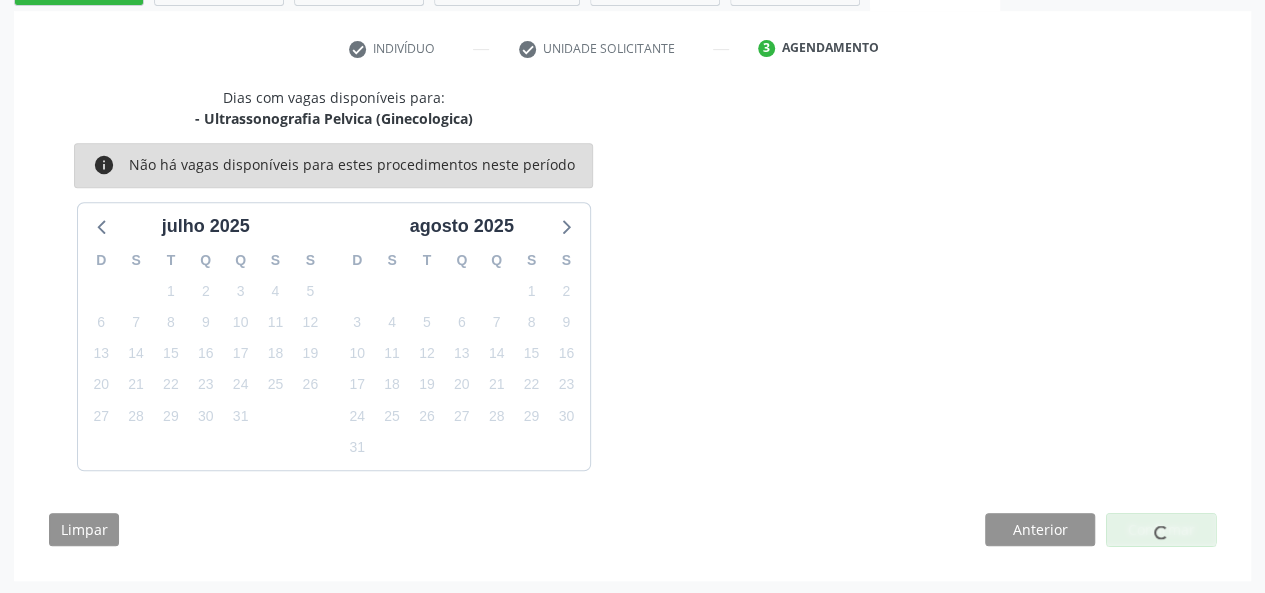scroll, scrollTop: 0, scrollLeft: 0, axis: both 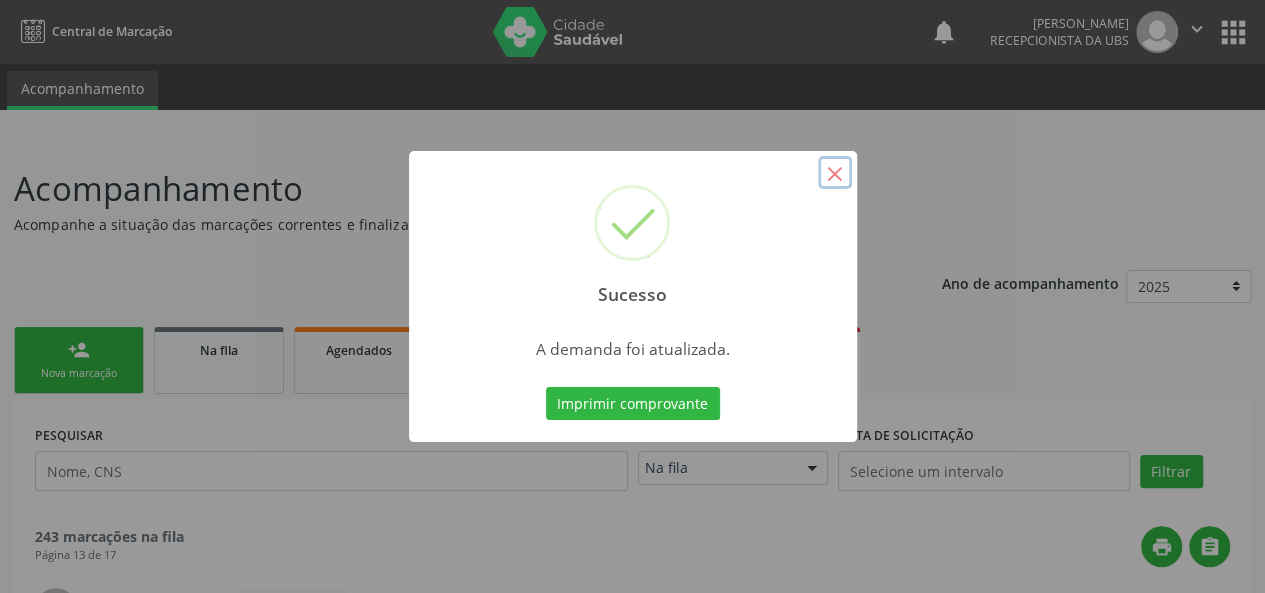 click on "×" at bounding box center (835, 173) 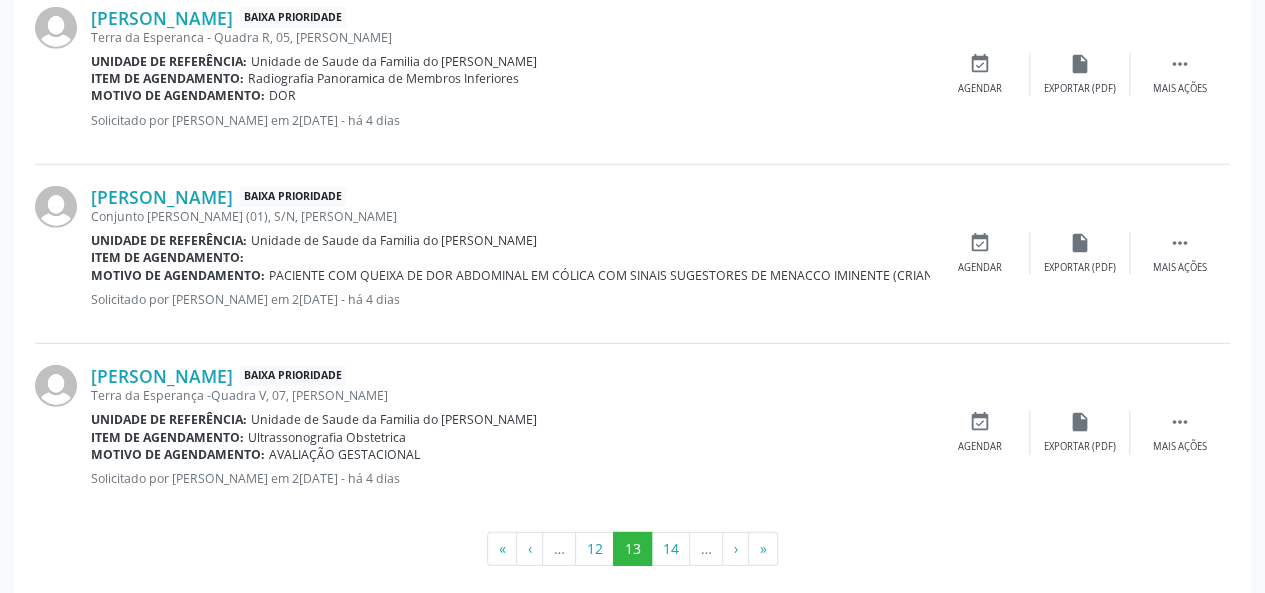 scroll, scrollTop: 2746, scrollLeft: 0, axis: vertical 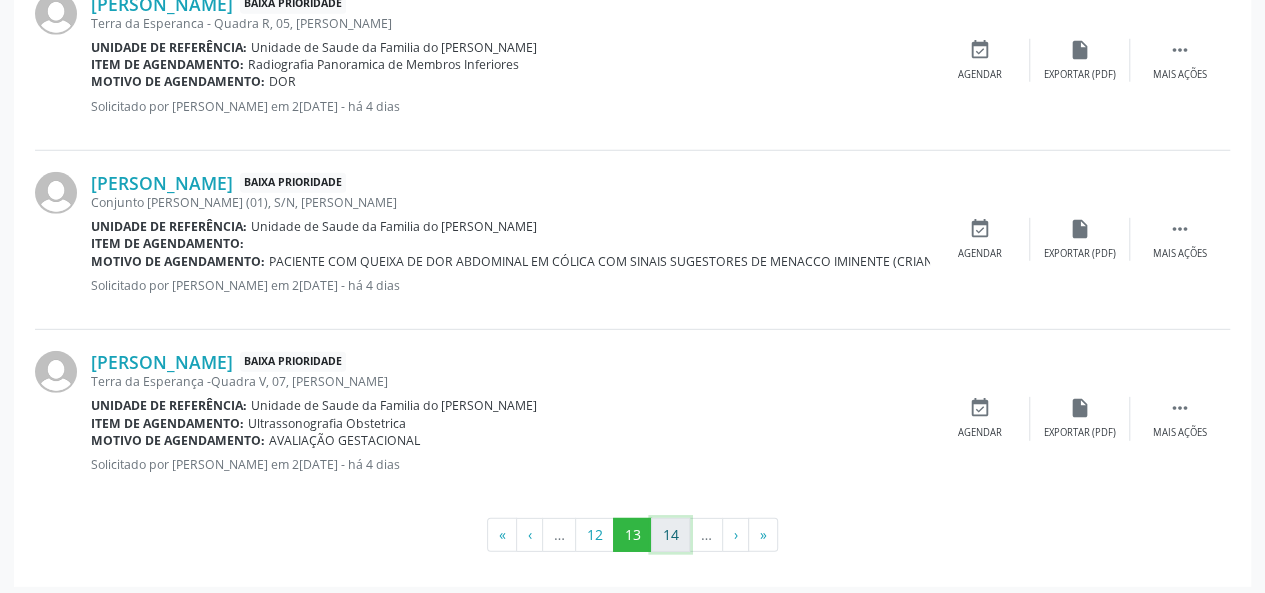 click on "14" at bounding box center (670, 535) 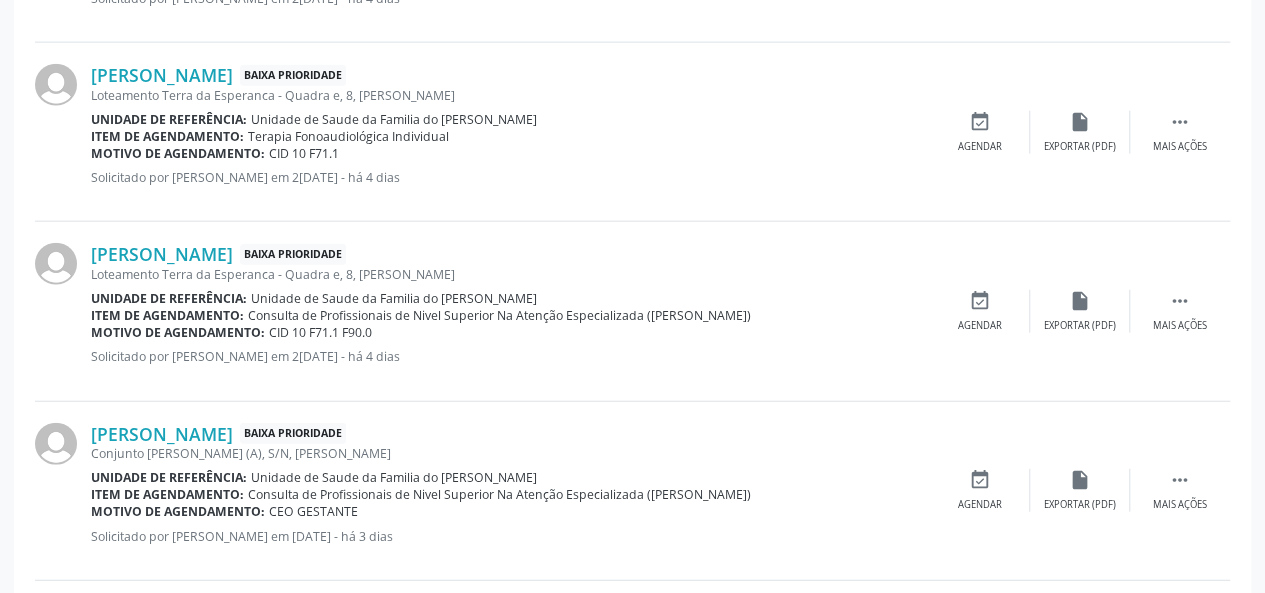 scroll, scrollTop: 2746, scrollLeft: 0, axis: vertical 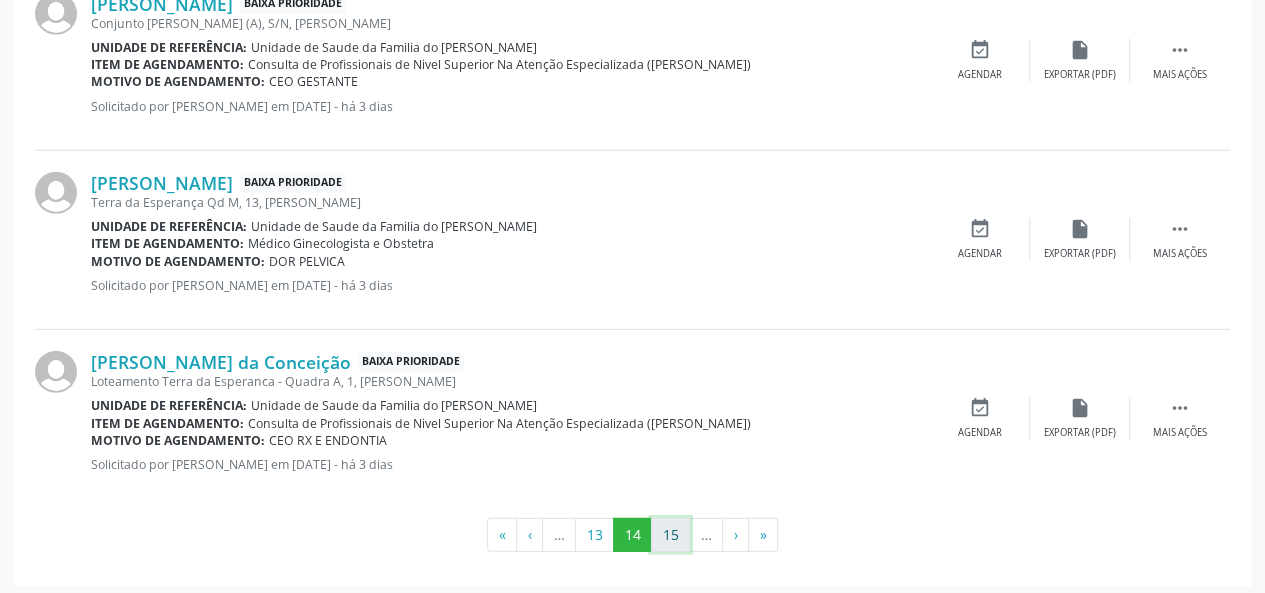click on "15" at bounding box center [670, 535] 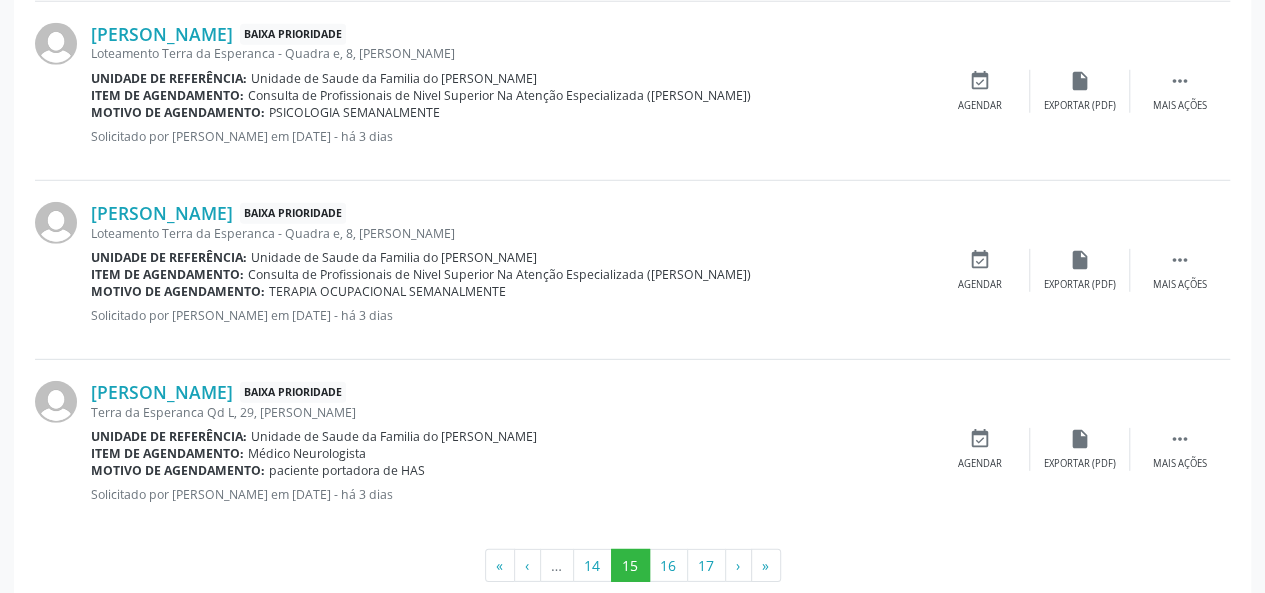 scroll, scrollTop: 2798, scrollLeft: 0, axis: vertical 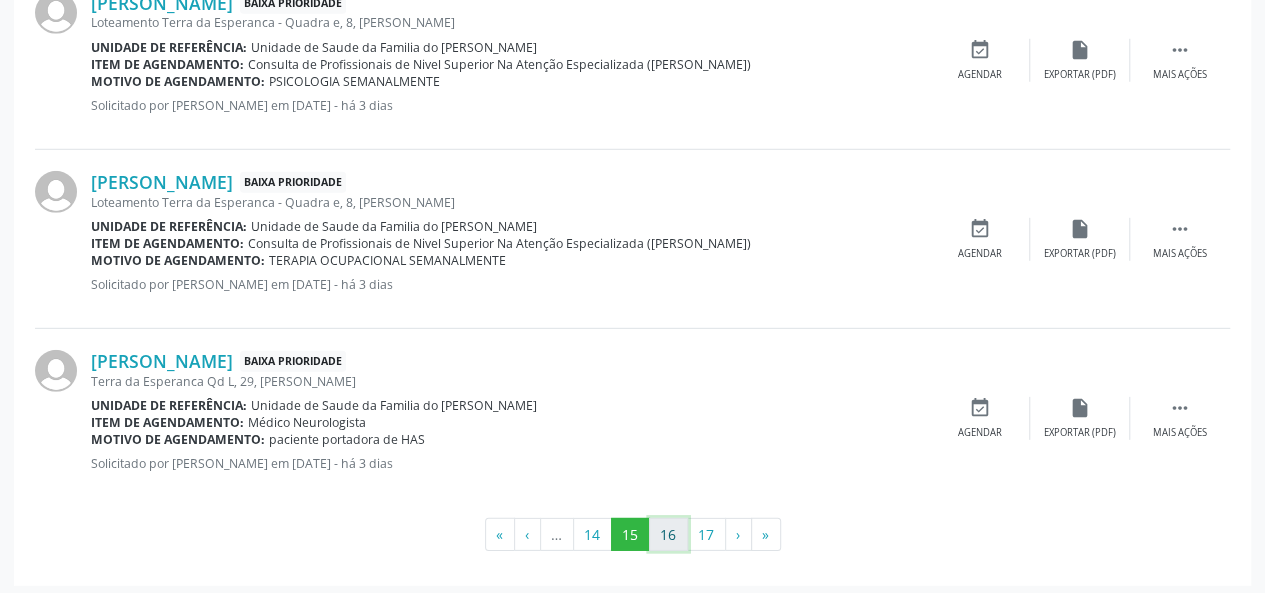 click on "16" at bounding box center (668, 535) 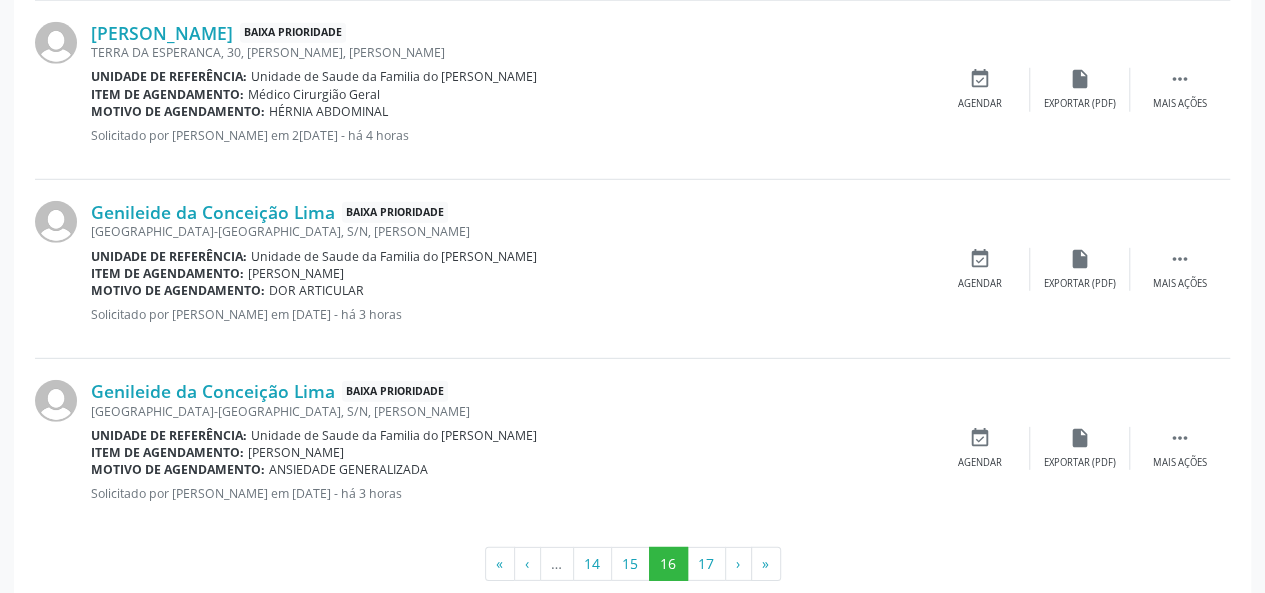 scroll, scrollTop: 2781, scrollLeft: 0, axis: vertical 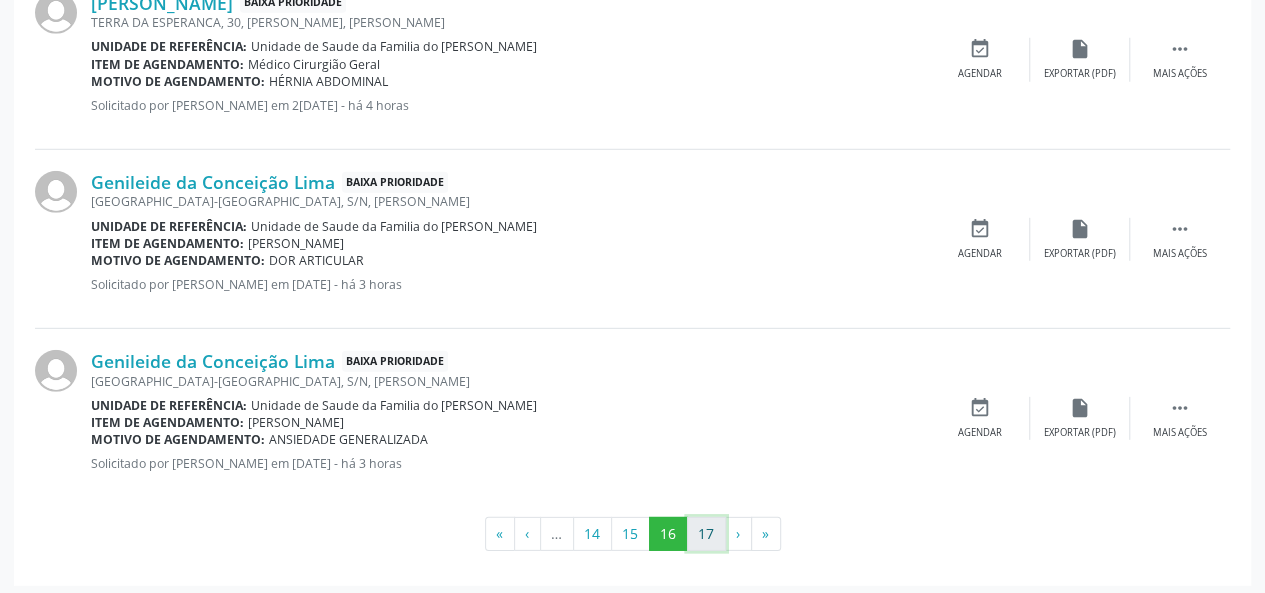 click on "17" at bounding box center [706, 534] 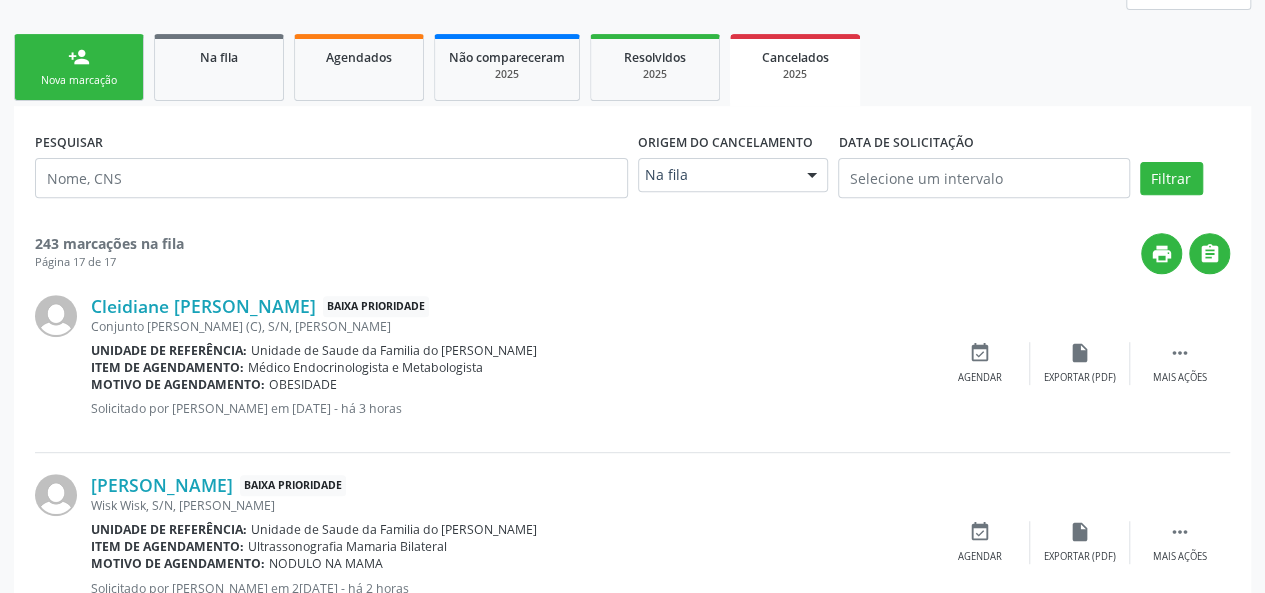 scroll, scrollTop: 601, scrollLeft: 0, axis: vertical 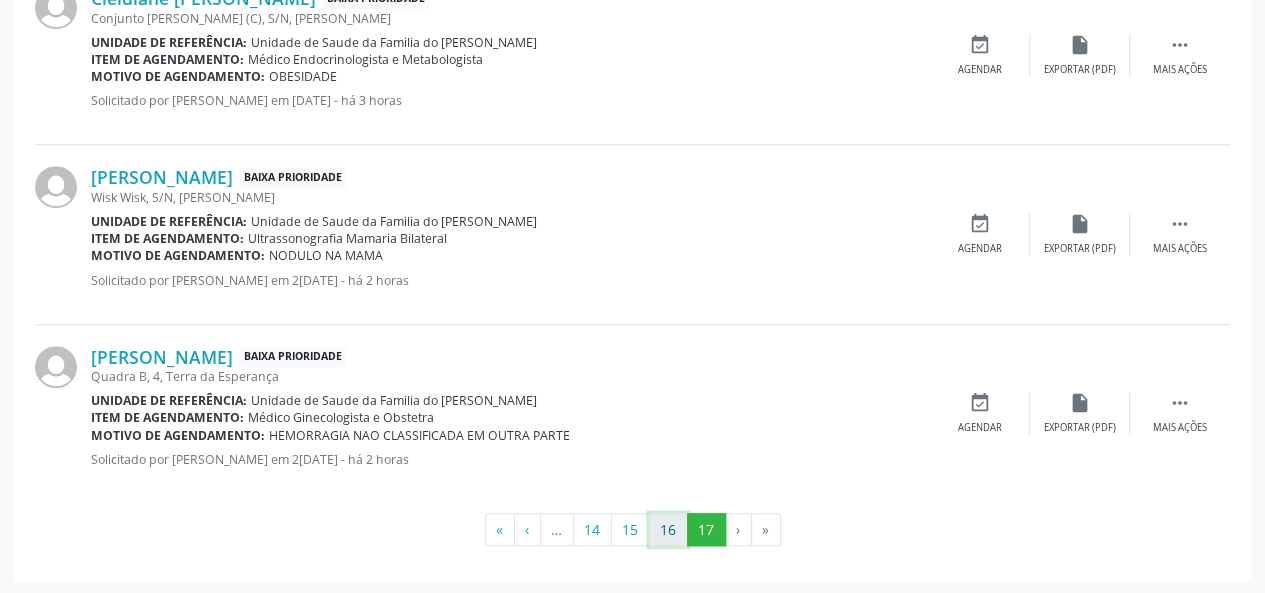 click on "16" at bounding box center (668, 530) 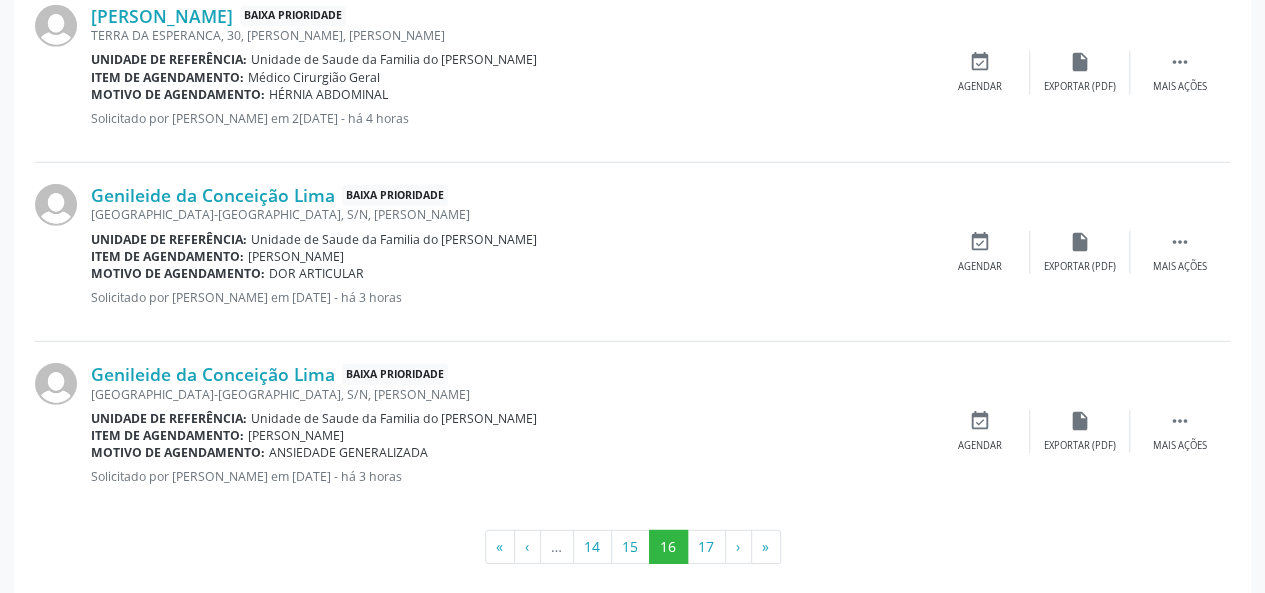 scroll, scrollTop: 2781, scrollLeft: 0, axis: vertical 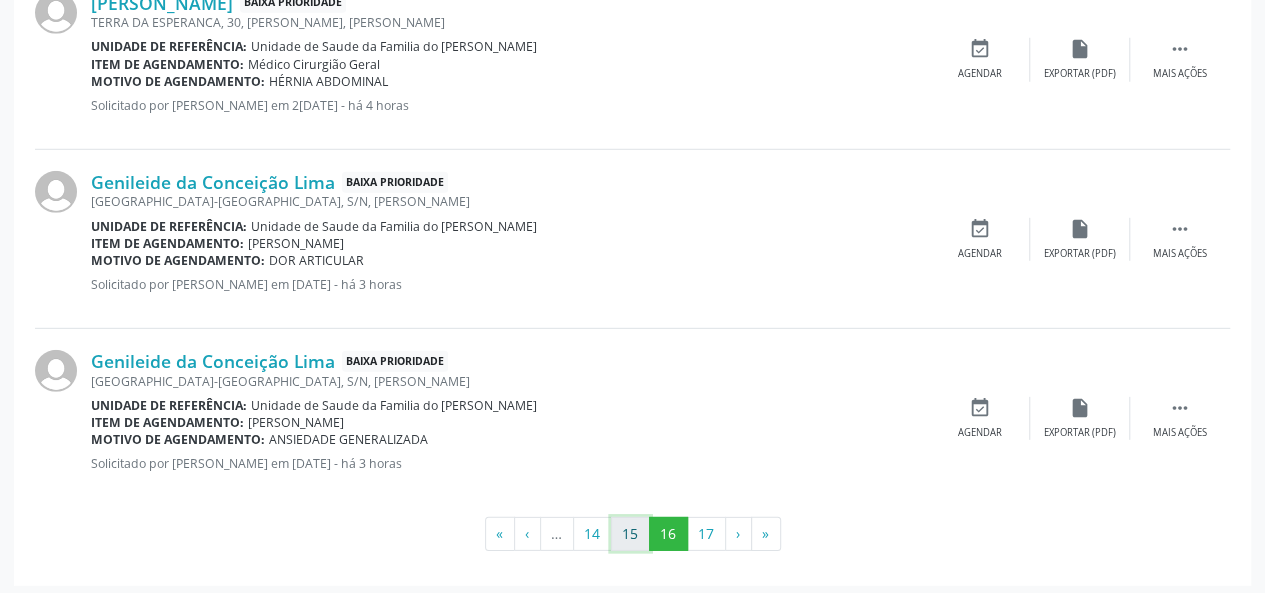 click on "15" at bounding box center (630, 534) 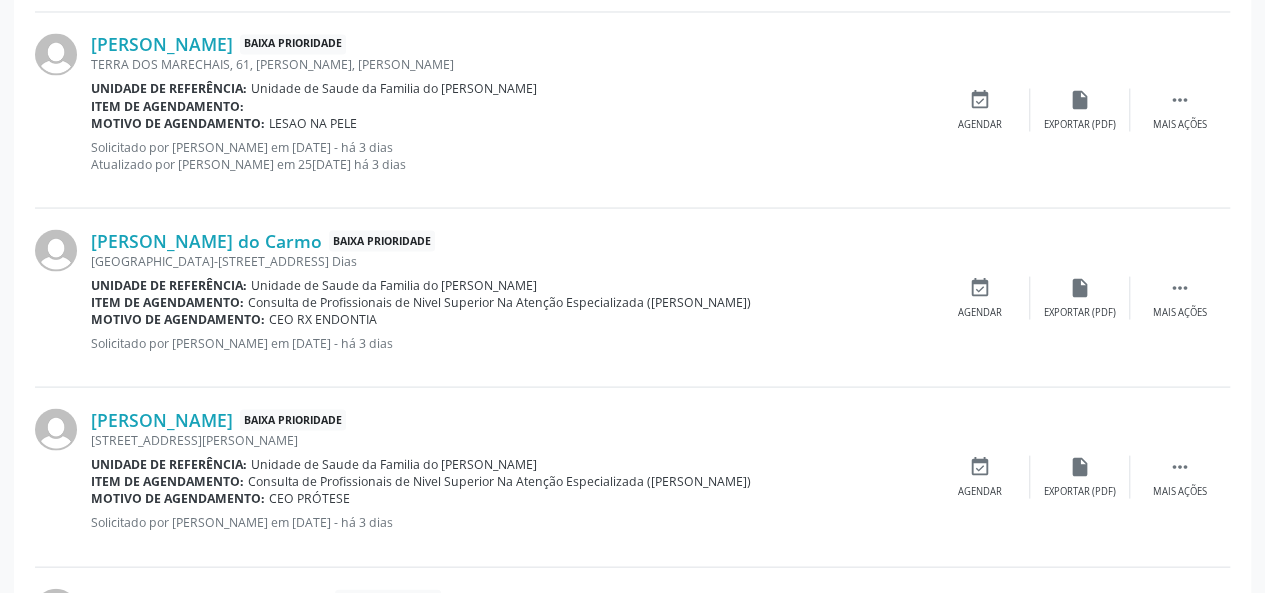 scroll, scrollTop: 1798, scrollLeft: 0, axis: vertical 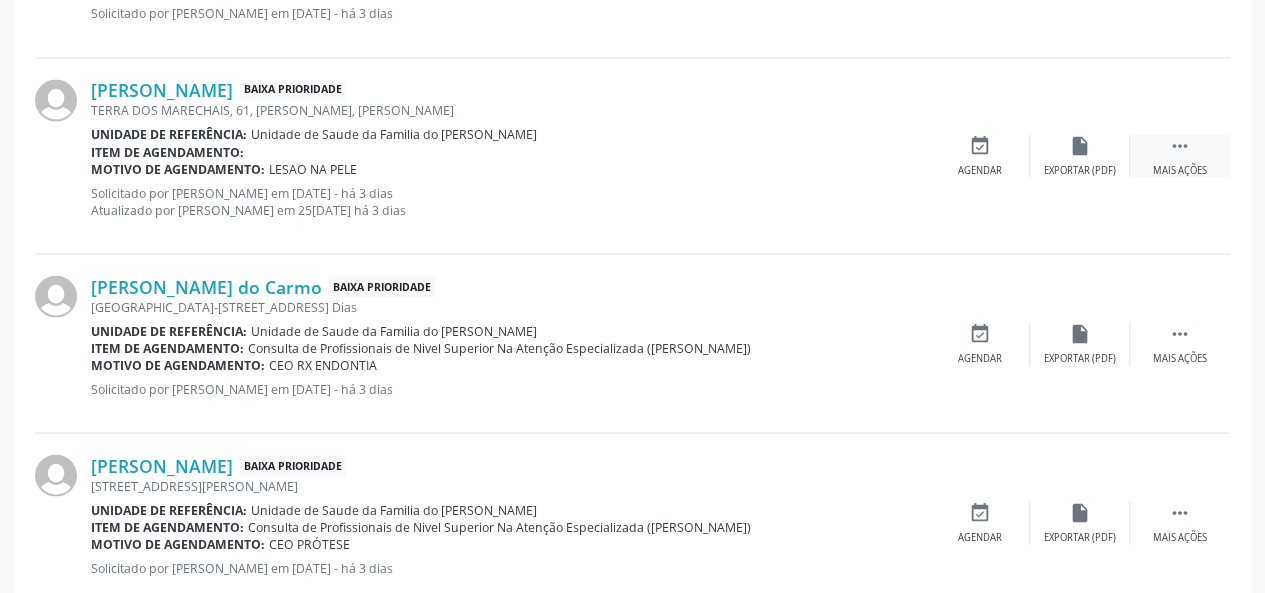 click on "
Mais ações" at bounding box center (1180, 155) 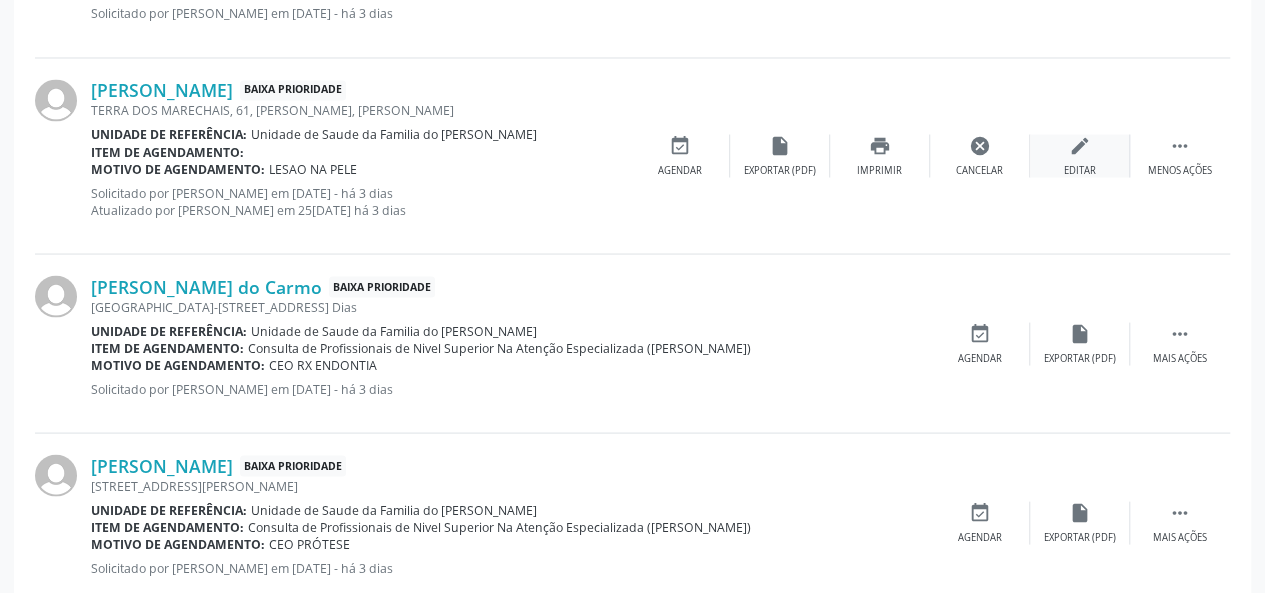 click on "Editar" at bounding box center (1080, 170) 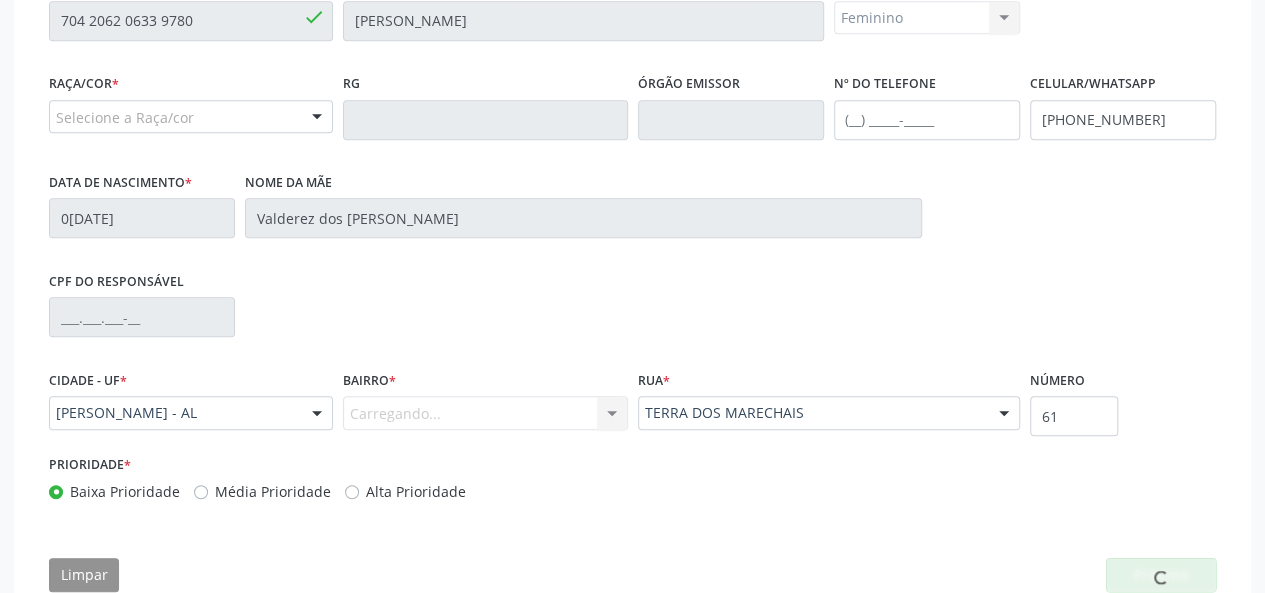 scroll, scrollTop: 544, scrollLeft: 0, axis: vertical 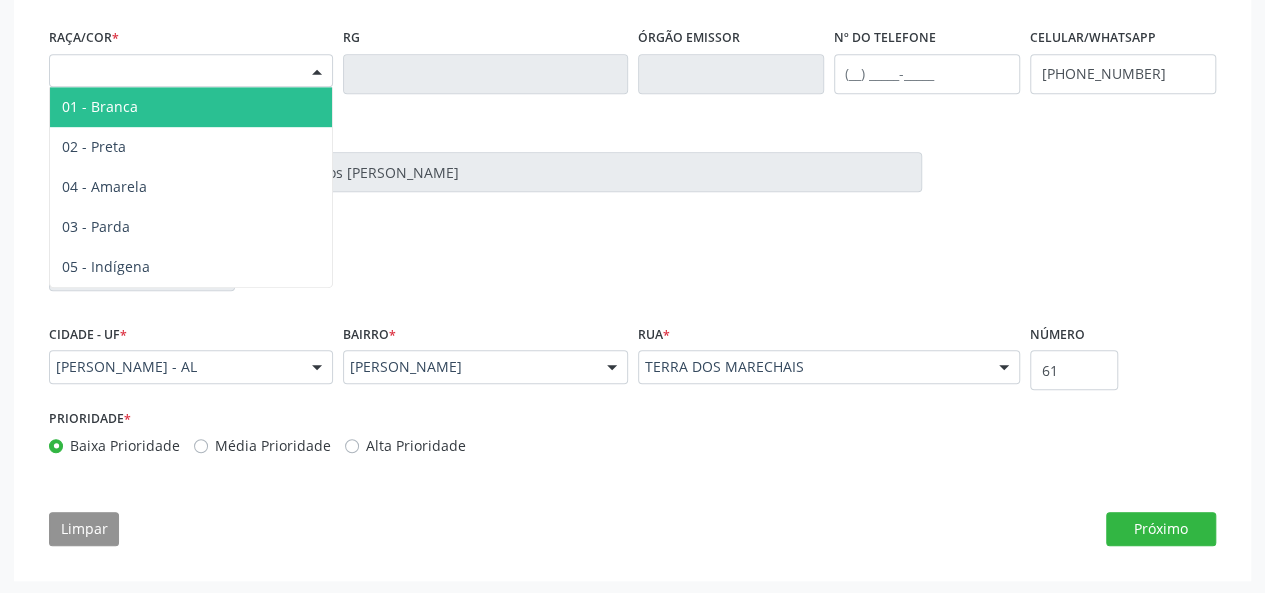 click at bounding box center (317, 72) 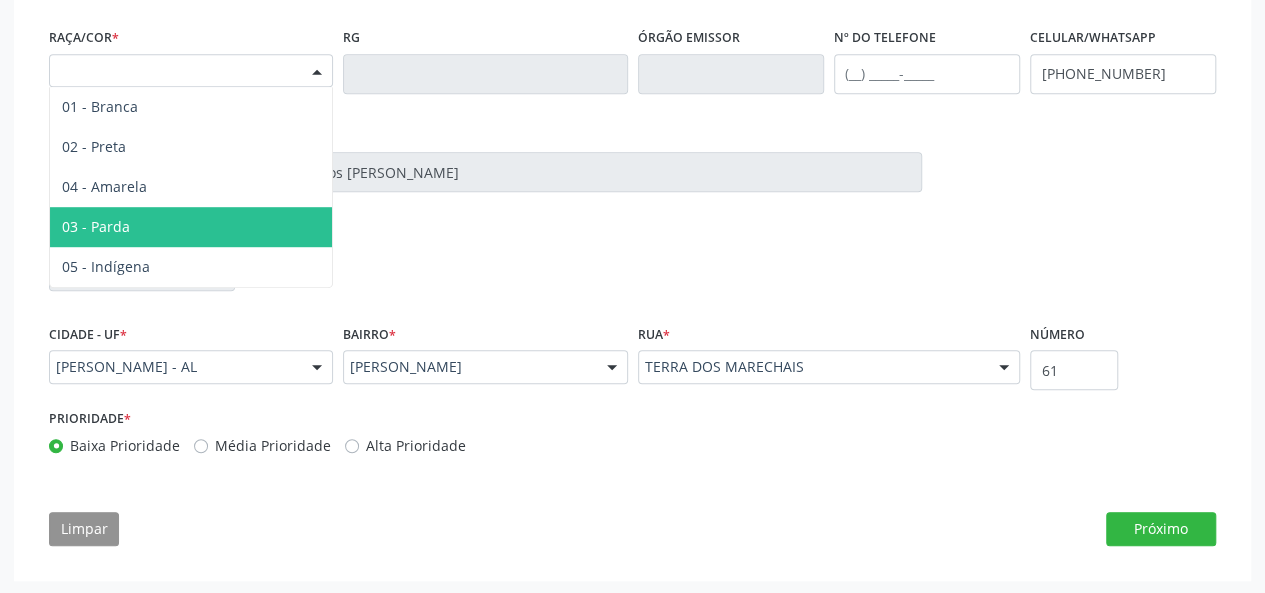 click on "03 - Parda" at bounding box center [191, 227] 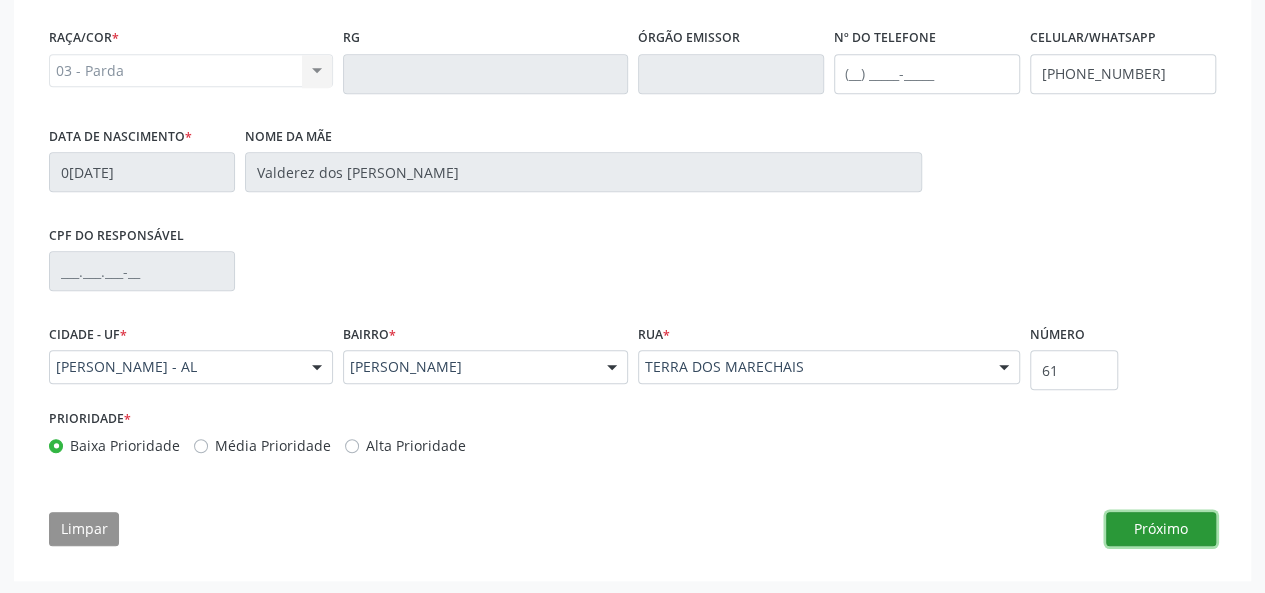 click on "Próximo" at bounding box center (1161, 529) 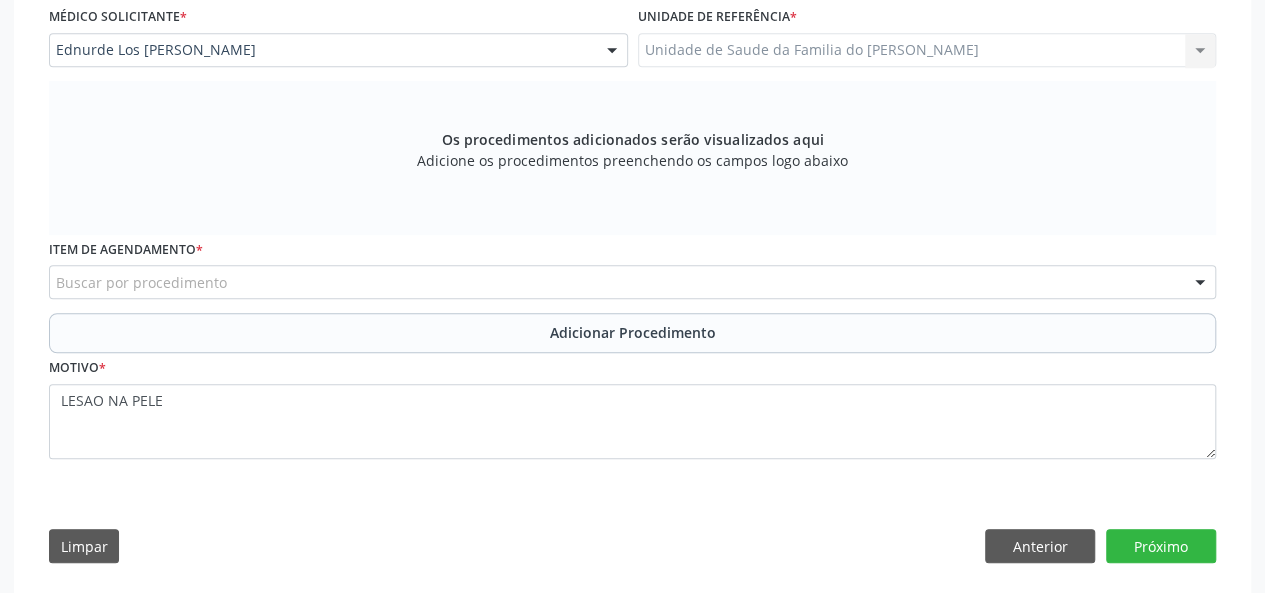 click on "Buscar por procedimento" at bounding box center (632, 282) 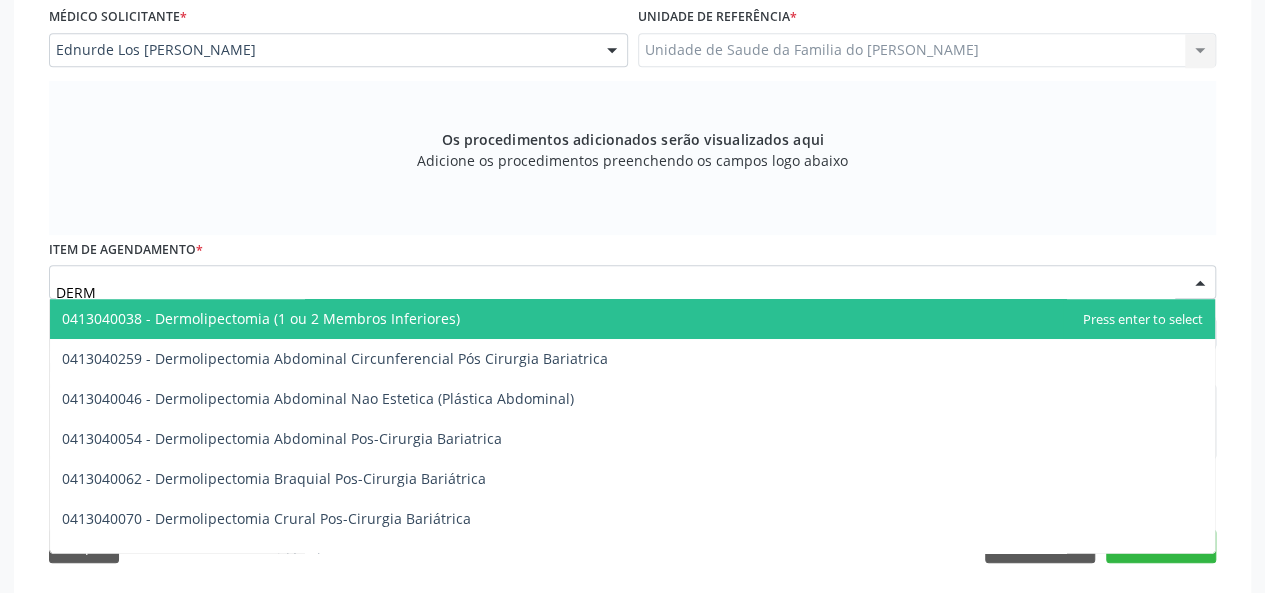 type on "DERMA" 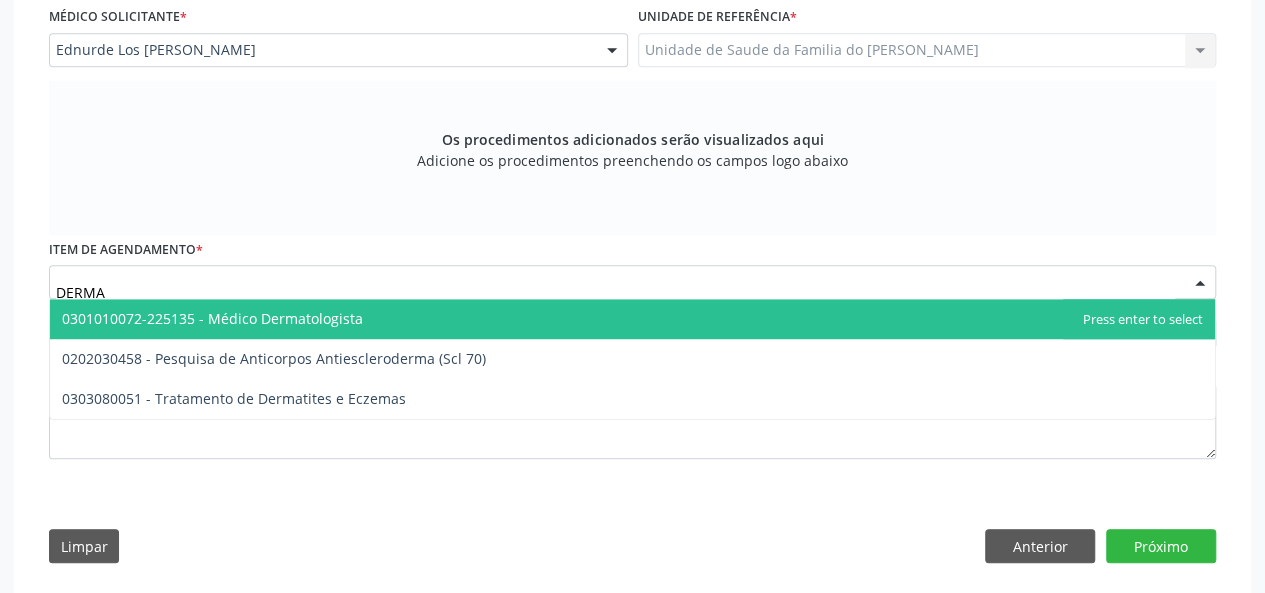 click on "0301010072-225135 - Médico Dermatologista" at bounding box center [632, 319] 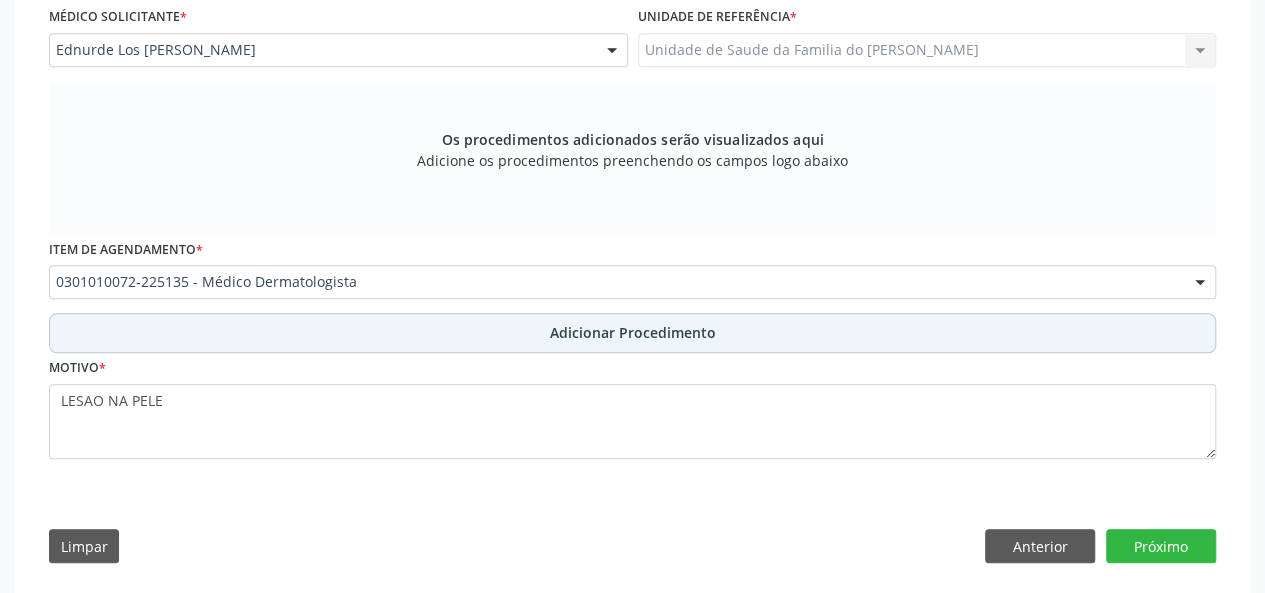 click on "Adicionar Procedimento" at bounding box center (632, 333) 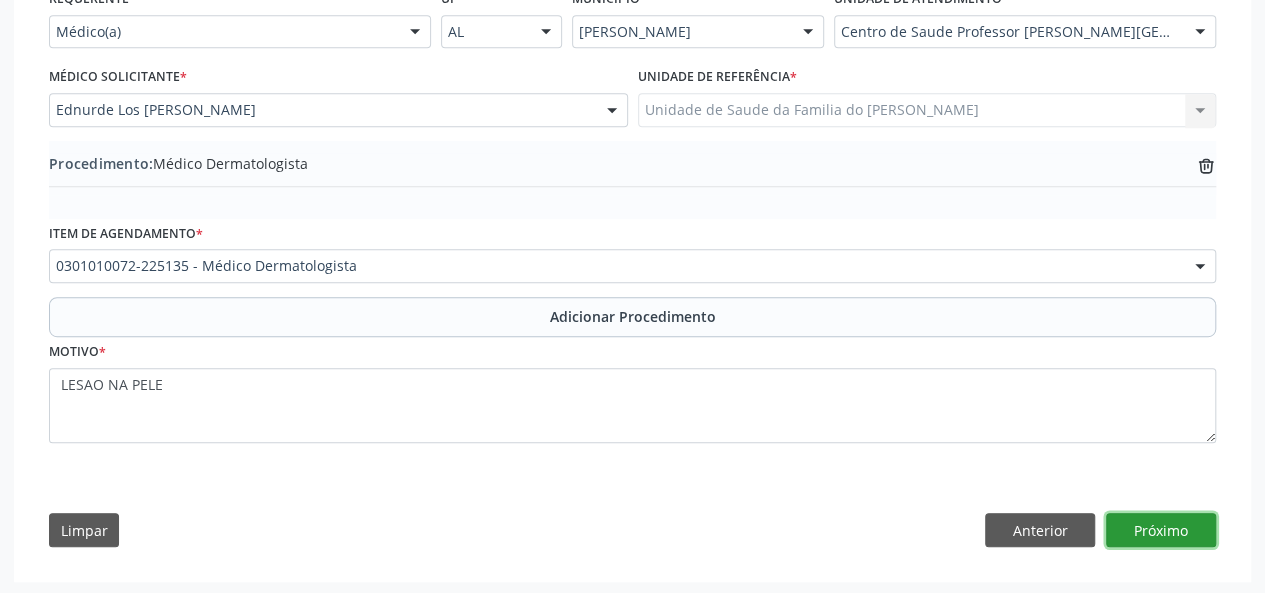 click on "Próximo" at bounding box center (1161, 530) 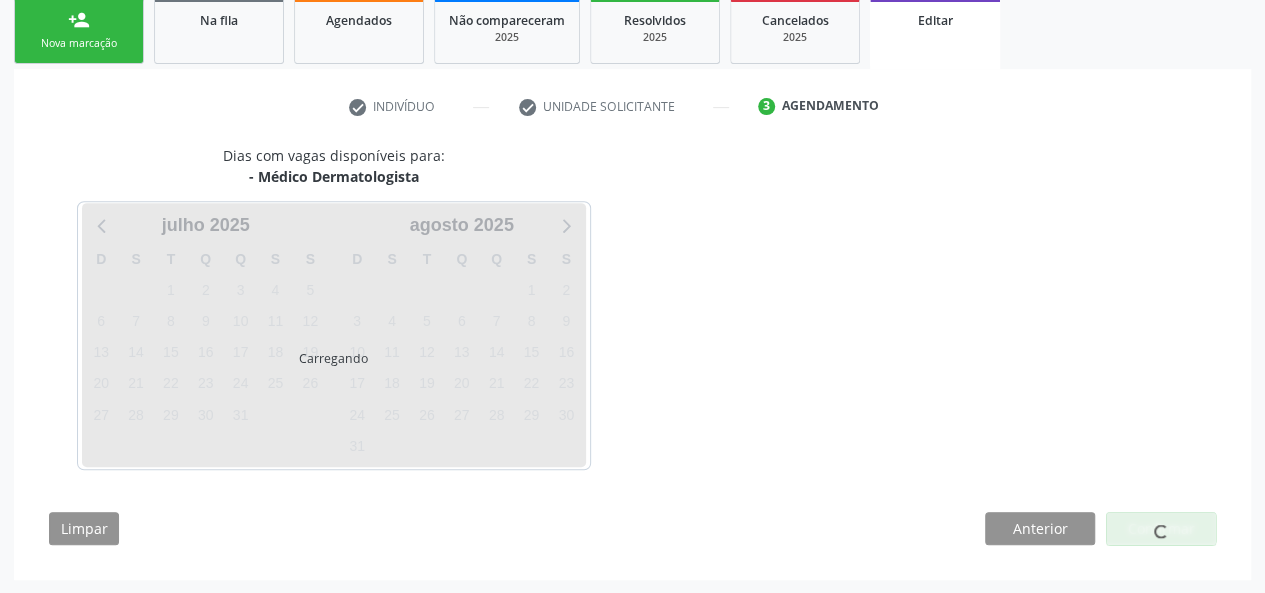 scroll, scrollTop: 388, scrollLeft: 0, axis: vertical 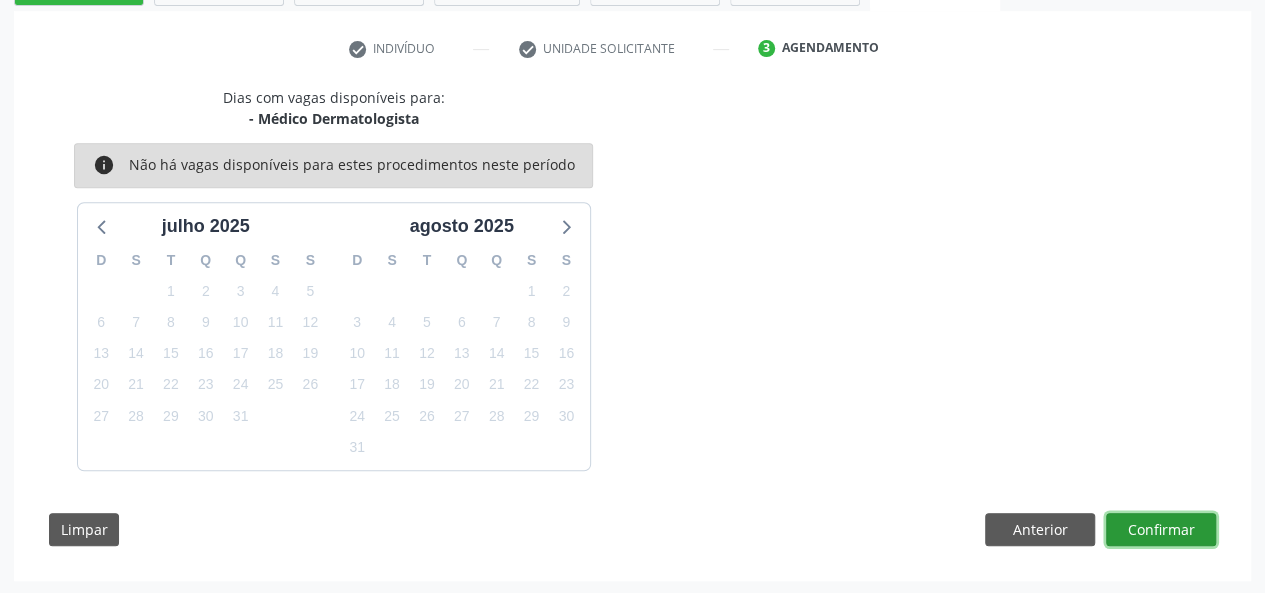 click on "Confirmar" at bounding box center [1161, 530] 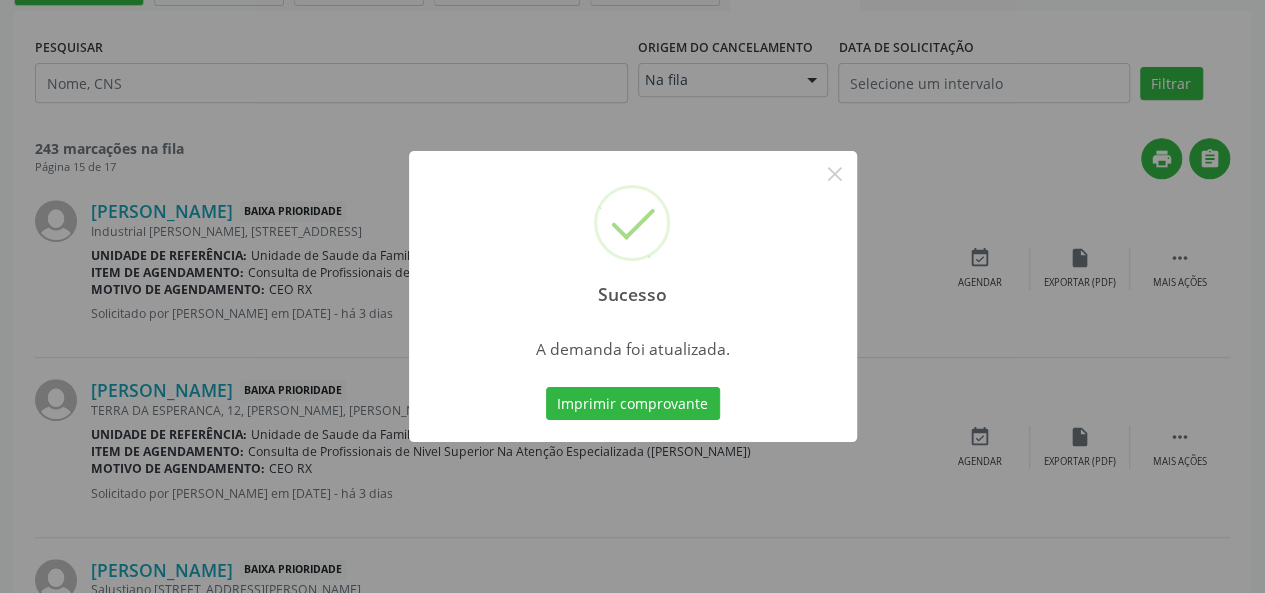 scroll, scrollTop: 0, scrollLeft: 0, axis: both 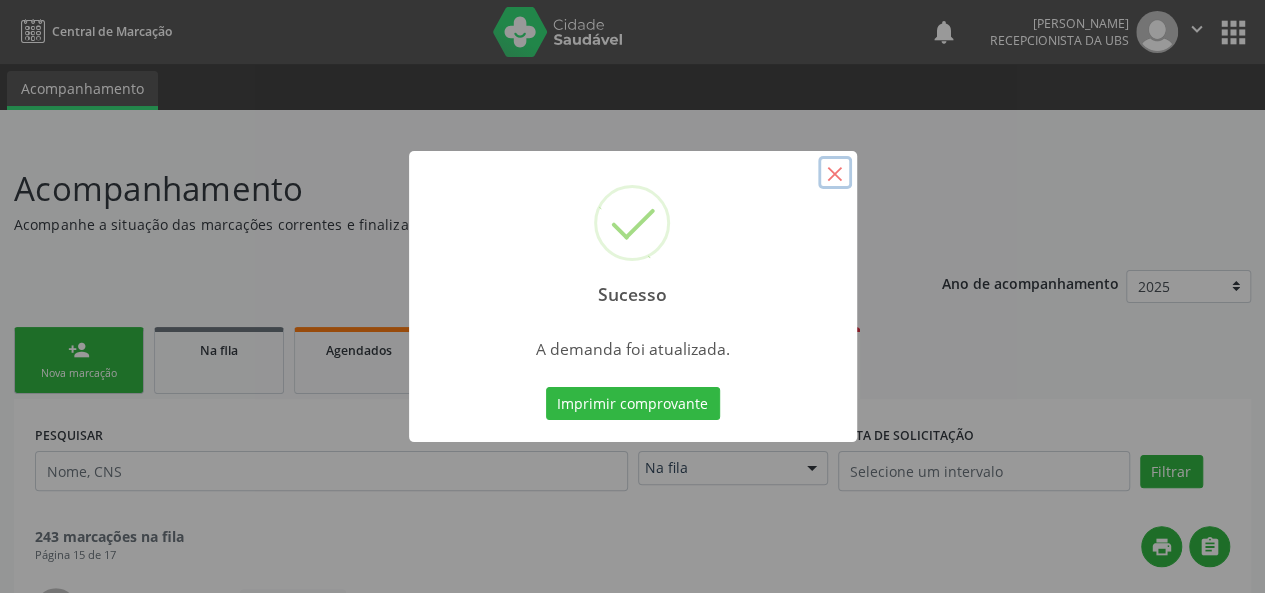 click on "×" at bounding box center [835, 173] 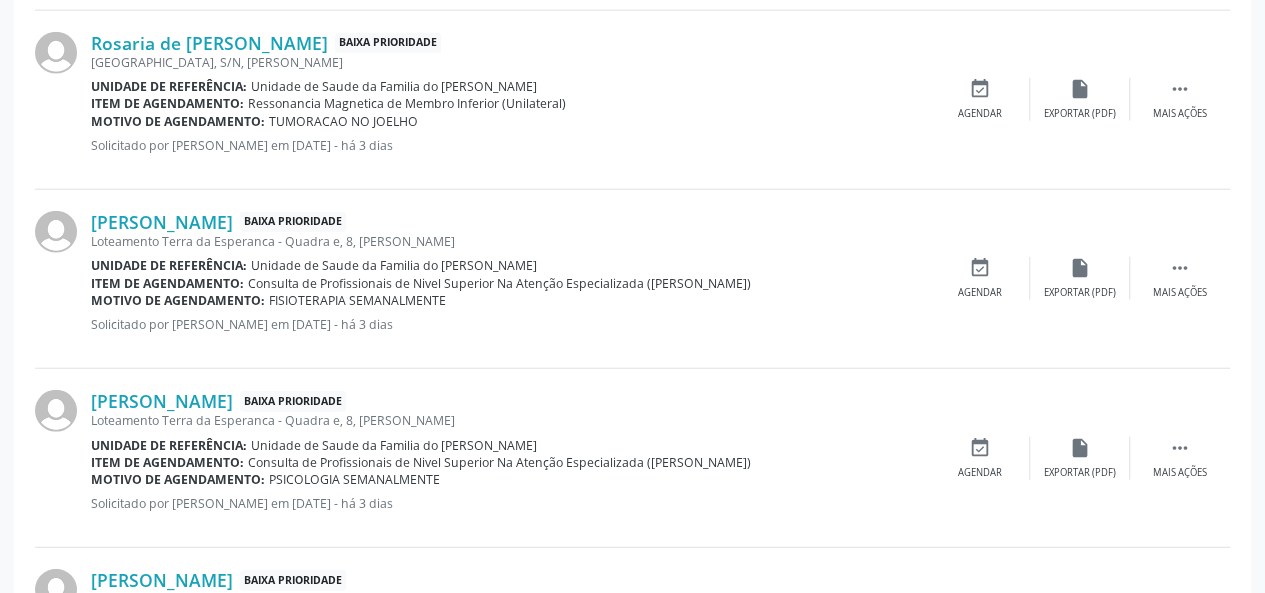 scroll, scrollTop: 2798, scrollLeft: 0, axis: vertical 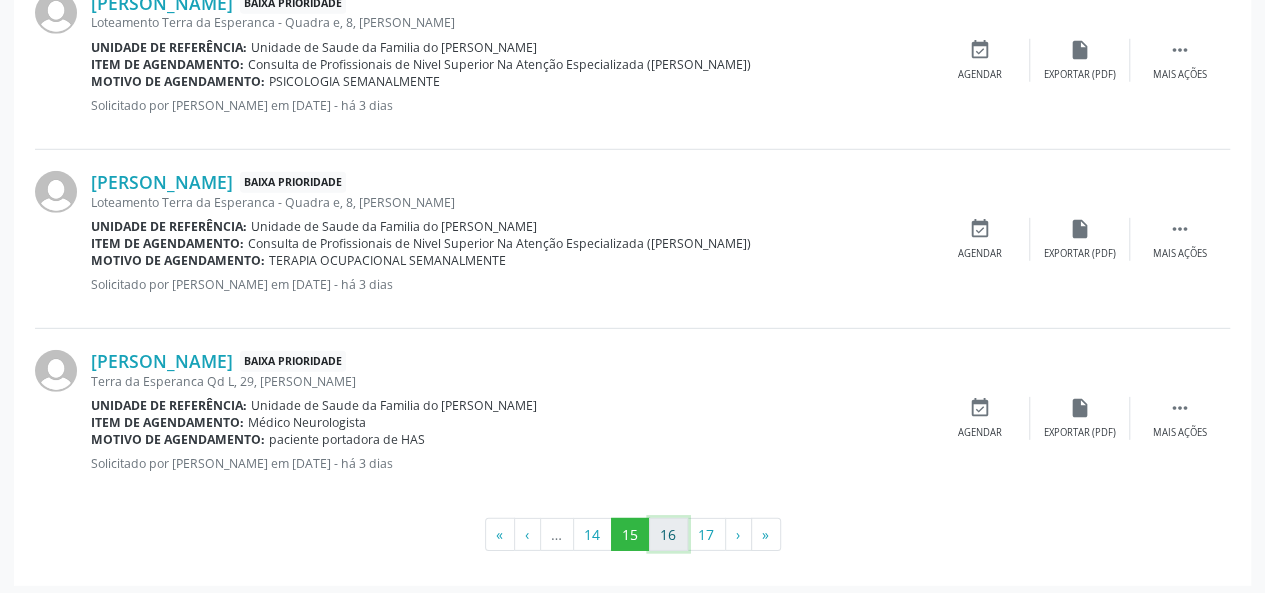 click on "16" at bounding box center [668, 535] 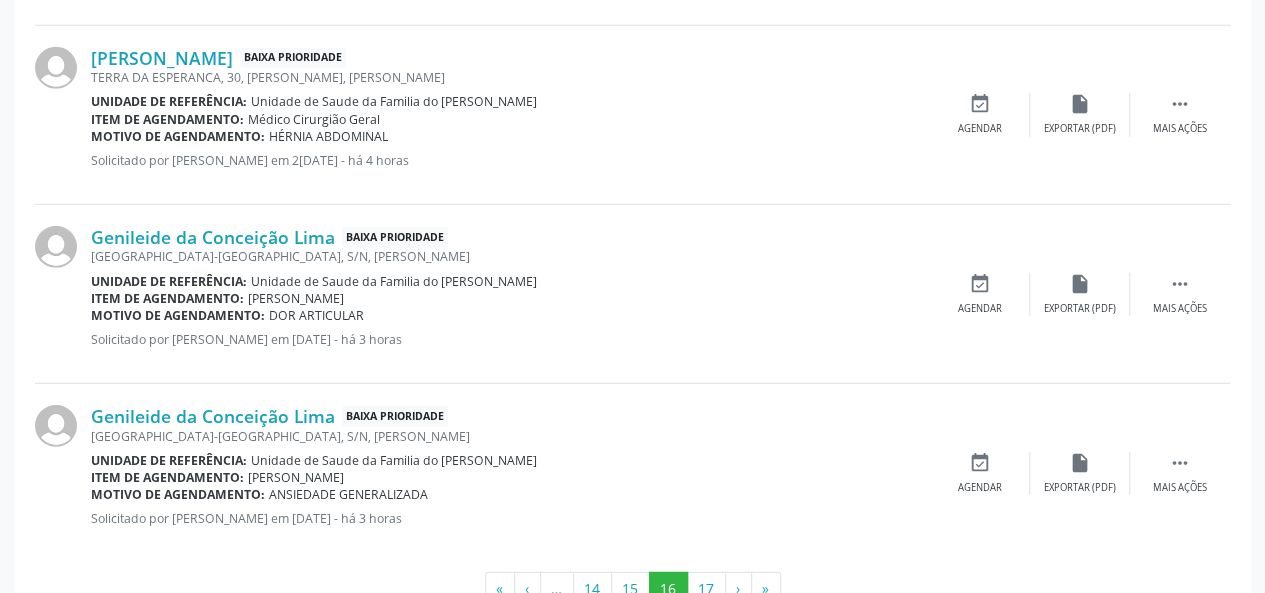 scroll, scrollTop: 2781, scrollLeft: 0, axis: vertical 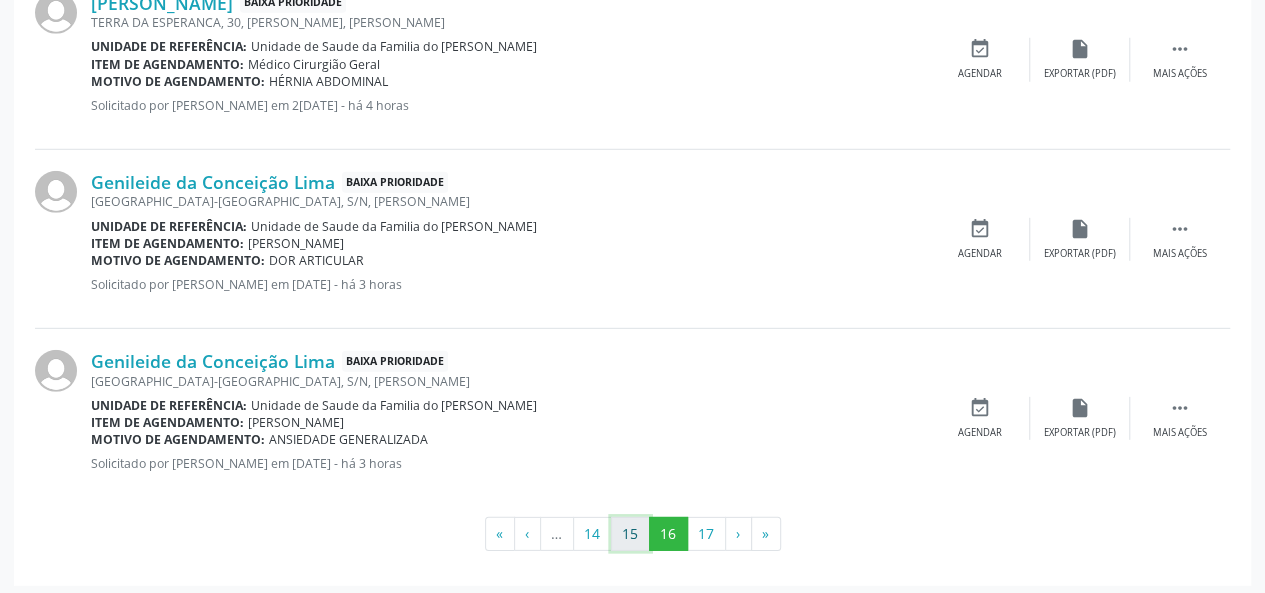 click on "15" at bounding box center [630, 534] 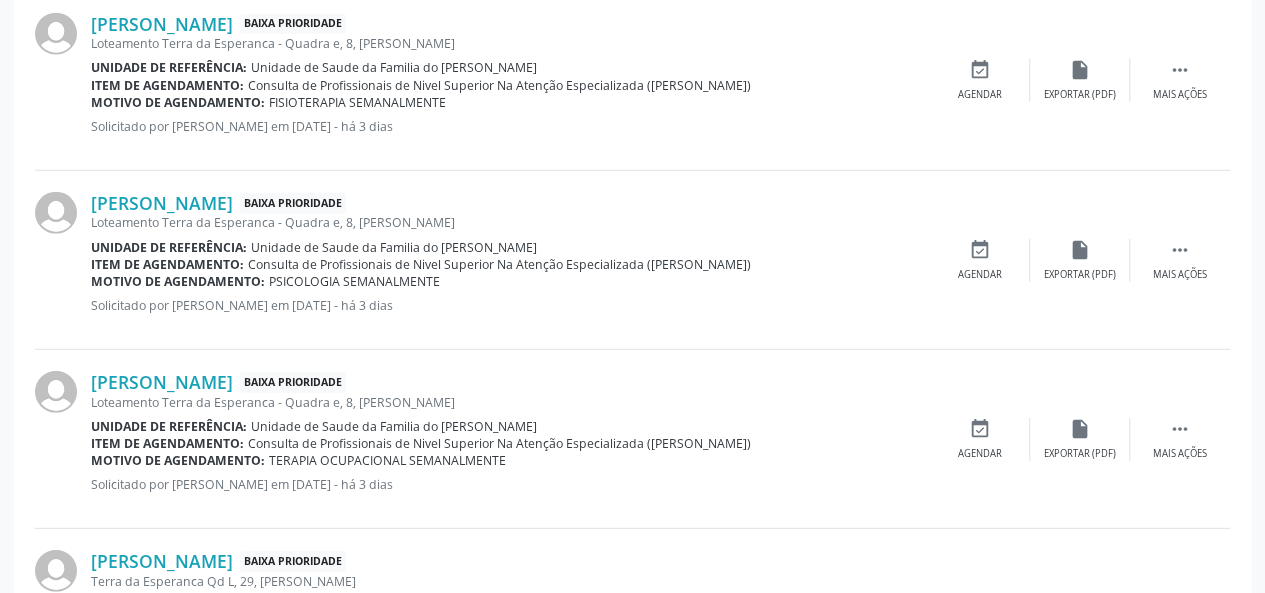 scroll, scrollTop: 2798, scrollLeft: 0, axis: vertical 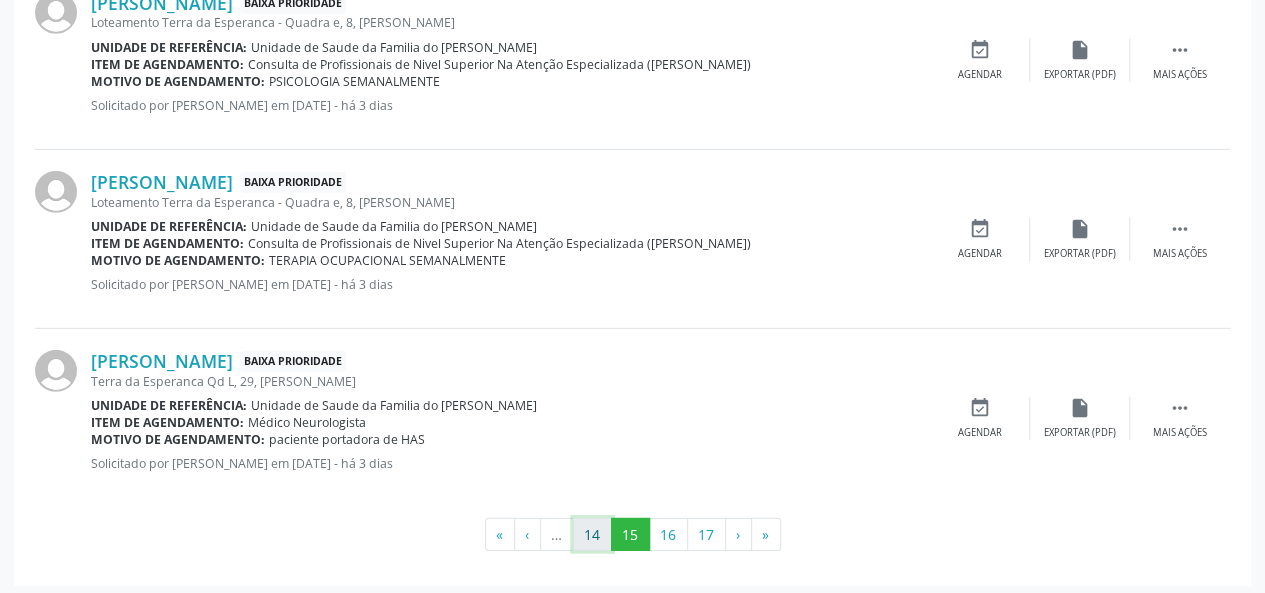 click on "14" at bounding box center [592, 535] 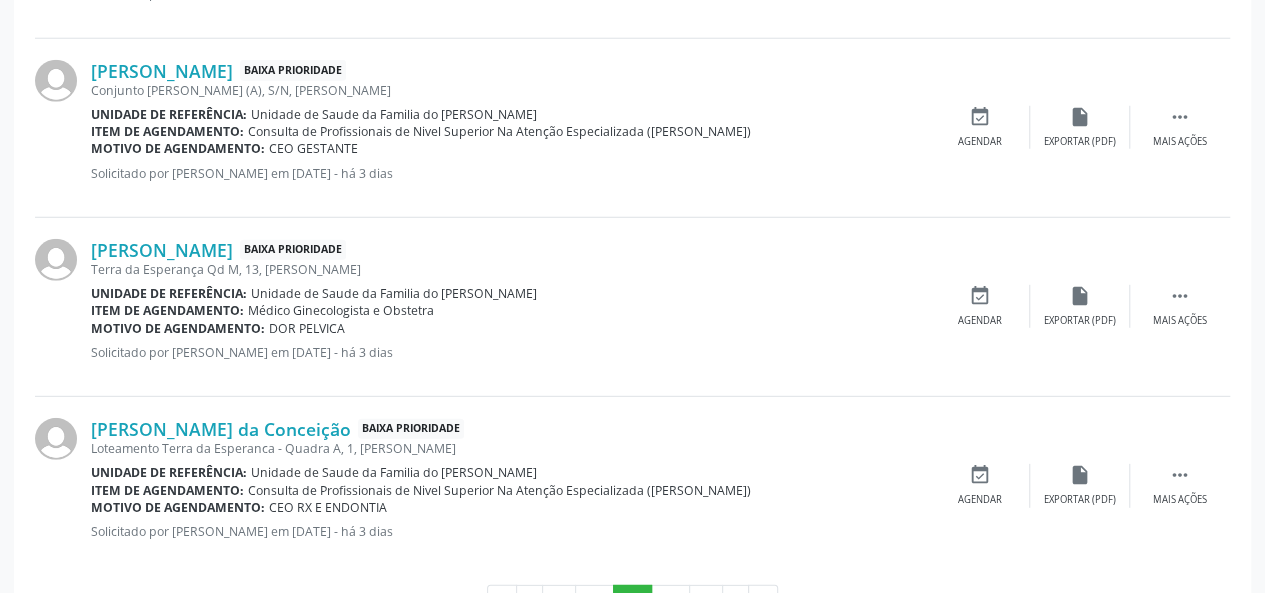 scroll, scrollTop: 2746, scrollLeft: 0, axis: vertical 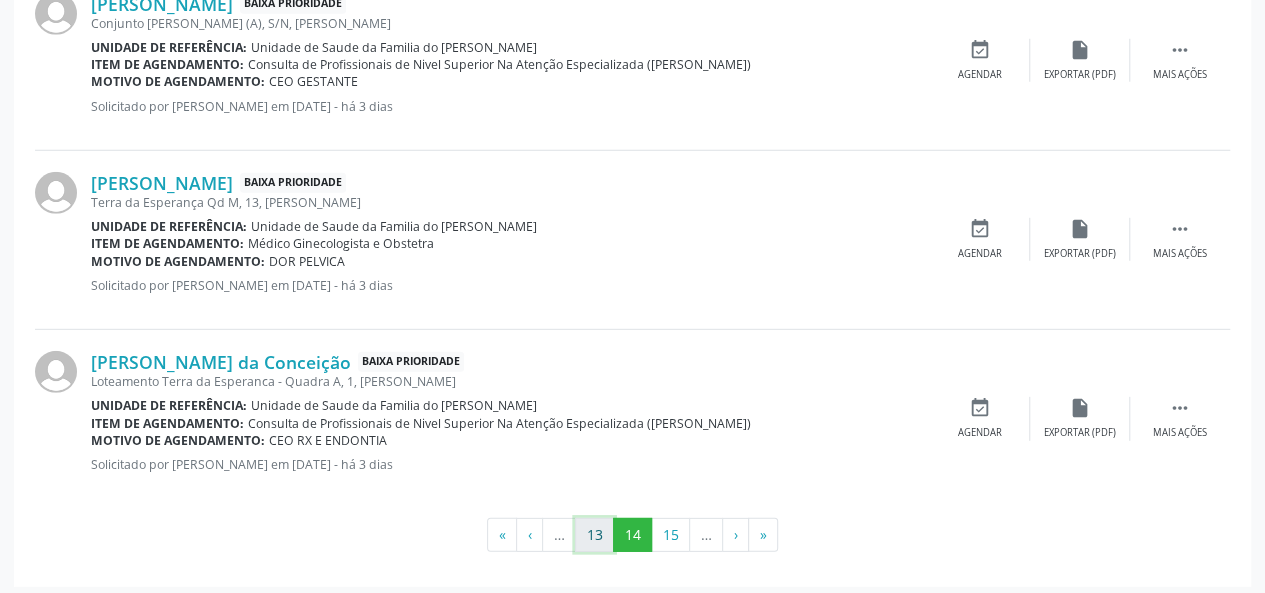 click on "13" at bounding box center (594, 535) 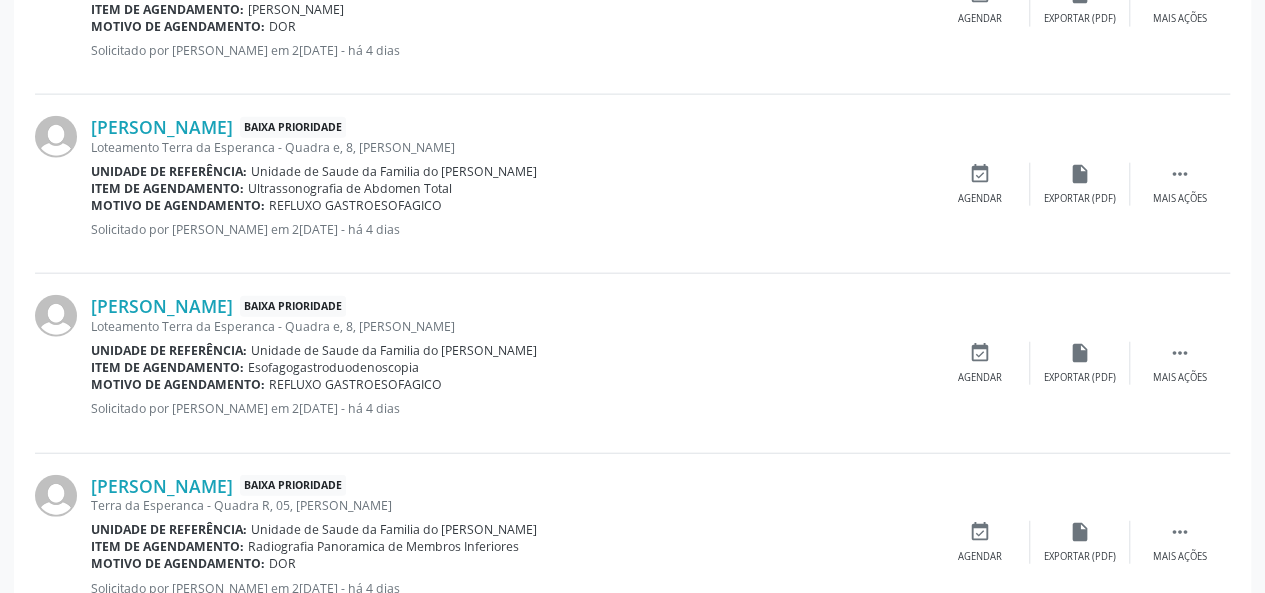 scroll, scrollTop: 2764, scrollLeft: 0, axis: vertical 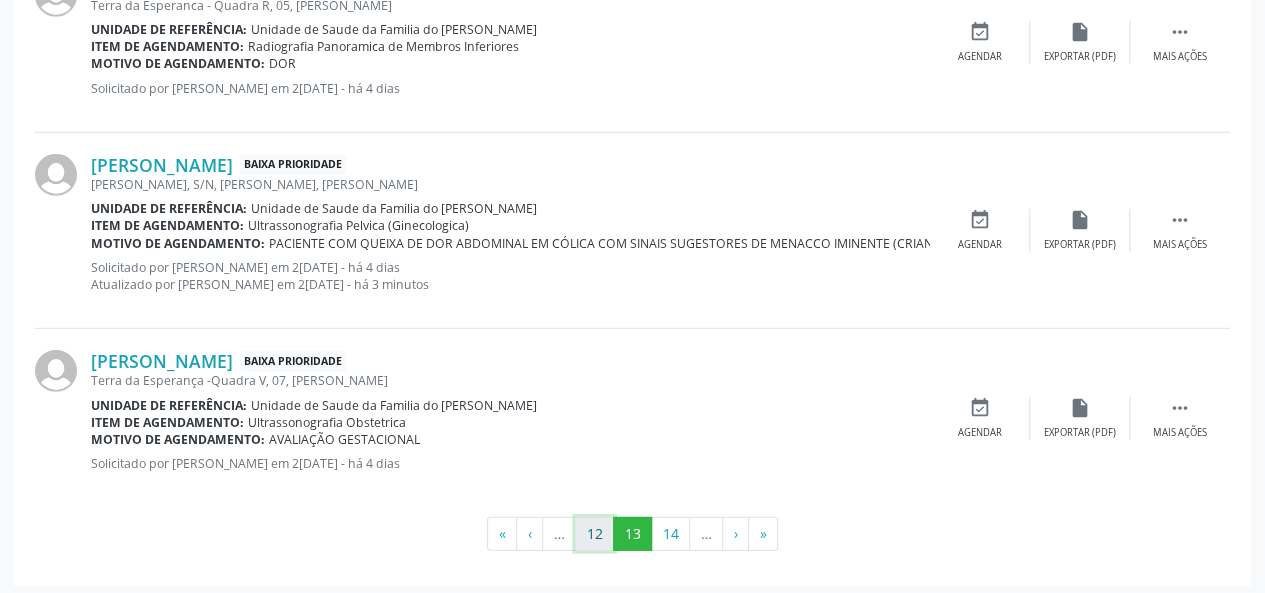 click on "12" at bounding box center [594, 534] 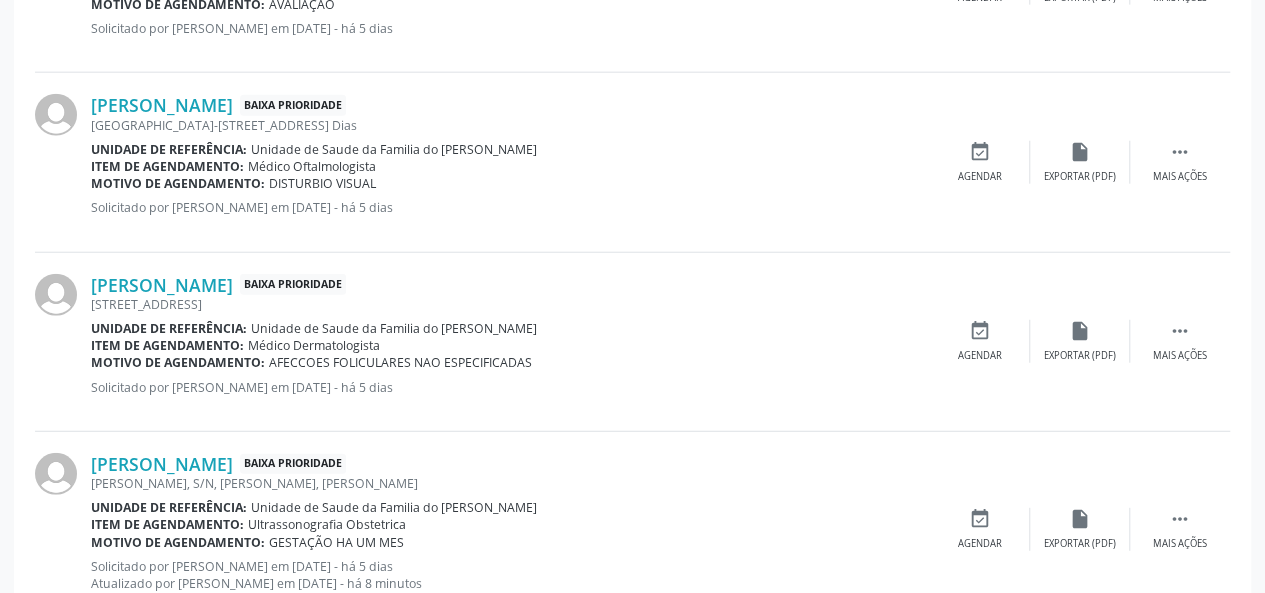 scroll, scrollTop: 2781, scrollLeft: 0, axis: vertical 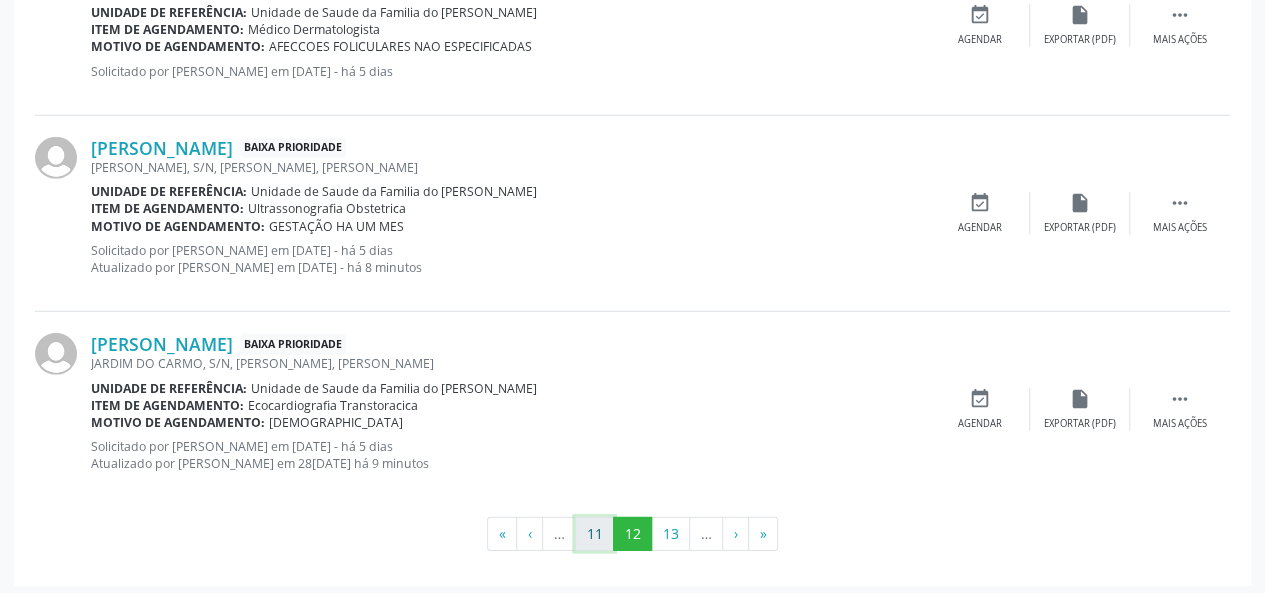 click on "11" at bounding box center [594, 534] 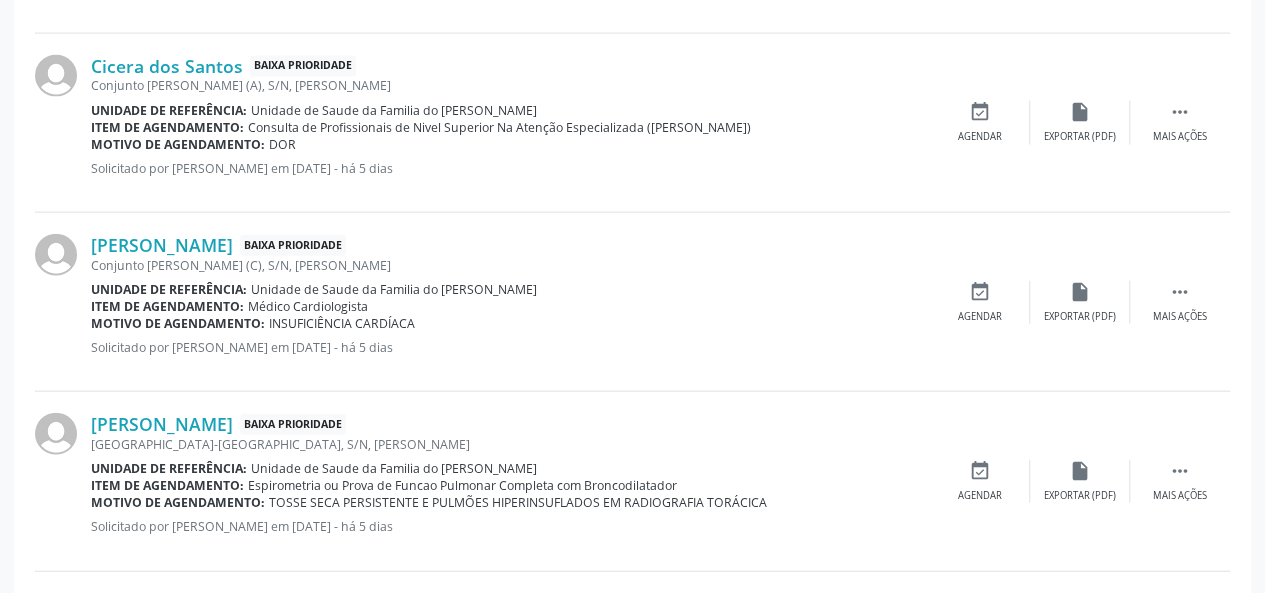 scroll, scrollTop: 2746, scrollLeft: 0, axis: vertical 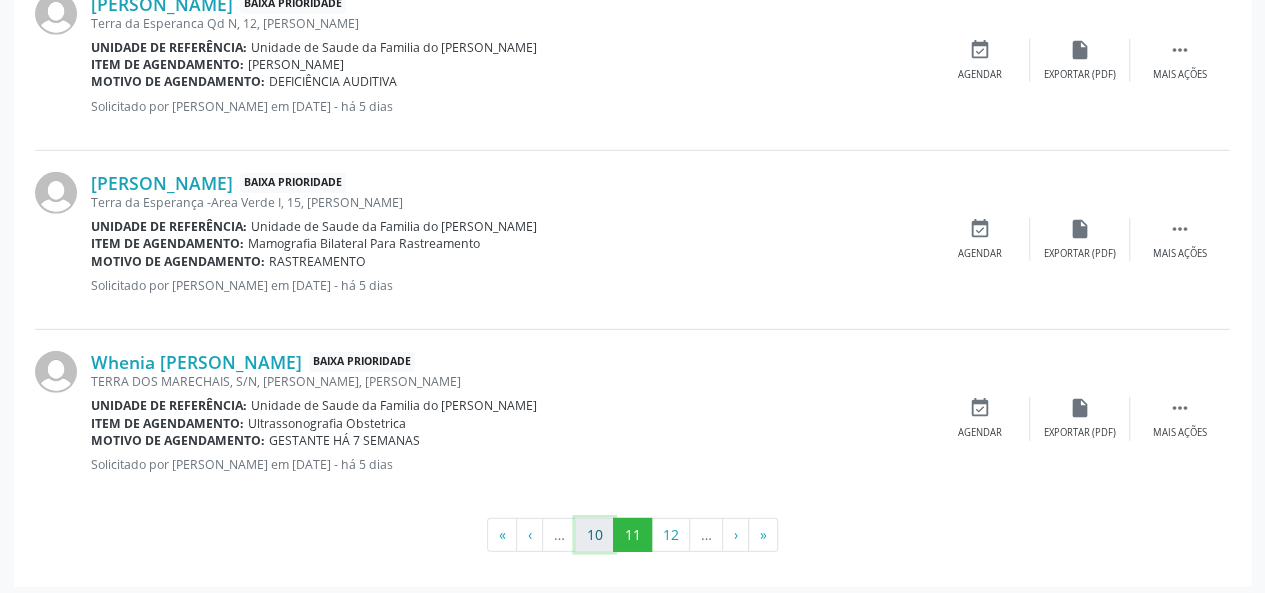 click on "10" at bounding box center [594, 535] 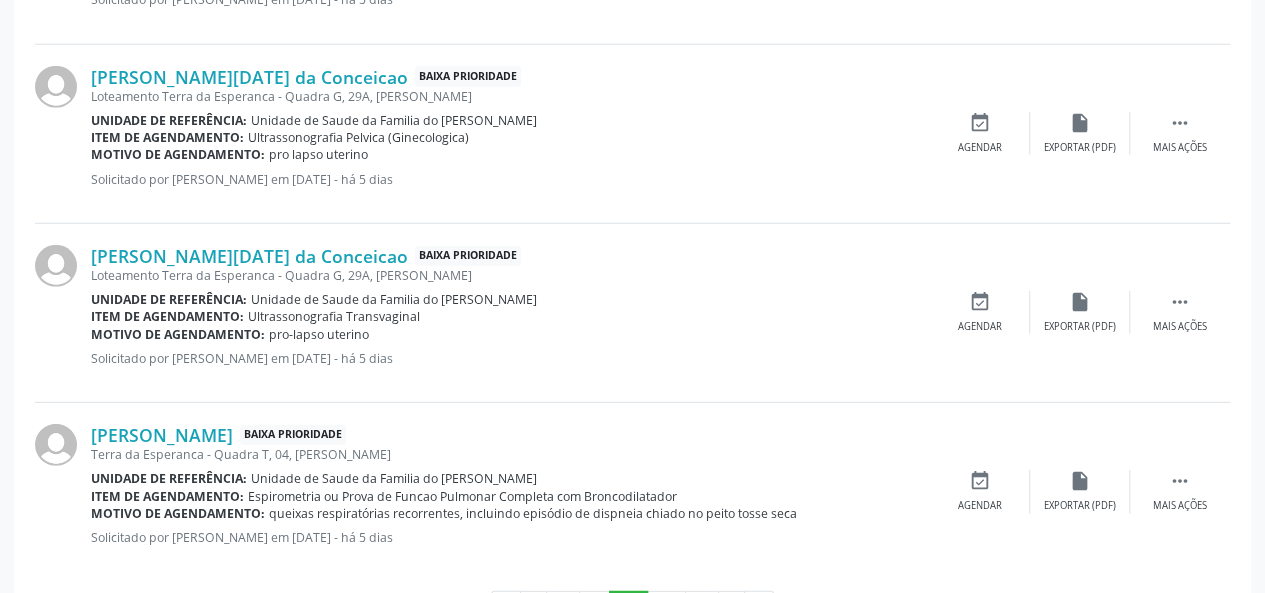 scroll, scrollTop: 2746, scrollLeft: 0, axis: vertical 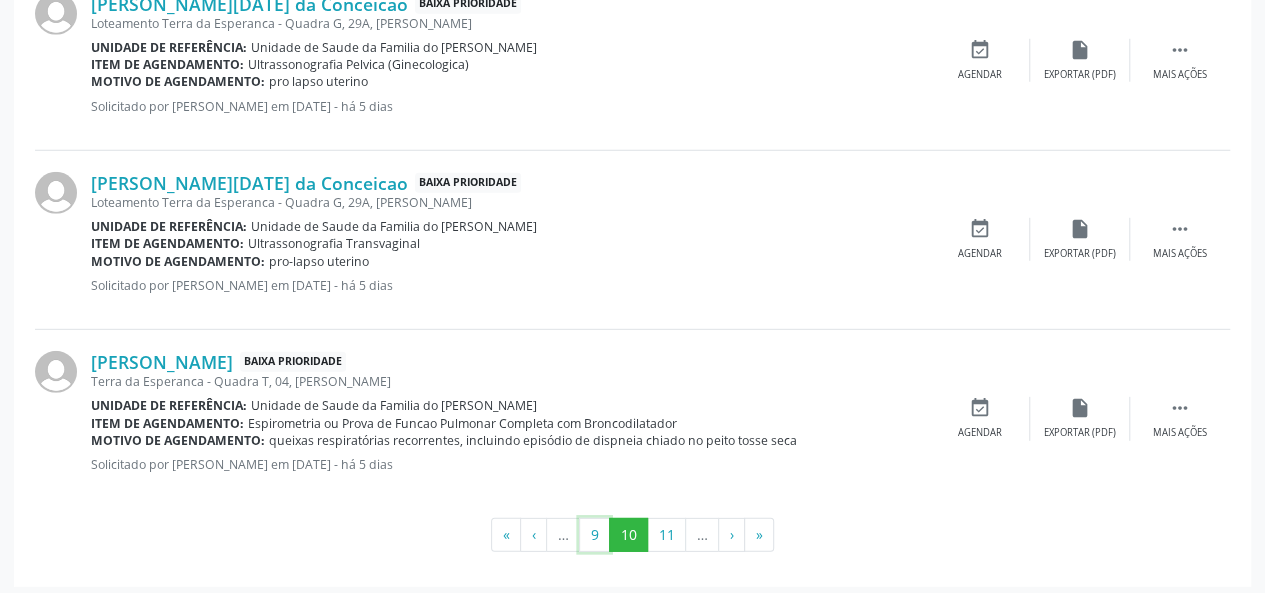 click on "9" at bounding box center [594, 535] 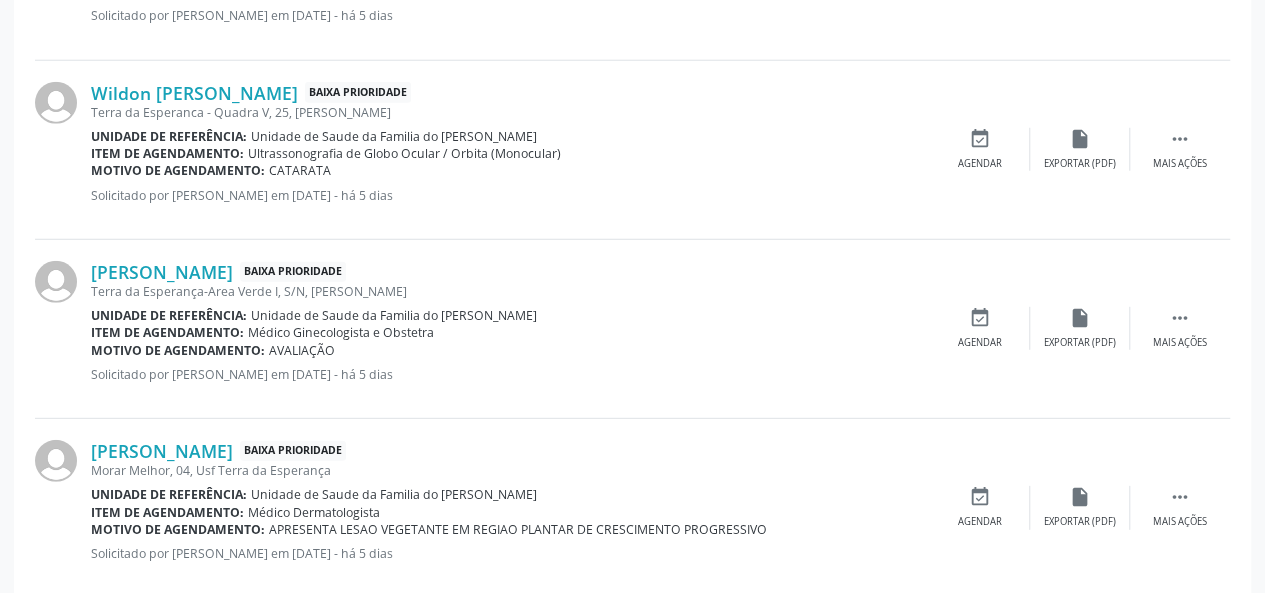 scroll, scrollTop: 2746, scrollLeft: 0, axis: vertical 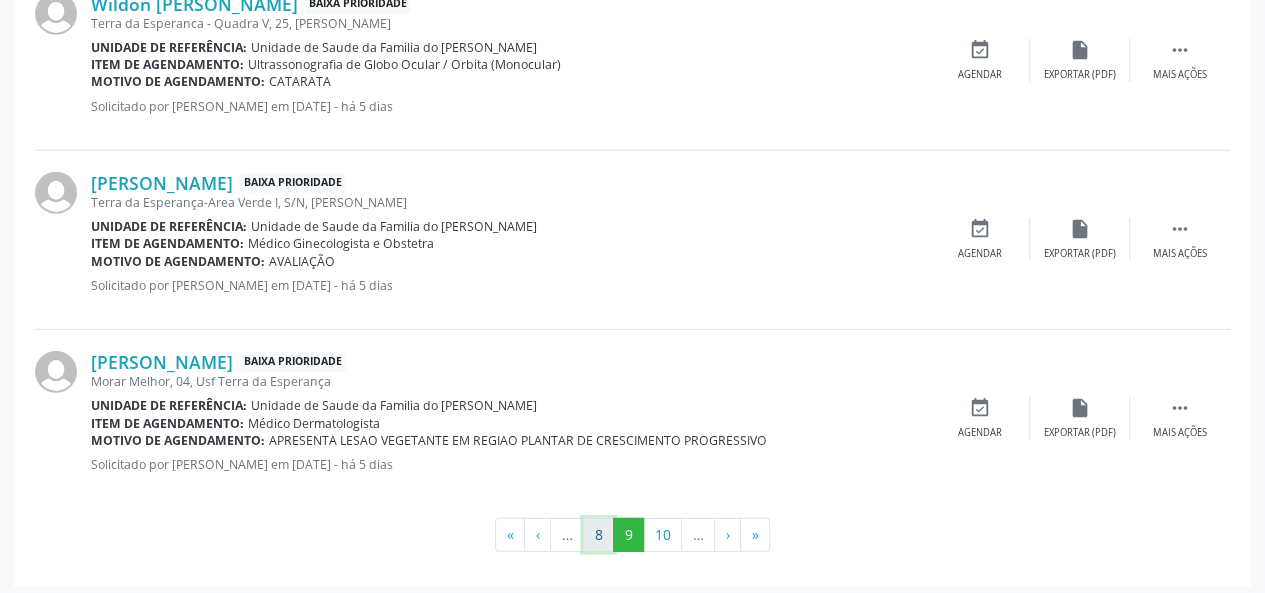 click on "8" at bounding box center [598, 535] 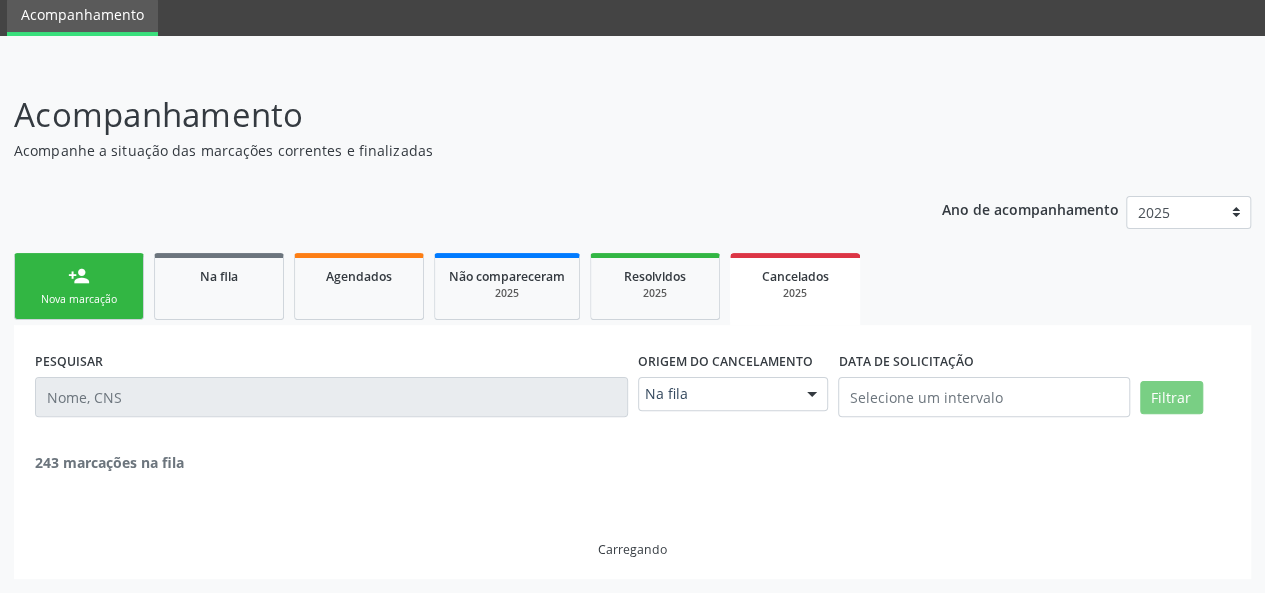 scroll, scrollTop: 2746, scrollLeft: 0, axis: vertical 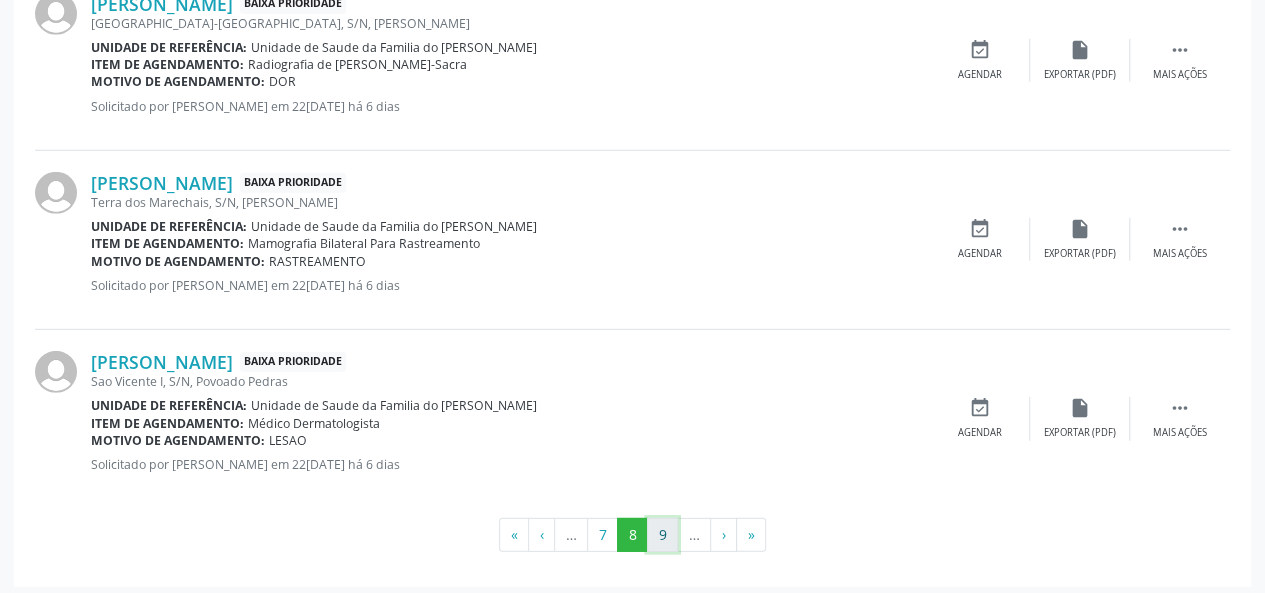 click on "9" at bounding box center (662, 535) 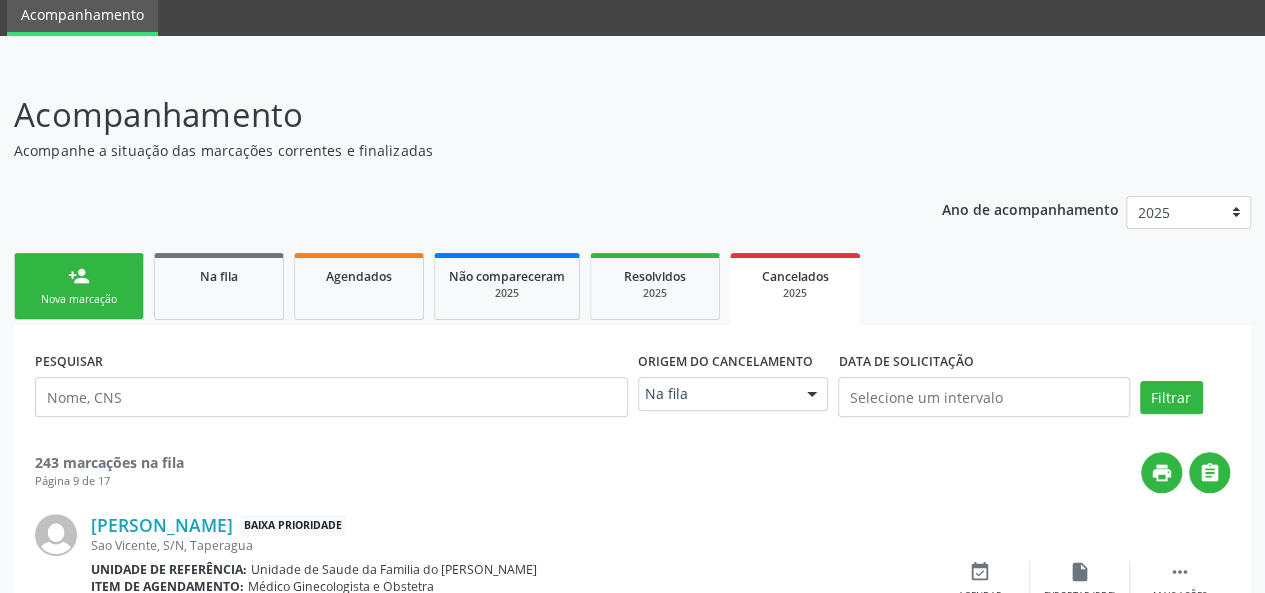 scroll, scrollTop: 2746, scrollLeft: 0, axis: vertical 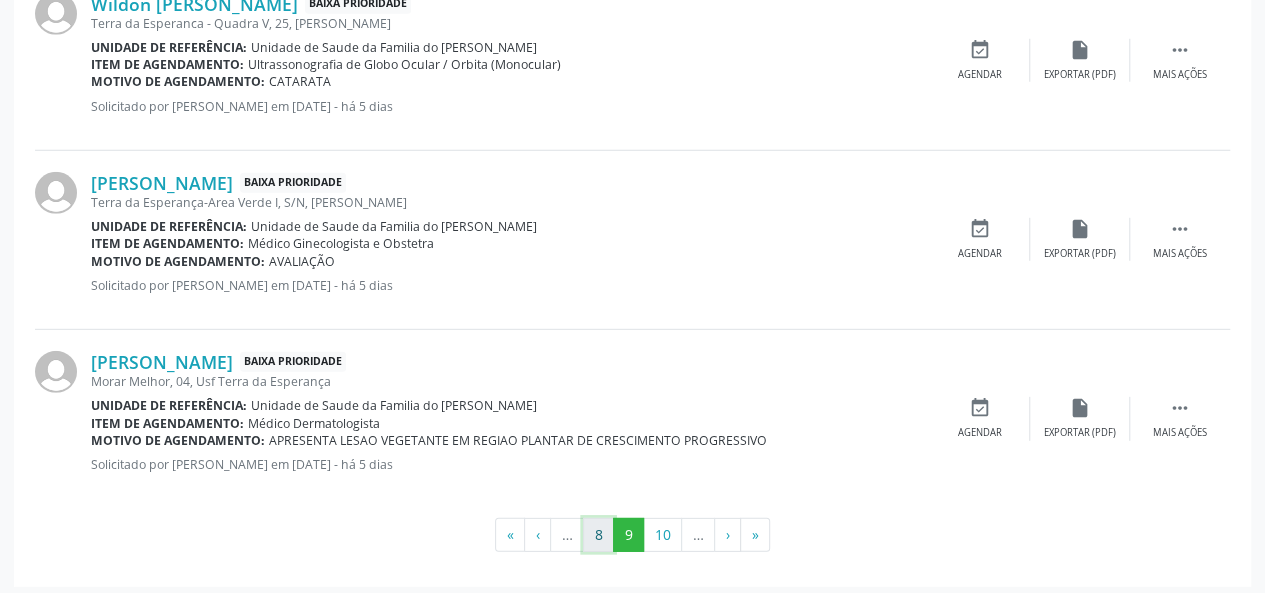 click on "8" at bounding box center [598, 535] 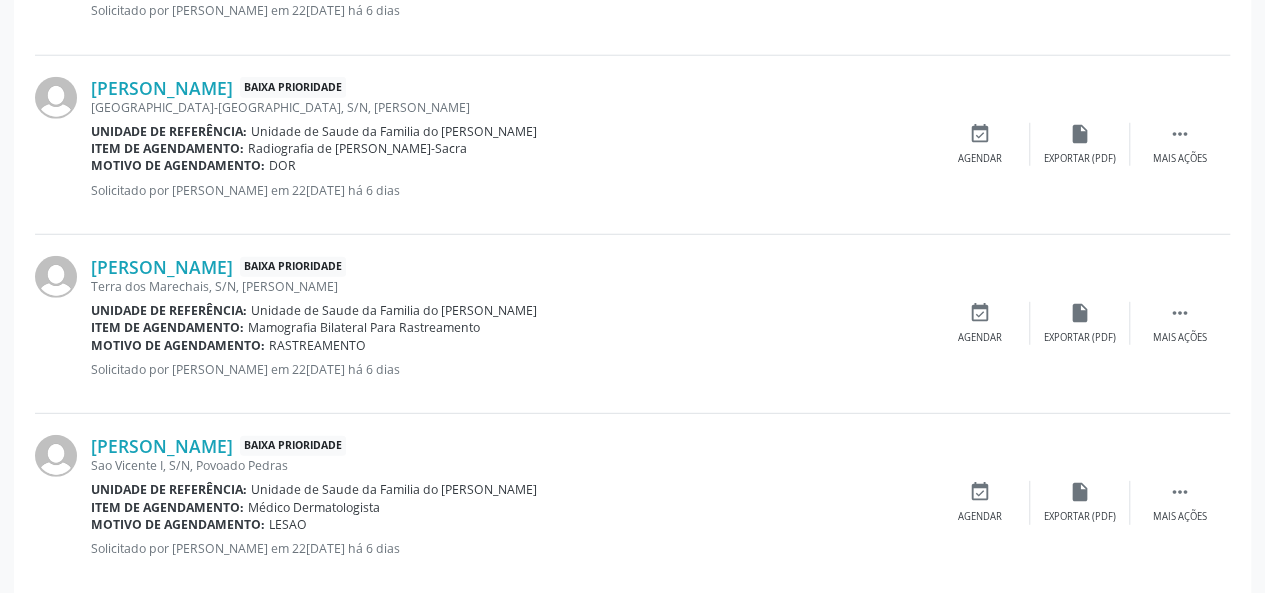 scroll, scrollTop: 2746, scrollLeft: 0, axis: vertical 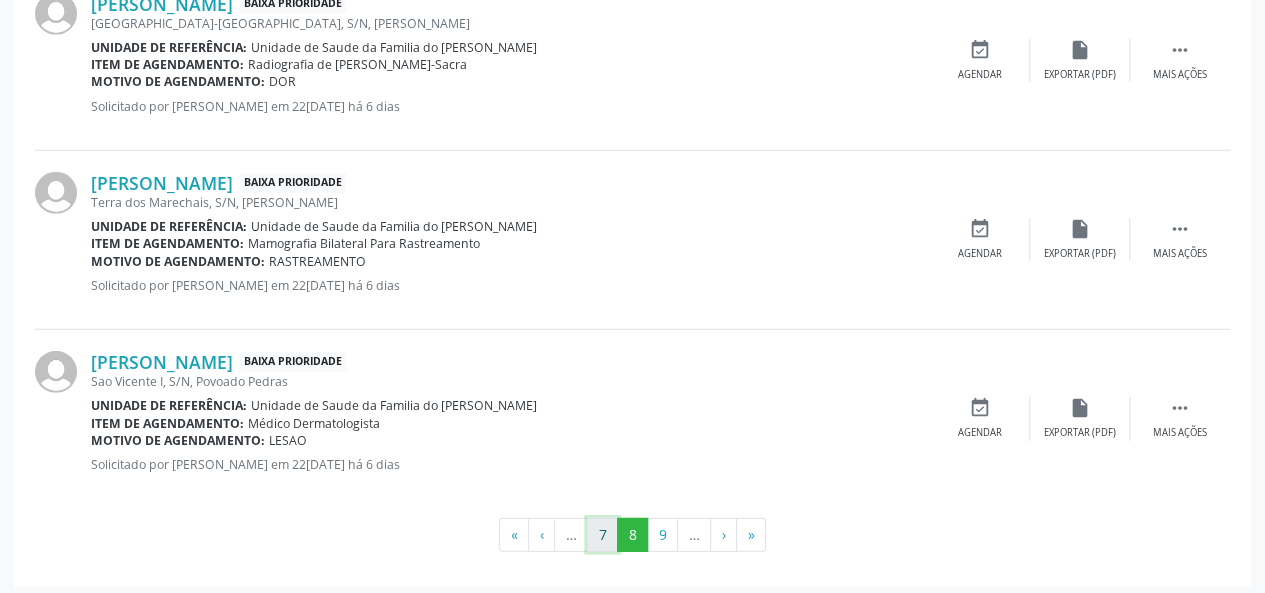 click on "7" at bounding box center (602, 535) 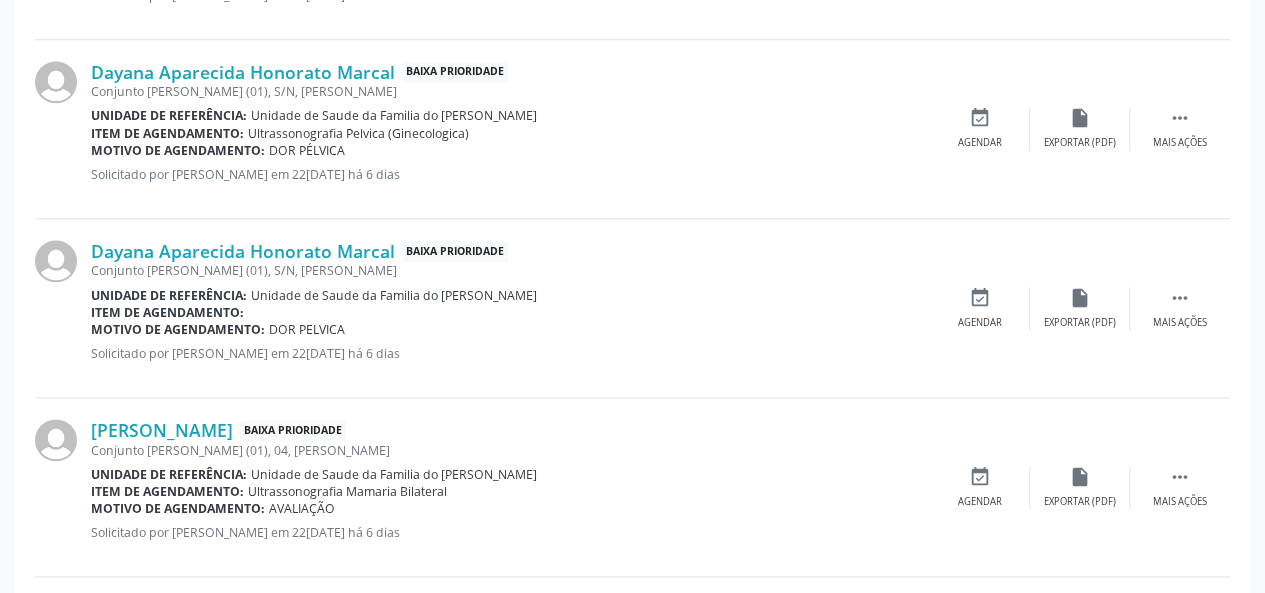 scroll, scrollTop: 1046, scrollLeft: 0, axis: vertical 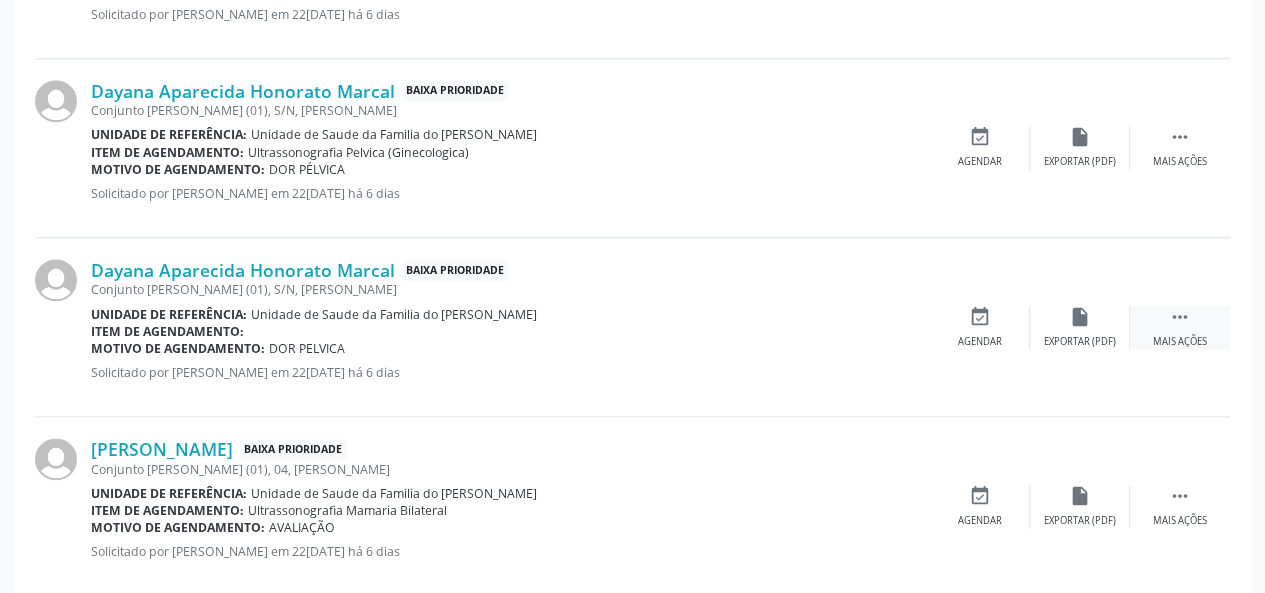 click on "
Mais ações" at bounding box center [1180, 327] 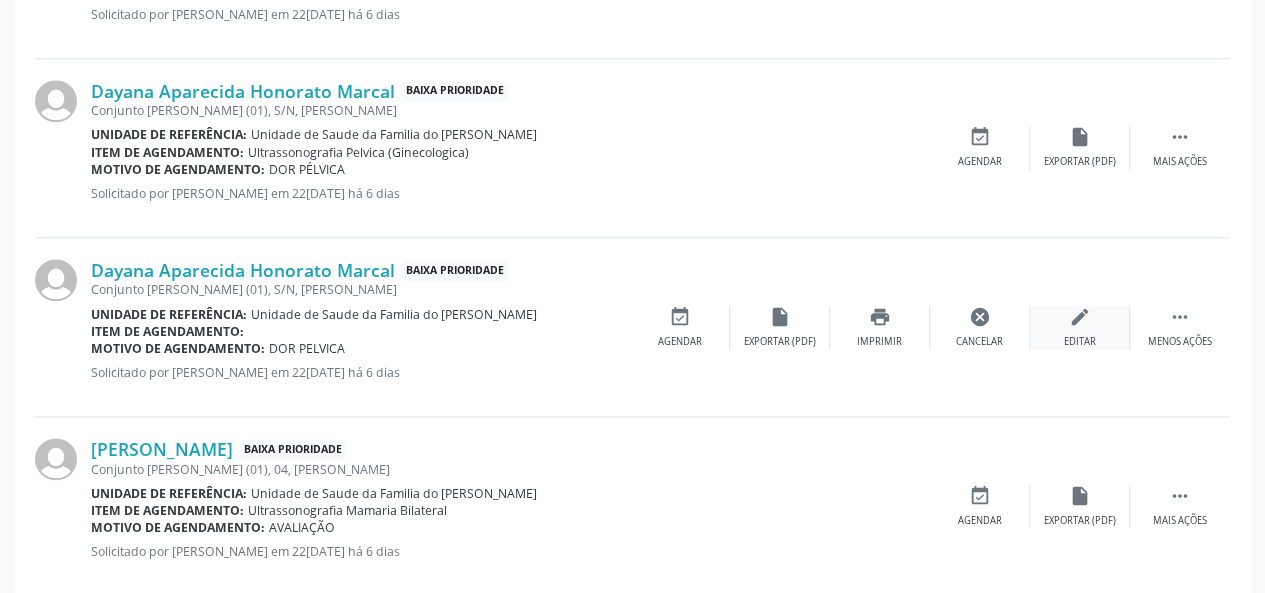 click on "Editar" at bounding box center [1080, 342] 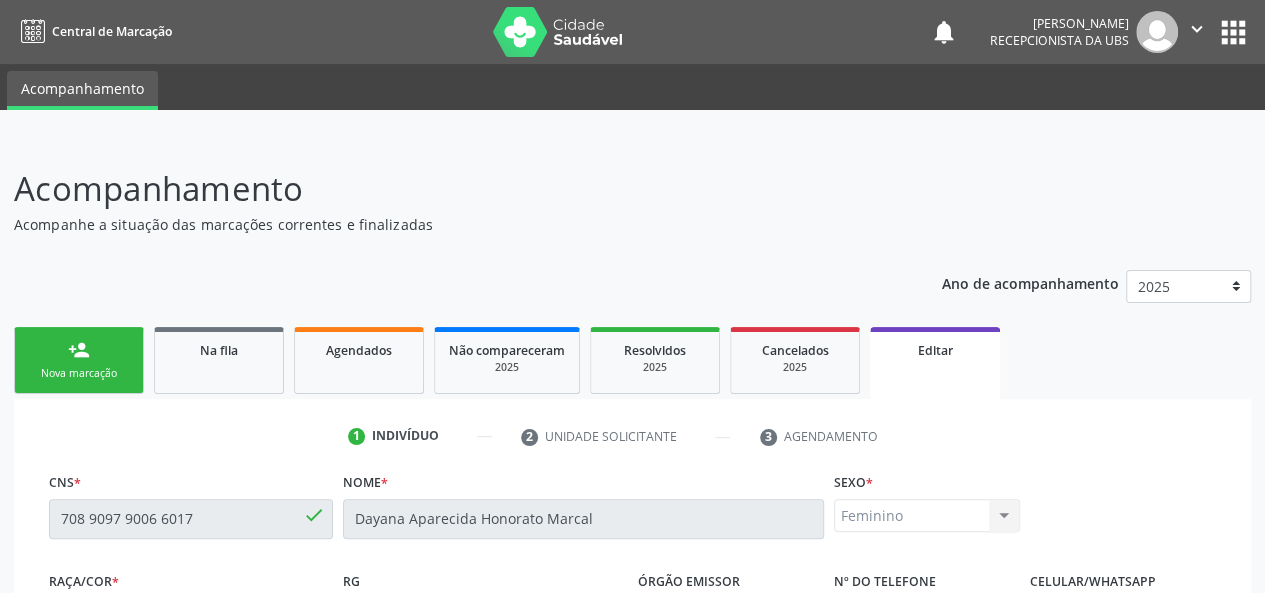 scroll, scrollTop: 544, scrollLeft: 0, axis: vertical 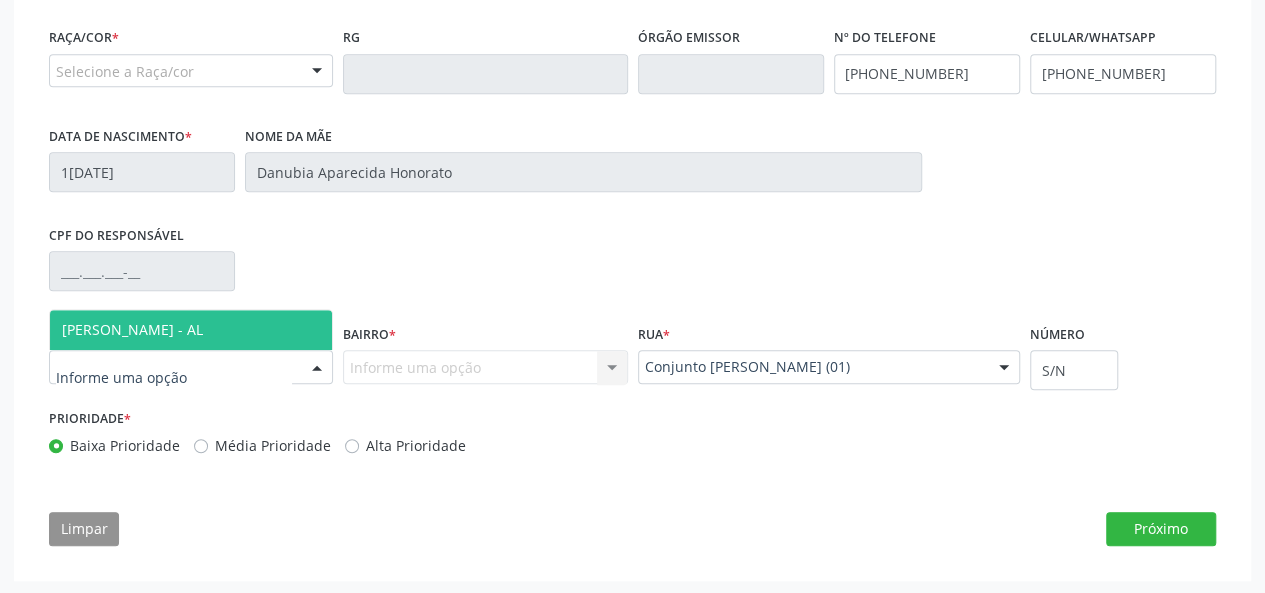 click on "[PERSON_NAME] - AL
Nenhum resultado encontrado para: "   "
Nenhuma opção encontrada" at bounding box center [191, 367] 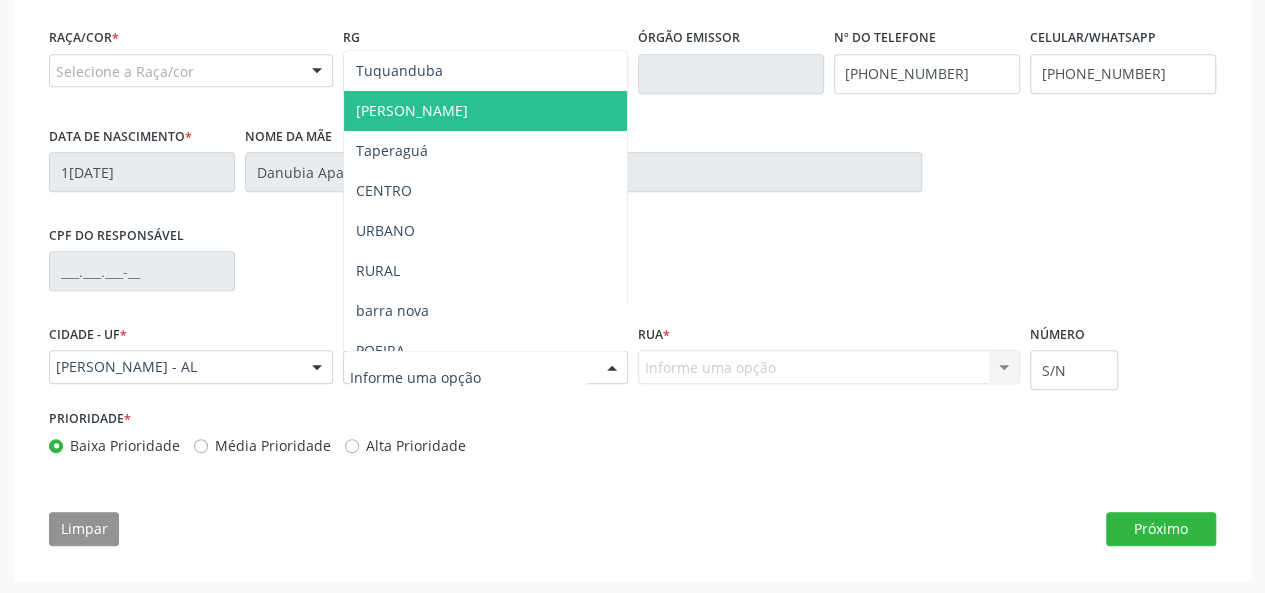 click on "[PERSON_NAME]" at bounding box center [485, 111] 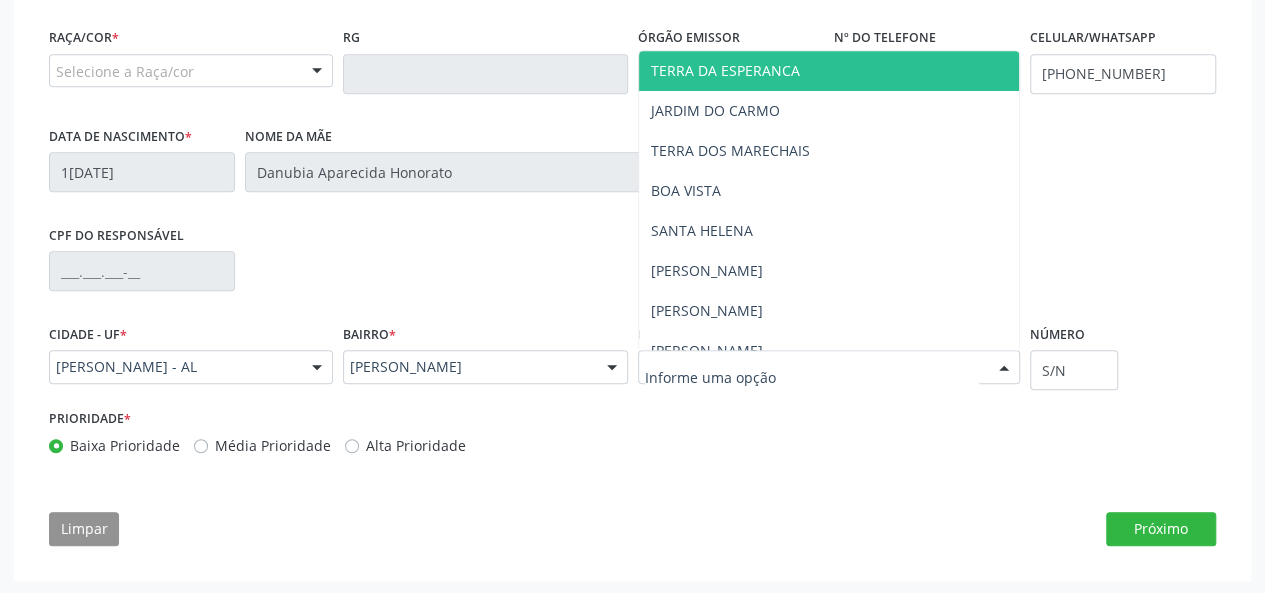click at bounding box center (829, 367) 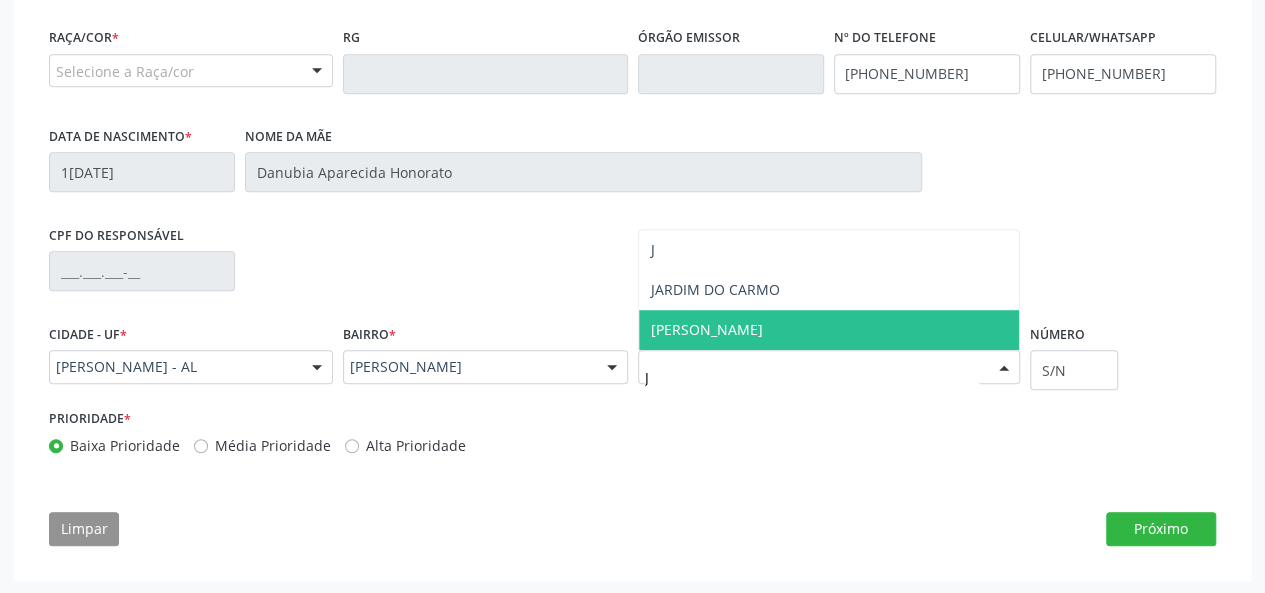 type on "[PERSON_NAME]" 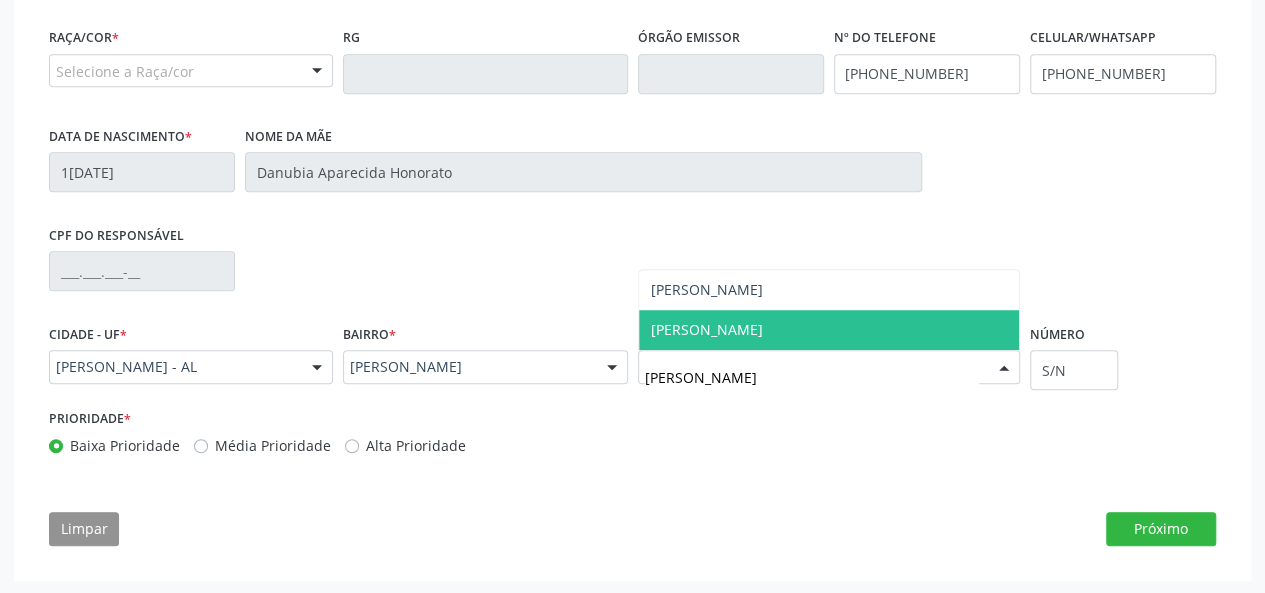 click on "[PERSON_NAME]" at bounding box center (707, 329) 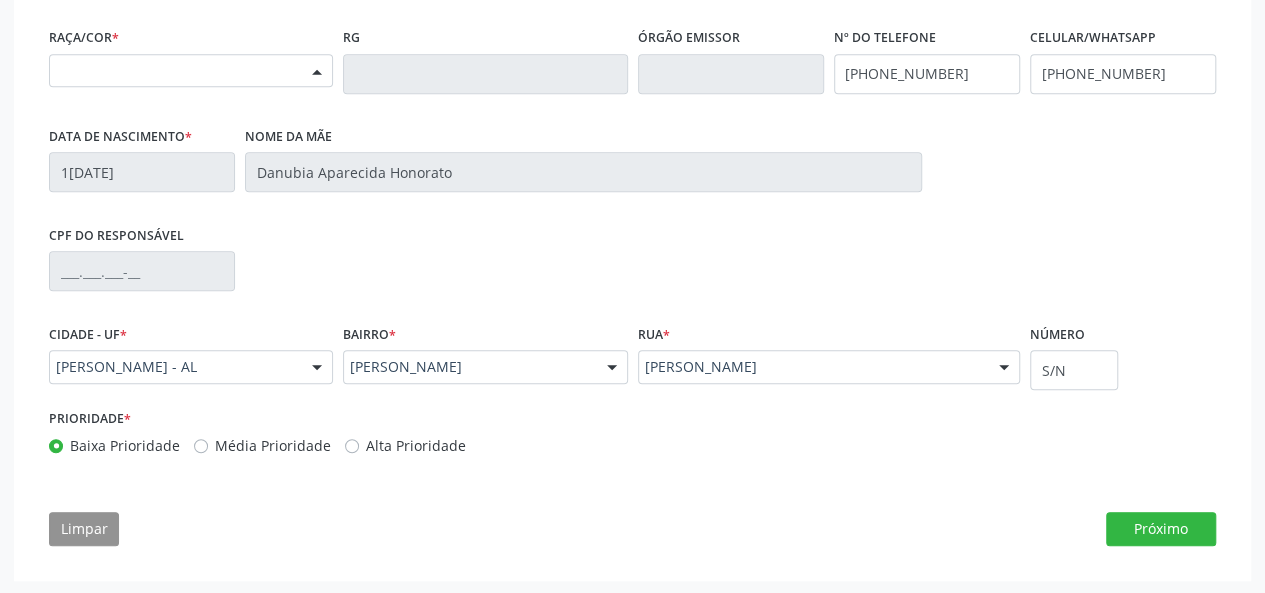 click at bounding box center [317, 72] 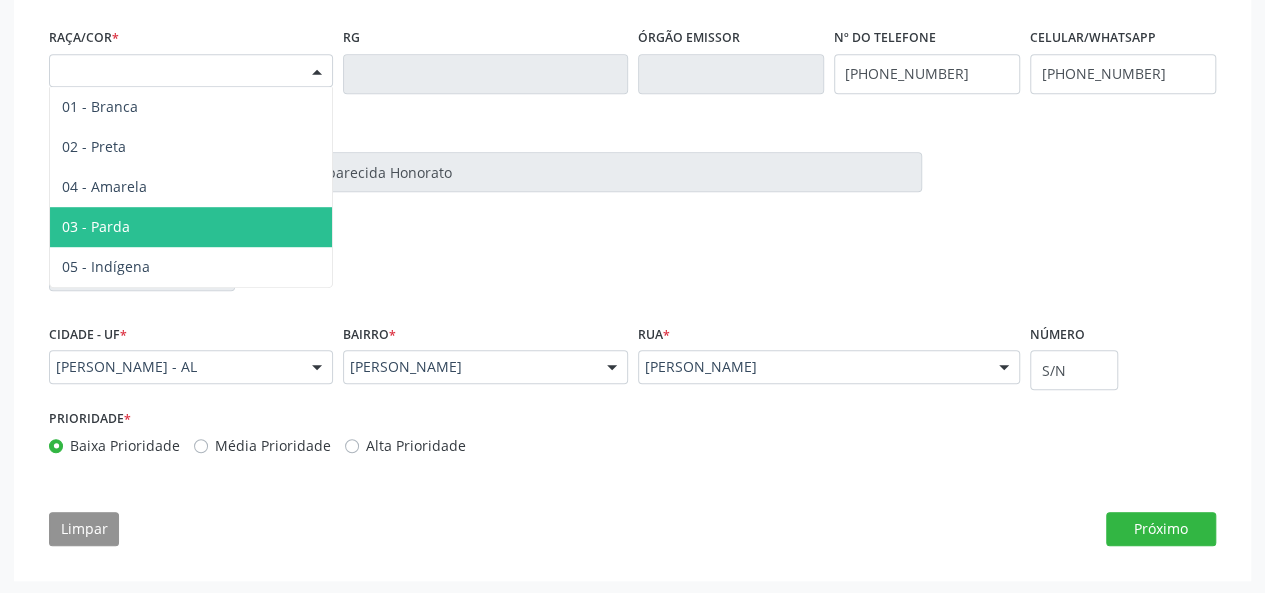 click on "03 - Parda" at bounding box center [191, 227] 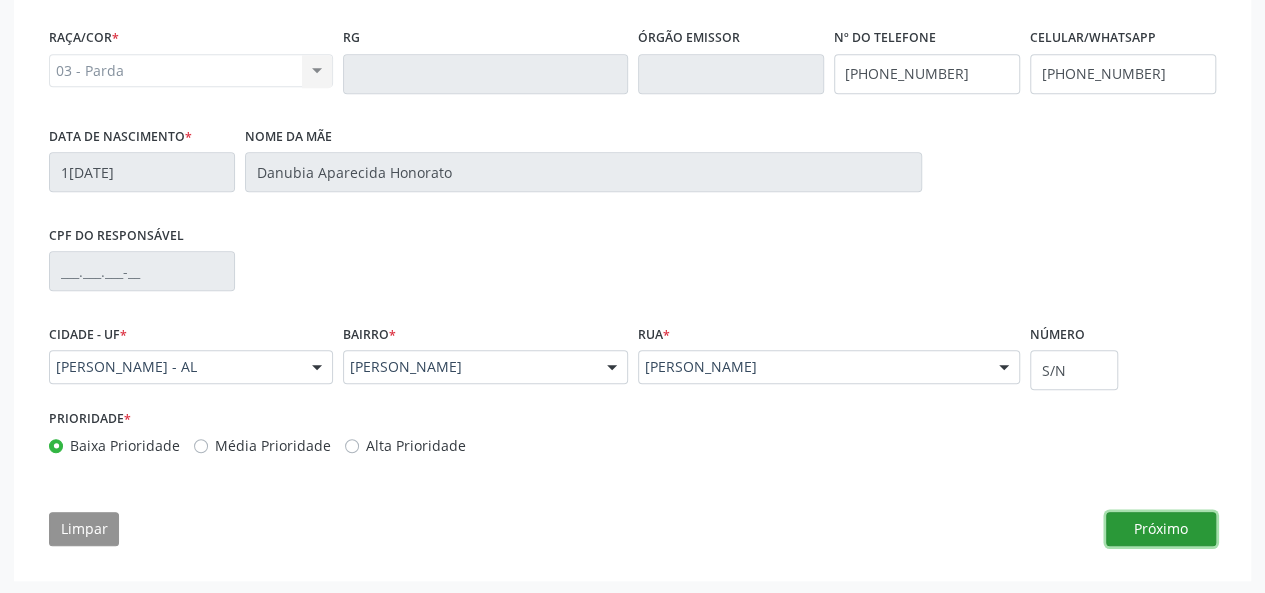 click on "Próximo" at bounding box center (1161, 529) 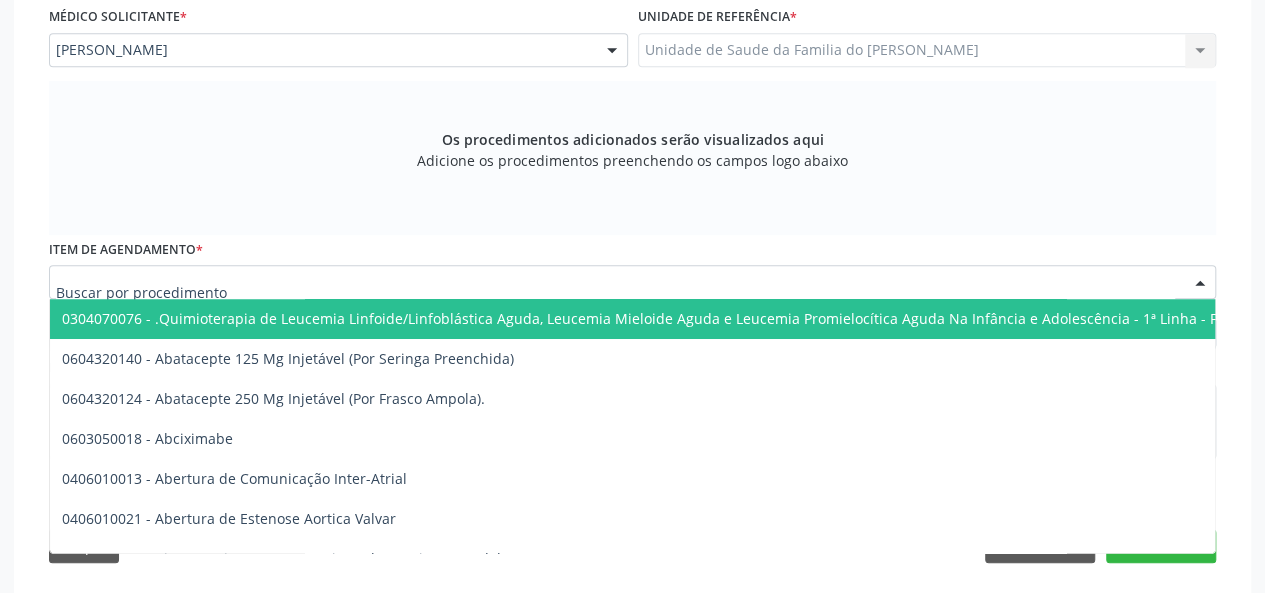 click at bounding box center [632, 282] 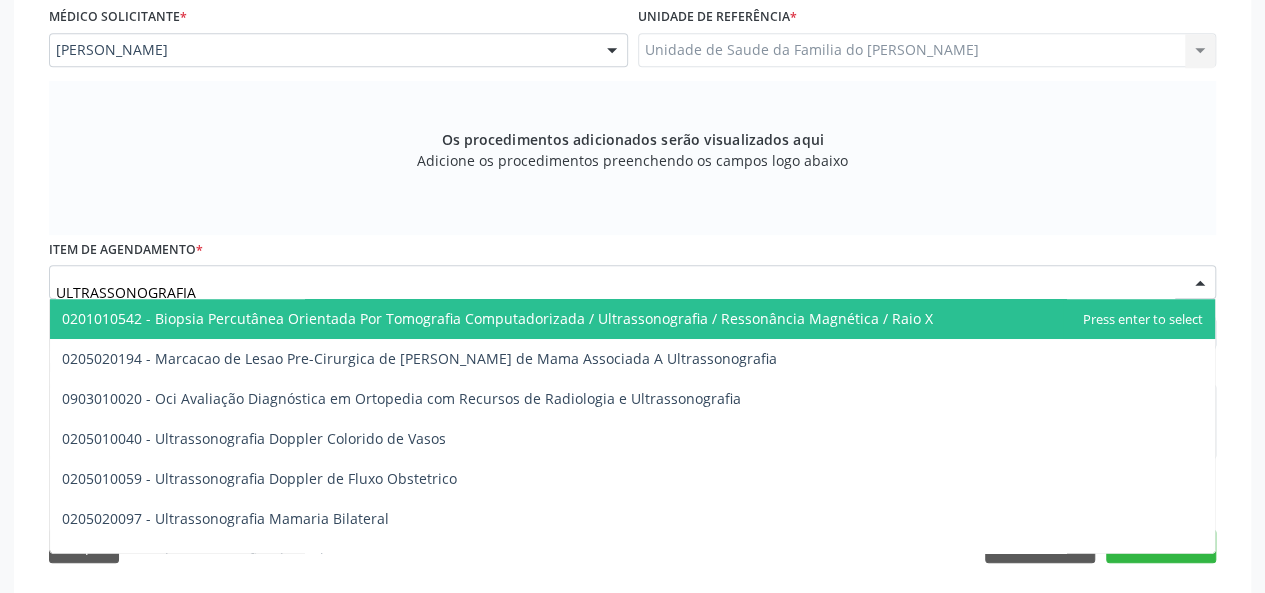 type on "ULTRASSONOGRAFIA" 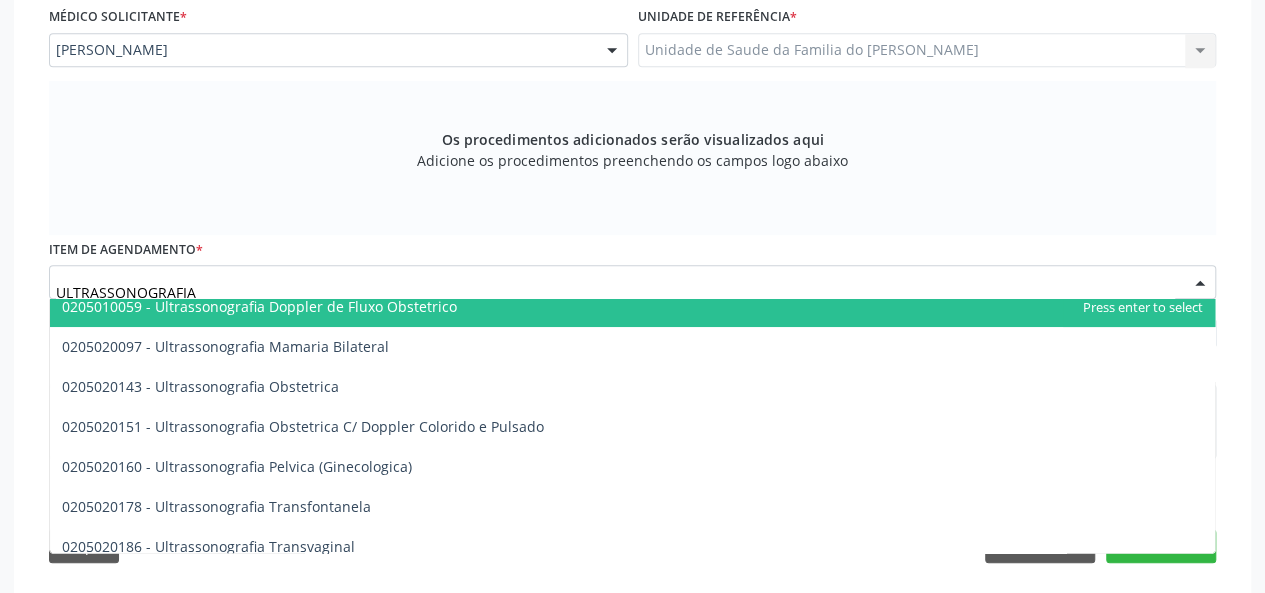 scroll, scrollTop: 200, scrollLeft: 0, axis: vertical 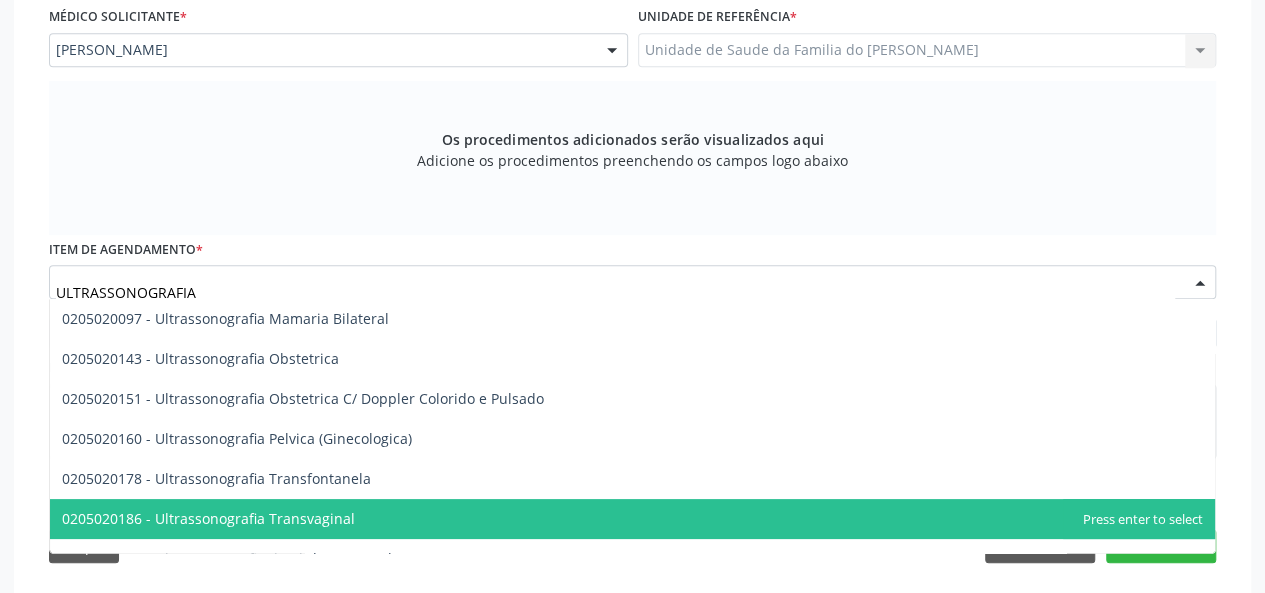 click on "0205020186 - Ultrassonografia Transvaginal" at bounding box center (632, 519) 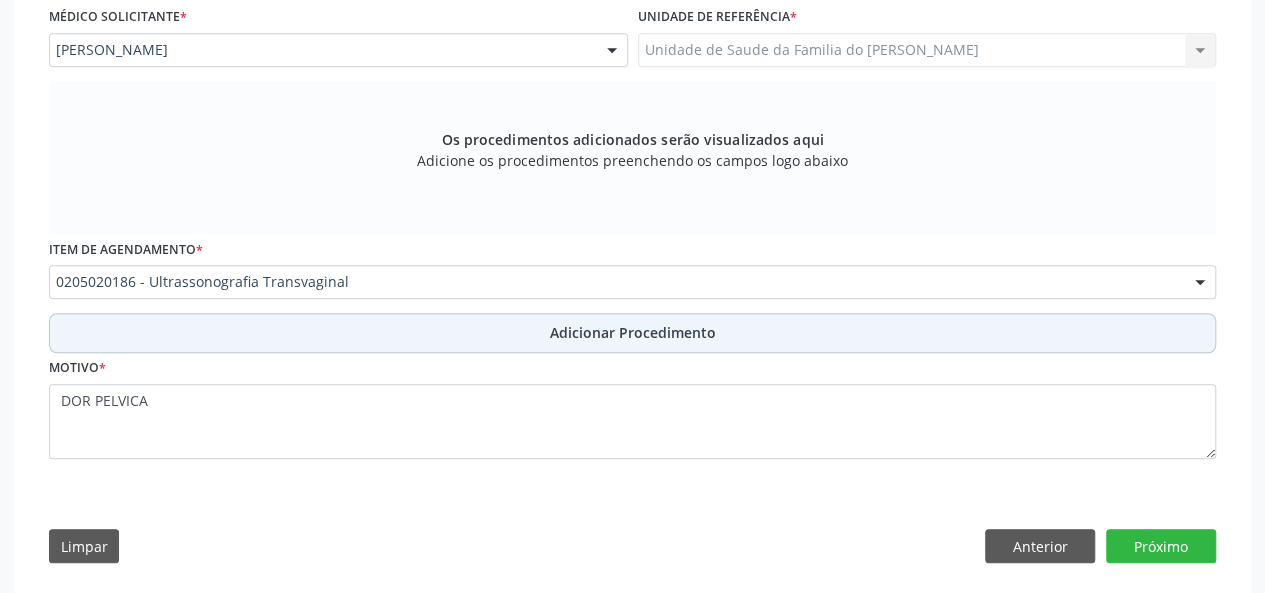 click on "Adicionar Procedimento" at bounding box center [633, 332] 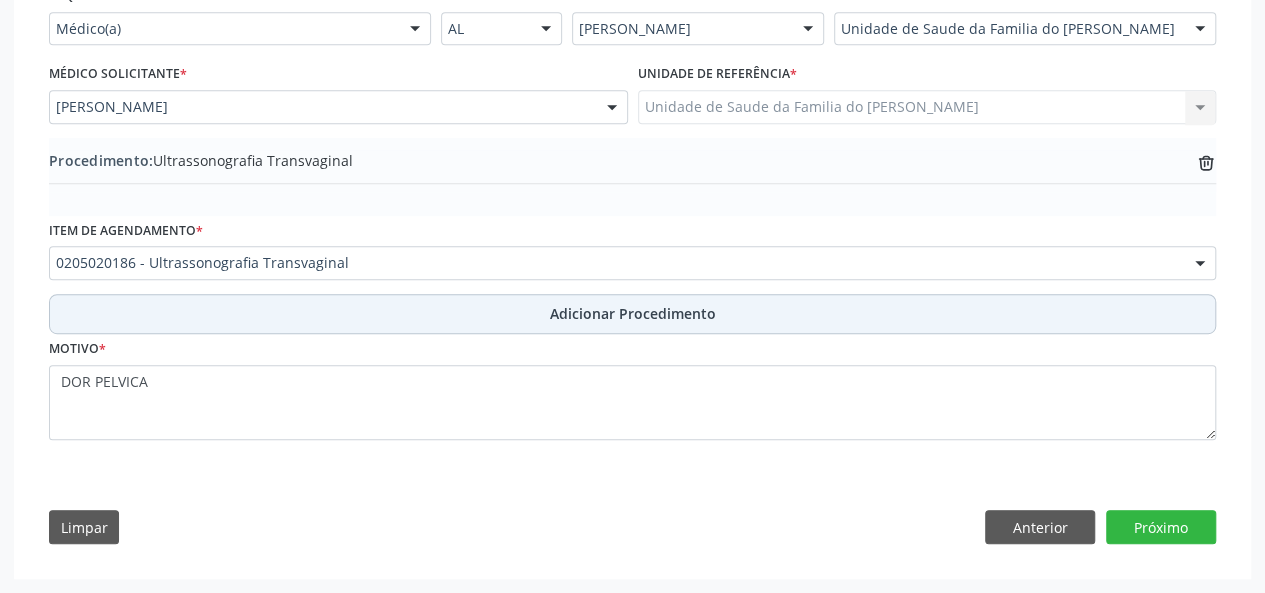 scroll, scrollTop: 484, scrollLeft: 0, axis: vertical 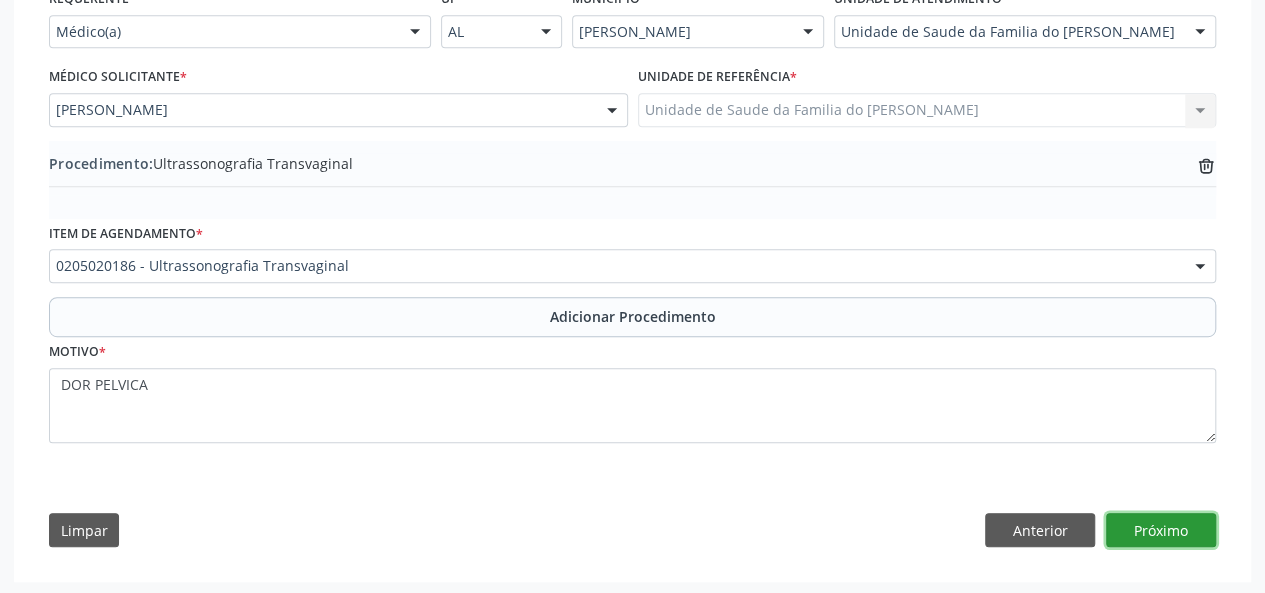 click on "Próximo" at bounding box center (1161, 530) 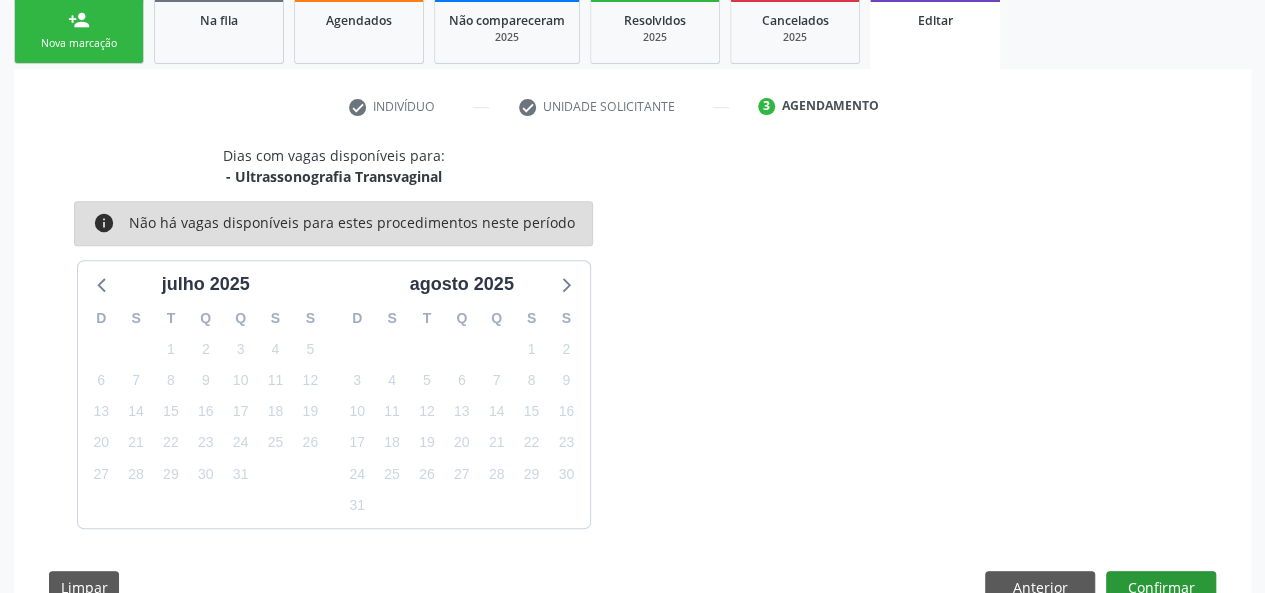 scroll, scrollTop: 388, scrollLeft: 0, axis: vertical 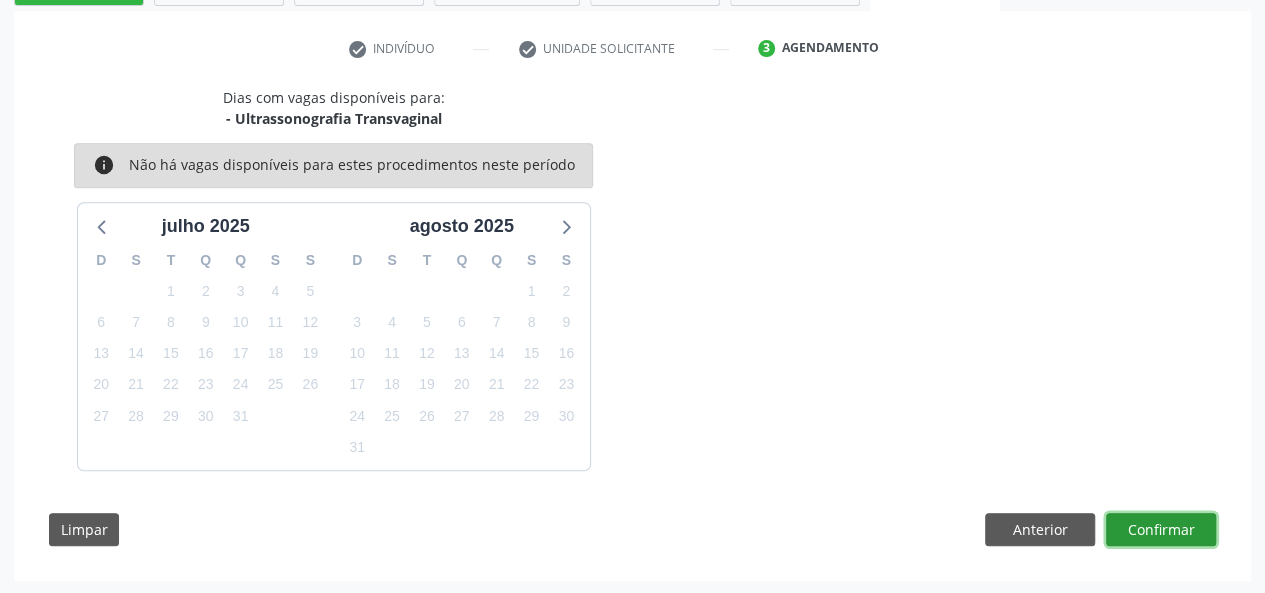 click on "Confirmar" at bounding box center (1161, 530) 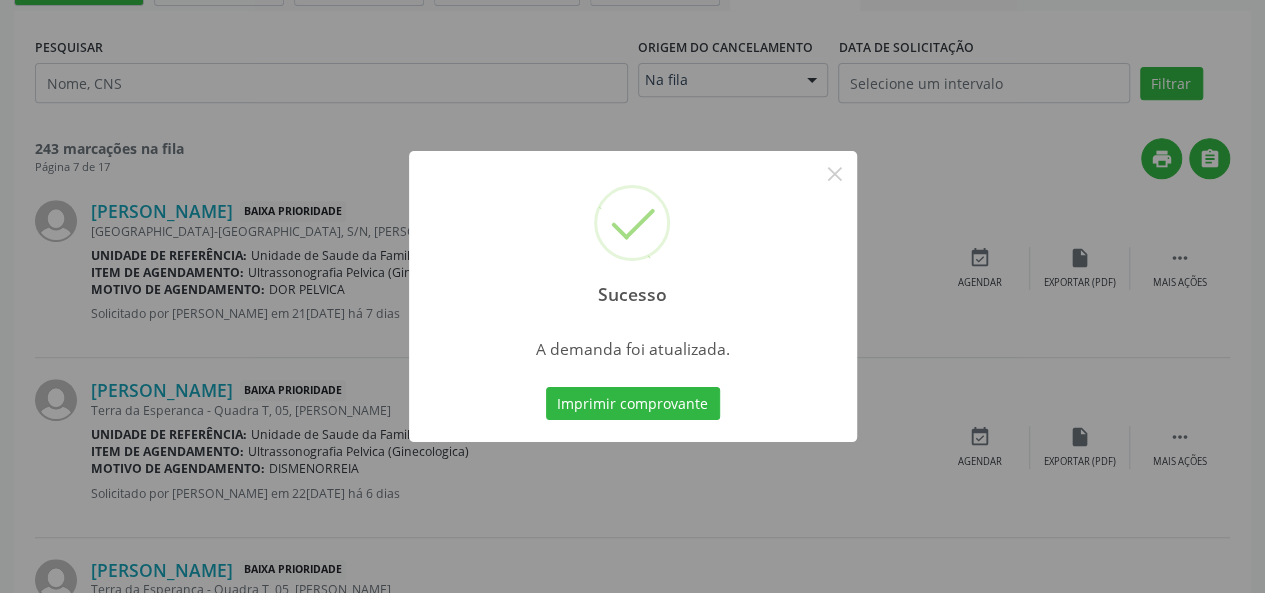 scroll, scrollTop: 0, scrollLeft: 0, axis: both 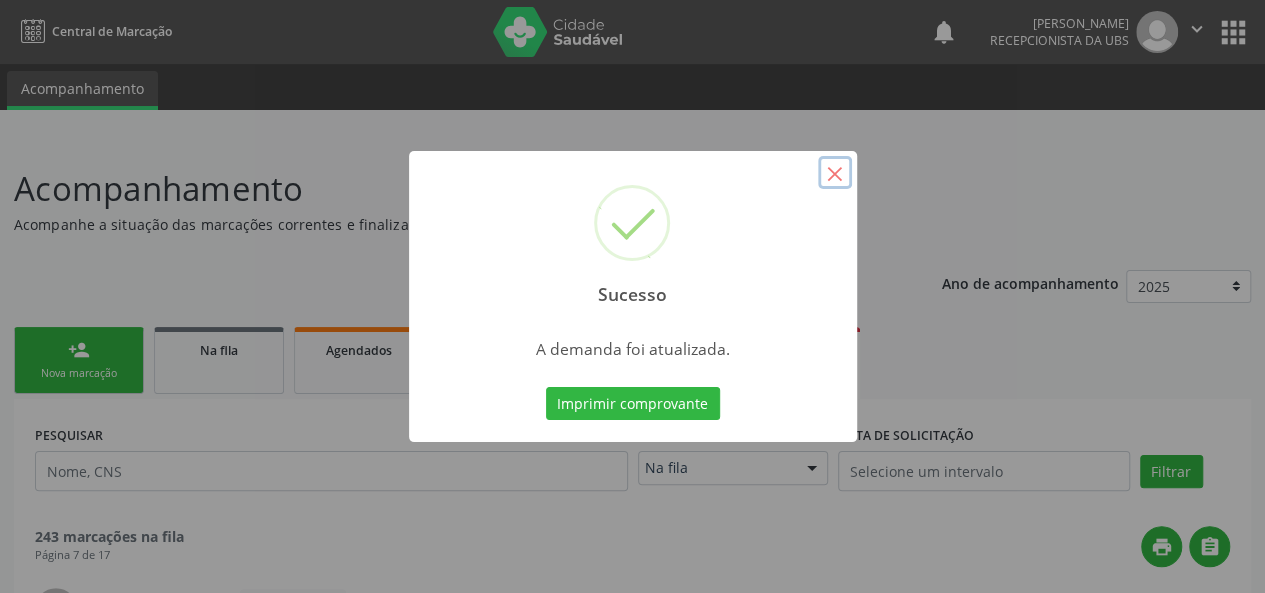click on "×" at bounding box center [835, 173] 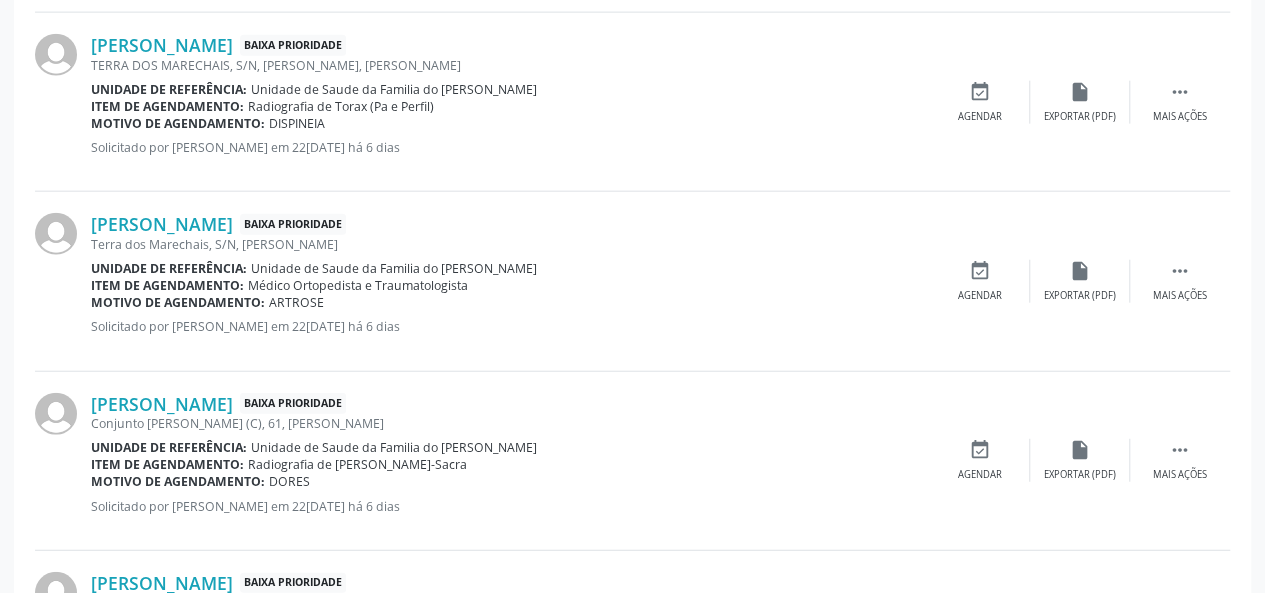 scroll, scrollTop: 2746, scrollLeft: 0, axis: vertical 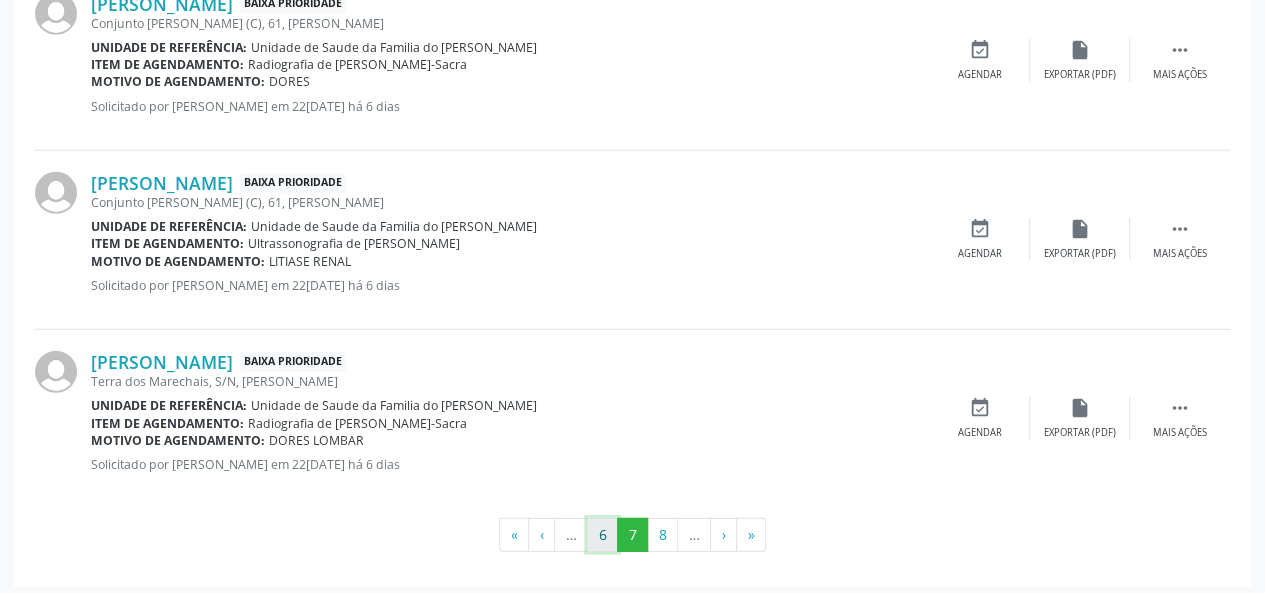click on "6" at bounding box center (602, 535) 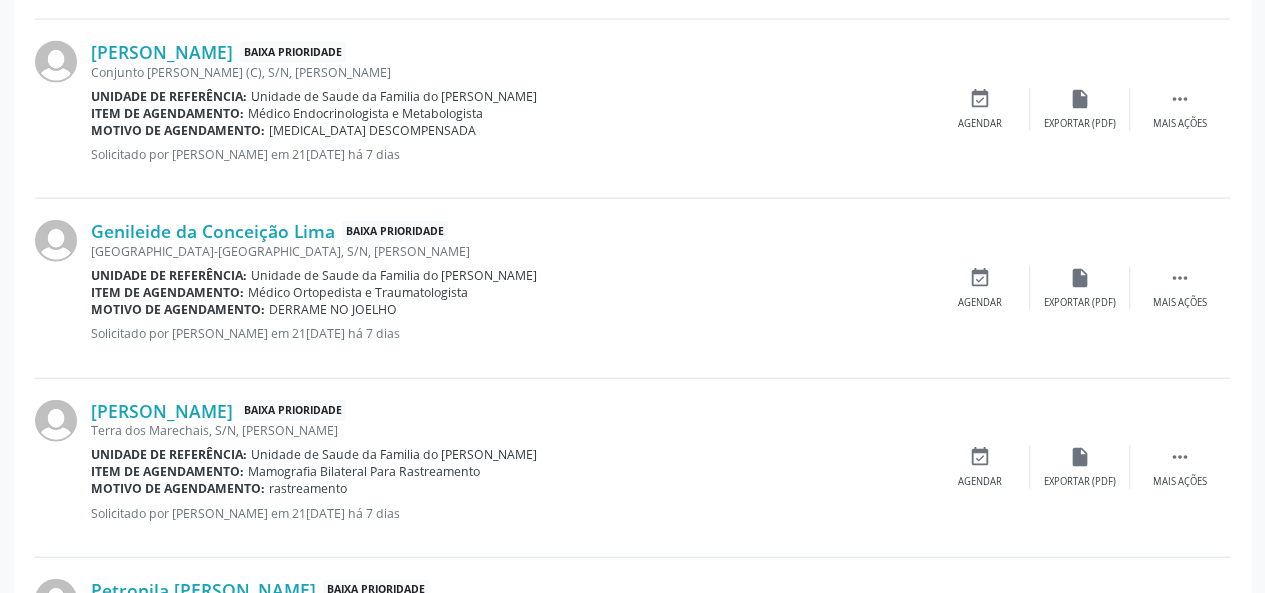 scroll, scrollTop: 2764, scrollLeft: 0, axis: vertical 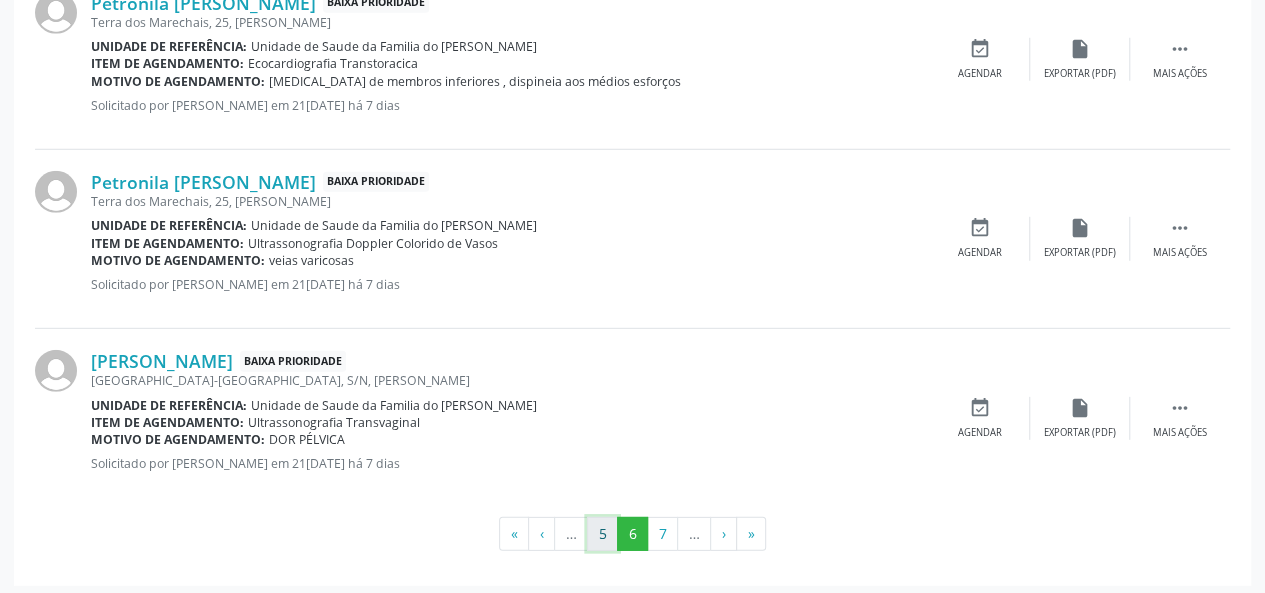 click on "5" at bounding box center (602, 534) 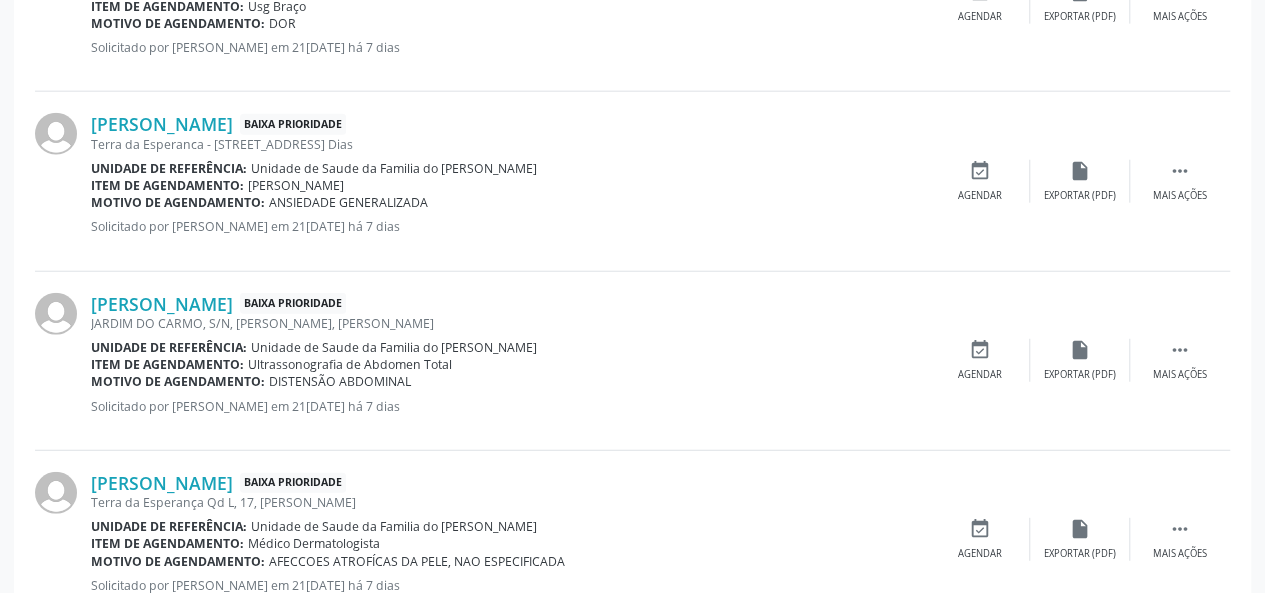 scroll, scrollTop: 2746, scrollLeft: 0, axis: vertical 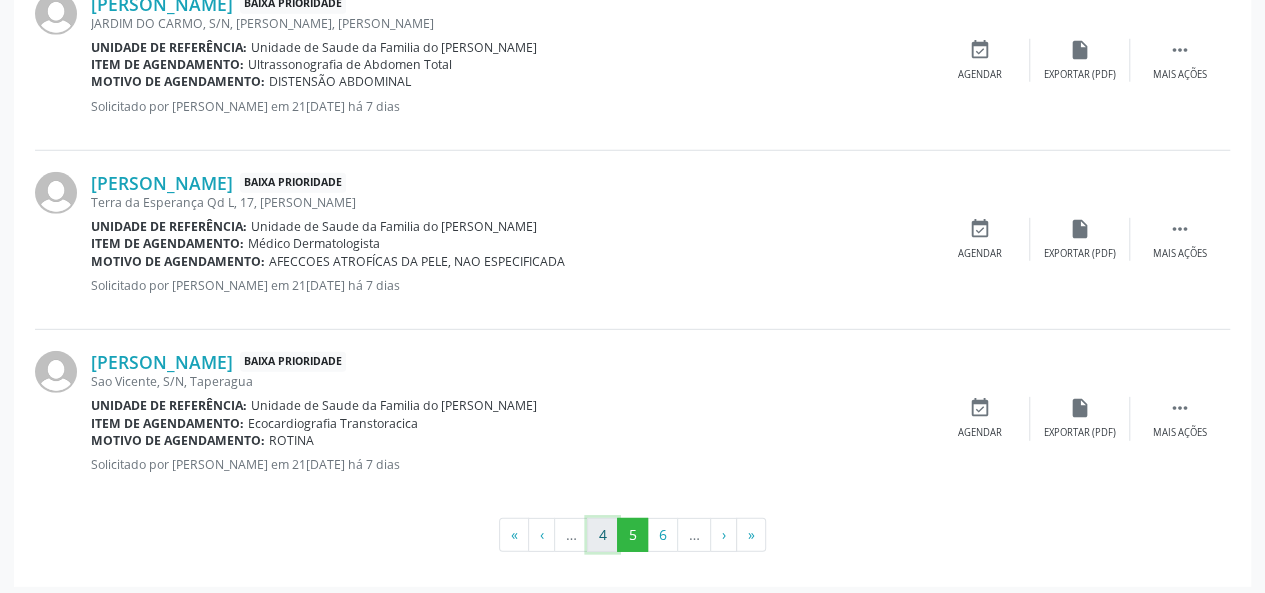 click on "4" at bounding box center (602, 535) 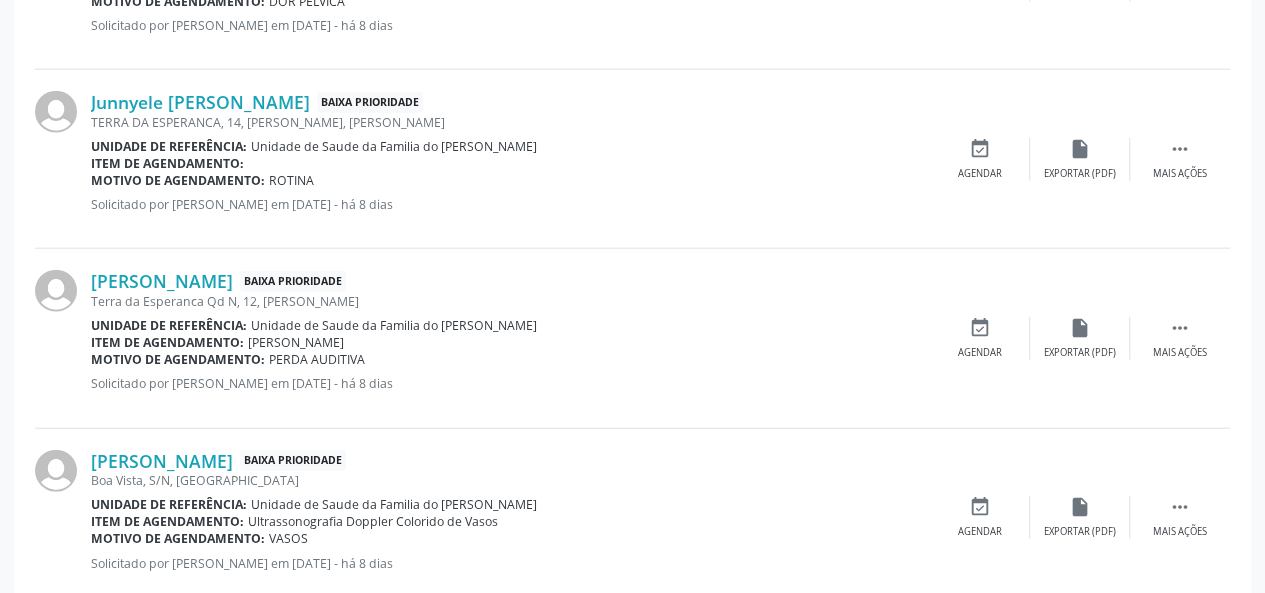 scroll, scrollTop: 2246, scrollLeft: 0, axis: vertical 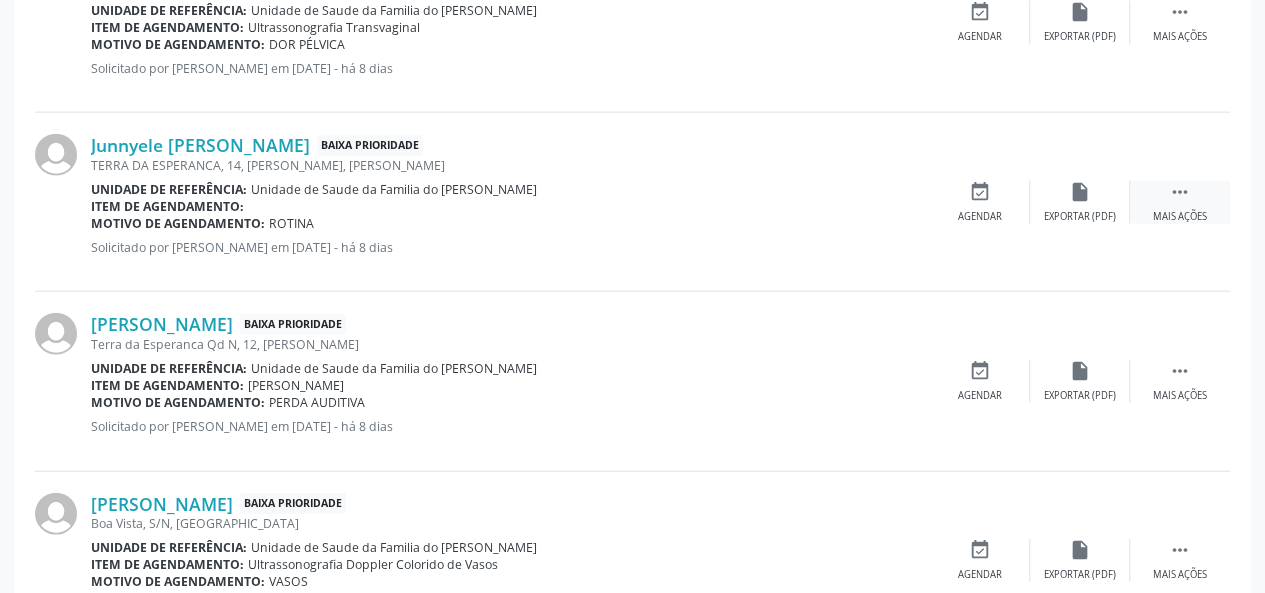 click on "
Mais ações" at bounding box center (1180, 202) 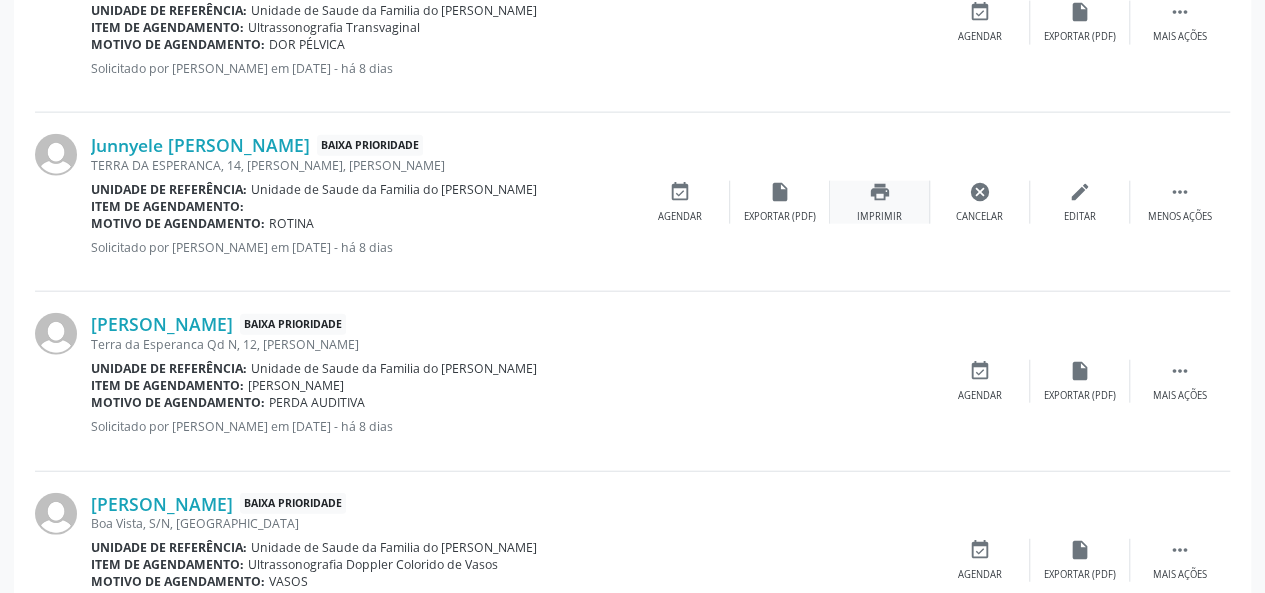click on "Imprimir" at bounding box center [879, 217] 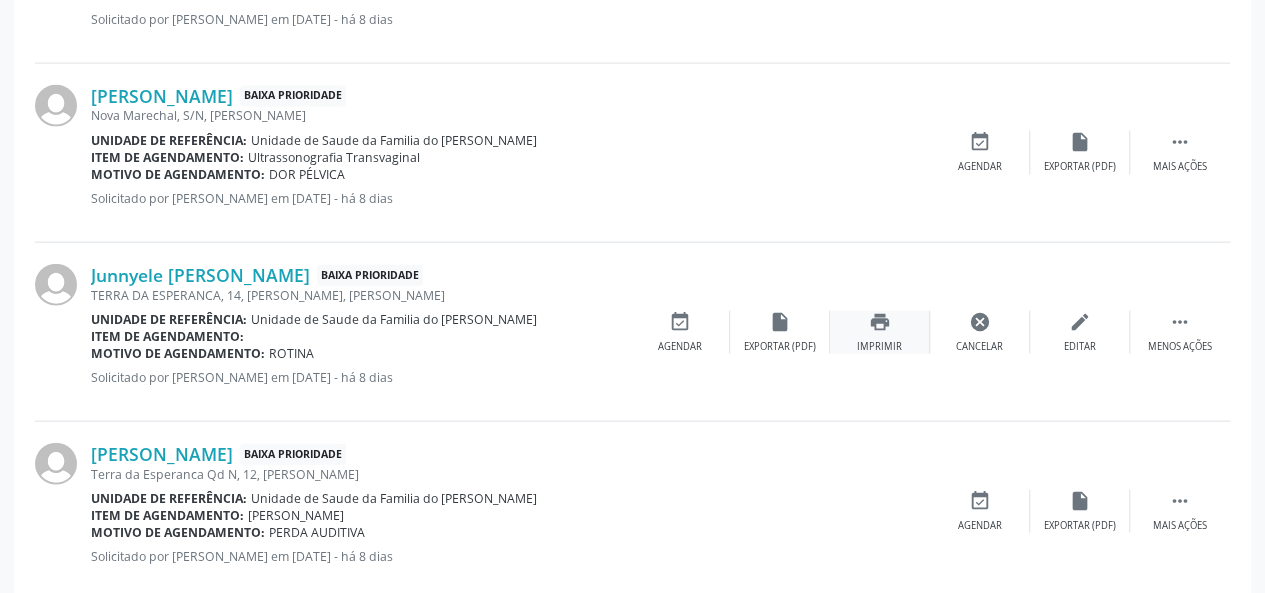 scroll, scrollTop: 2146, scrollLeft: 0, axis: vertical 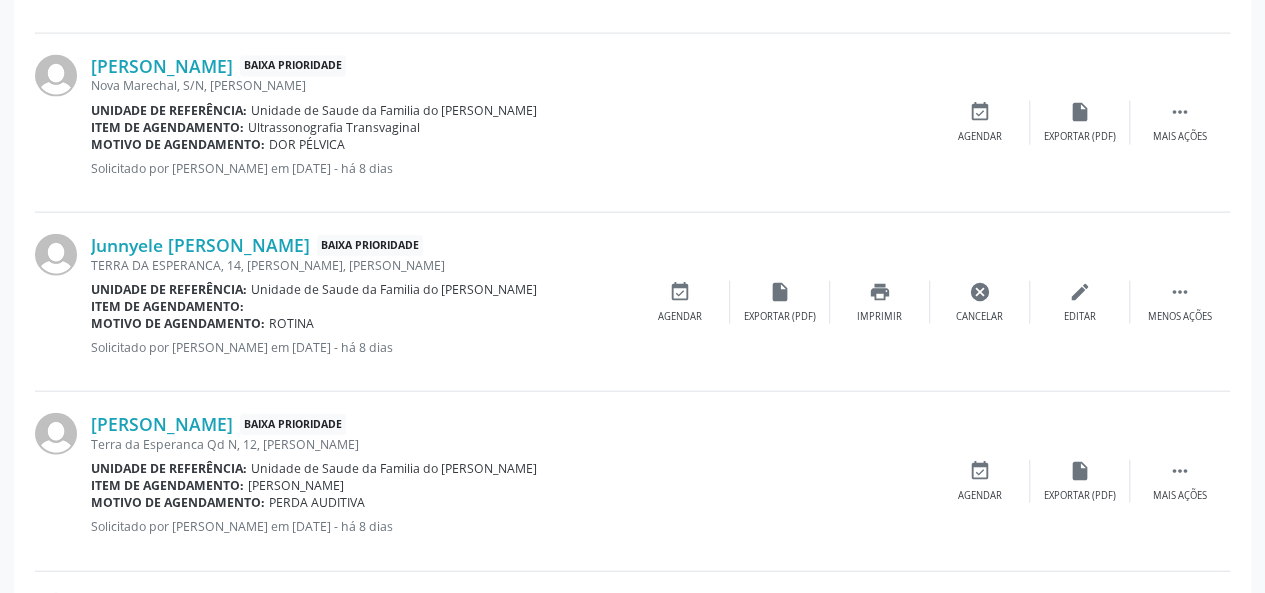 click on "Junnyele [PERSON_NAME]
Baixa Prioridade
TERRA DA ESPERANCA, 14, [PERSON_NAME], [PERSON_NAME]
Unidade de referência:
Unidade de Saude da Familia do [PERSON_NAME]
Item de agendamento:
Motivo de agendamento:
[GEOGRAPHIC_DATA]
Solicitado por [PERSON_NAME] em [DATE] - há 8 dias

Menos ações
edit
Editar
cancel
Cancelar
print
Imprimir
insert_drive_file
Exportar (PDF)
event_available
Agendar" at bounding box center [632, 302] 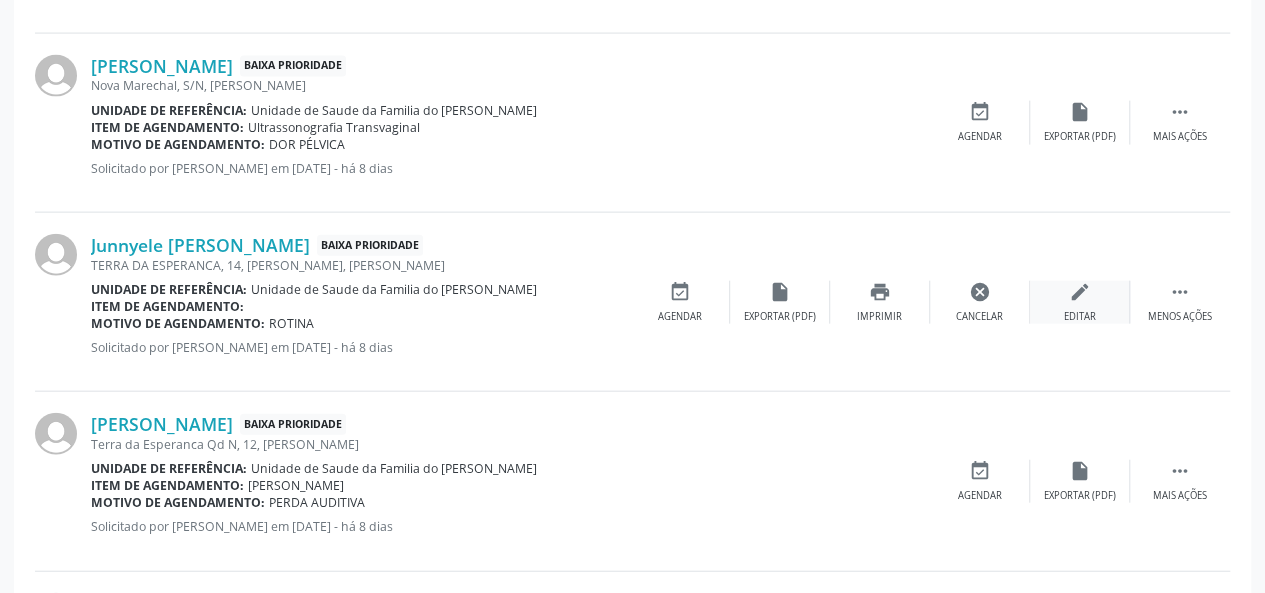 click on "Editar" at bounding box center [1080, 317] 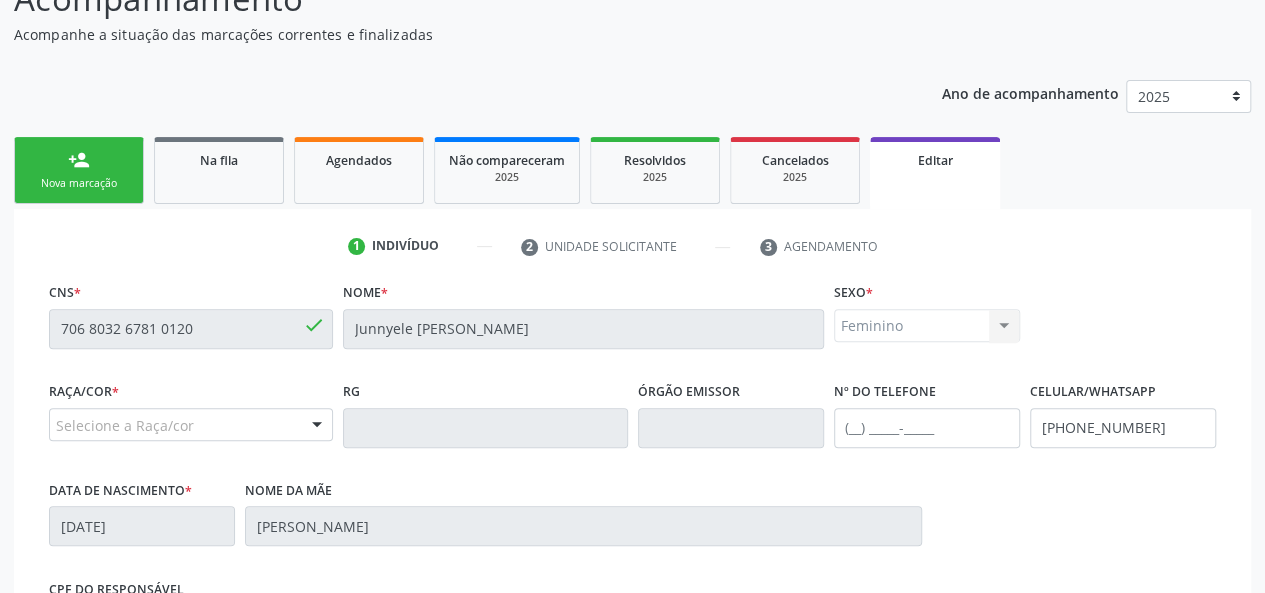 scroll, scrollTop: 200, scrollLeft: 0, axis: vertical 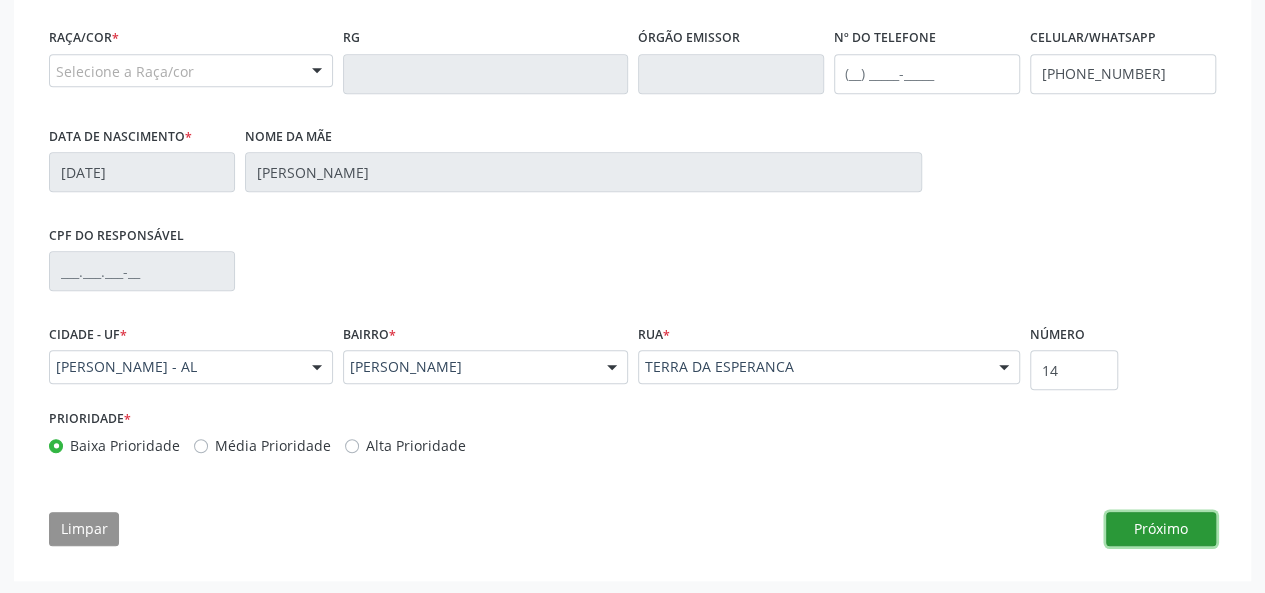 click on "Próximo" at bounding box center [1161, 529] 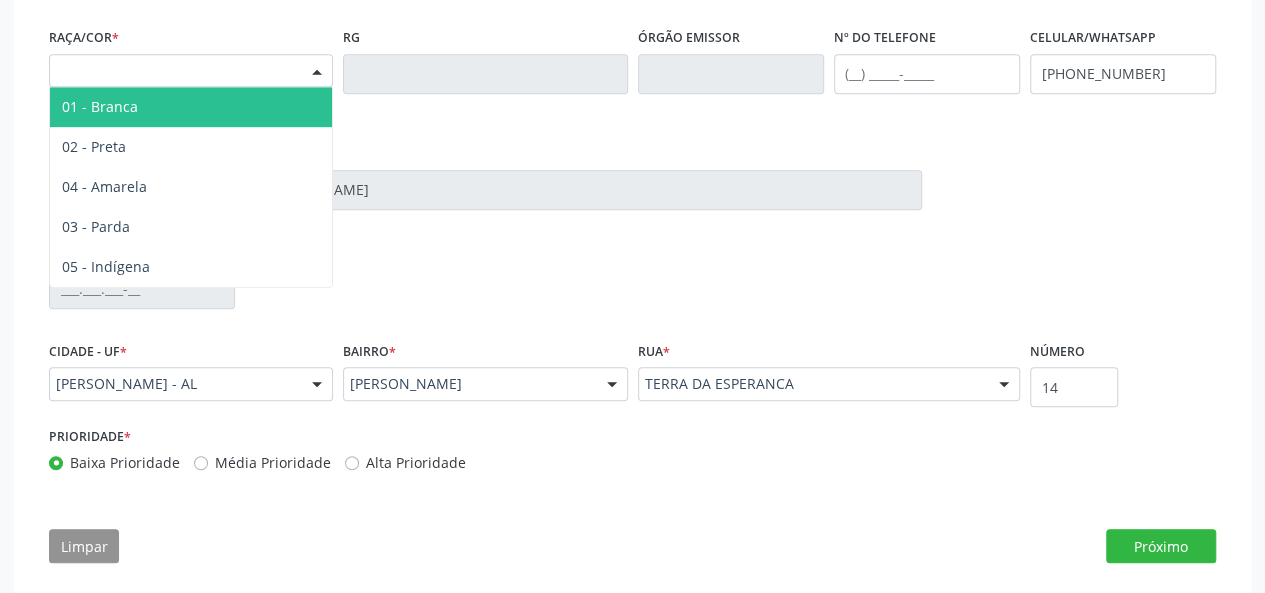 click at bounding box center (317, 72) 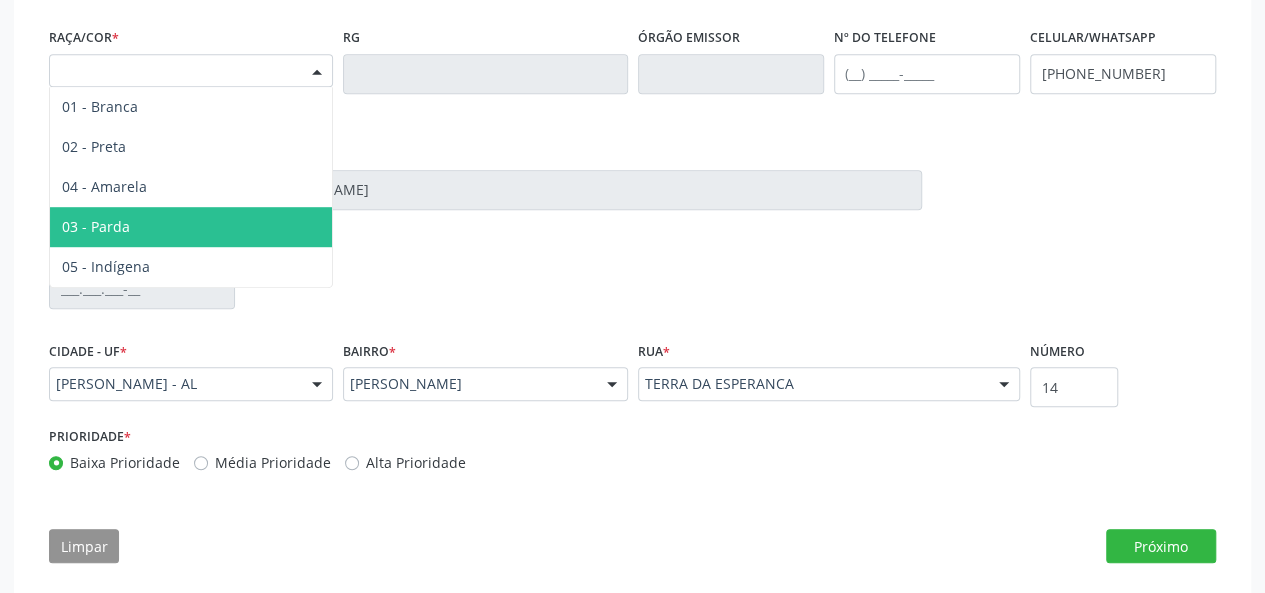 click on "03 - Parda" at bounding box center (191, 227) 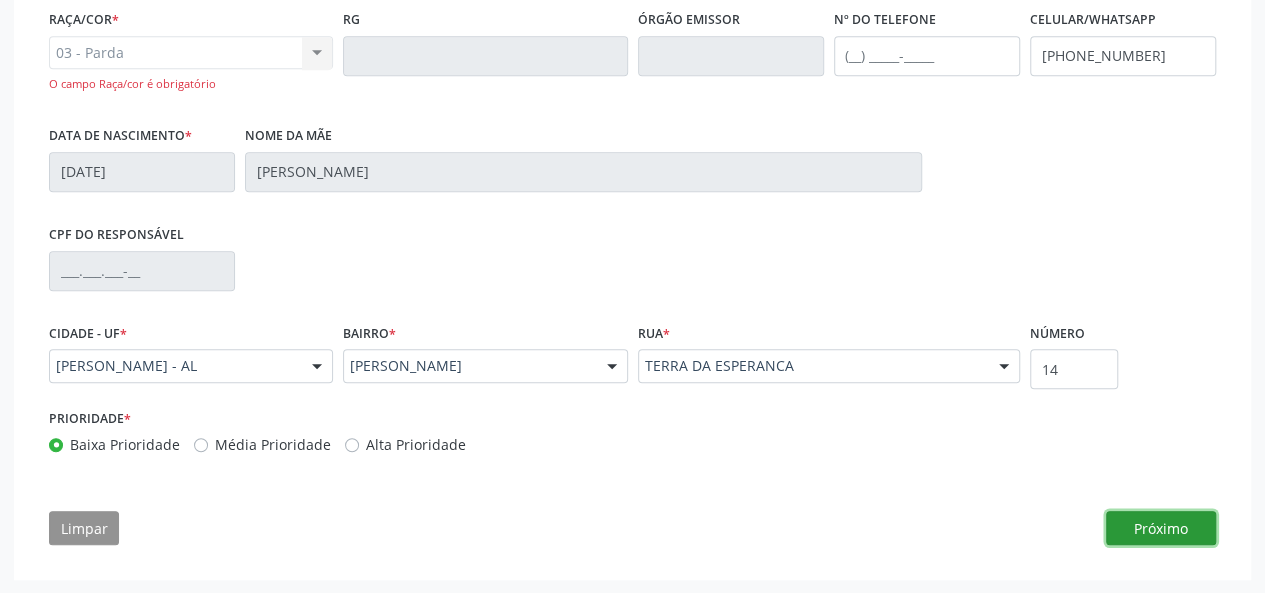 click on "Próximo" at bounding box center (1161, 528) 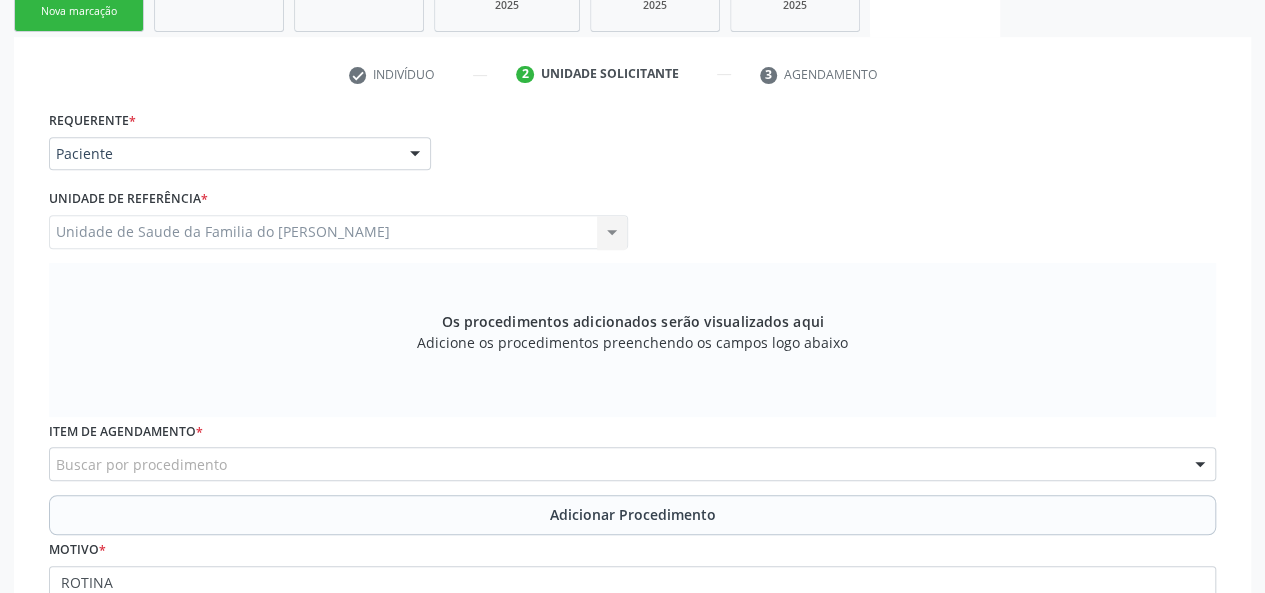 scroll, scrollTop: 561, scrollLeft: 0, axis: vertical 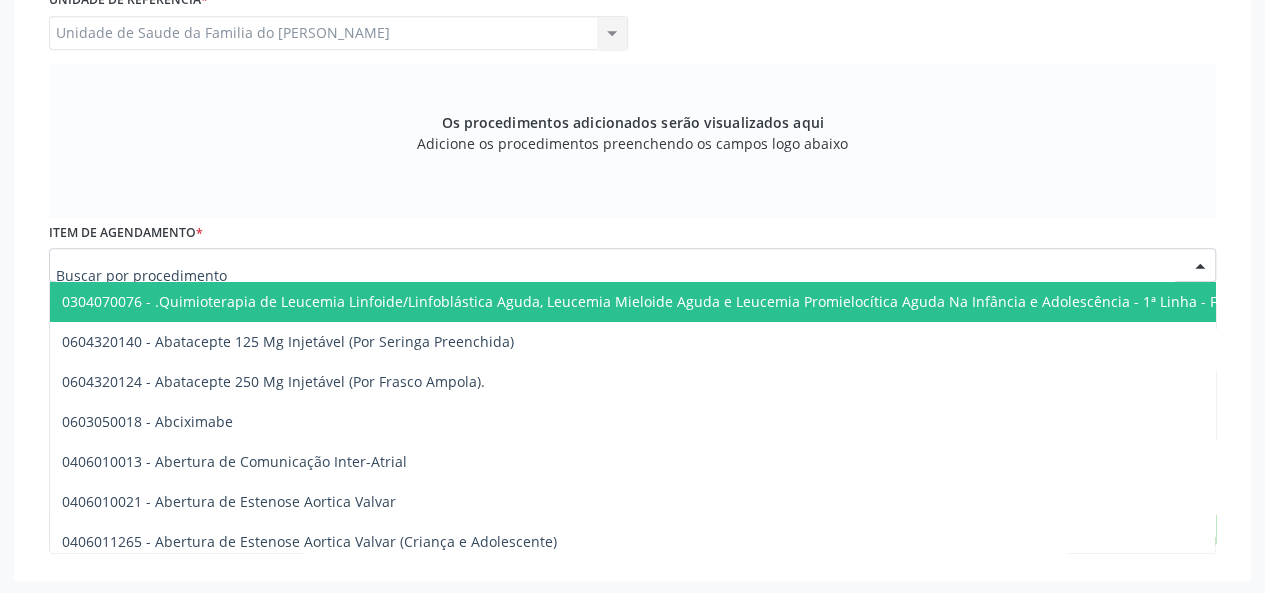 click at bounding box center (632, 265) 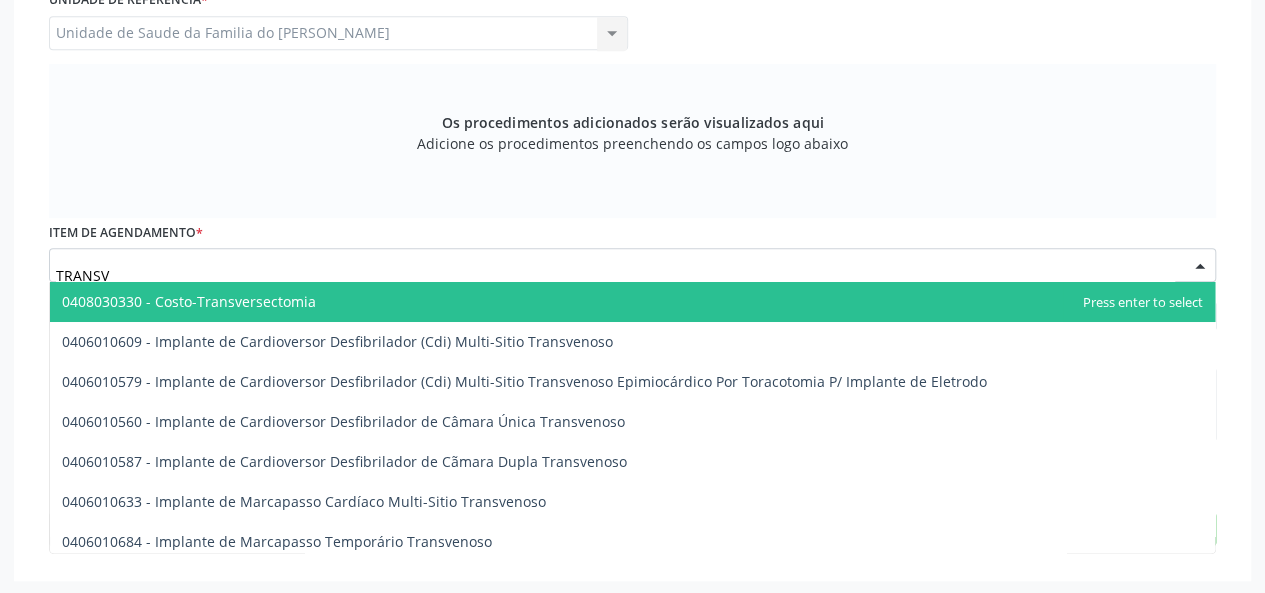 type on "TRANSVA" 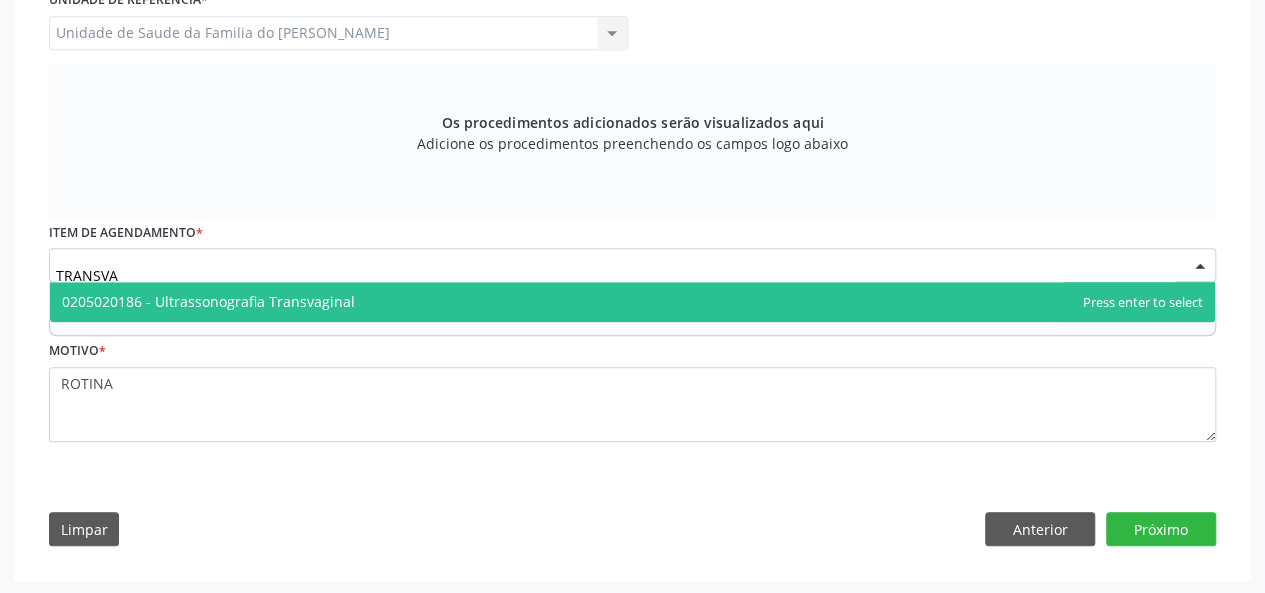 click on "0205020186 - Ultrassonografia Transvaginal" at bounding box center (632, 302) 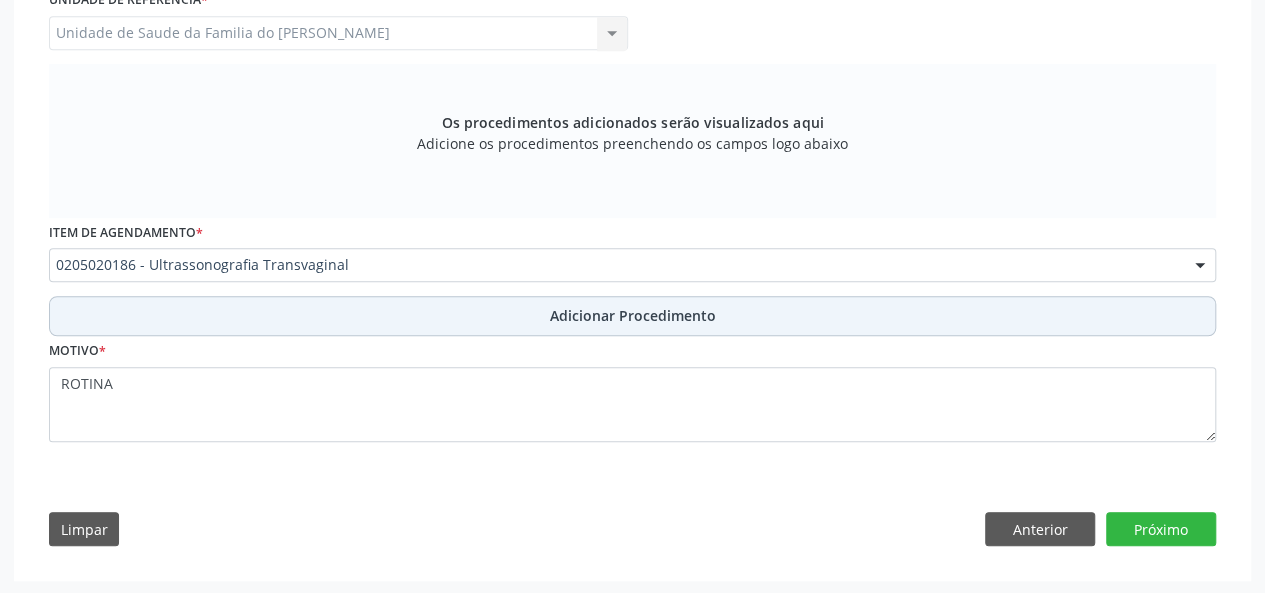 click on "Adicionar Procedimento" at bounding box center [632, 316] 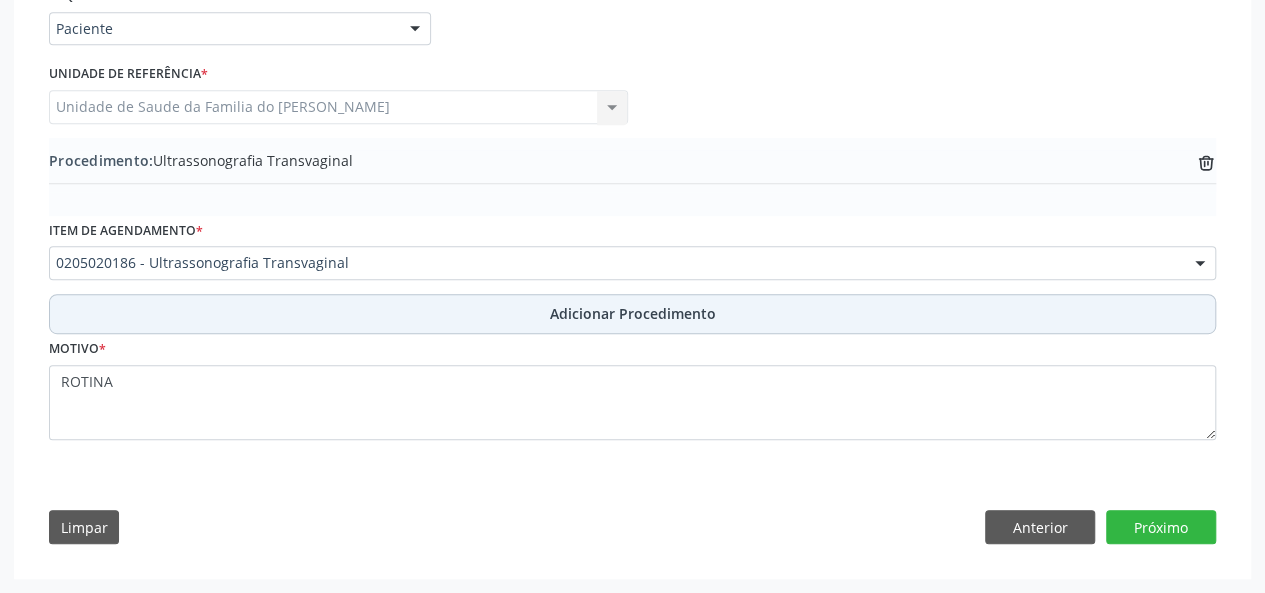 scroll, scrollTop: 484, scrollLeft: 0, axis: vertical 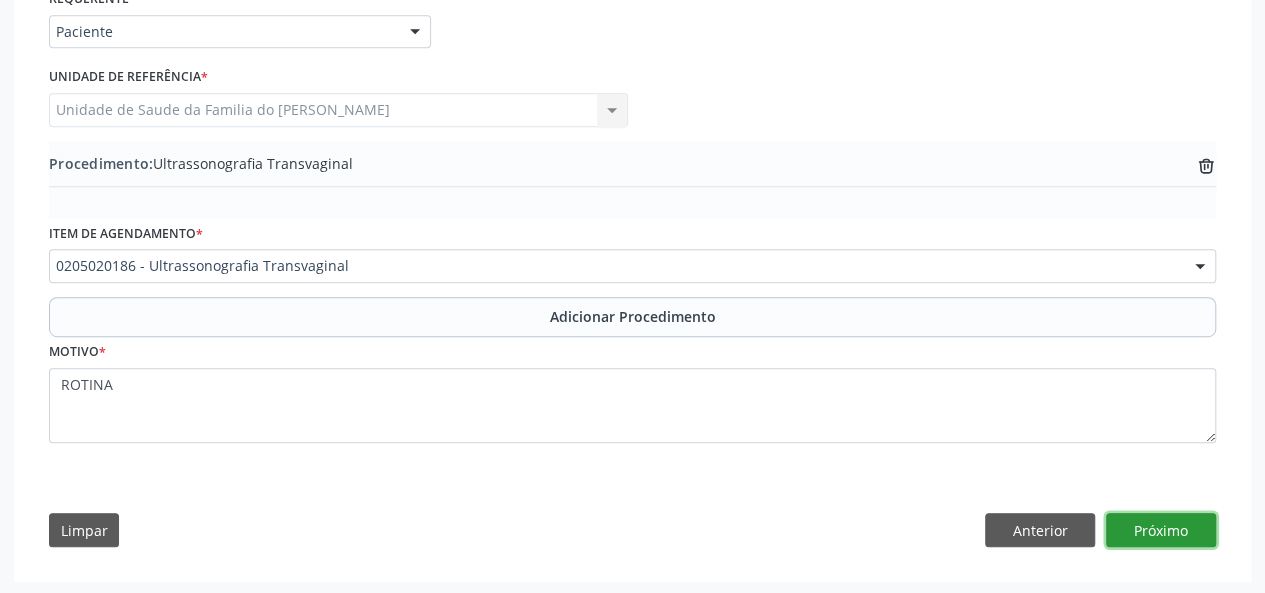 click on "Próximo" at bounding box center [1161, 530] 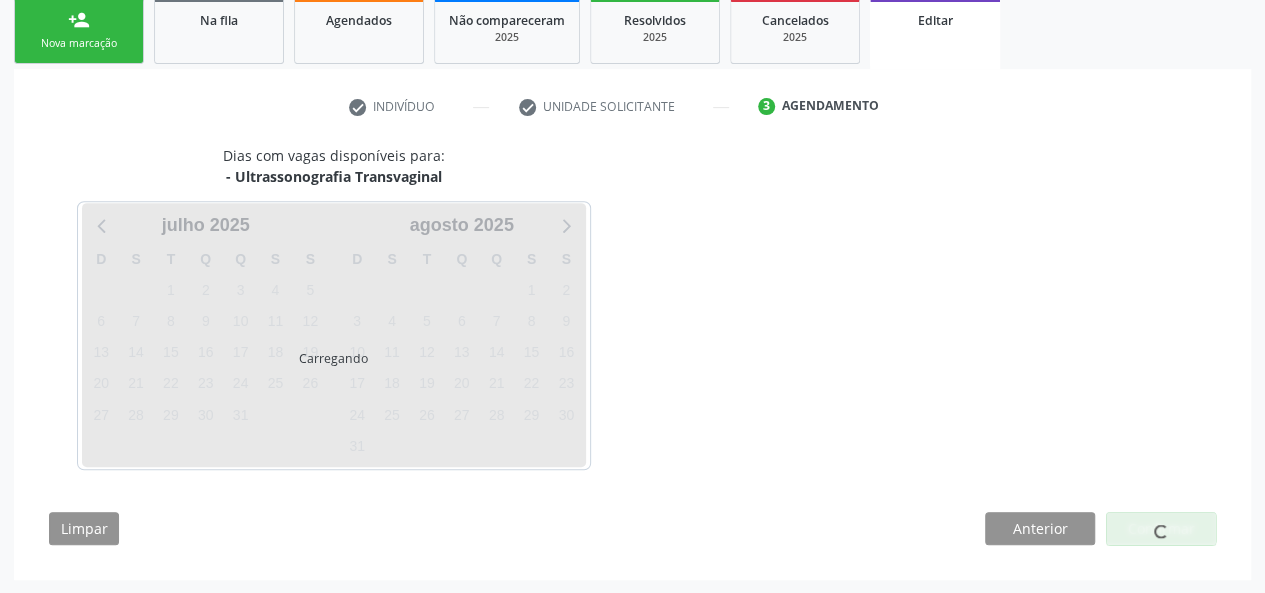 scroll, scrollTop: 388, scrollLeft: 0, axis: vertical 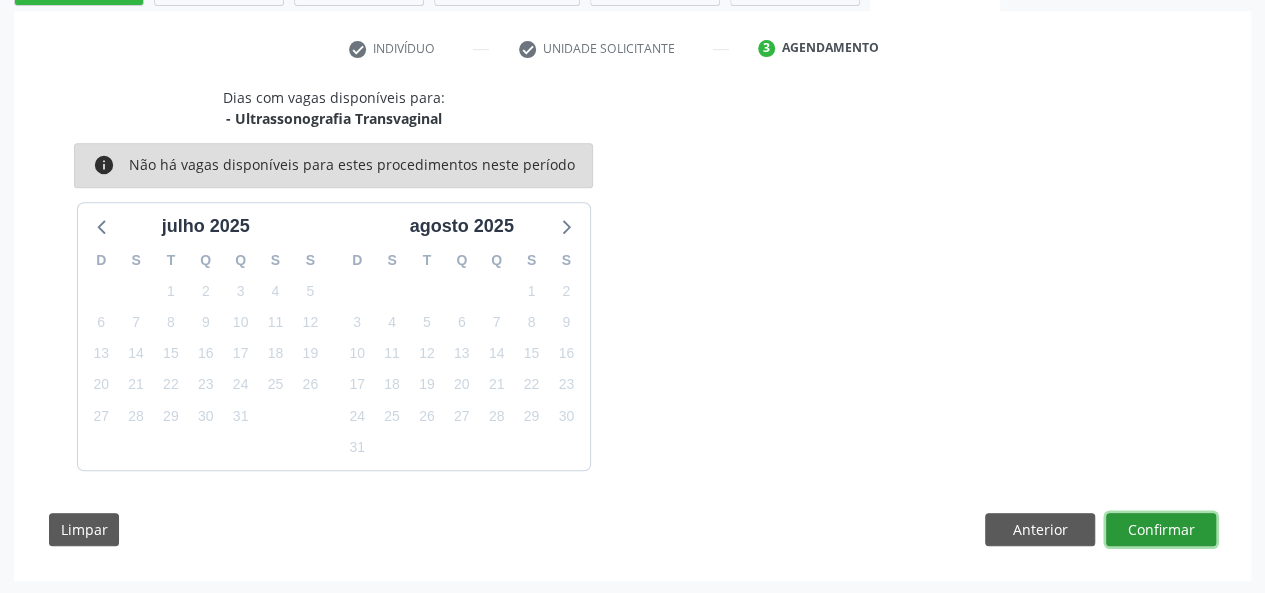 click on "Confirmar" at bounding box center [1161, 530] 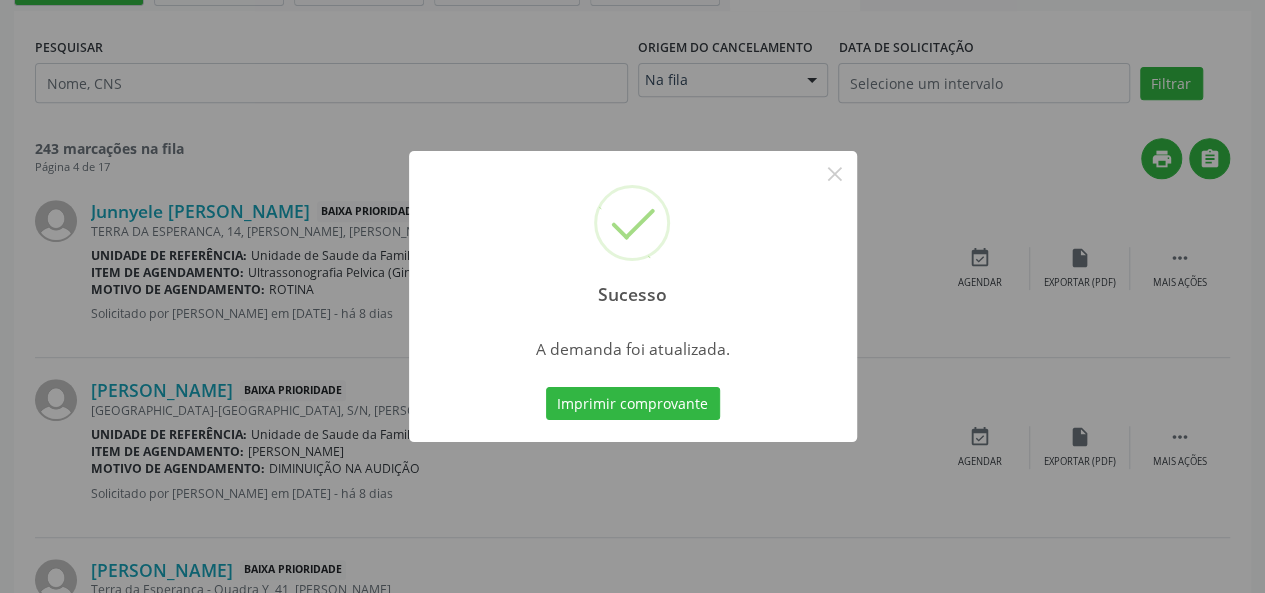 scroll, scrollTop: 0, scrollLeft: 0, axis: both 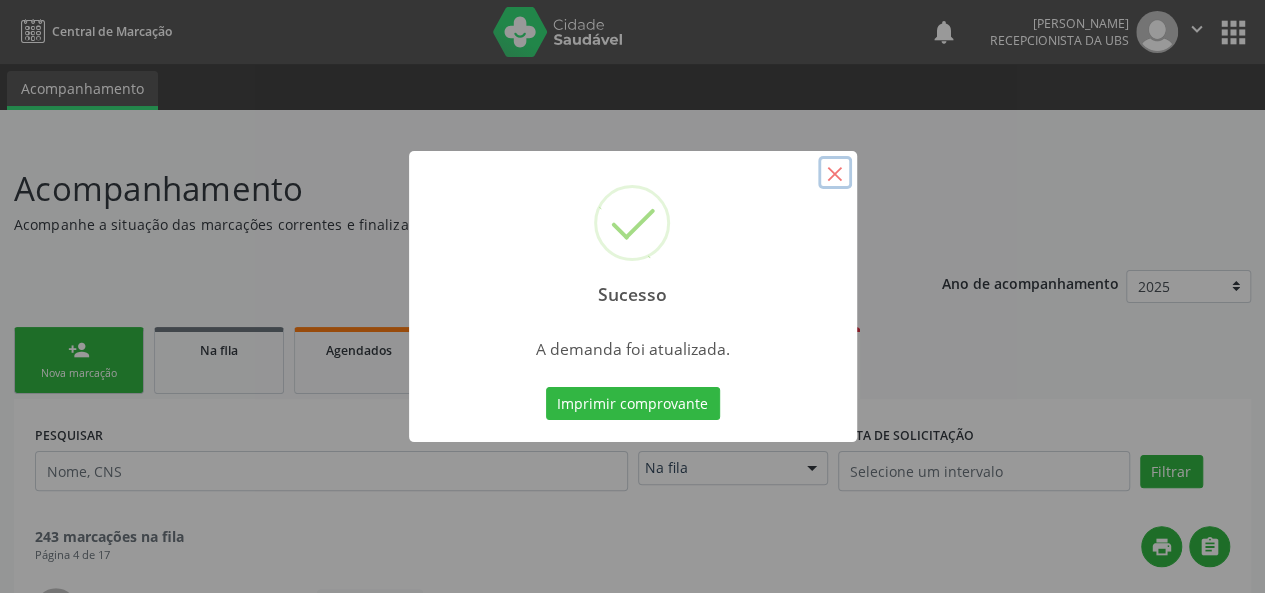 click on "×" at bounding box center (835, 173) 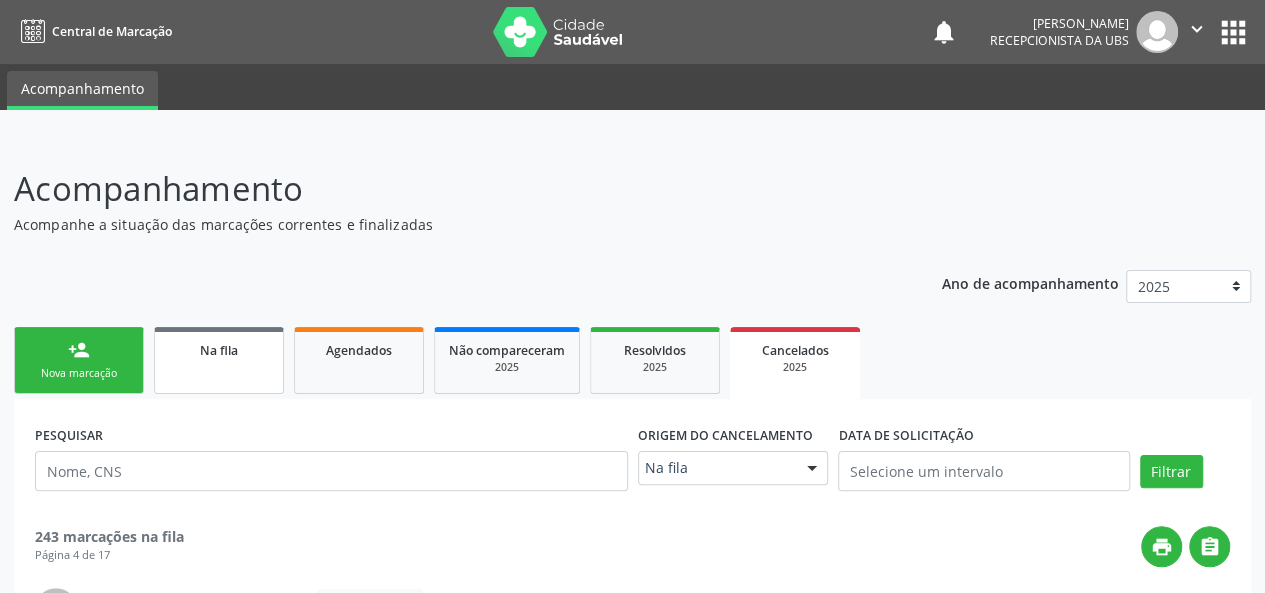 click on "Na fila" at bounding box center [219, 360] 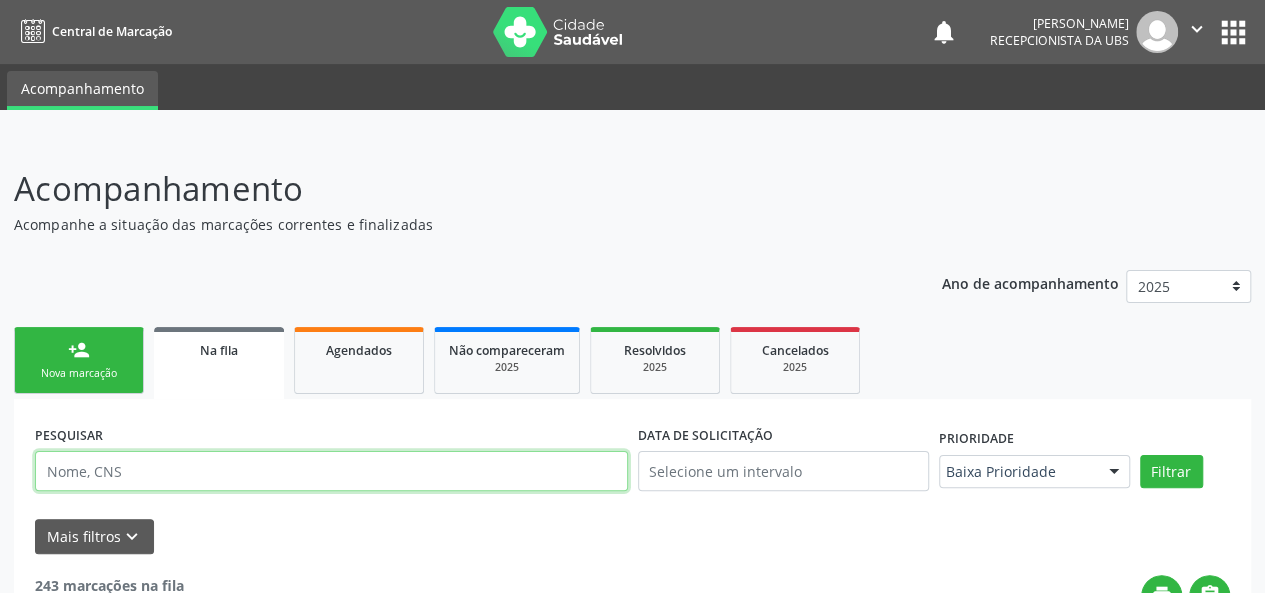 paste on "706803267810120" 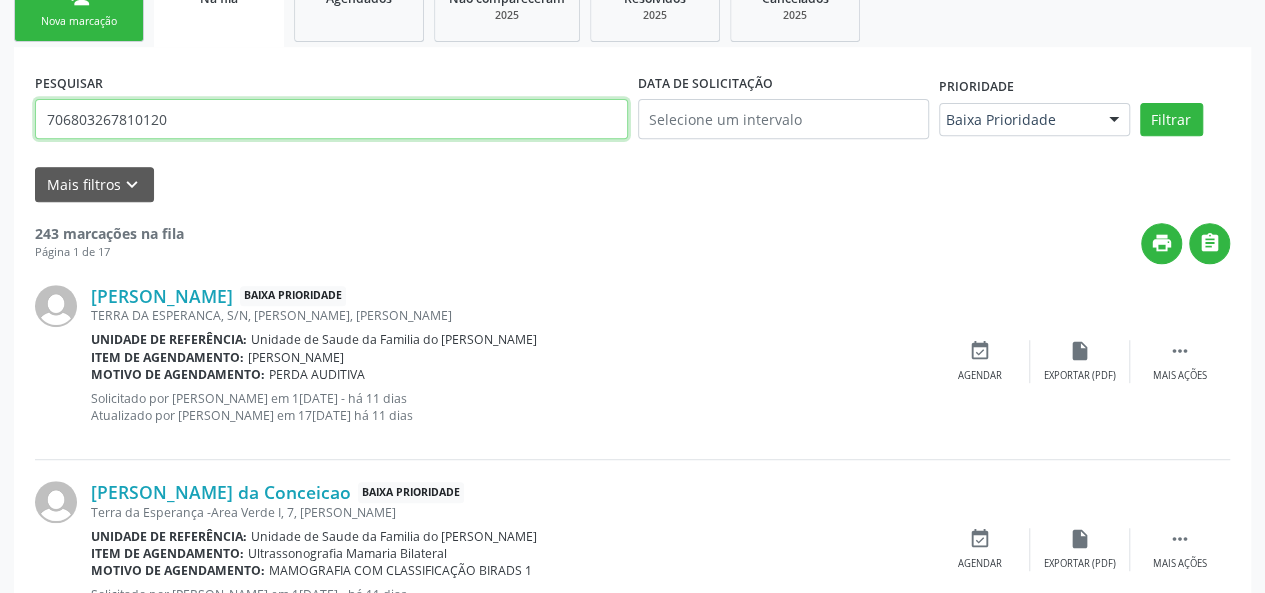 scroll, scrollTop: 400, scrollLeft: 0, axis: vertical 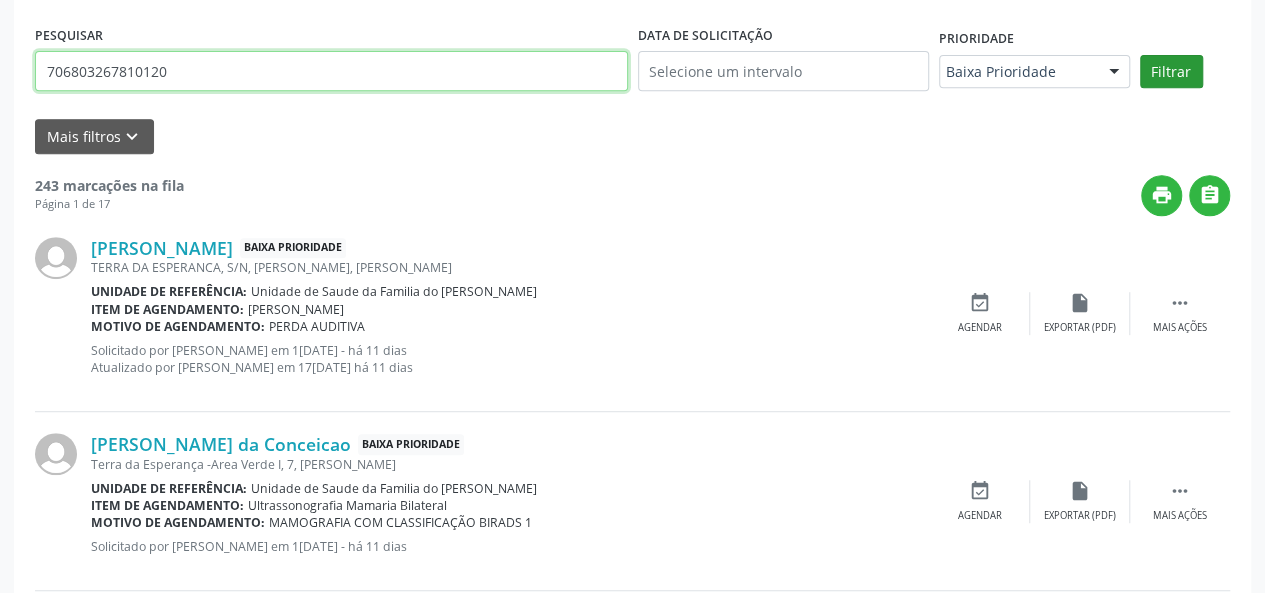 type on "706803267810120" 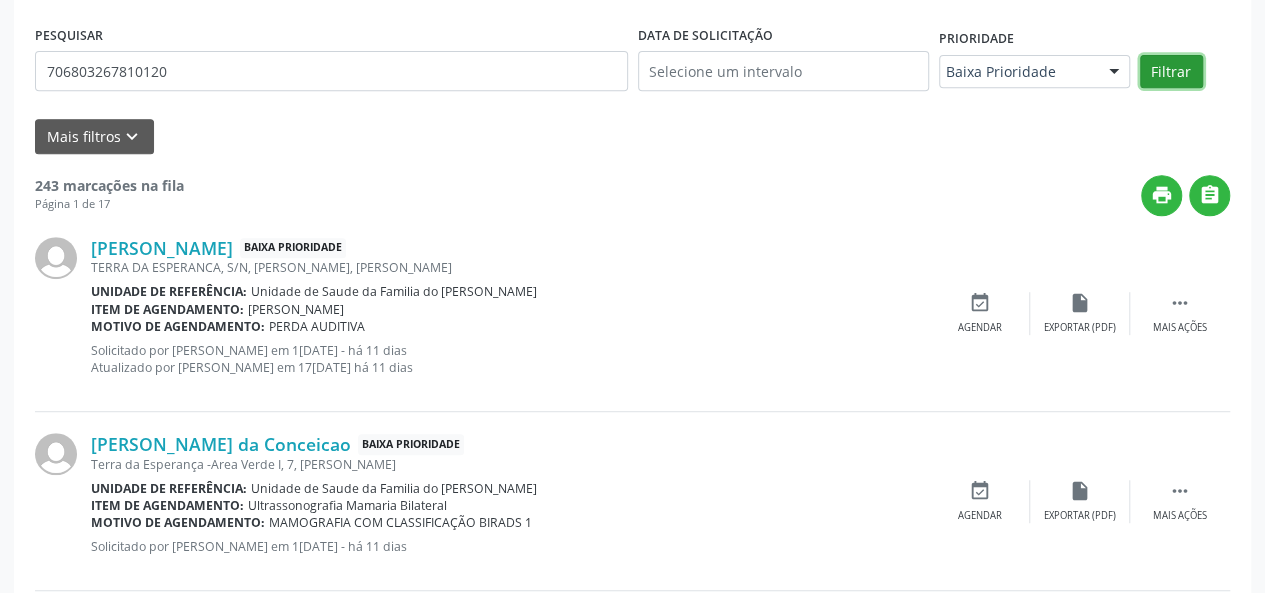 click on "Filtrar" at bounding box center (1171, 72) 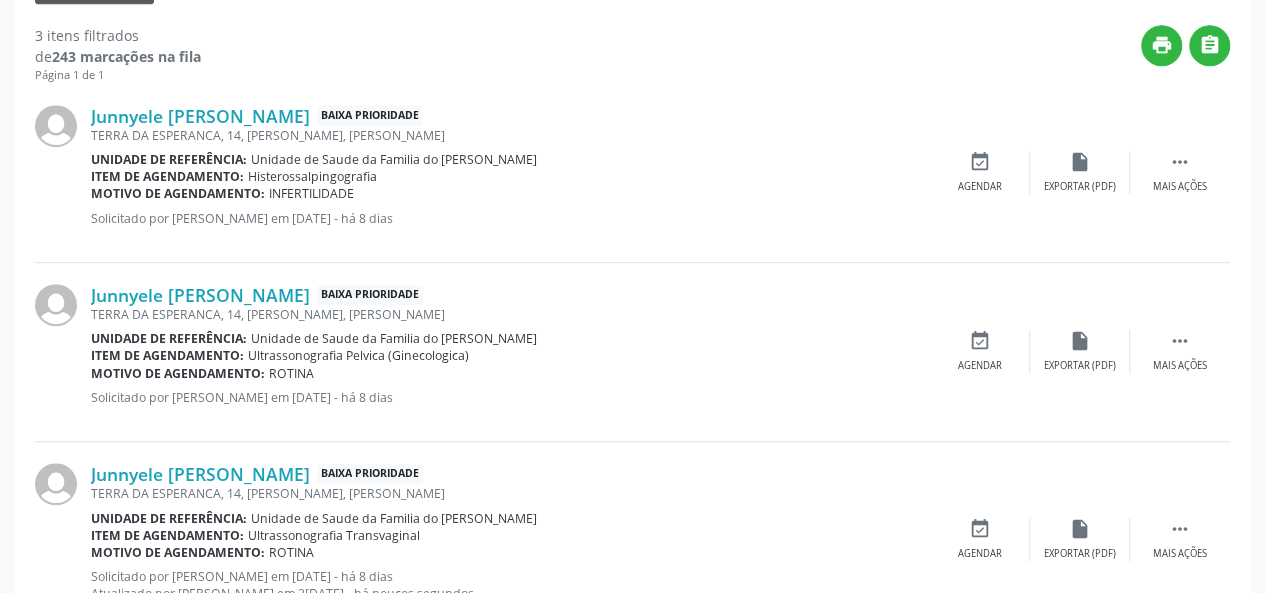 scroll, scrollTop: 227, scrollLeft: 0, axis: vertical 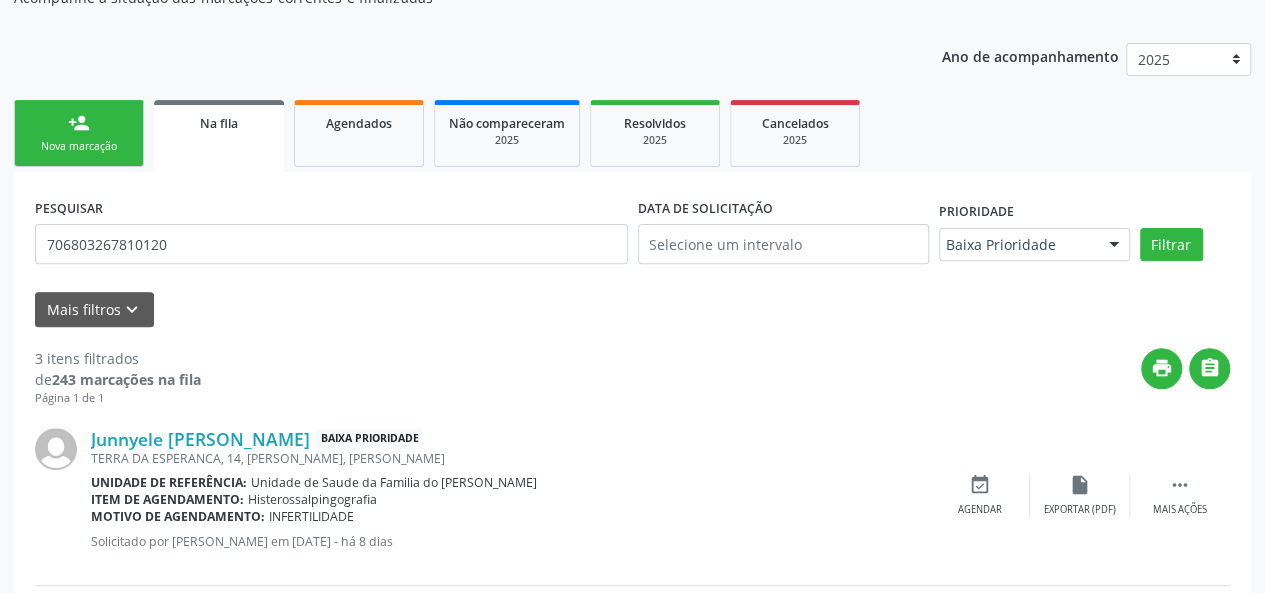 click on "Na fila" at bounding box center (219, 123) 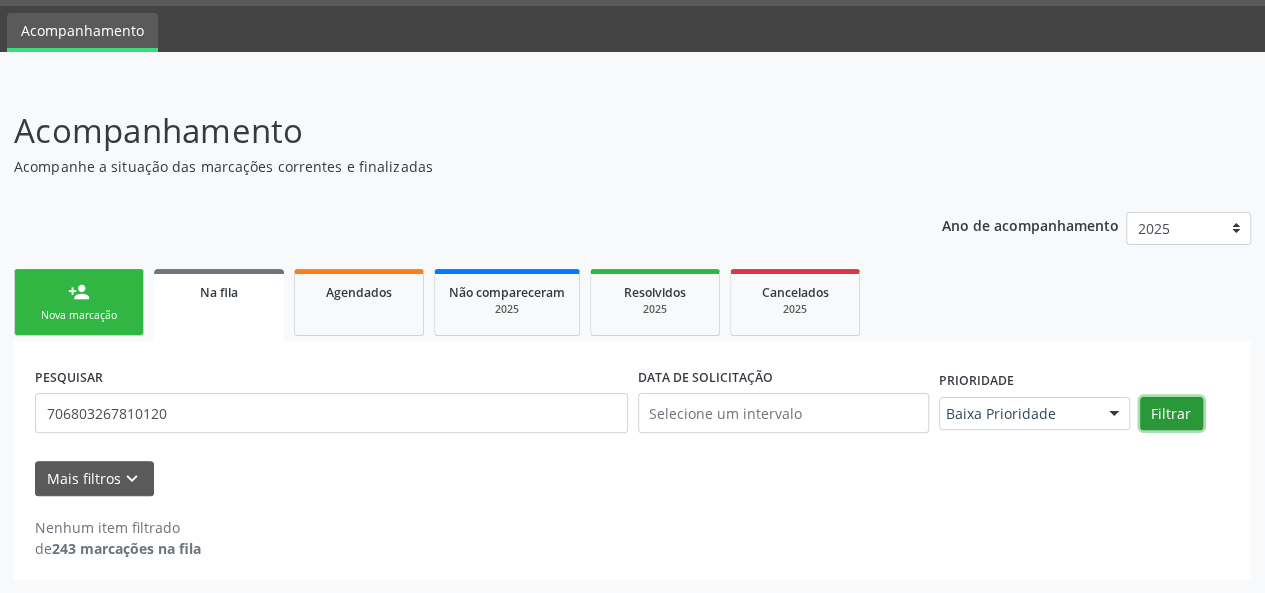 click on "Filtrar" at bounding box center [1171, 414] 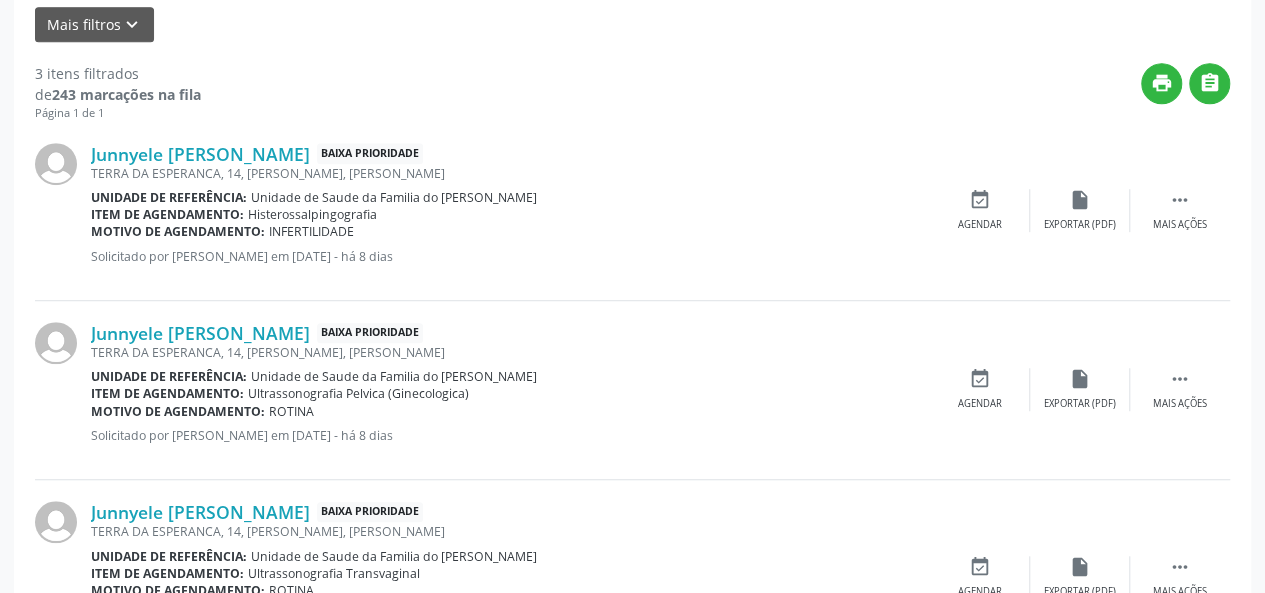 scroll, scrollTop: 227, scrollLeft: 0, axis: vertical 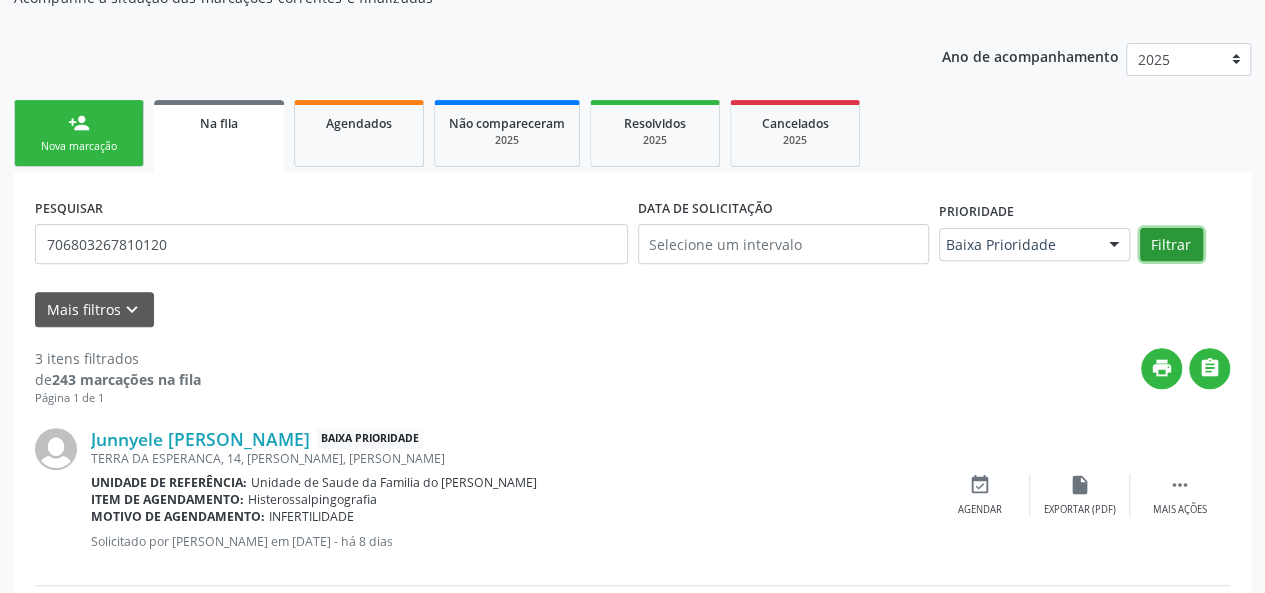 click on "Filtrar" at bounding box center [1171, 245] 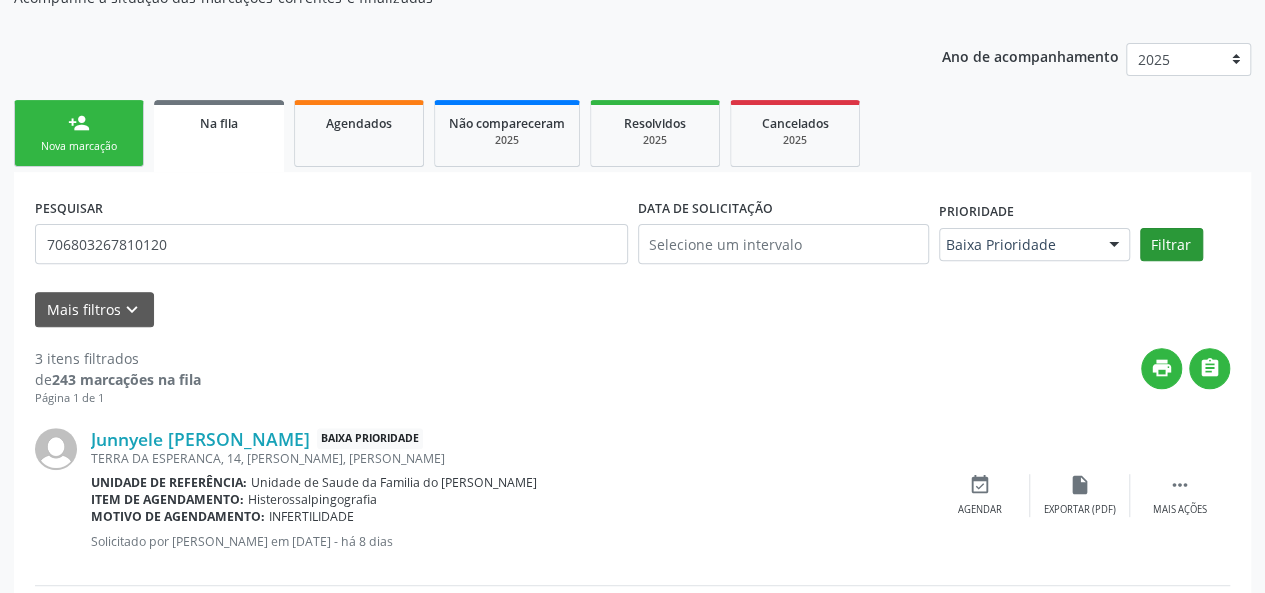 scroll, scrollTop: 122, scrollLeft: 0, axis: vertical 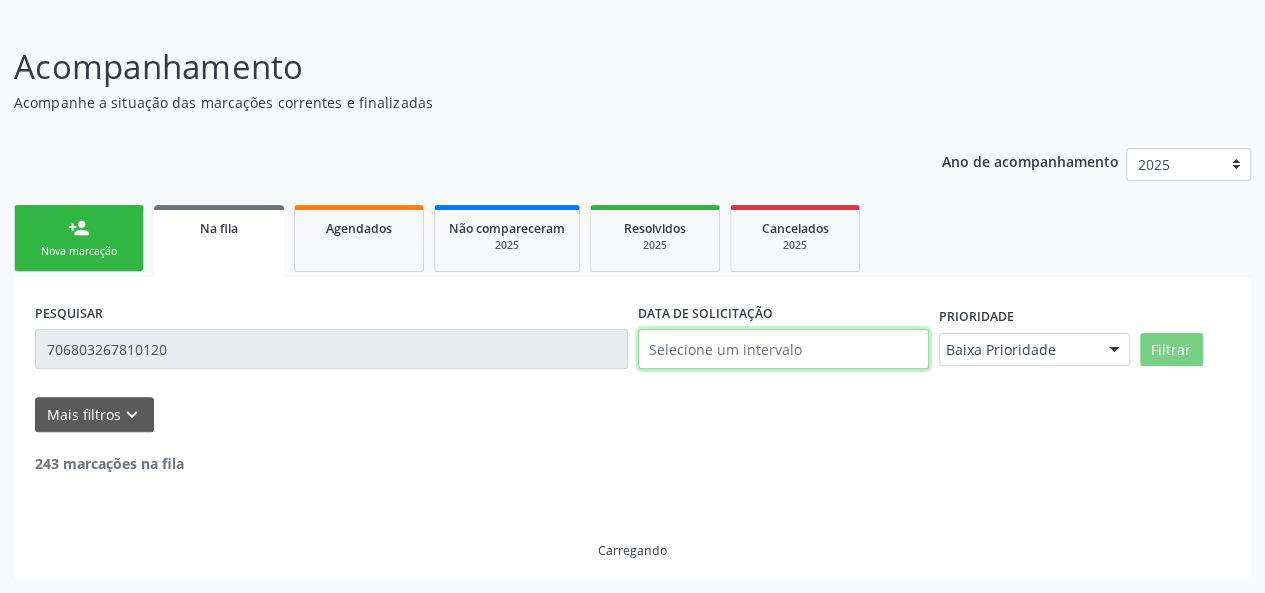 click on "Central de Marcação
notifications
[PERSON_NAME]
Recepcionista da UBS

Configurações
Sair
apps
Acompanhamento
Acompanhamento
Acompanhe a situação das marcações correntes e finalizadas
Relatórios
Ano de acompanhamento
2025
person_add
Nova marcação
Na fila   Agendados   Não compareceram
2025
Resolvidos
2025
Cancelados
2025
PESQUISAR
706803267810120
DATA DE SOLICITAÇÃO
Prioridade
Baixa Prioridade         Todos   Baixa Prioridade   Média Prioridade   Alta Prioridade
Nenhum resultado encontrado para: "   "
Não há nenhuma opção para ser exibida.
Filtrar
Grupo/Subgrupo
Selecione um grupo ou subgrupo" at bounding box center [632, 174] 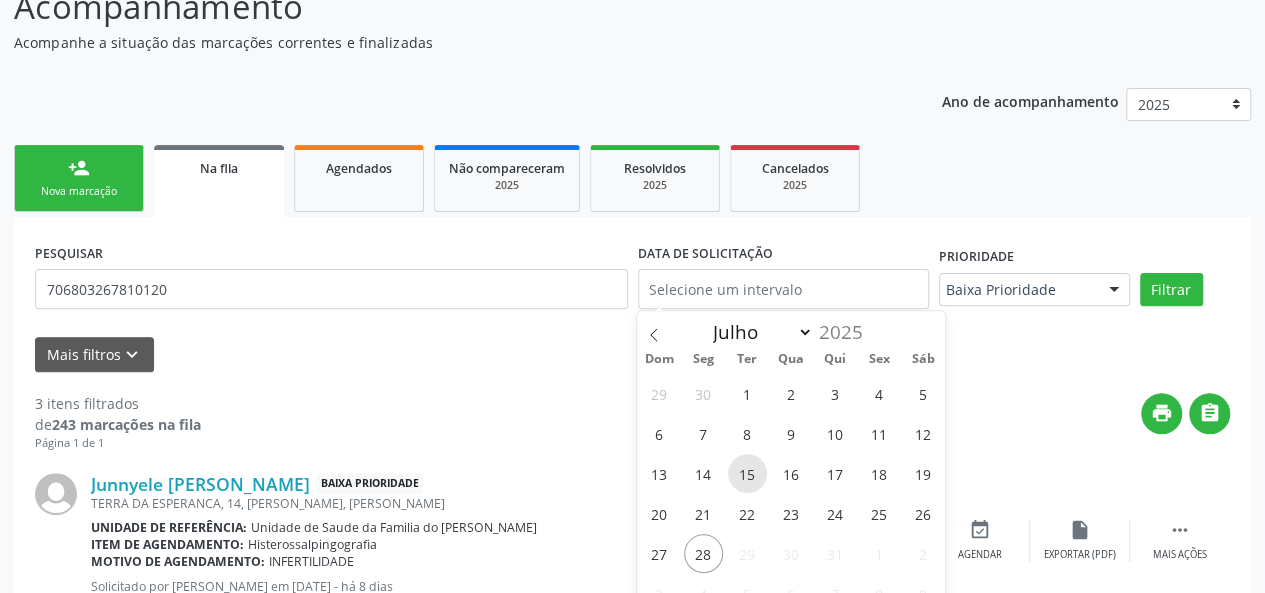 click on "15" at bounding box center [747, 473] 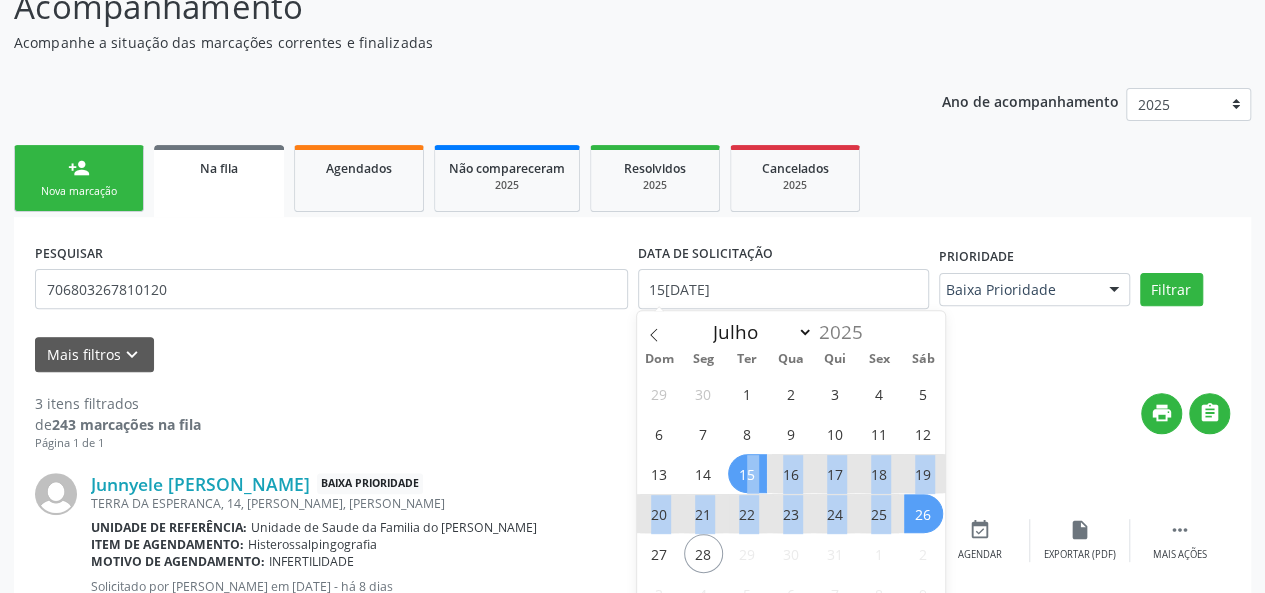 drag, startPoint x: 743, startPoint y: 468, endPoint x: 910, endPoint y: 524, distance: 176.13914 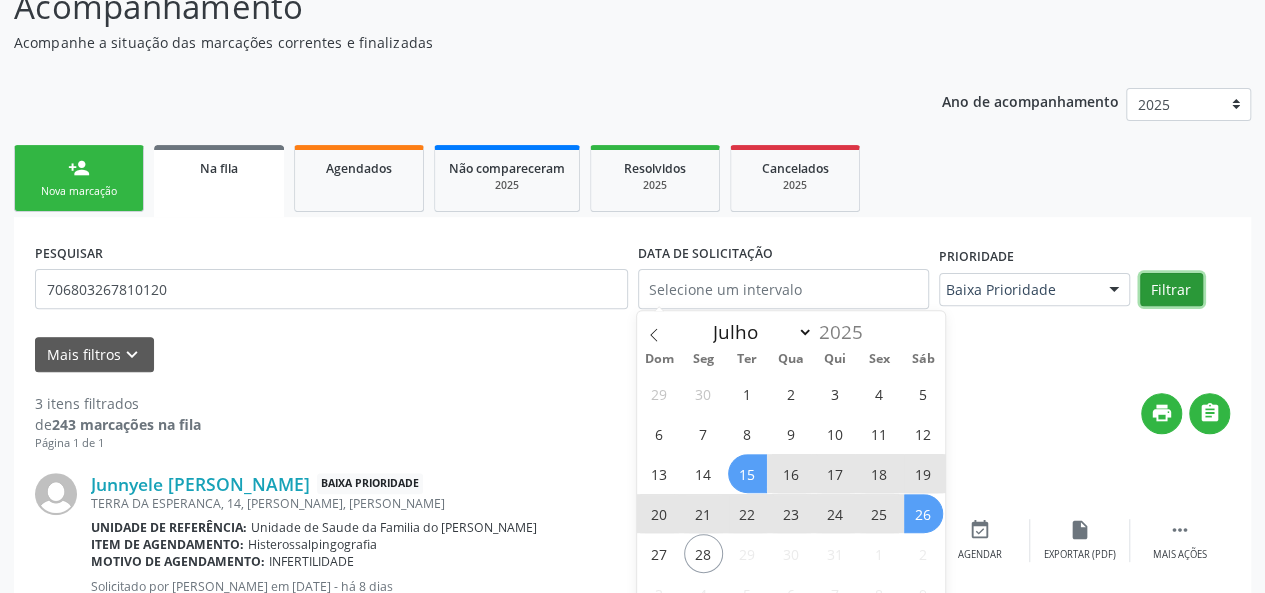 click on "Filtrar" at bounding box center [1171, 290] 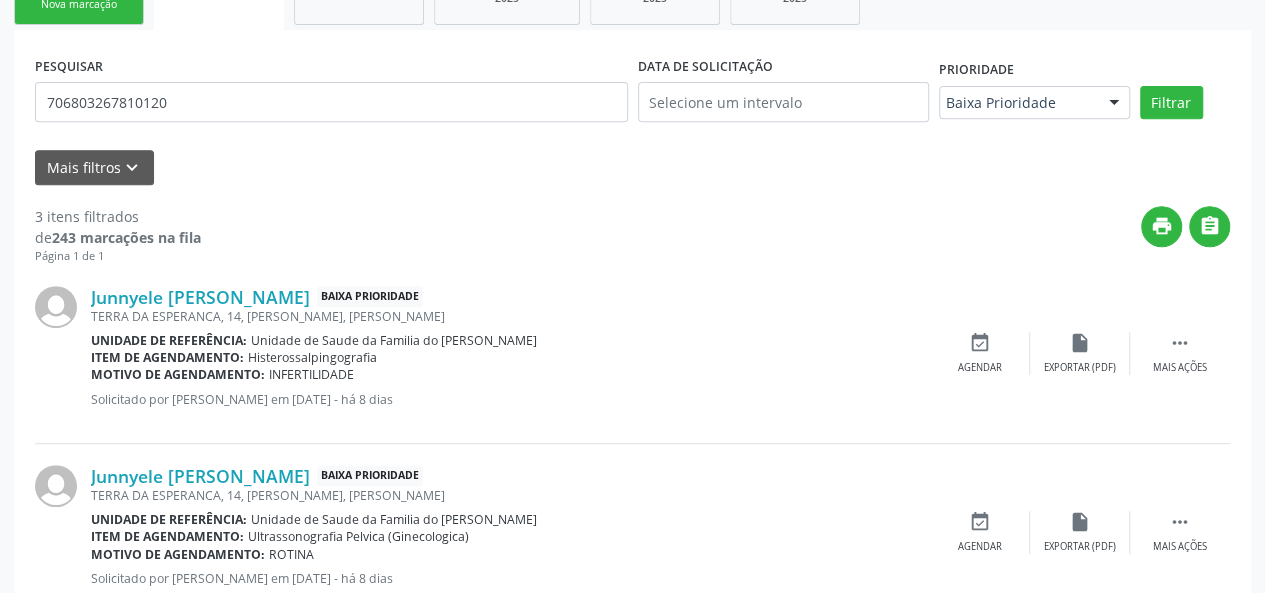 scroll, scrollTop: 400, scrollLeft: 0, axis: vertical 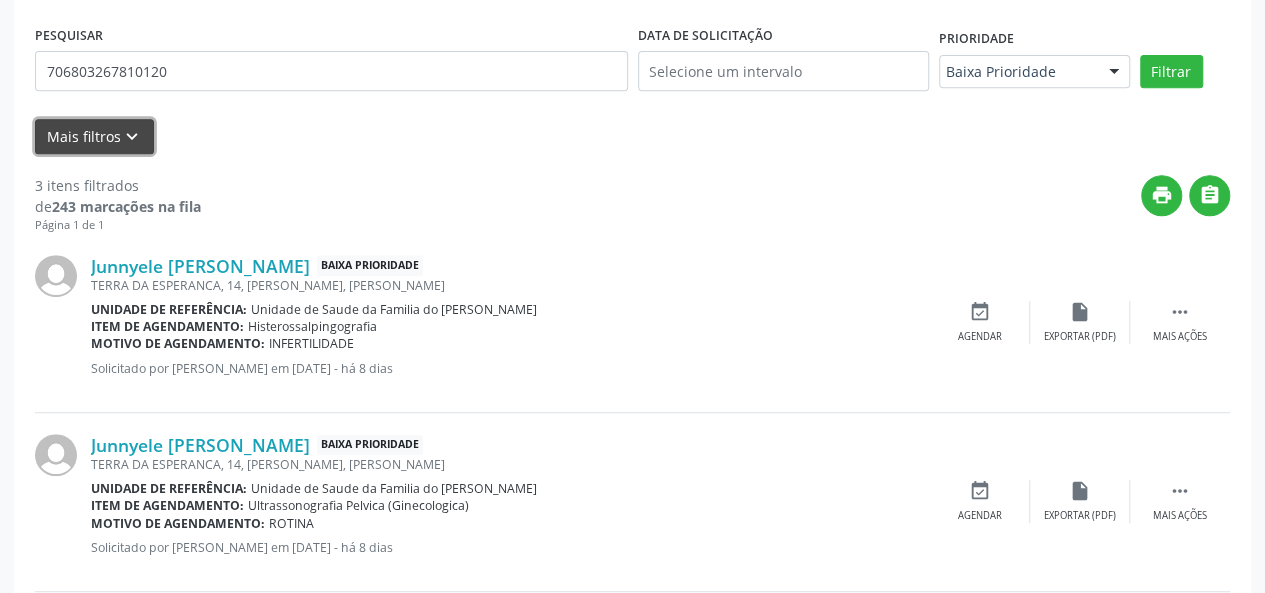 click on "Mais filtros
keyboard_arrow_down" at bounding box center [94, 136] 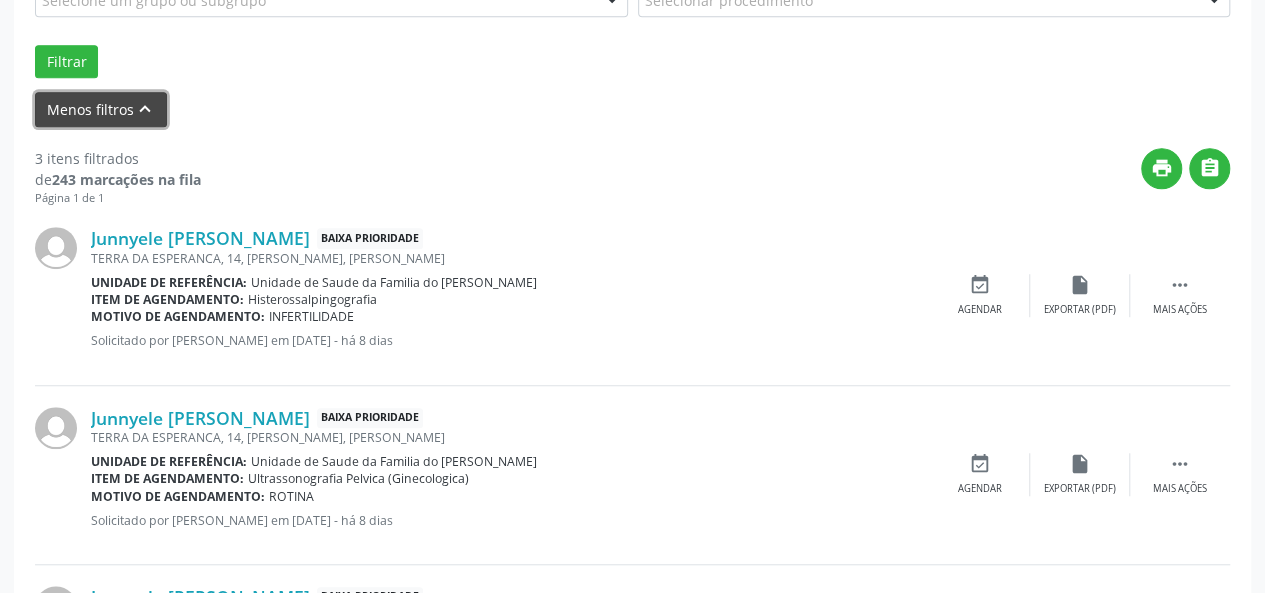 scroll, scrollTop: 452, scrollLeft: 0, axis: vertical 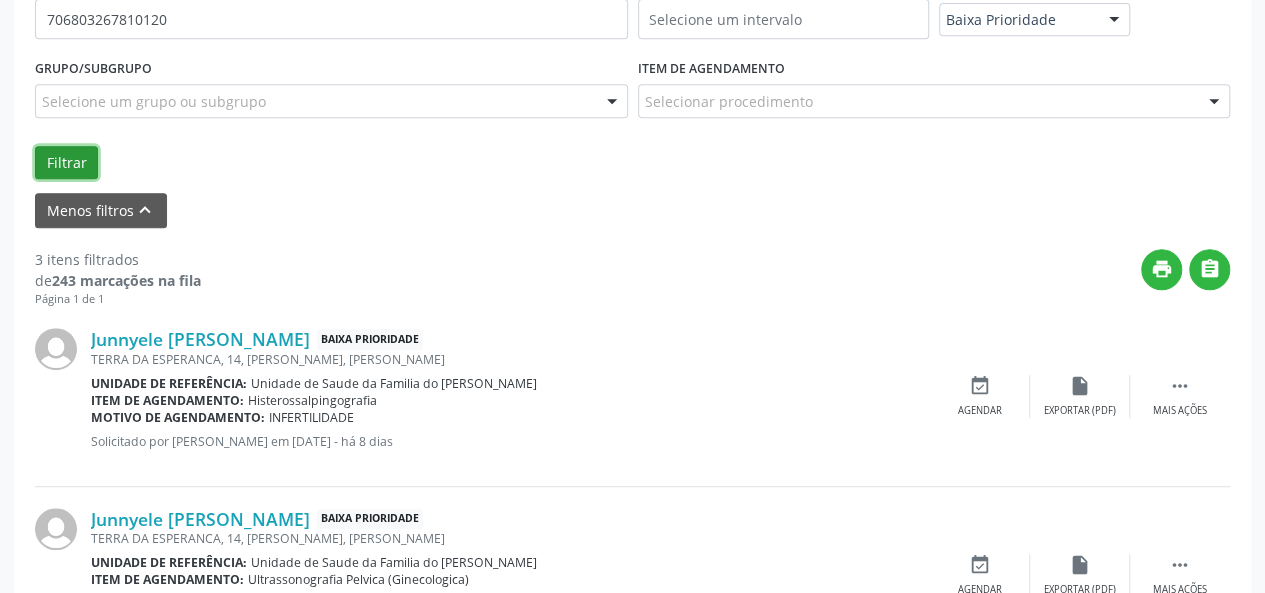 click on "Filtrar" at bounding box center [66, 163] 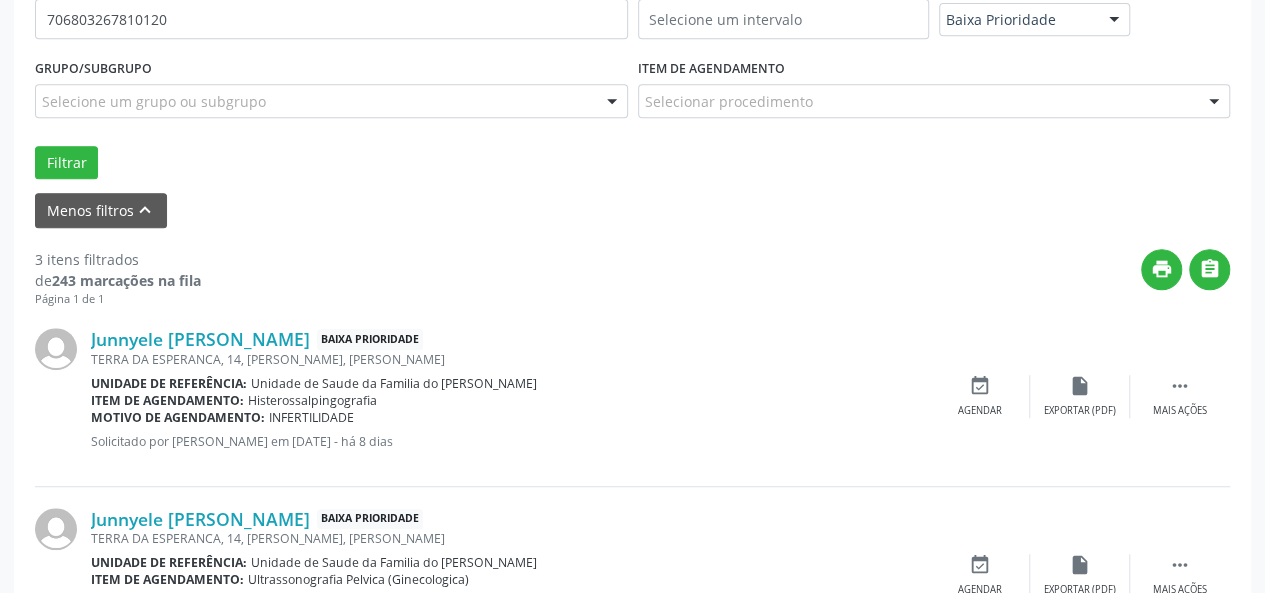 scroll, scrollTop: 352, scrollLeft: 0, axis: vertical 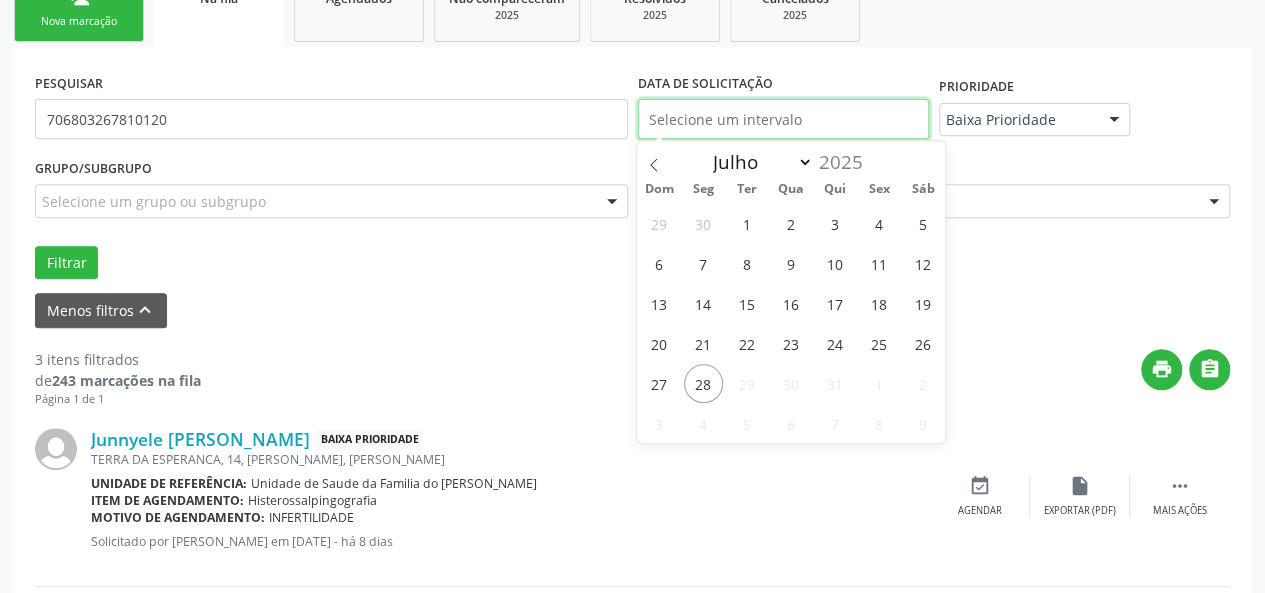 click at bounding box center (783, 119) 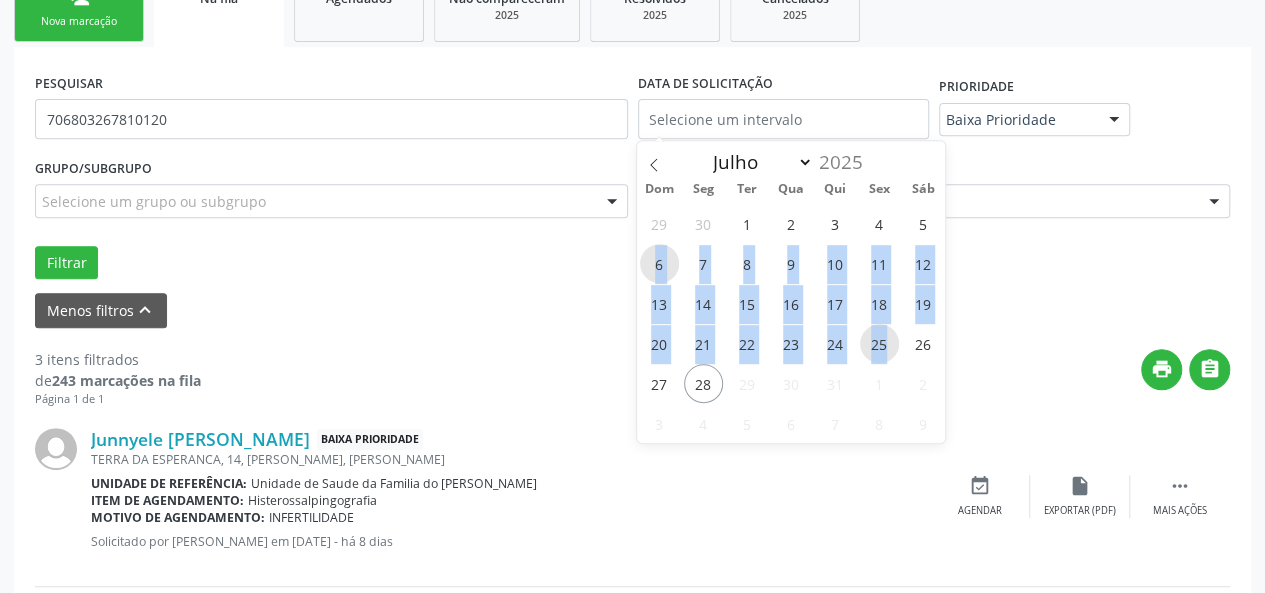 drag, startPoint x: 656, startPoint y: 269, endPoint x: 894, endPoint y: 353, distance: 252.3886 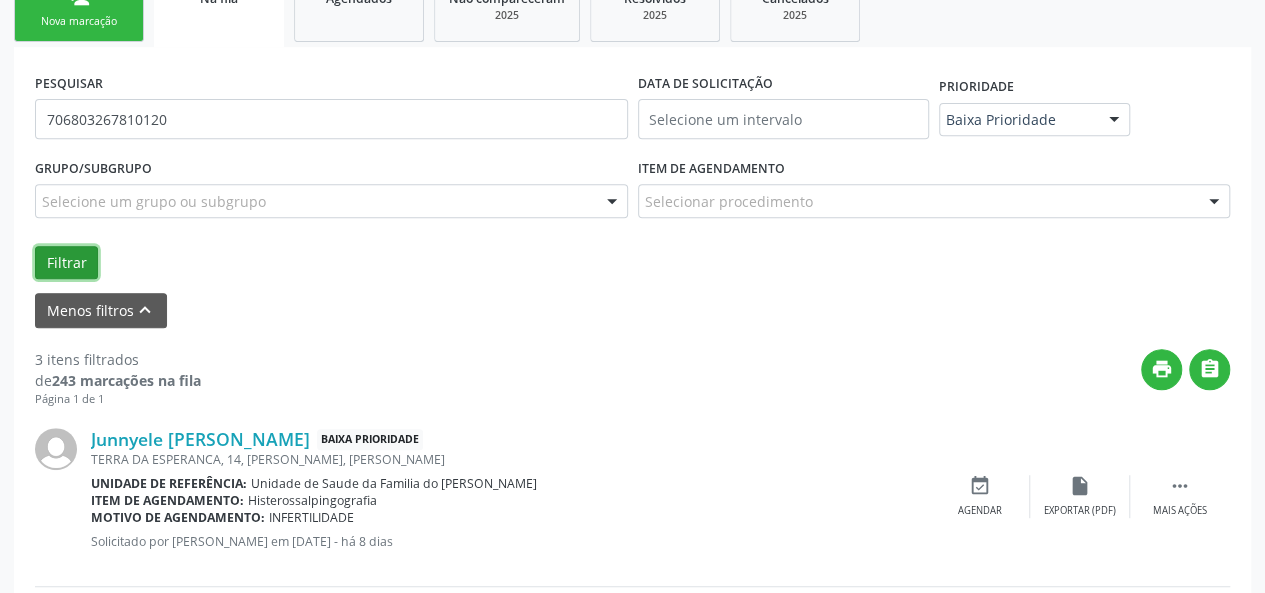 click on "Filtrar" at bounding box center [66, 263] 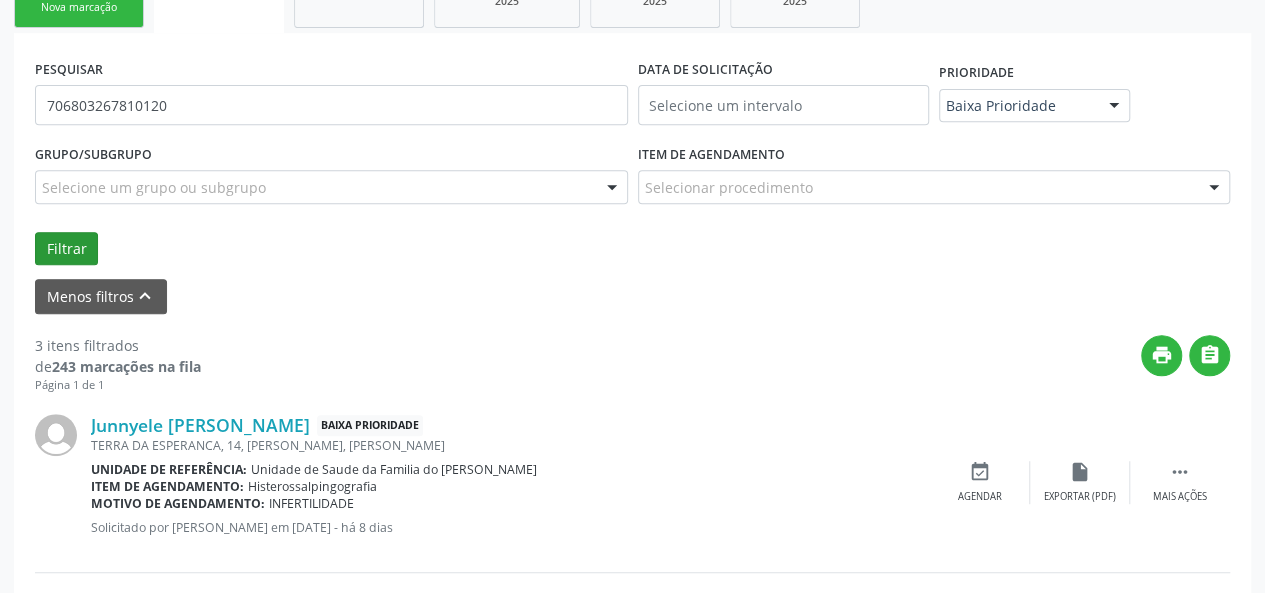 scroll, scrollTop: 52, scrollLeft: 0, axis: vertical 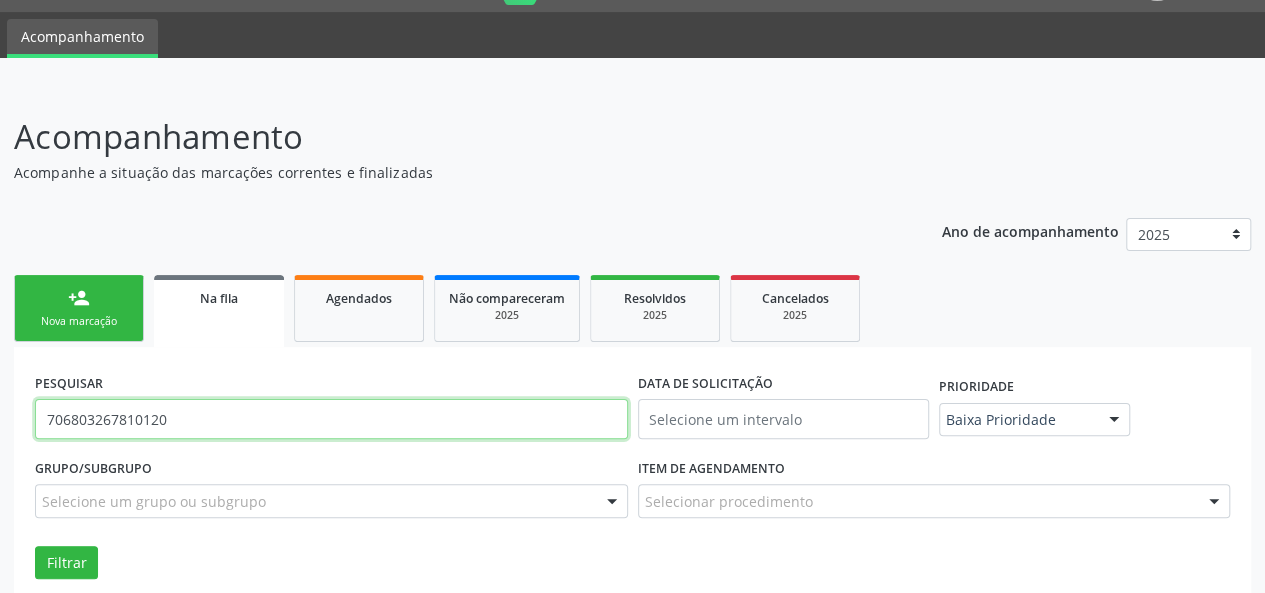 drag, startPoint x: 233, startPoint y: 421, endPoint x: 15, endPoint y: 411, distance: 218.22923 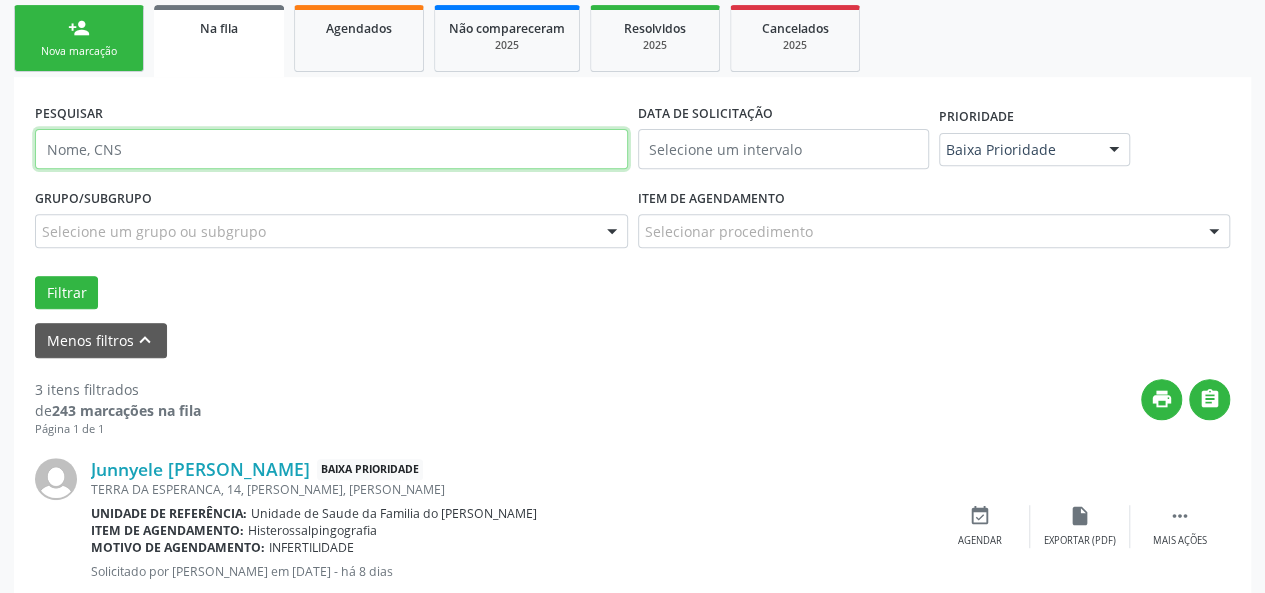 scroll, scrollTop: 352, scrollLeft: 0, axis: vertical 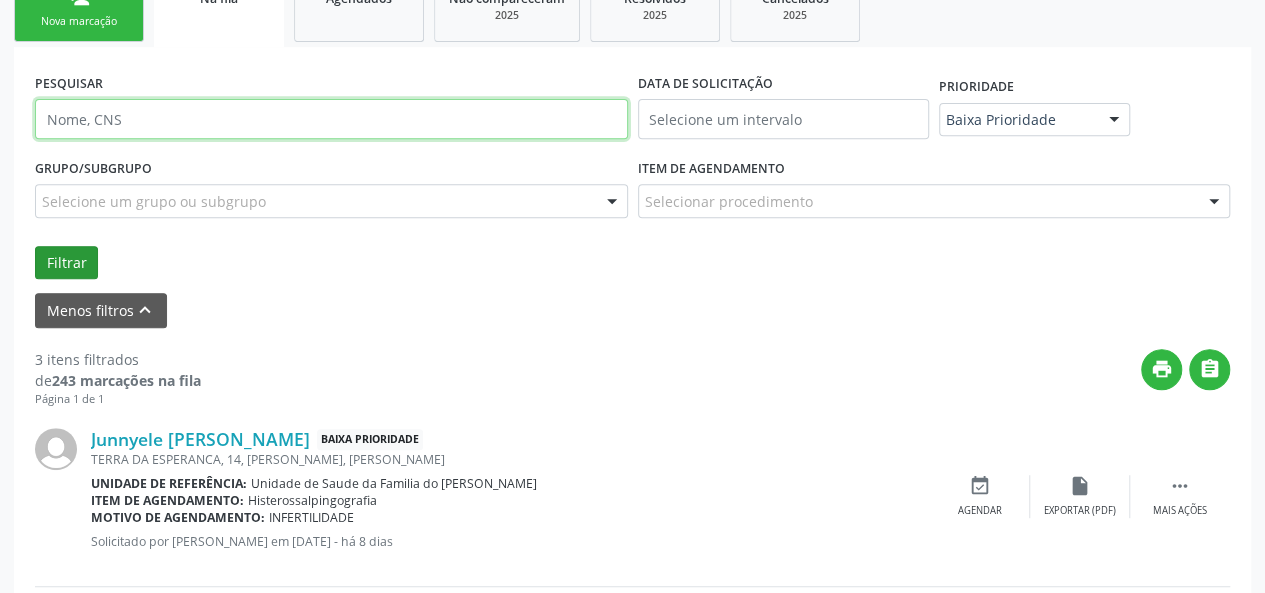 type 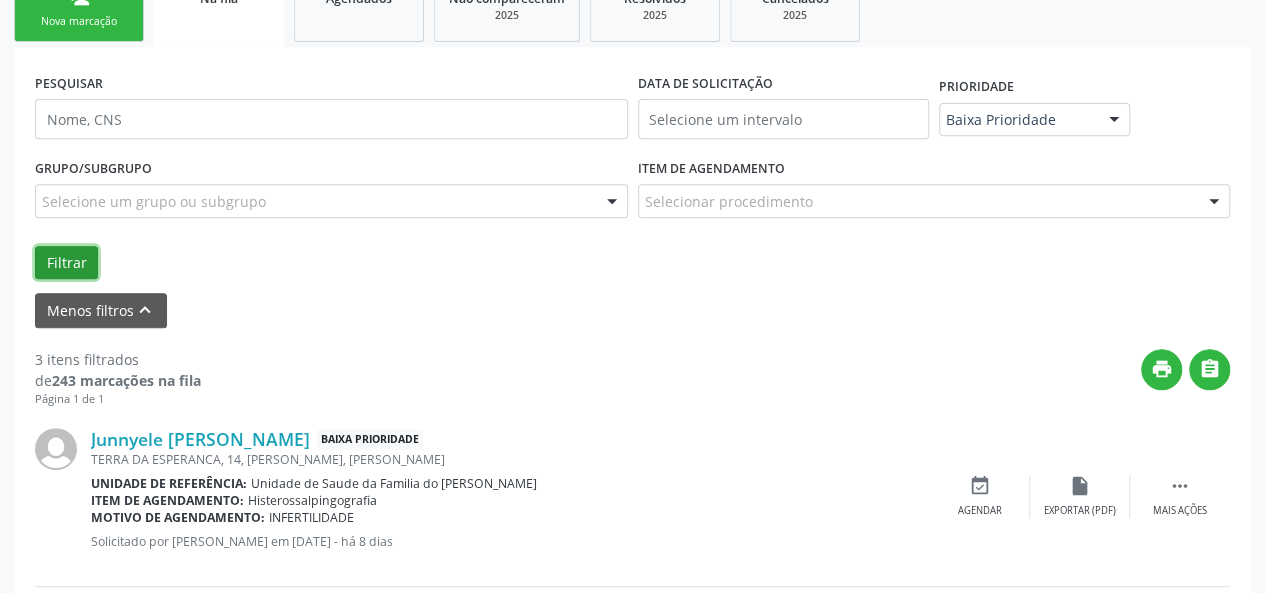 click on "Filtrar" at bounding box center (66, 263) 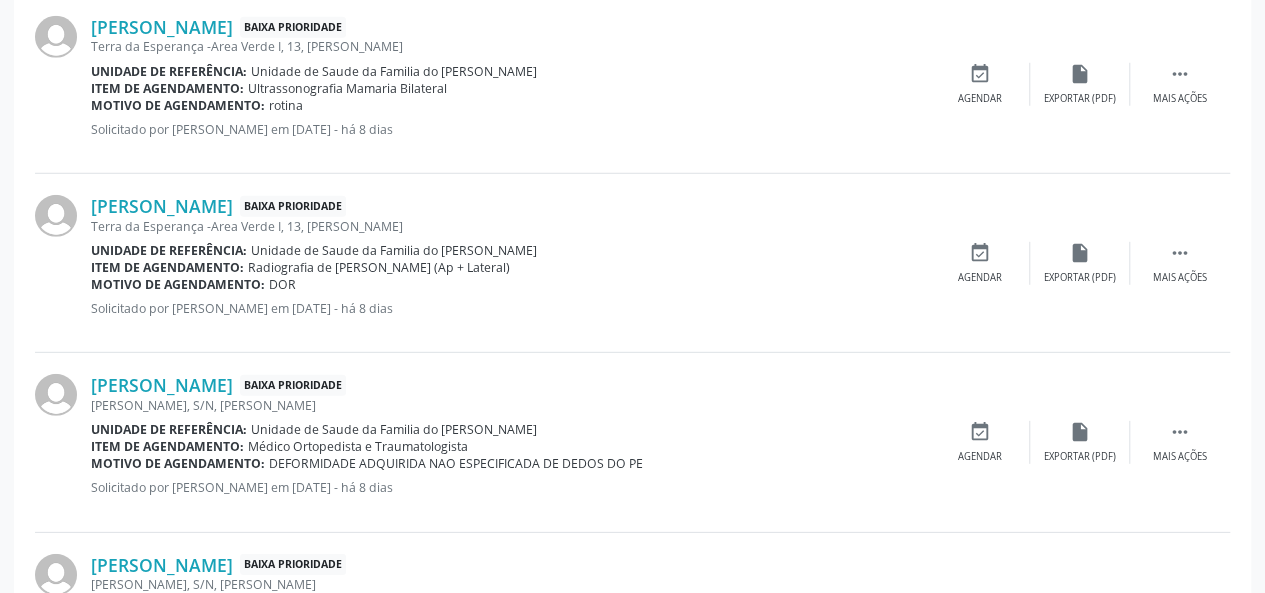 scroll, scrollTop: 2954, scrollLeft: 0, axis: vertical 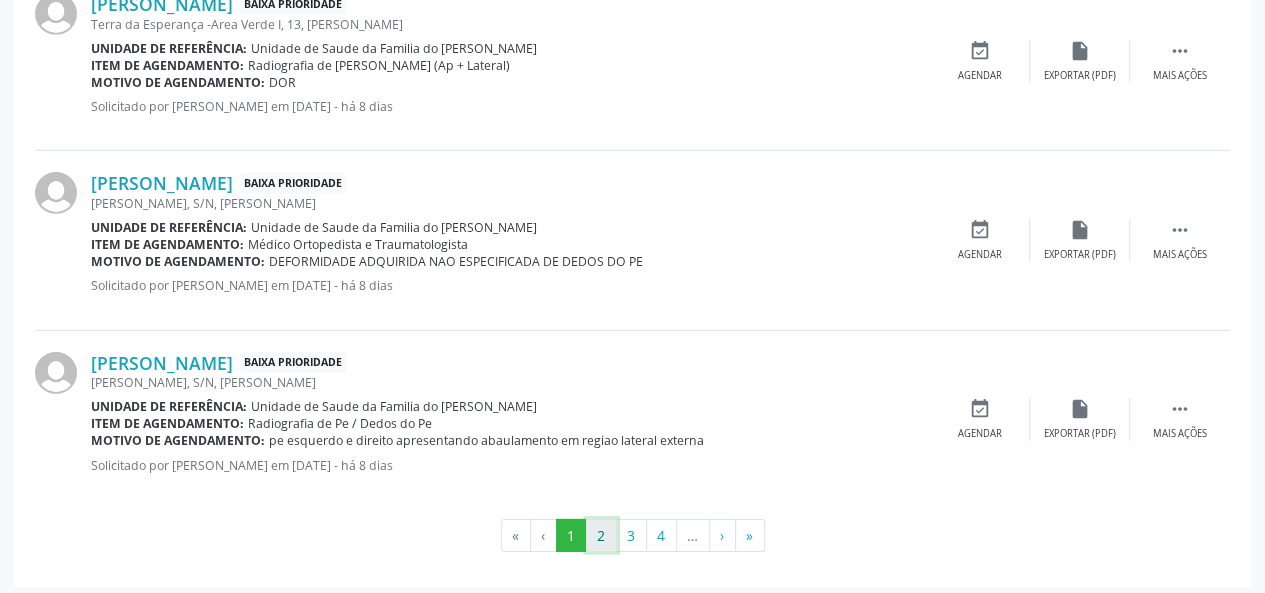 click on "2" at bounding box center [601, 536] 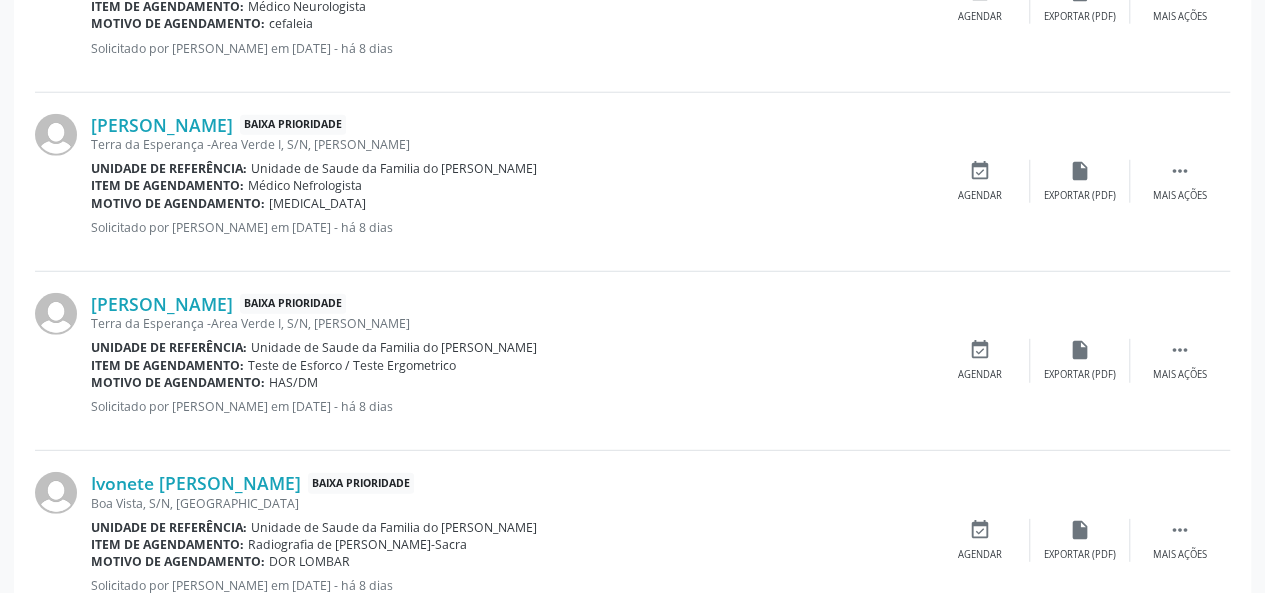 scroll, scrollTop: 2920, scrollLeft: 0, axis: vertical 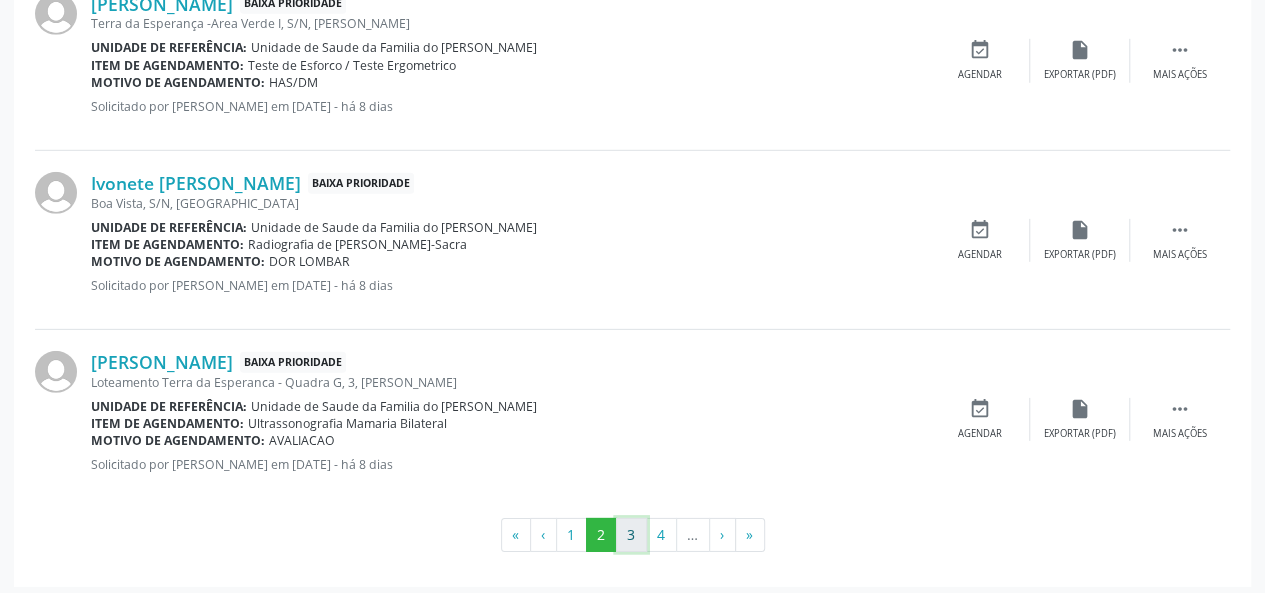 click on "3" at bounding box center (631, 535) 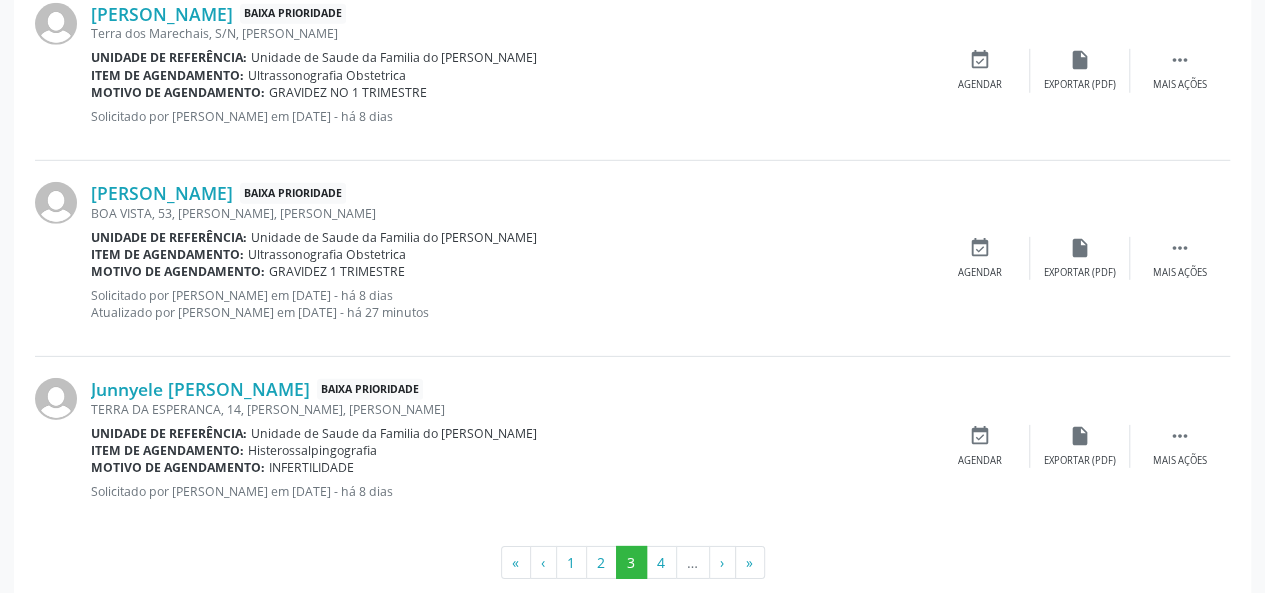 scroll, scrollTop: 2937, scrollLeft: 0, axis: vertical 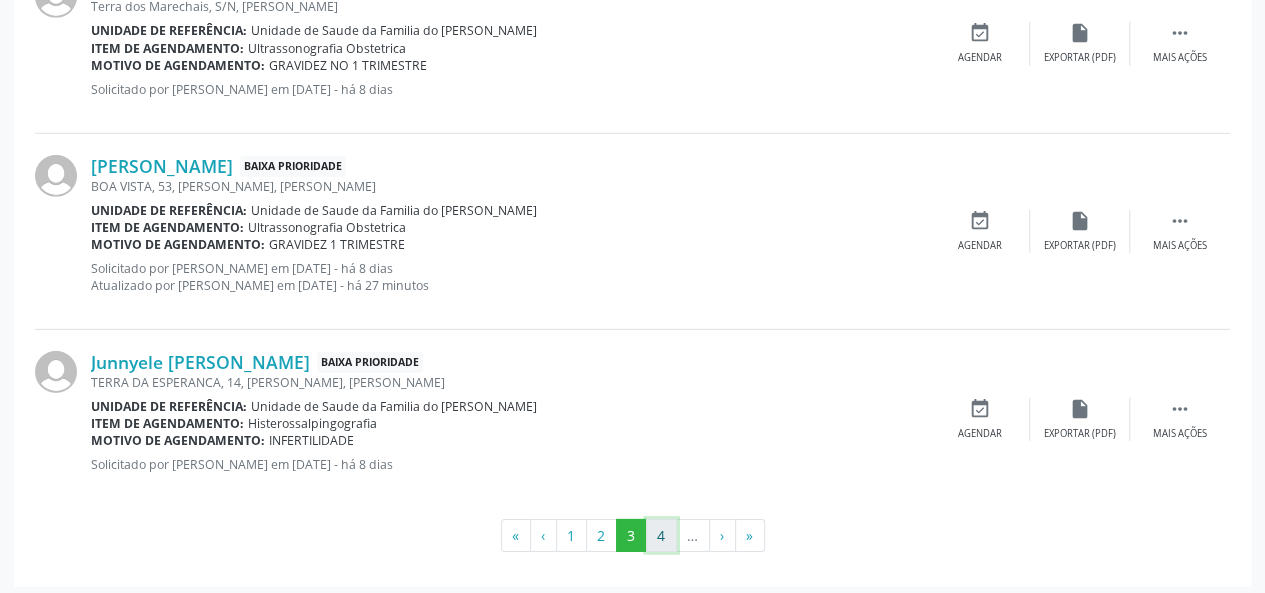 click on "4" at bounding box center (661, 536) 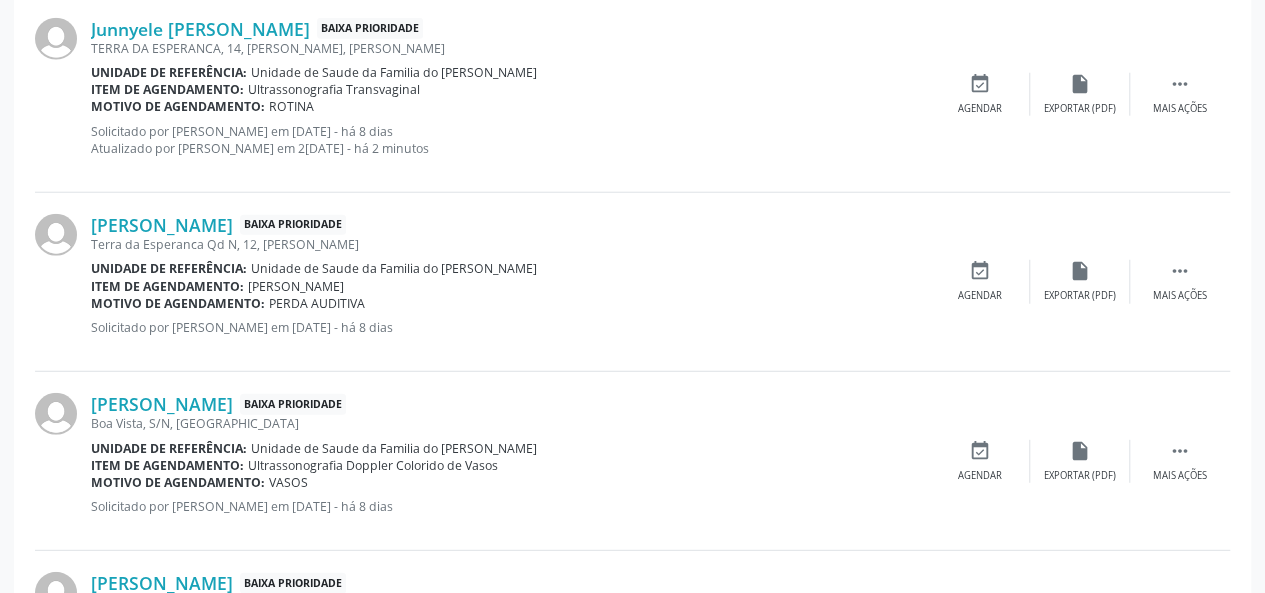 scroll, scrollTop: 2937, scrollLeft: 0, axis: vertical 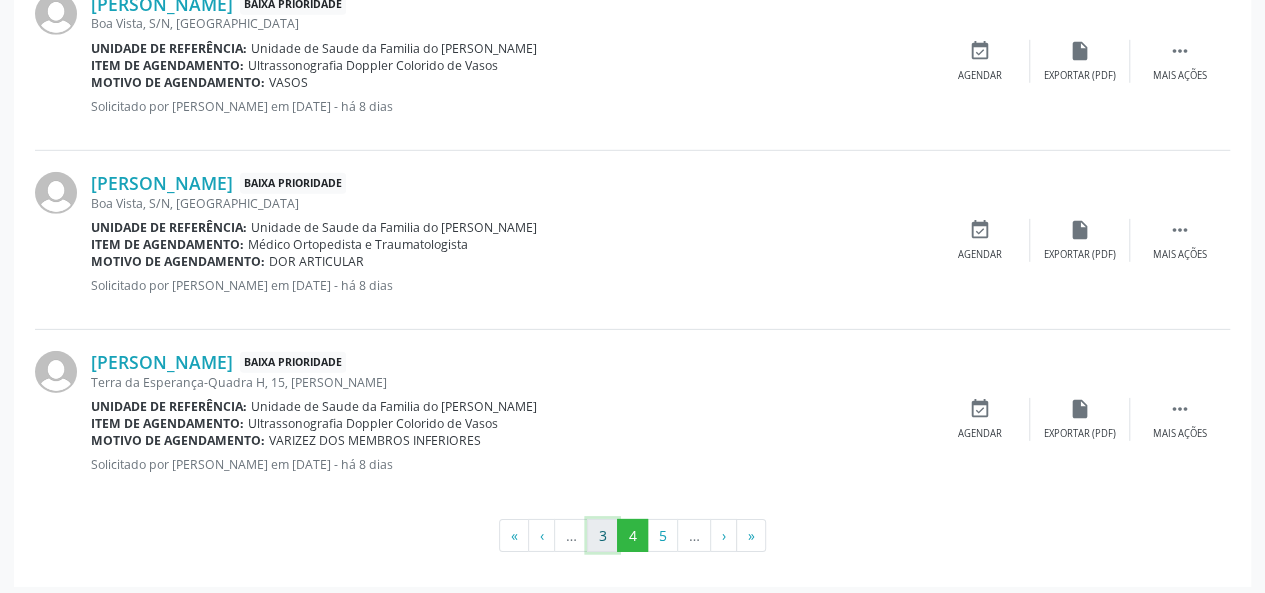 click on "3" at bounding box center [602, 536] 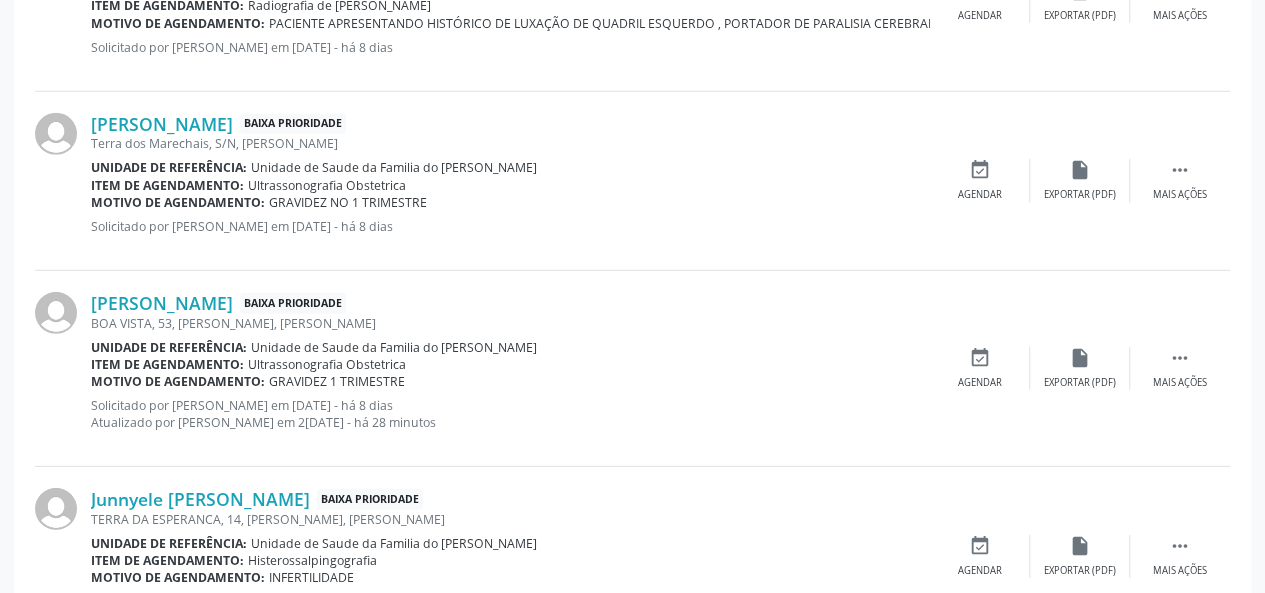 scroll, scrollTop: 2937, scrollLeft: 0, axis: vertical 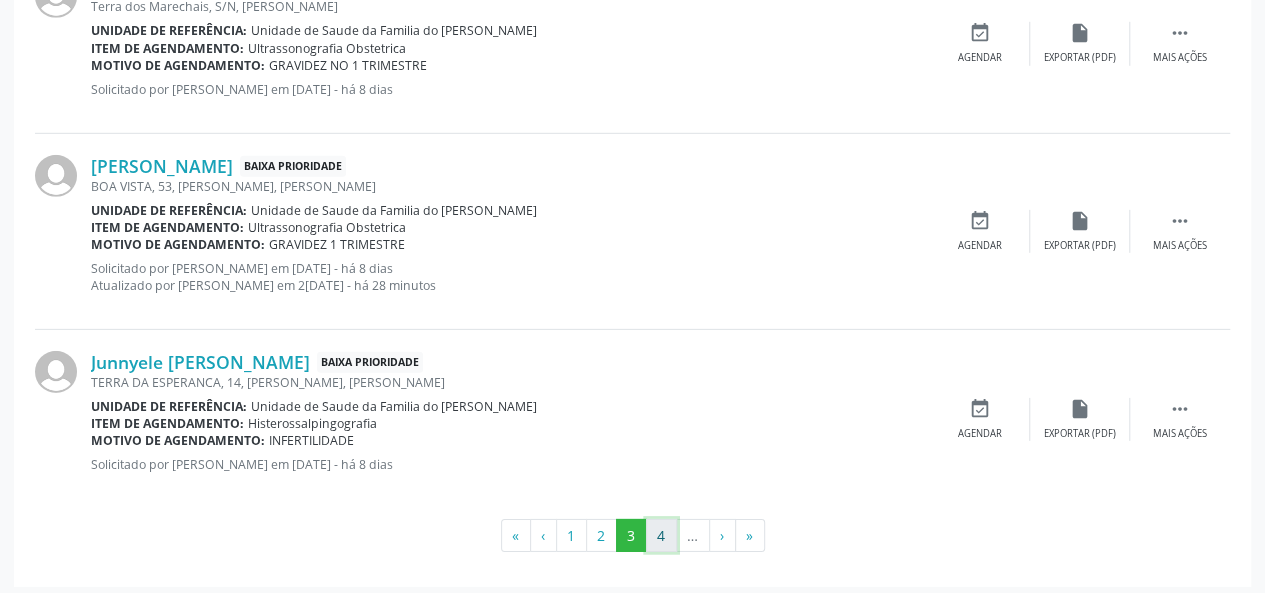click on "4" at bounding box center [661, 536] 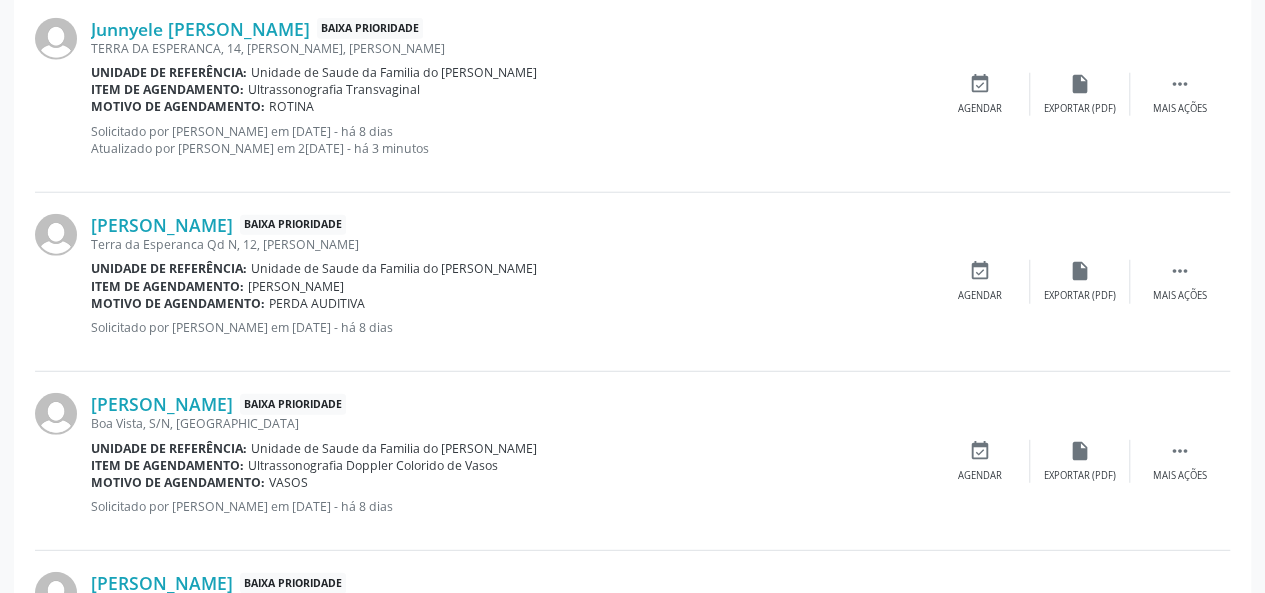 scroll, scrollTop: 2937, scrollLeft: 0, axis: vertical 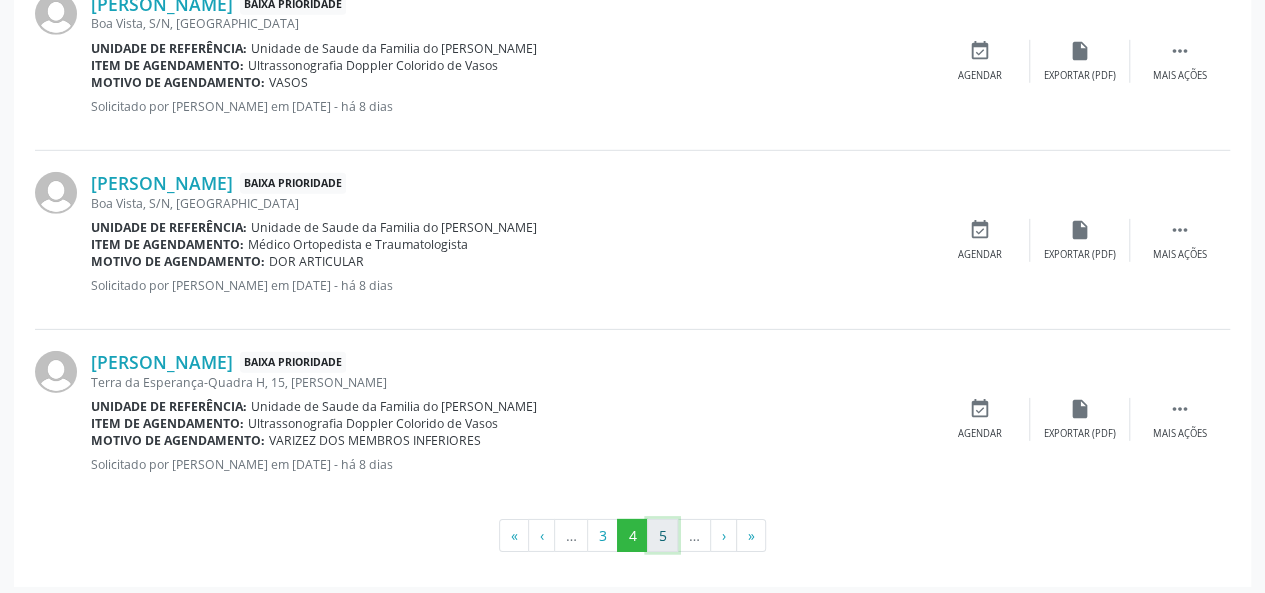 click on "5" at bounding box center [662, 536] 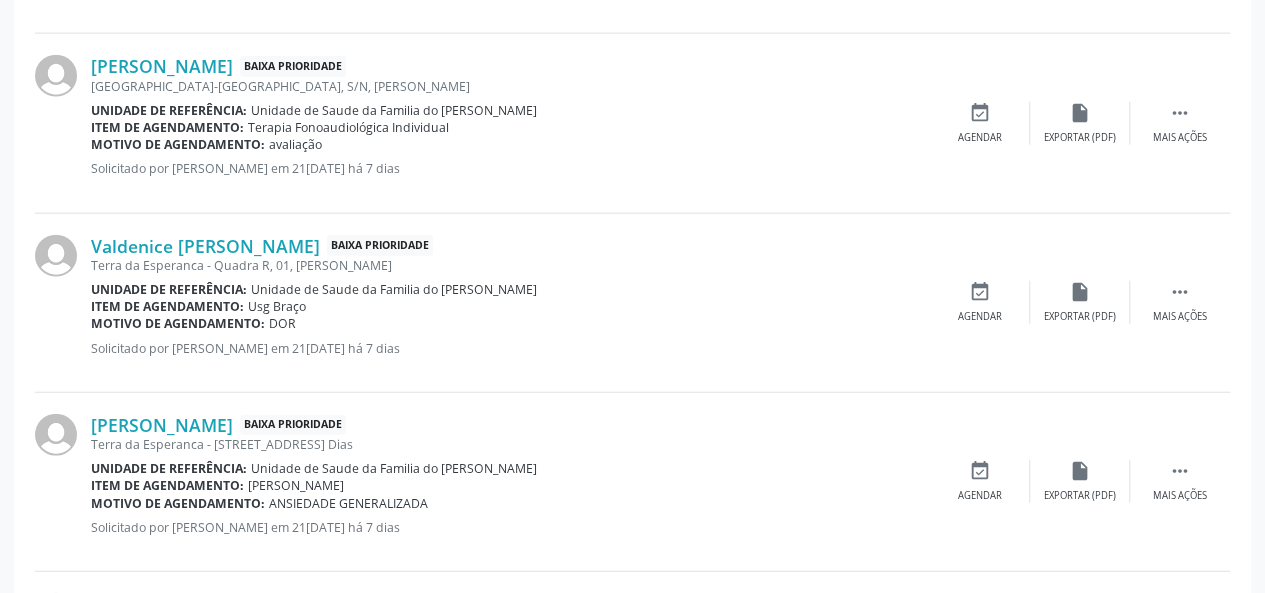 scroll, scrollTop: 2920, scrollLeft: 0, axis: vertical 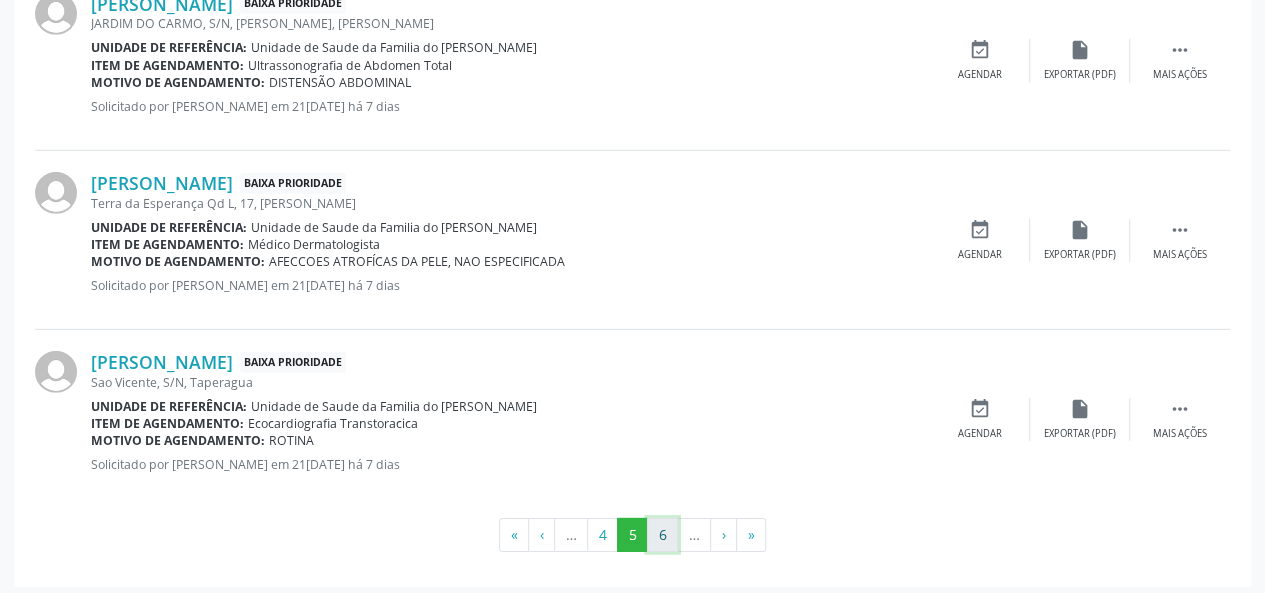 click on "6" at bounding box center [662, 535] 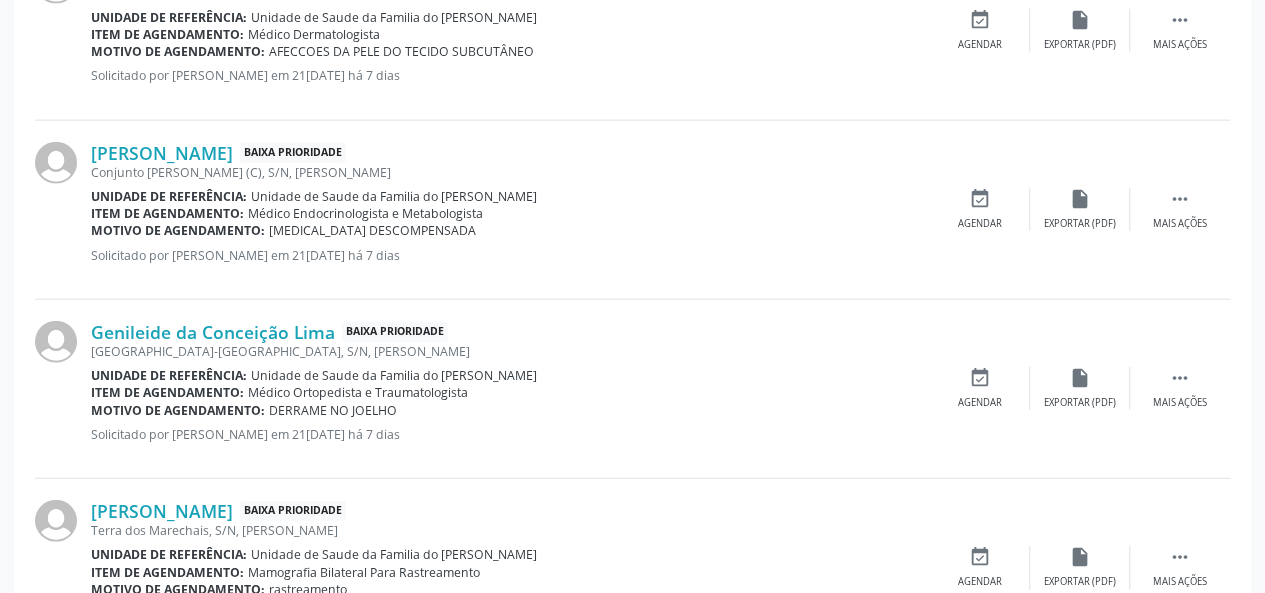 scroll, scrollTop: 2237, scrollLeft: 0, axis: vertical 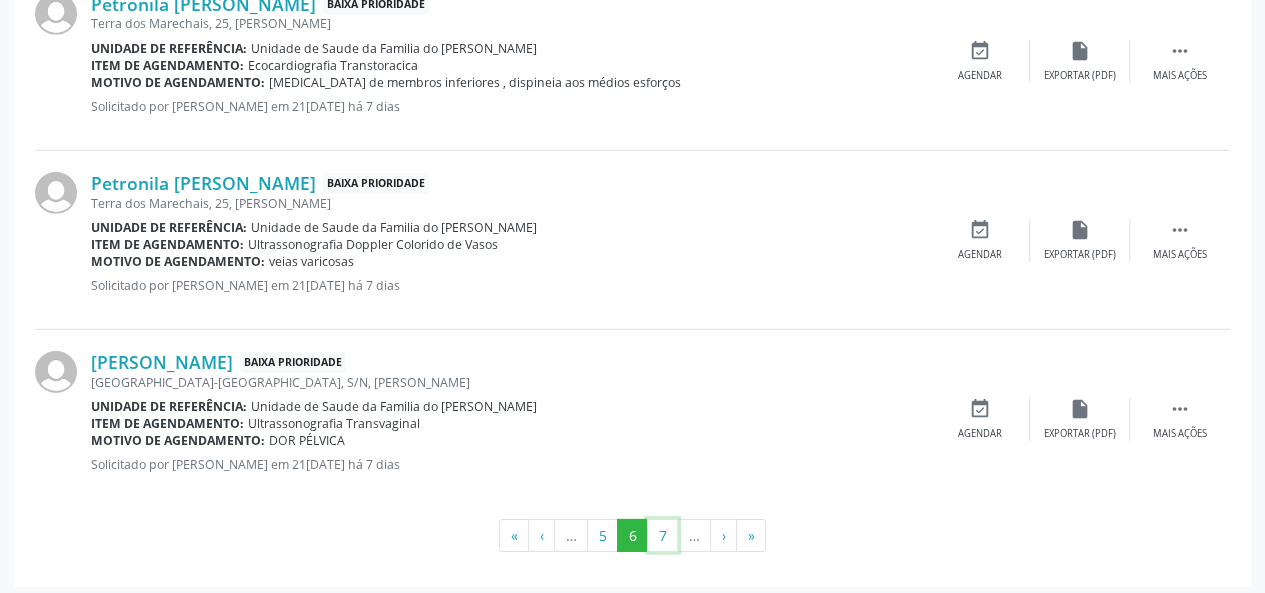 click on "7" at bounding box center [662, 536] 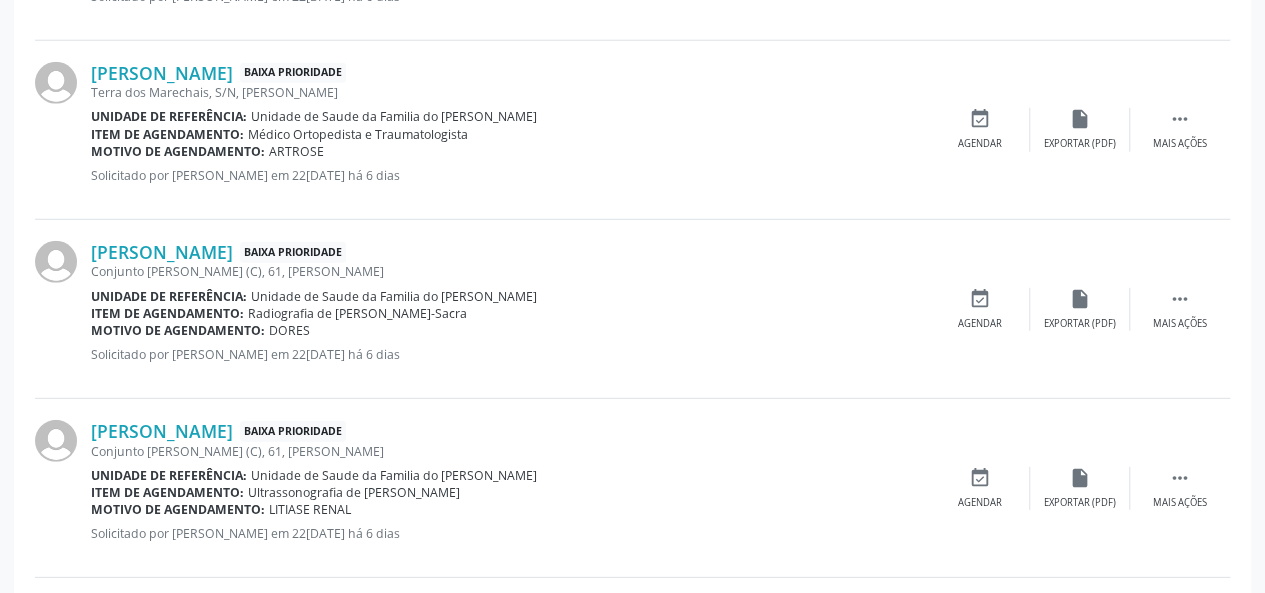 scroll, scrollTop: 2937, scrollLeft: 0, axis: vertical 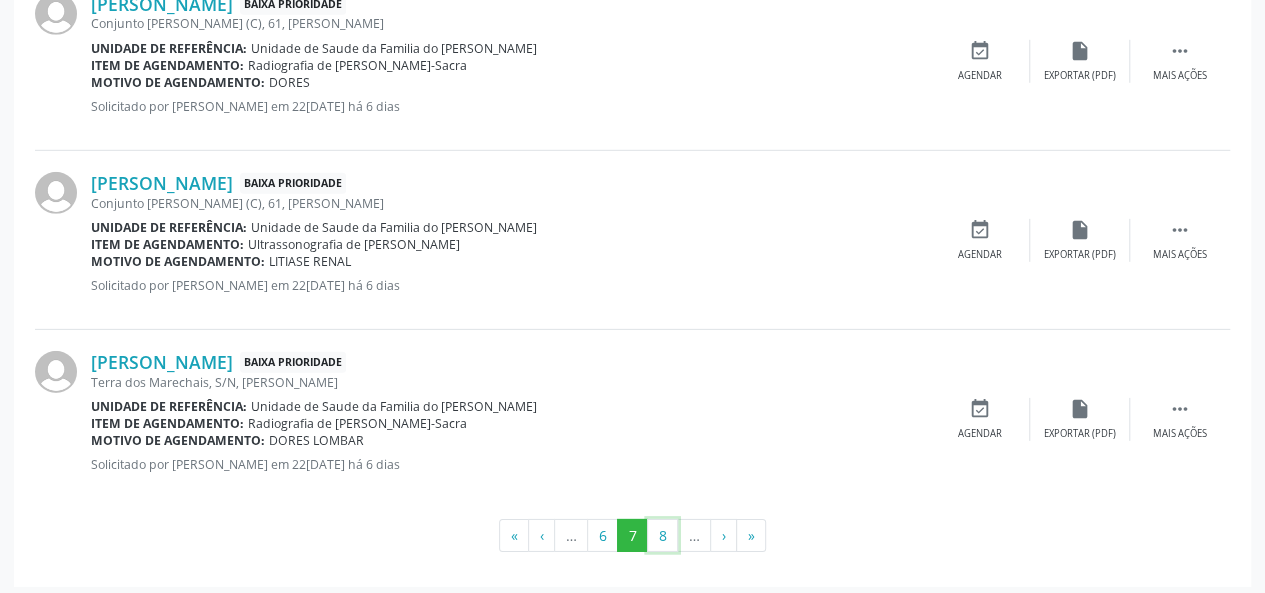 click on "8" at bounding box center [662, 536] 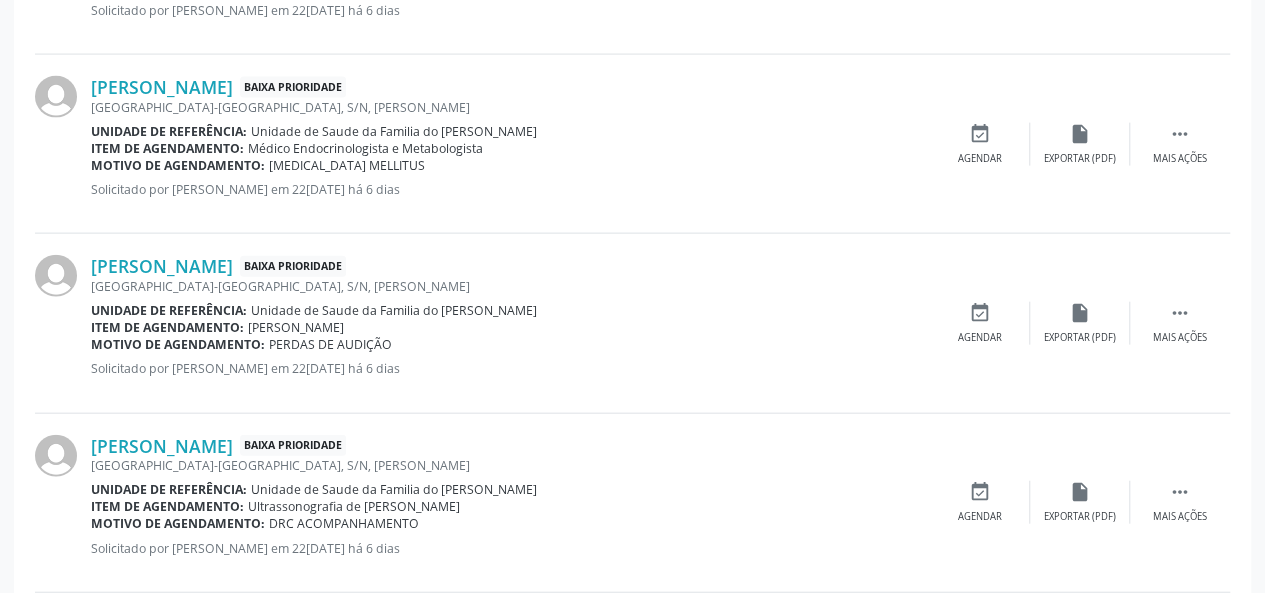 scroll, scrollTop: 2920, scrollLeft: 0, axis: vertical 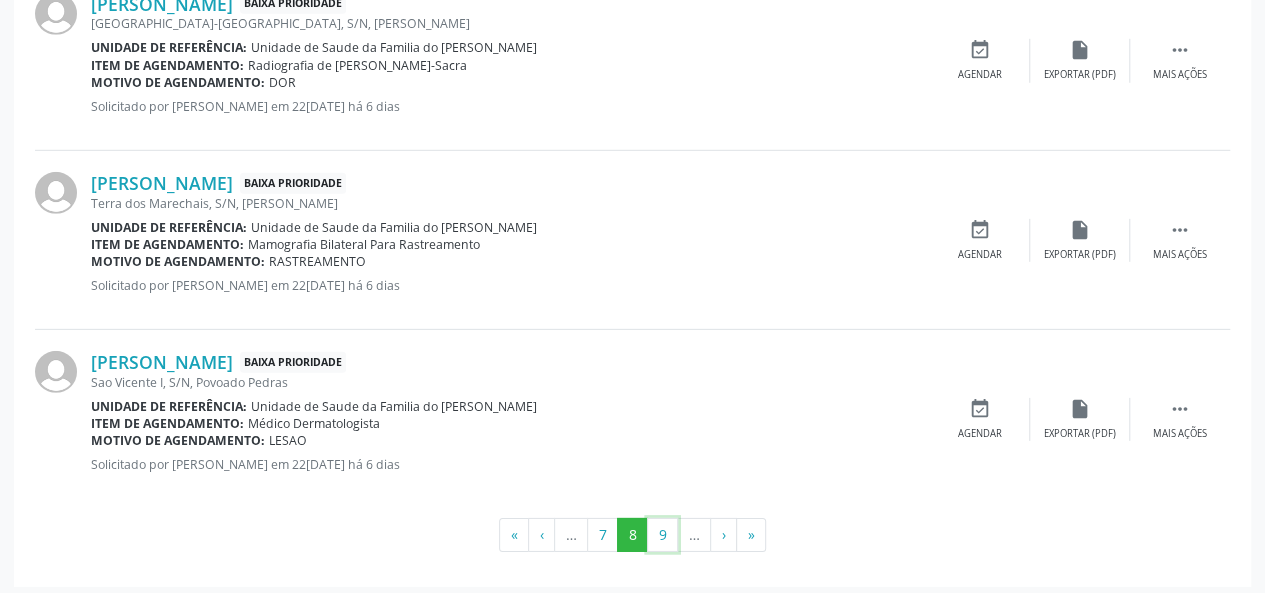 click on "9" at bounding box center [662, 535] 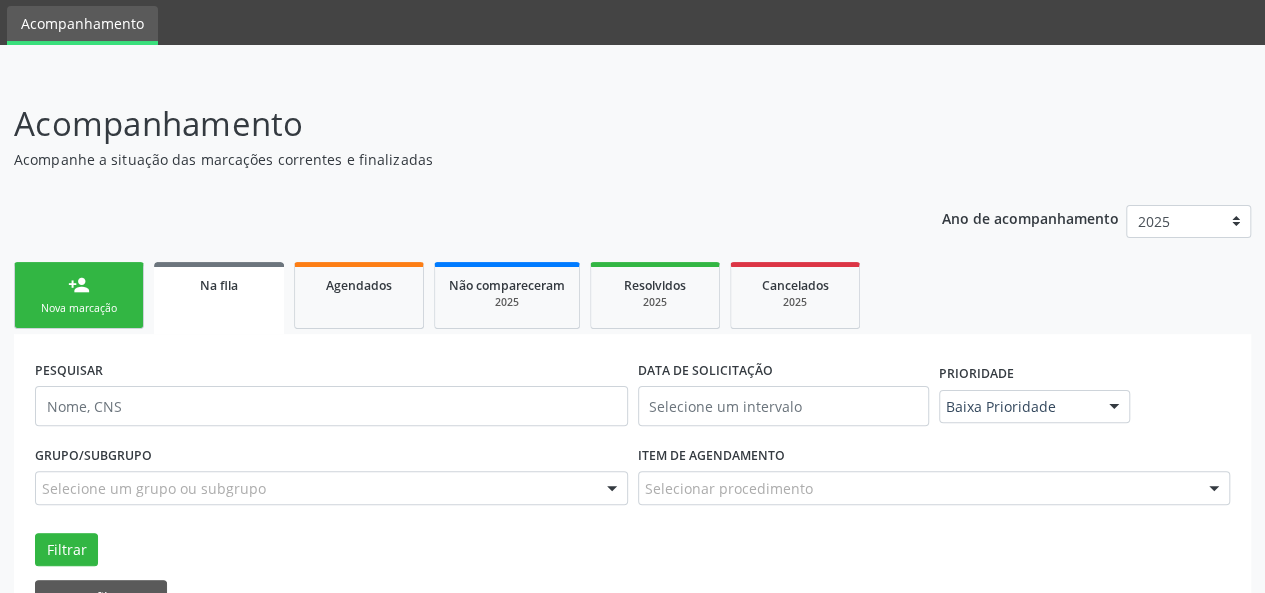 scroll, scrollTop: 0, scrollLeft: 0, axis: both 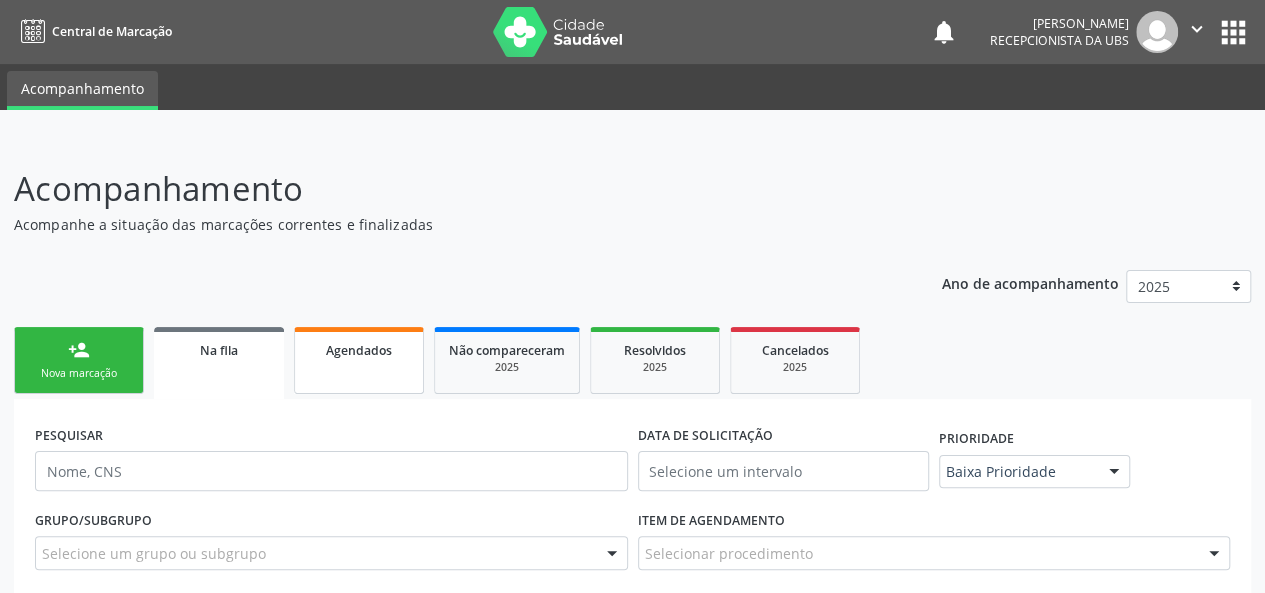 click on "Agendados" at bounding box center (359, 360) 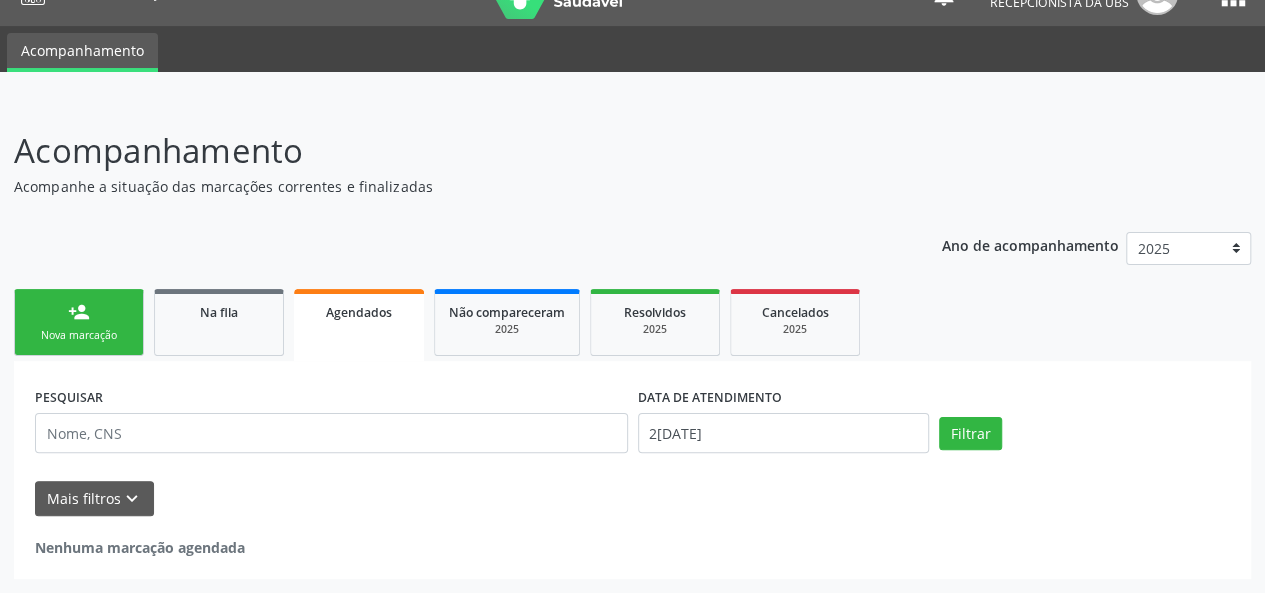 scroll, scrollTop: 36, scrollLeft: 0, axis: vertical 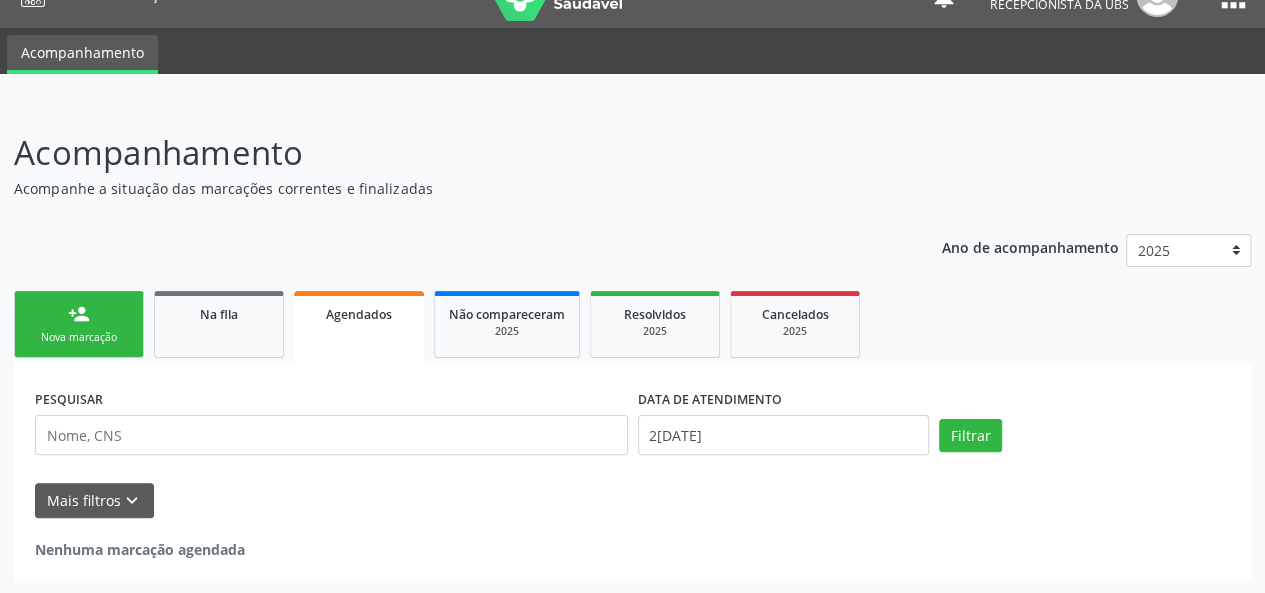 click on "person_add" at bounding box center [79, 314] 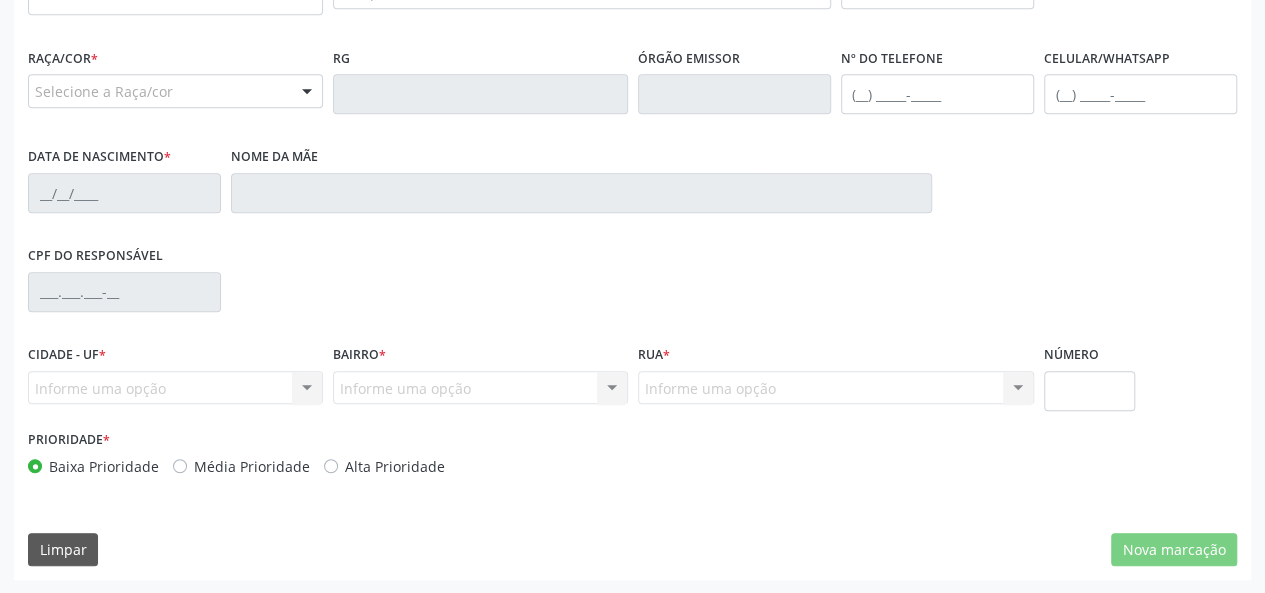 scroll, scrollTop: 418, scrollLeft: 0, axis: vertical 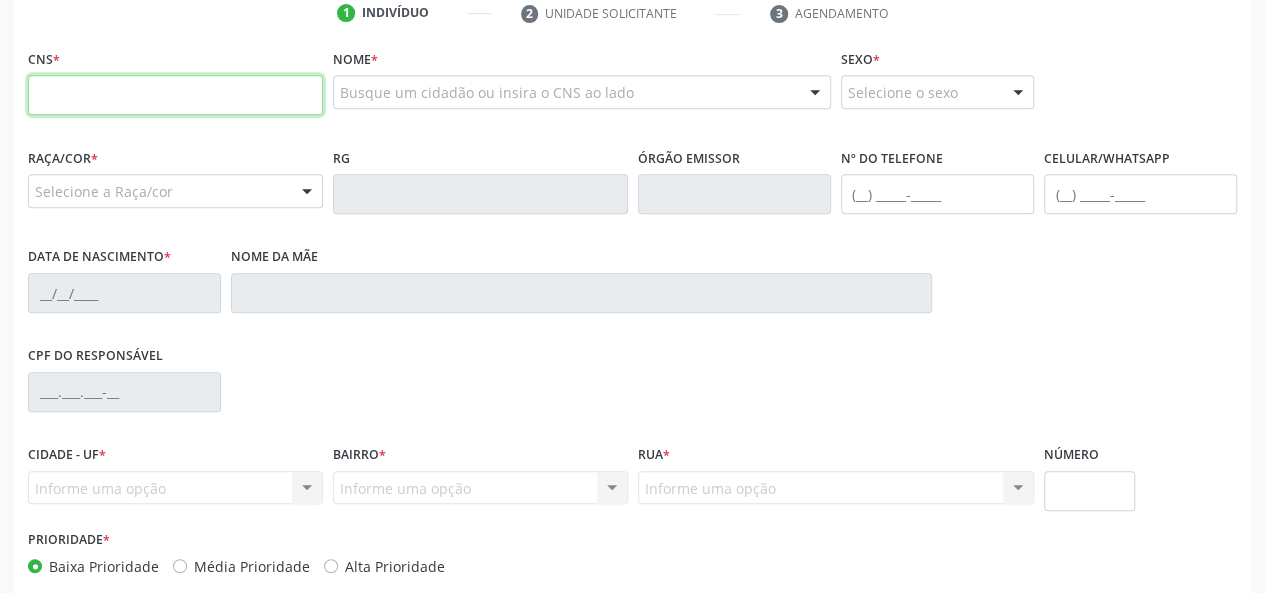 click at bounding box center [175, 95] 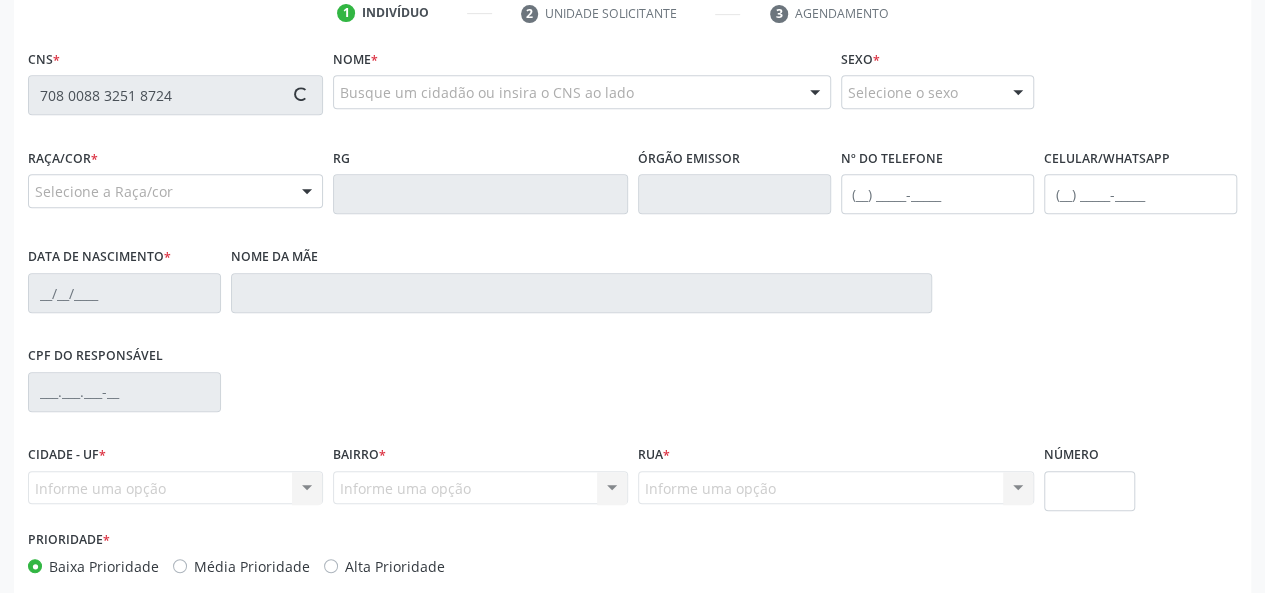 type on "708 0088 3251 8724" 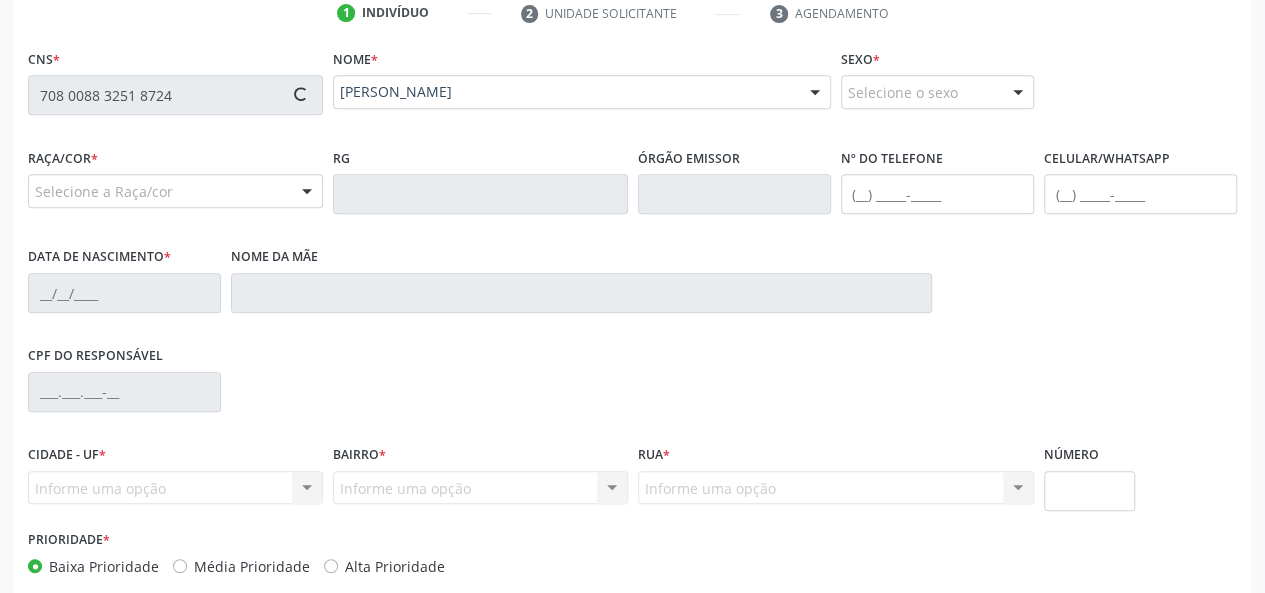 type on "[PHONE_NUMBER]" 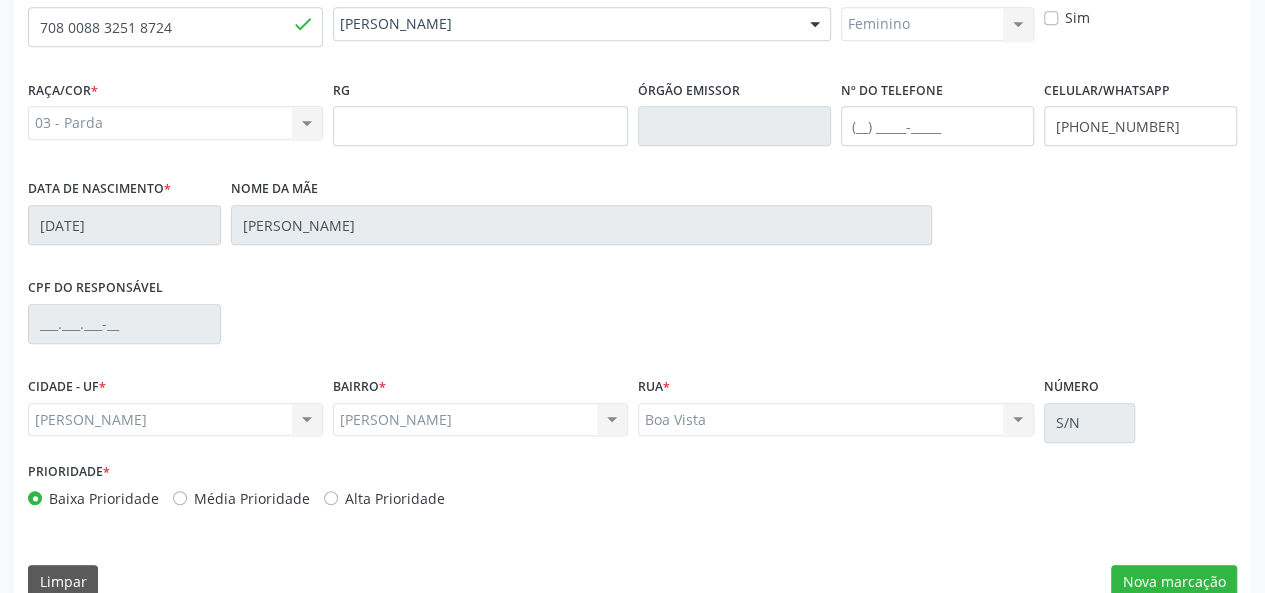 scroll, scrollTop: 518, scrollLeft: 0, axis: vertical 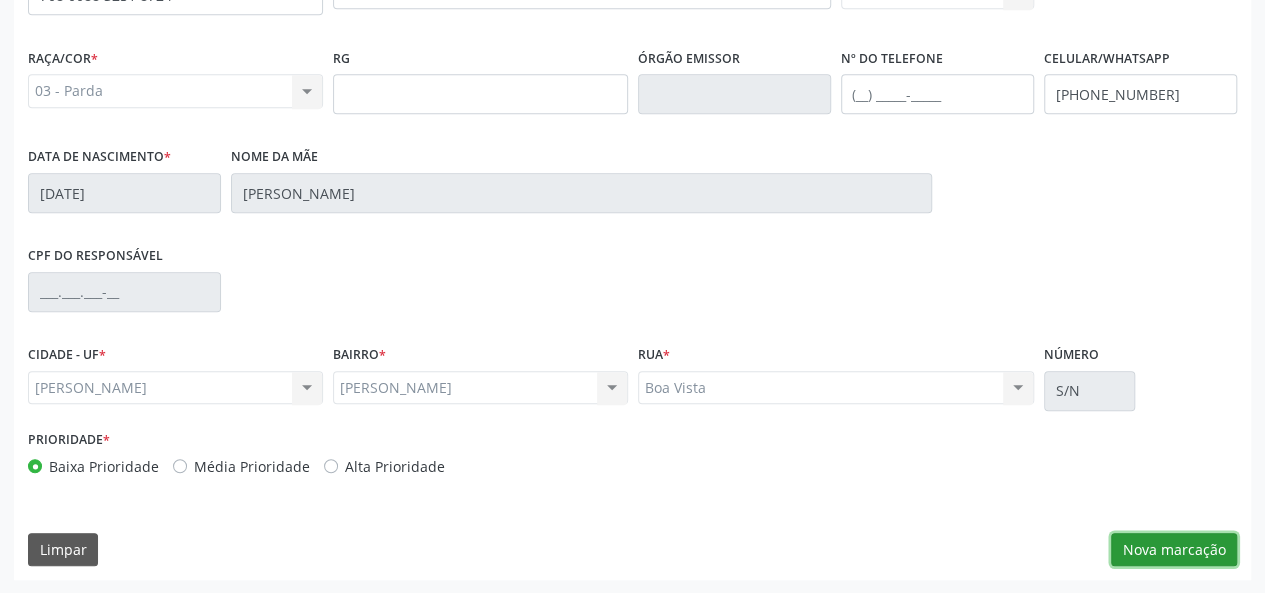 click on "Nova marcação" at bounding box center [1174, 550] 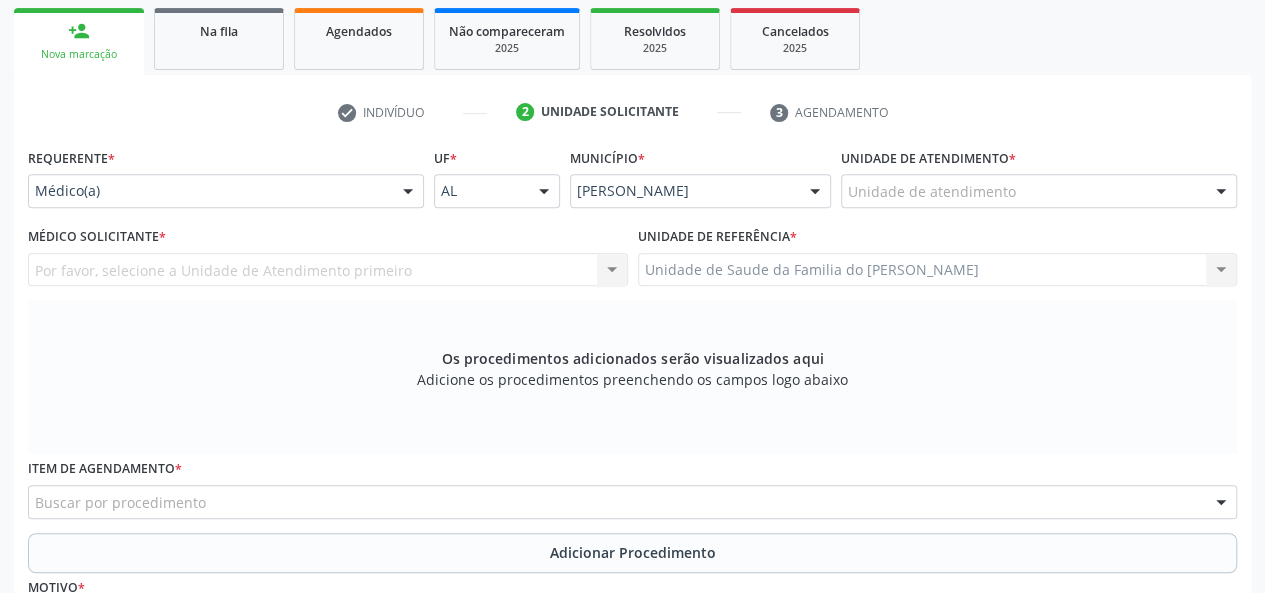 scroll, scrollTop: 318, scrollLeft: 0, axis: vertical 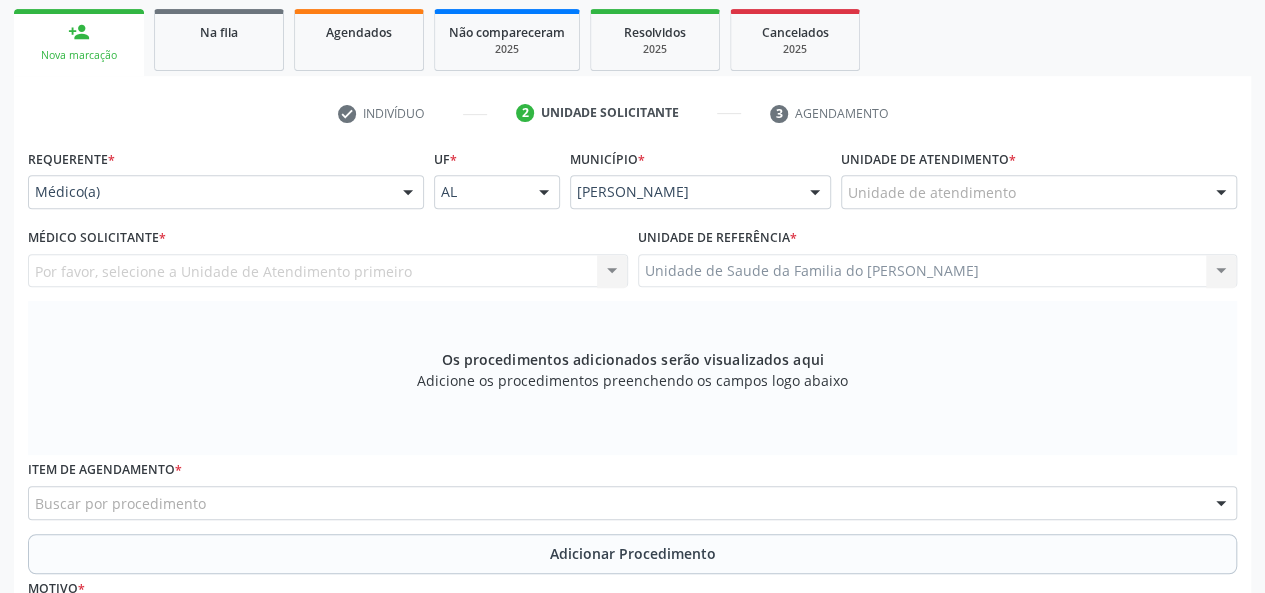 click at bounding box center (408, 193) 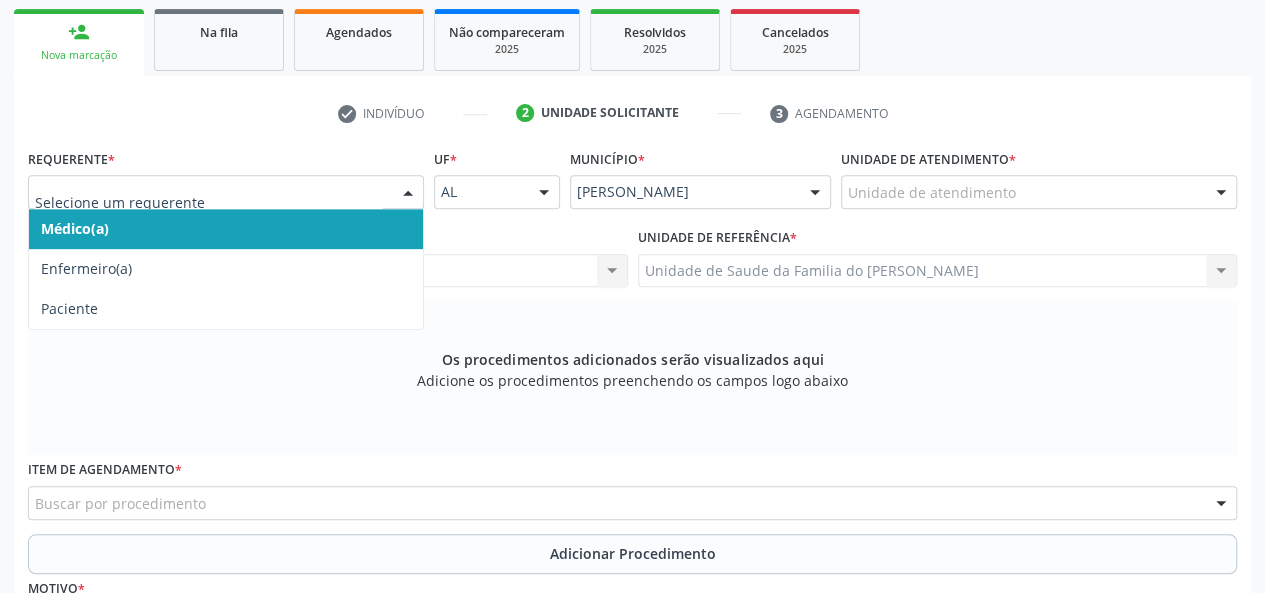 click on "Médico(a)" at bounding box center (226, 229) 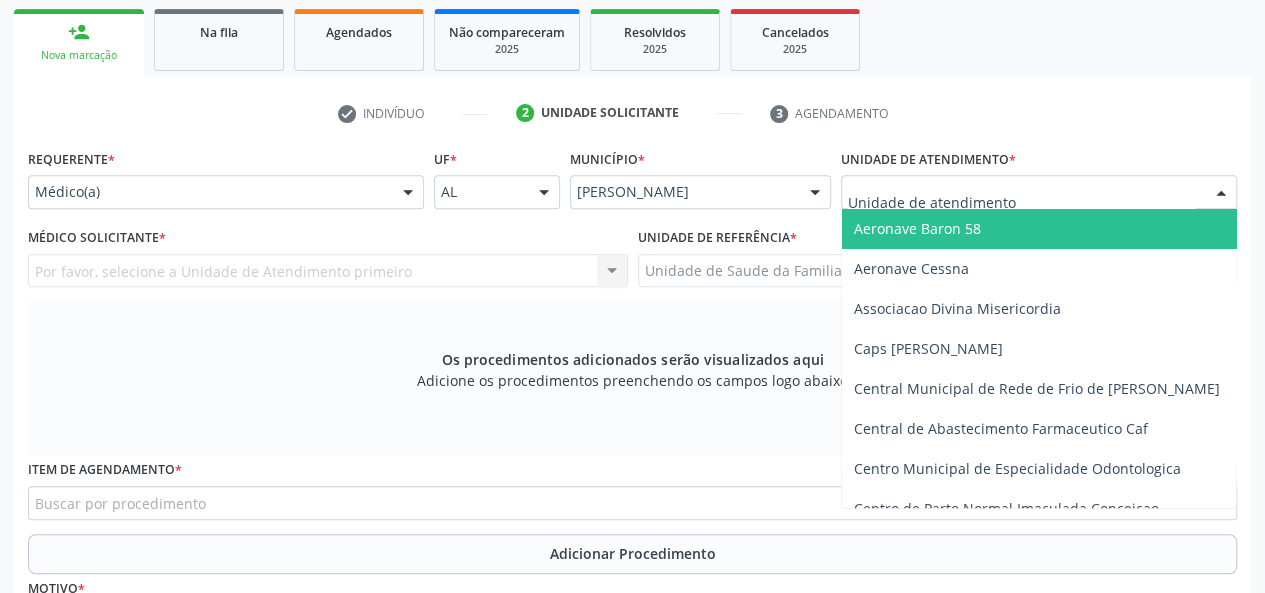 click at bounding box center [1039, 192] 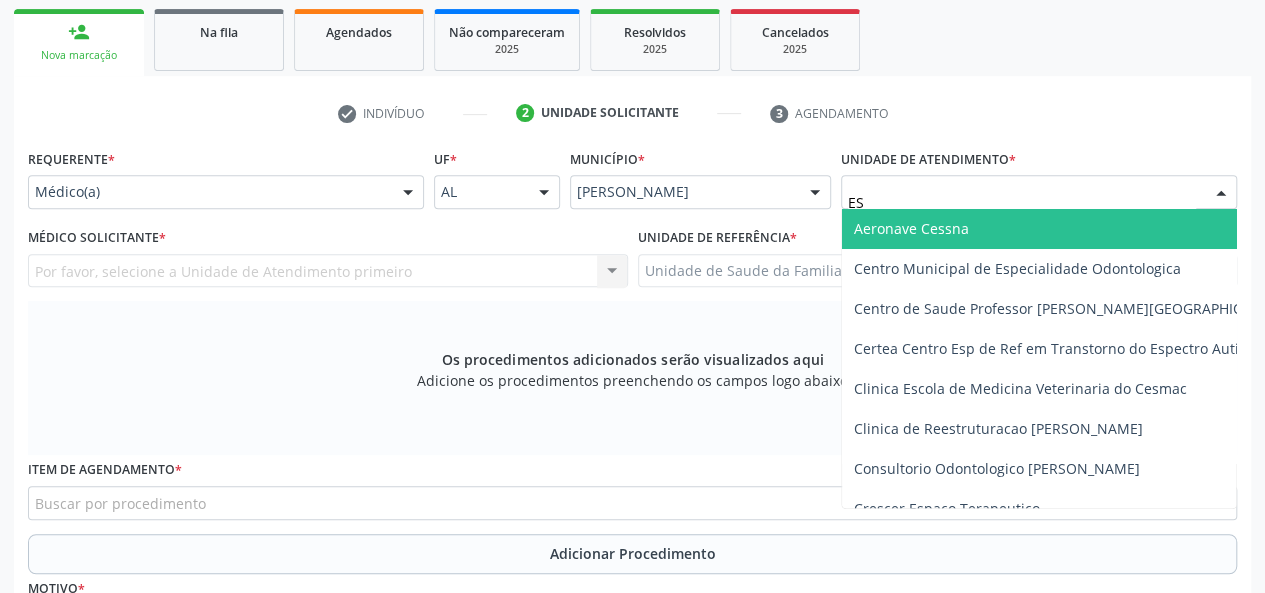 type on "EST" 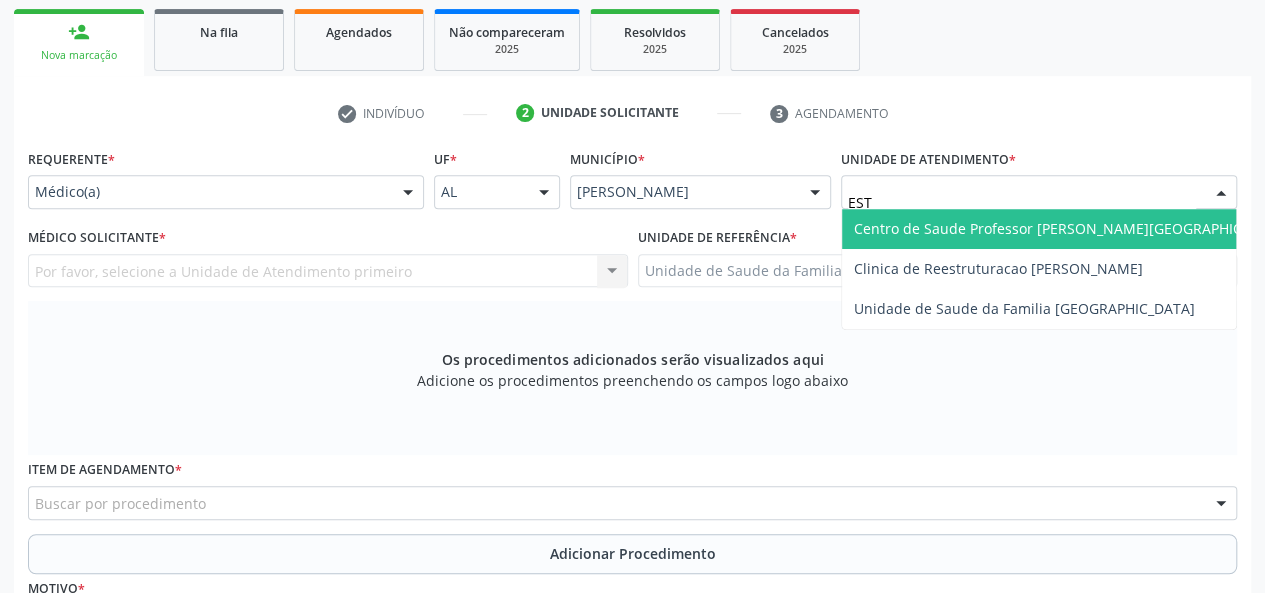 click on "Centro de Saude Professor [PERSON_NAME][GEOGRAPHIC_DATA]" at bounding box center (1071, 228) 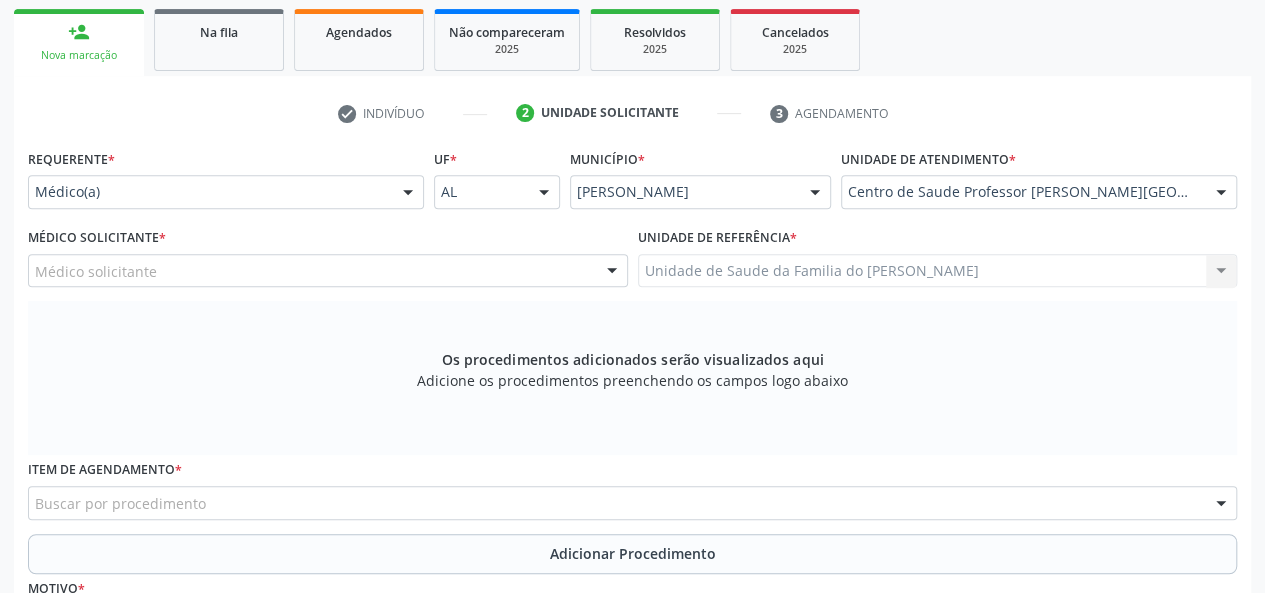click at bounding box center (612, 272) 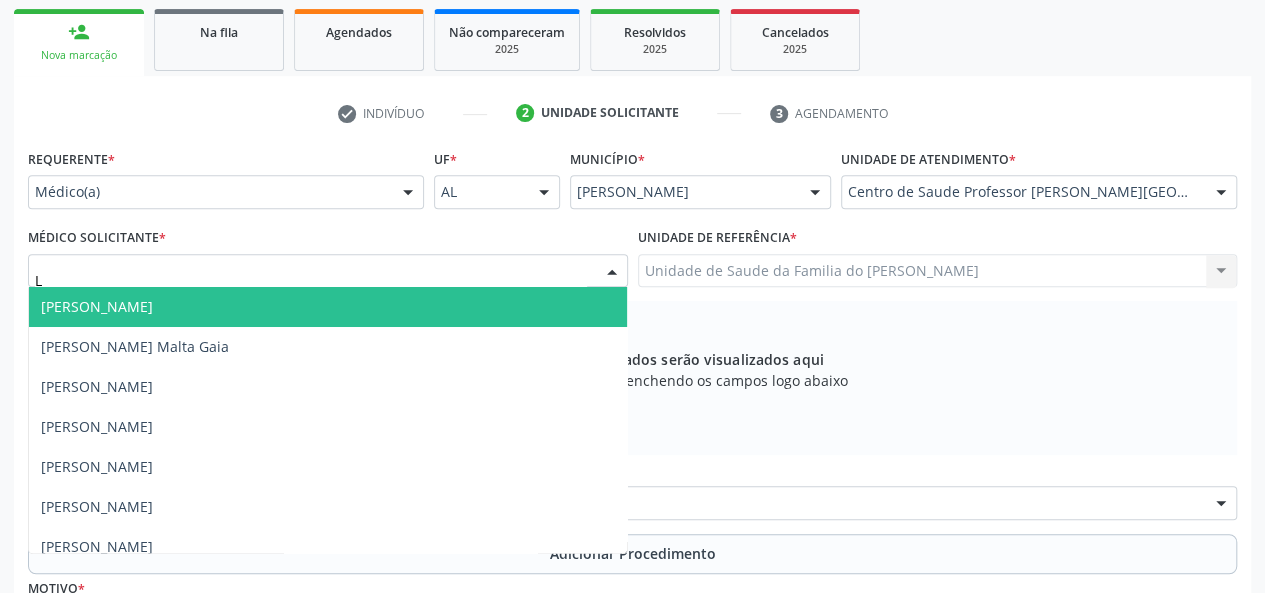 type on "LY" 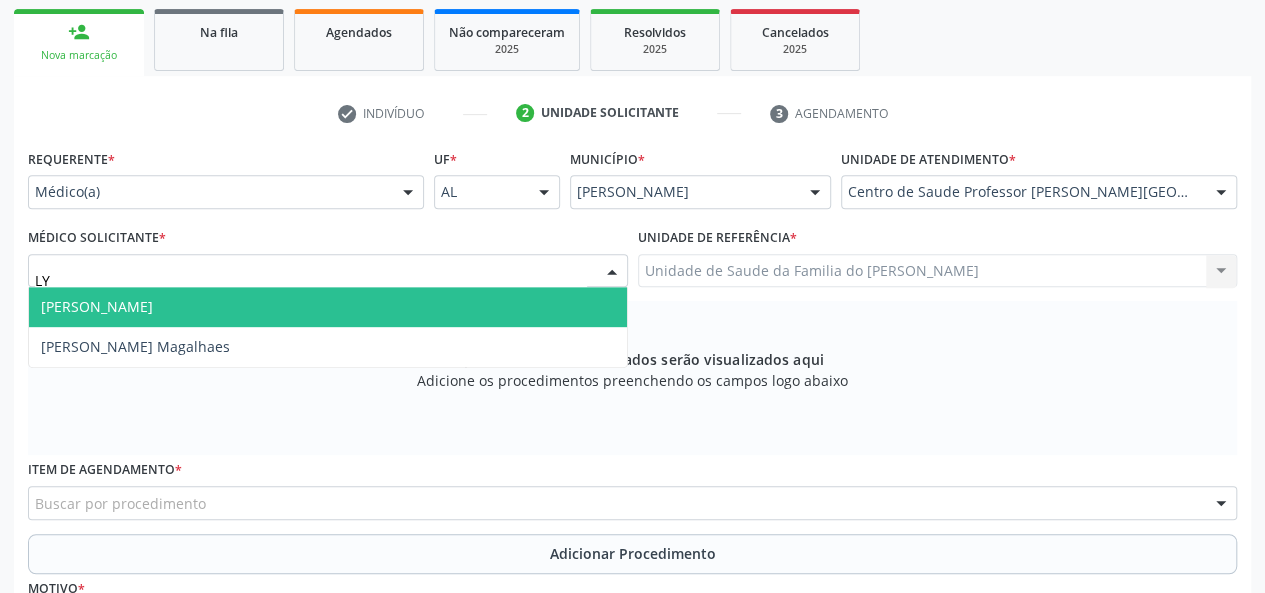 click on "[PERSON_NAME]" at bounding box center [328, 307] 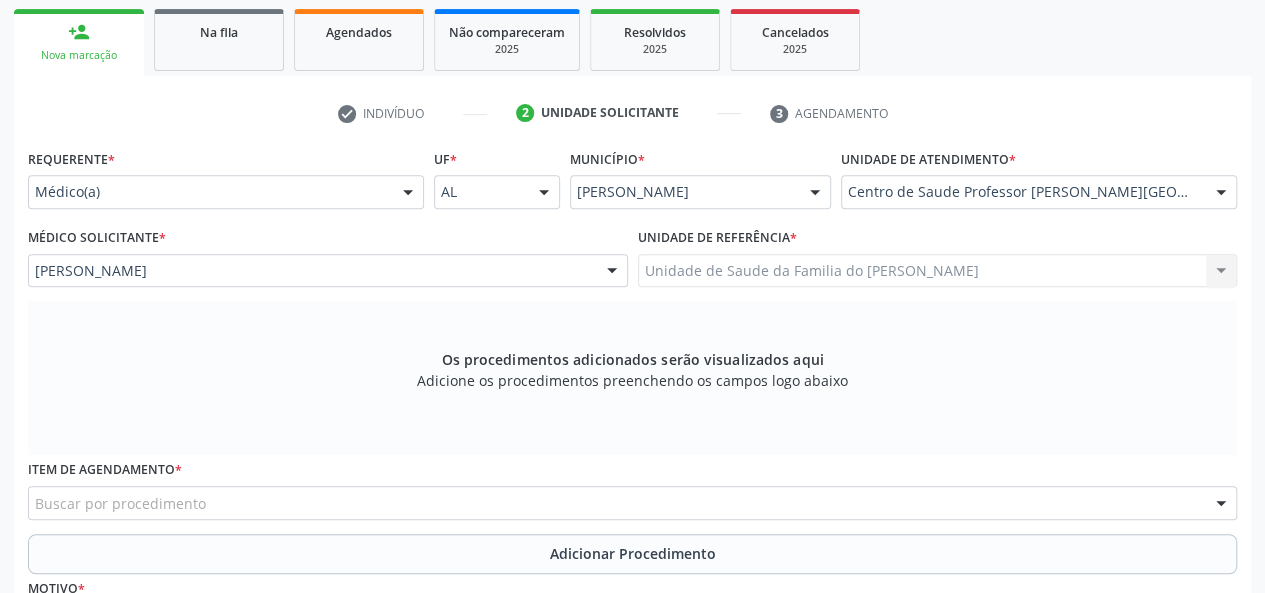 scroll, scrollTop: 518, scrollLeft: 0, axis: vertical 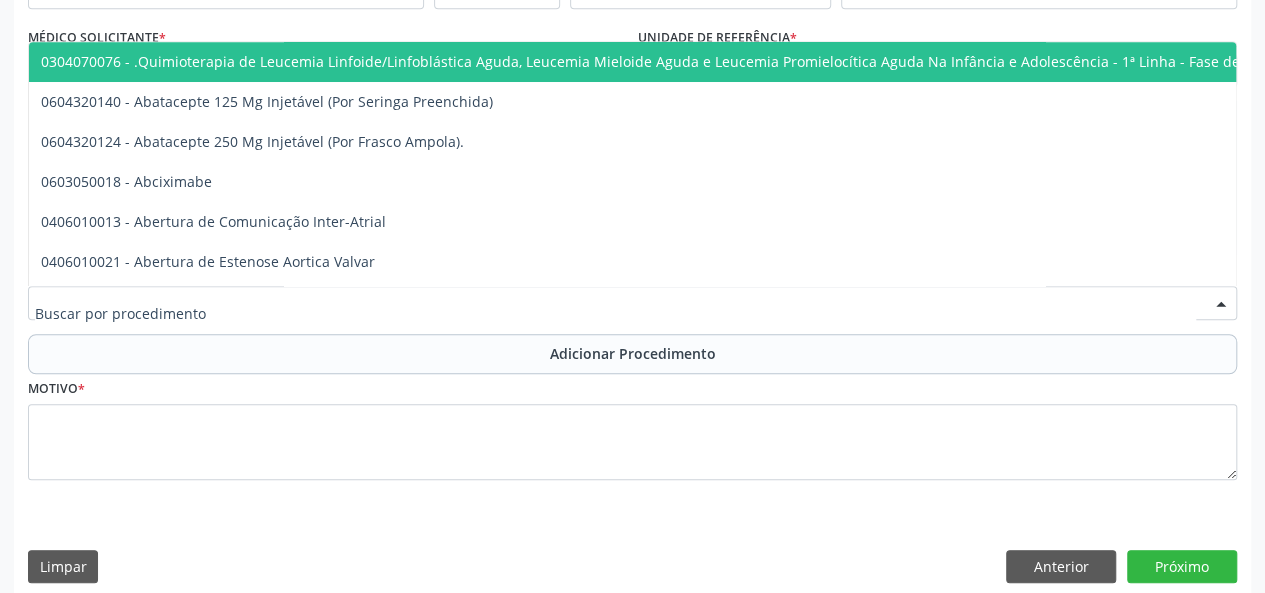 click at bounding box center [632, 303] 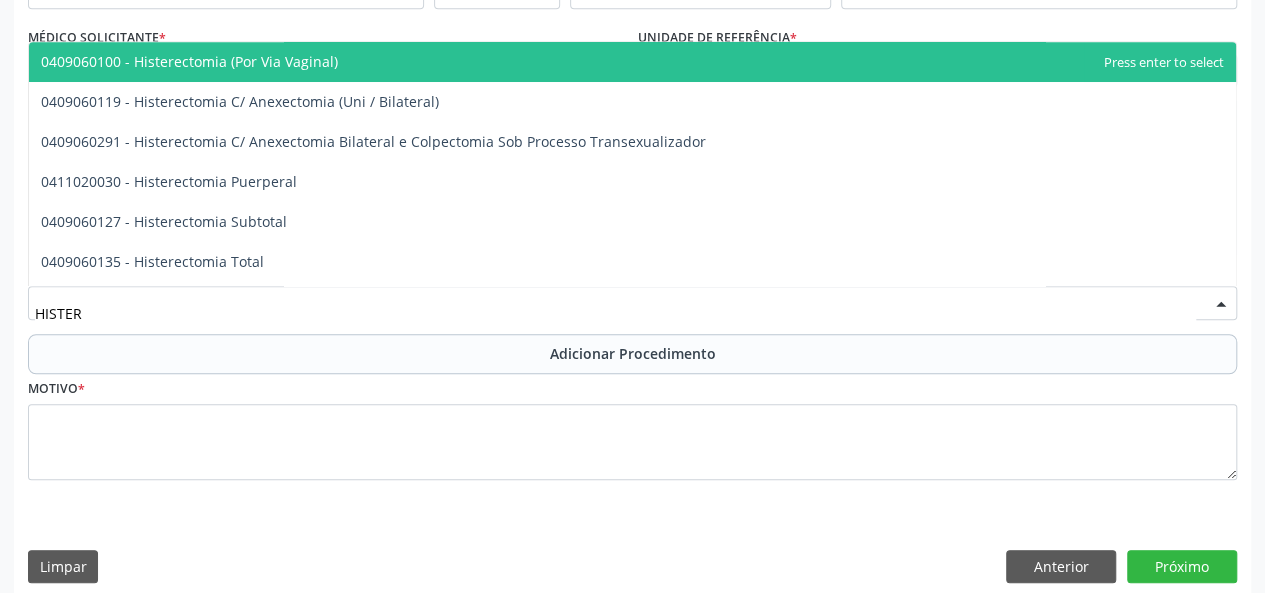 type on "HISTERO" 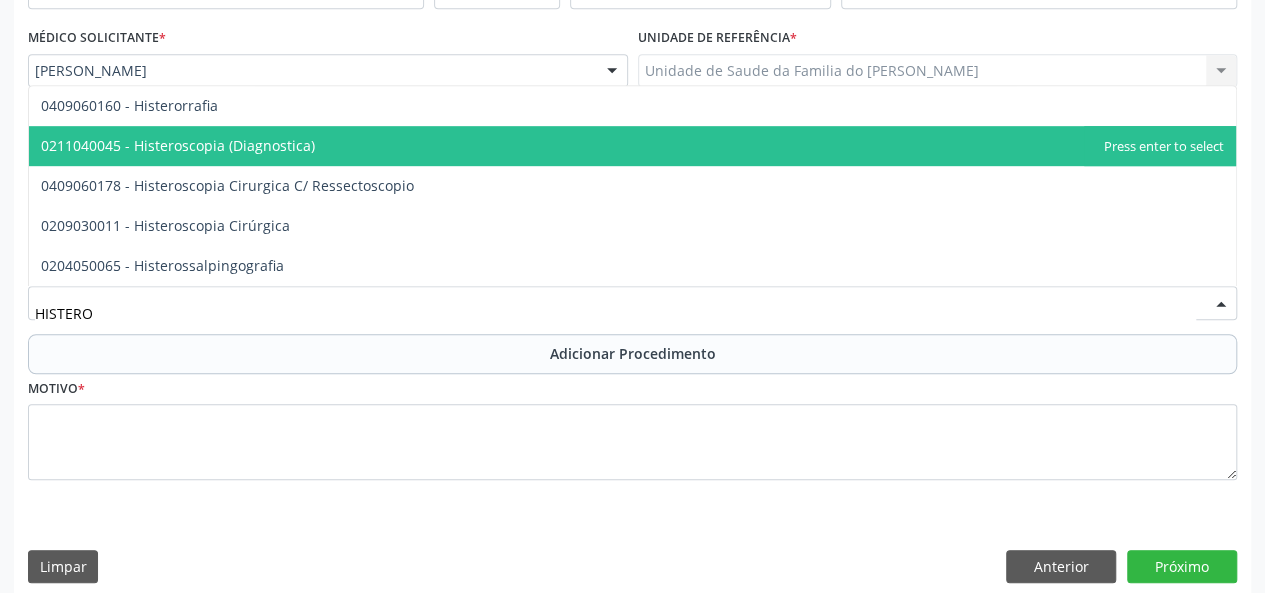 click on "0211040045 - Histeroscopia (Diagnostica)" at bounding box center (632, 146) 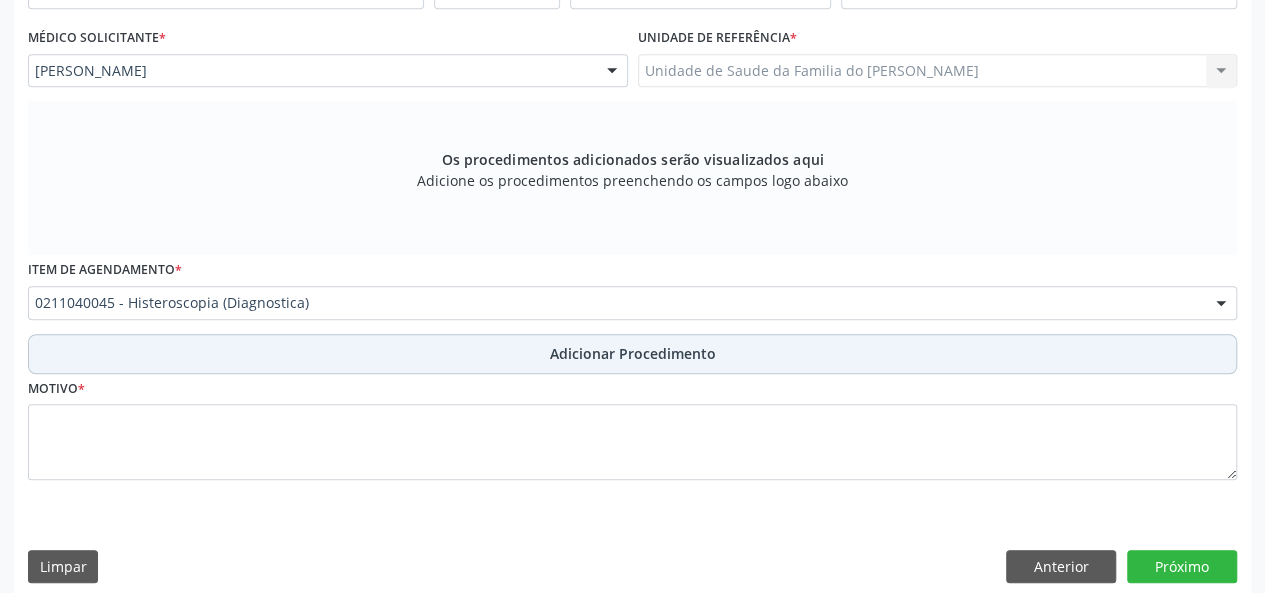 click on "Adicionar Procedimento" at bounding box center (632, 354) 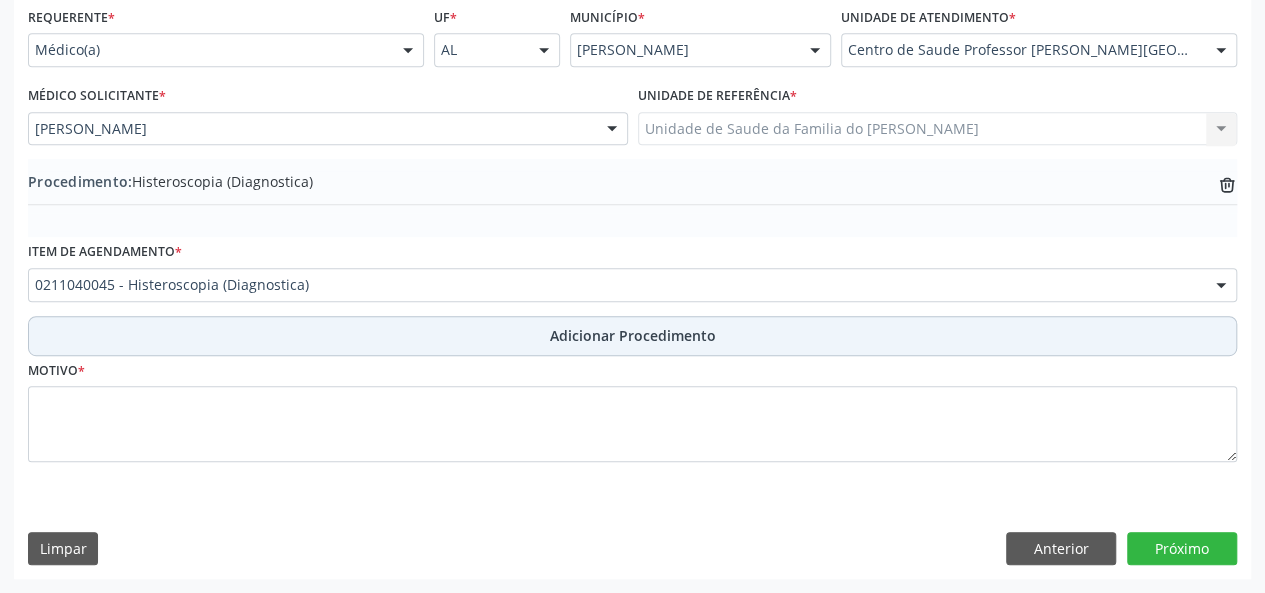 scroll, scrollTop: 458, scrollLeft: 0, axis: vertical 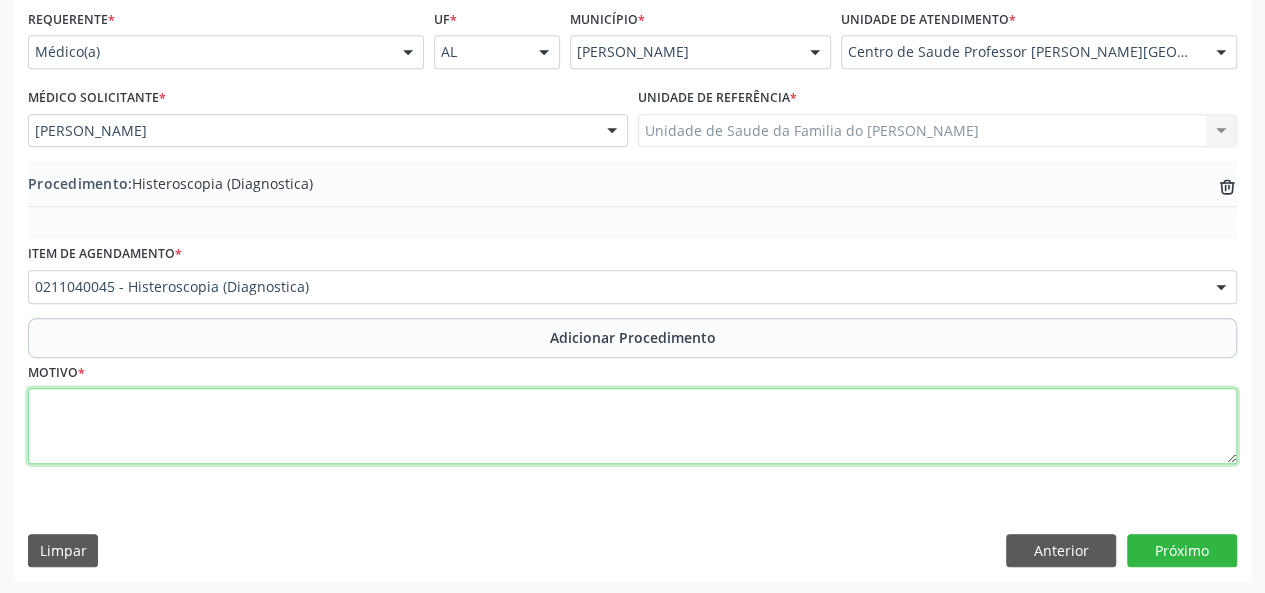 click at bounding box center (632, 426) 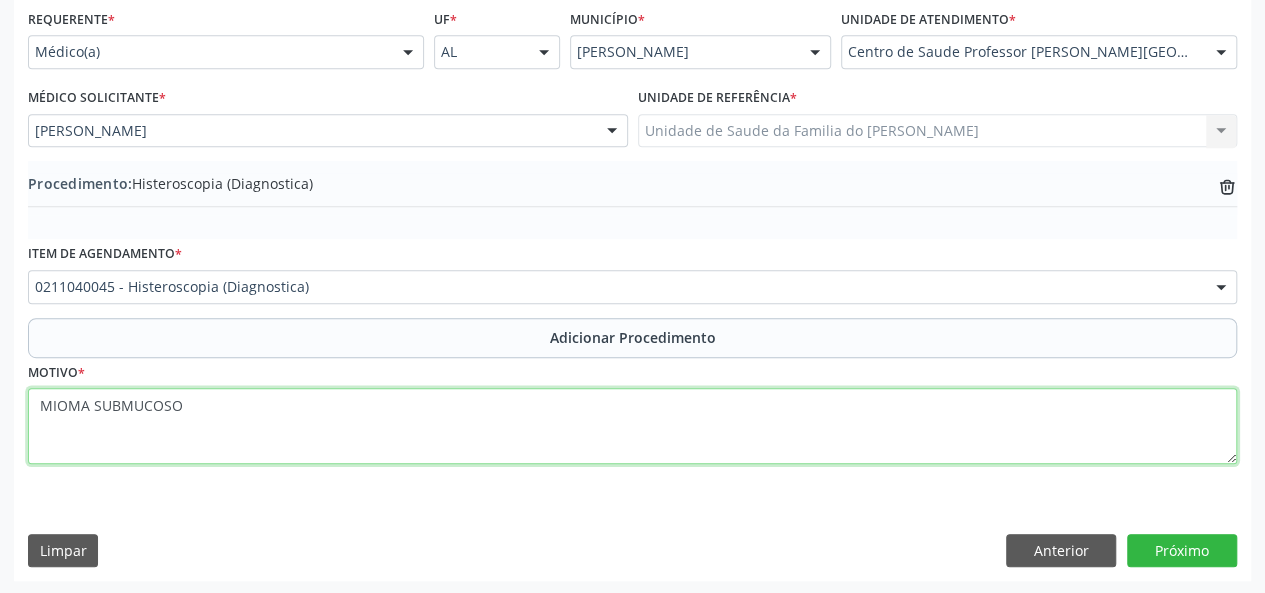 click on "MIOMA SUBMUCOSO" at bounding box center (632, 426) 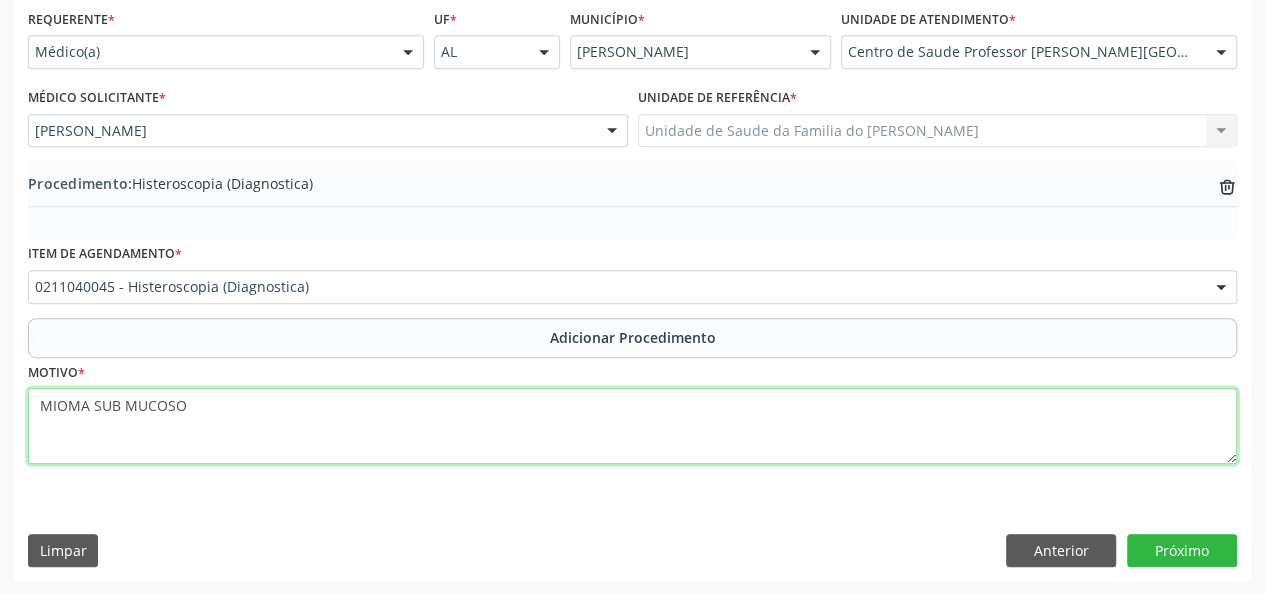 click on "MIOMA SUB MUCOSO" at bounding box center (632, 426) 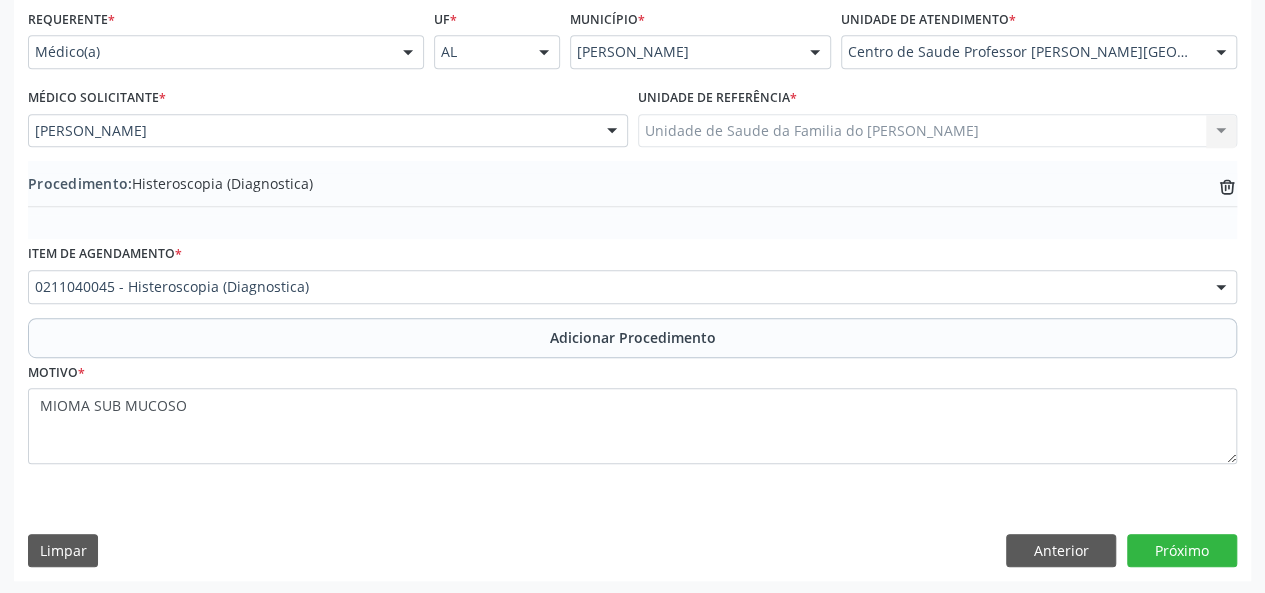 drag, startPoint x: 67, startPoint y: 403, endPoint x: 348, endPoint y: 488, distance: 293.57452 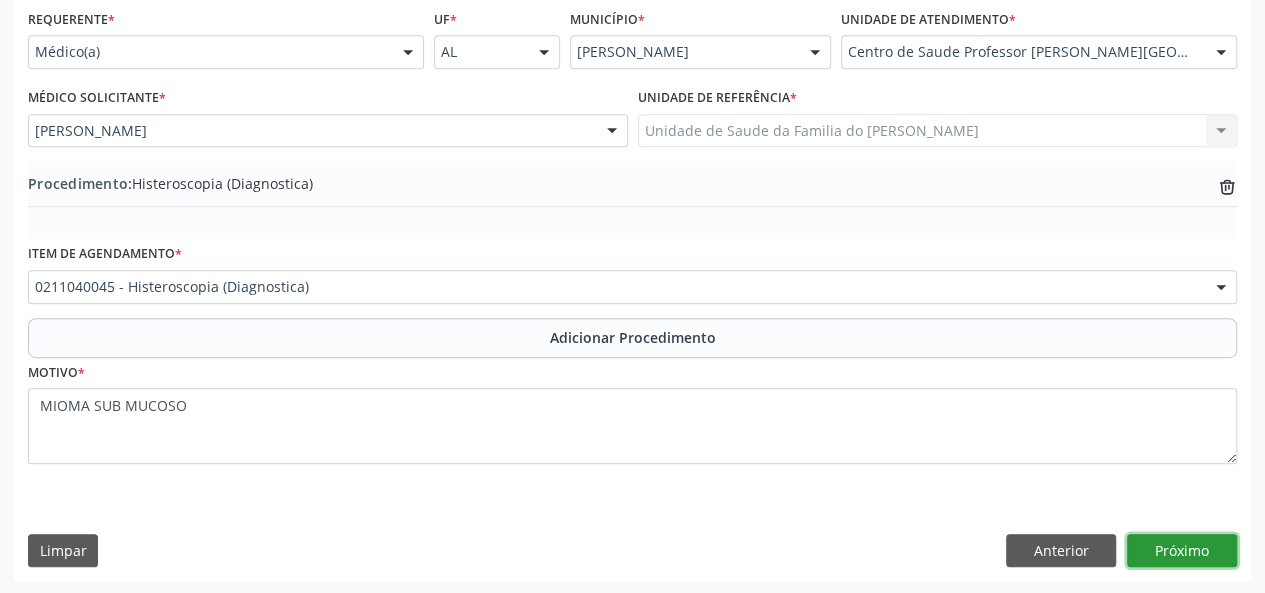 click on "Próximo" at bounding box center (1182, 551) 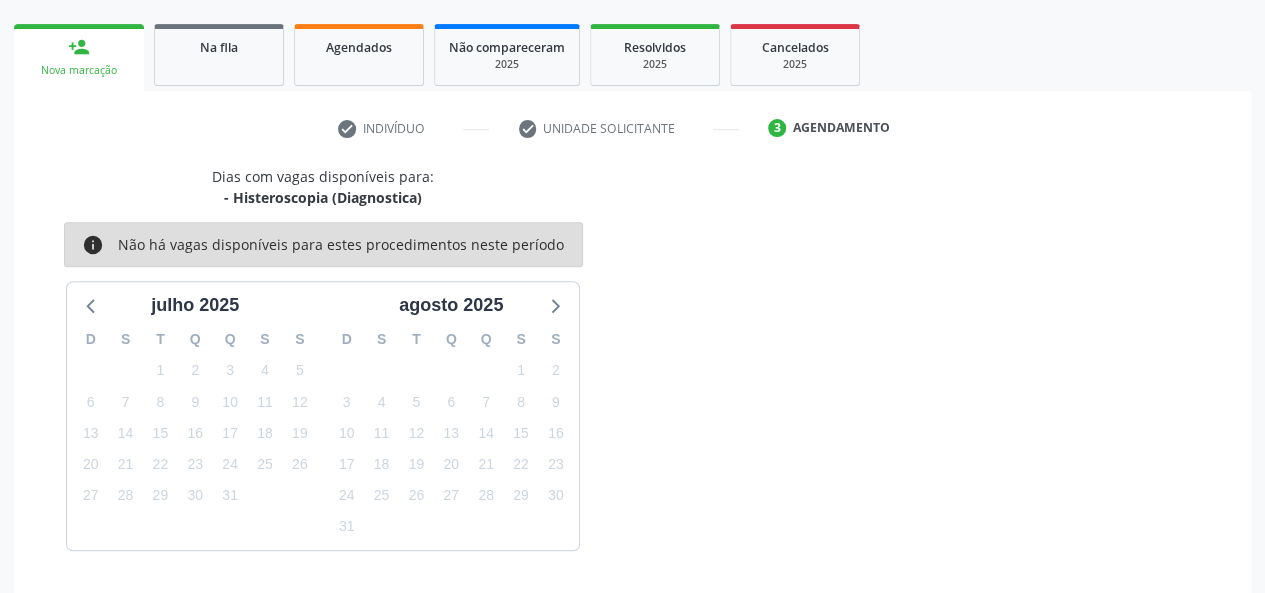 scroll, scrollTop: 362, scrollLeft: 0, axis: vertical 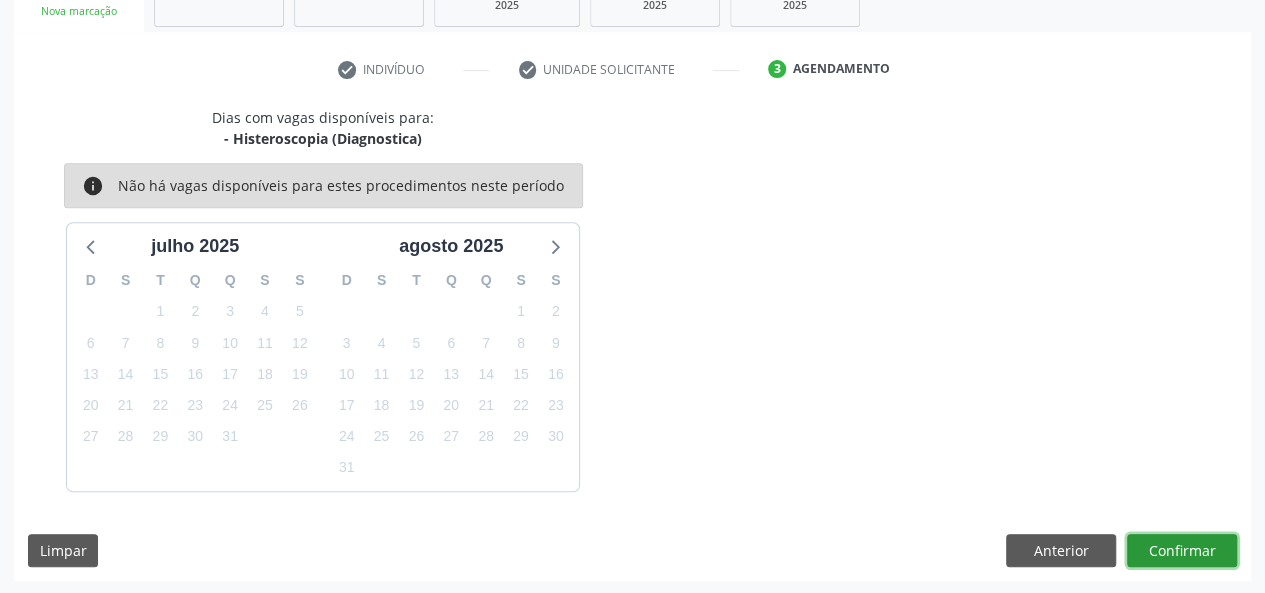 click on "Confirmar" at bounding box center (1182, 551) 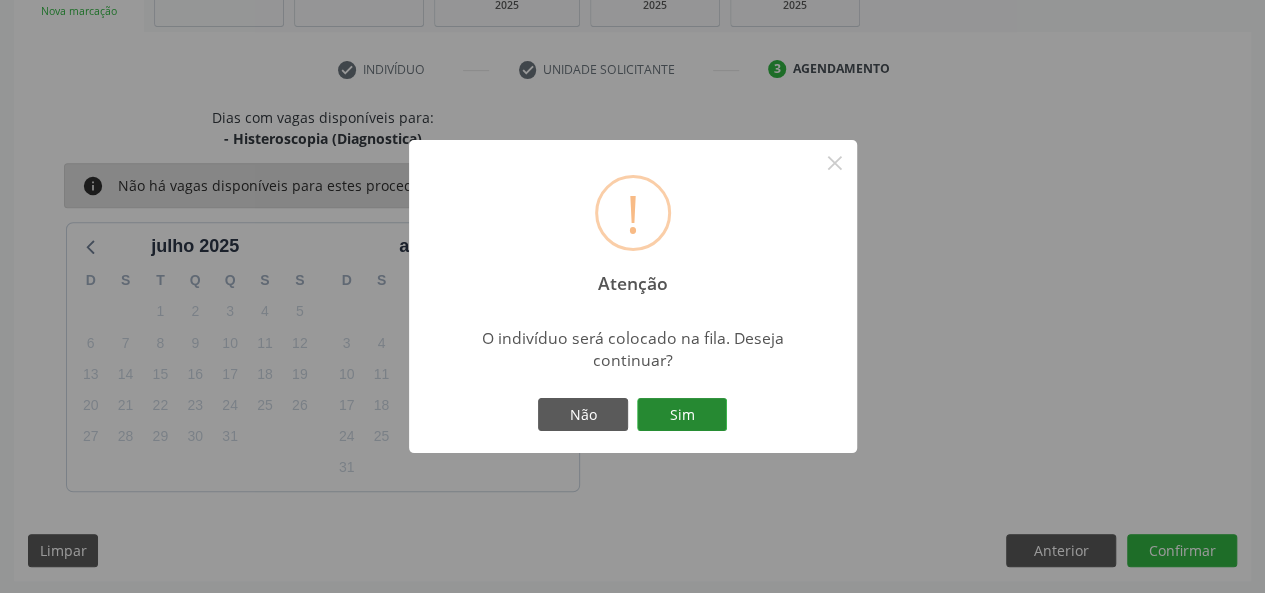 click on "Sim" at bounding box center (682, 415) 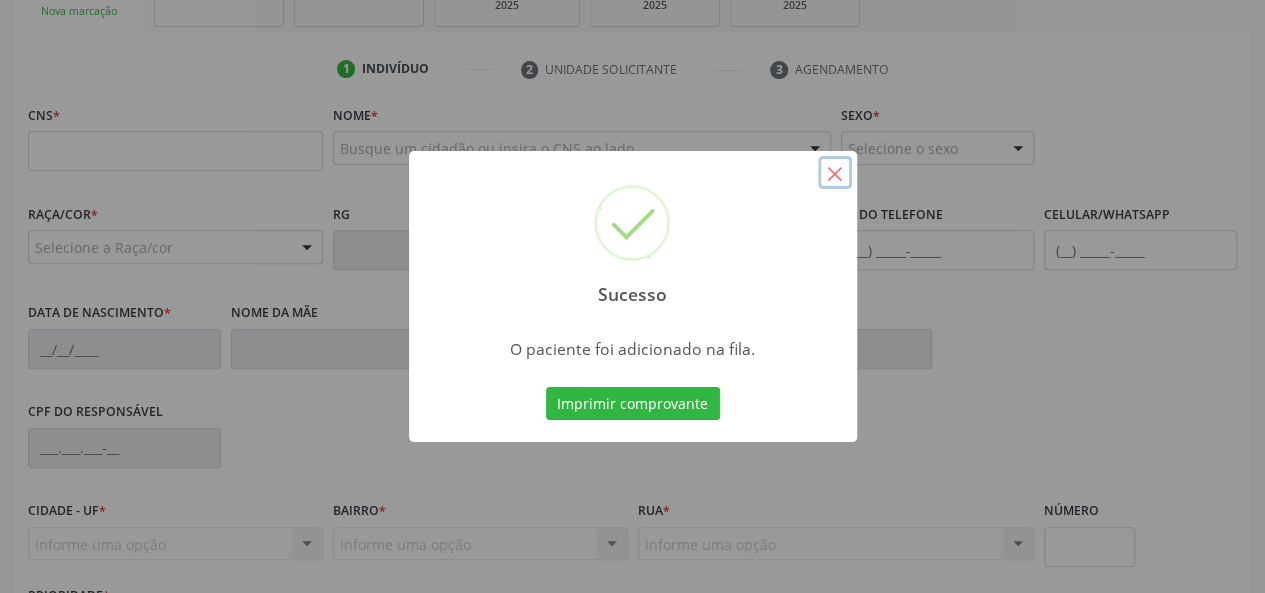 click on "×" at bounding box center (835, 173) 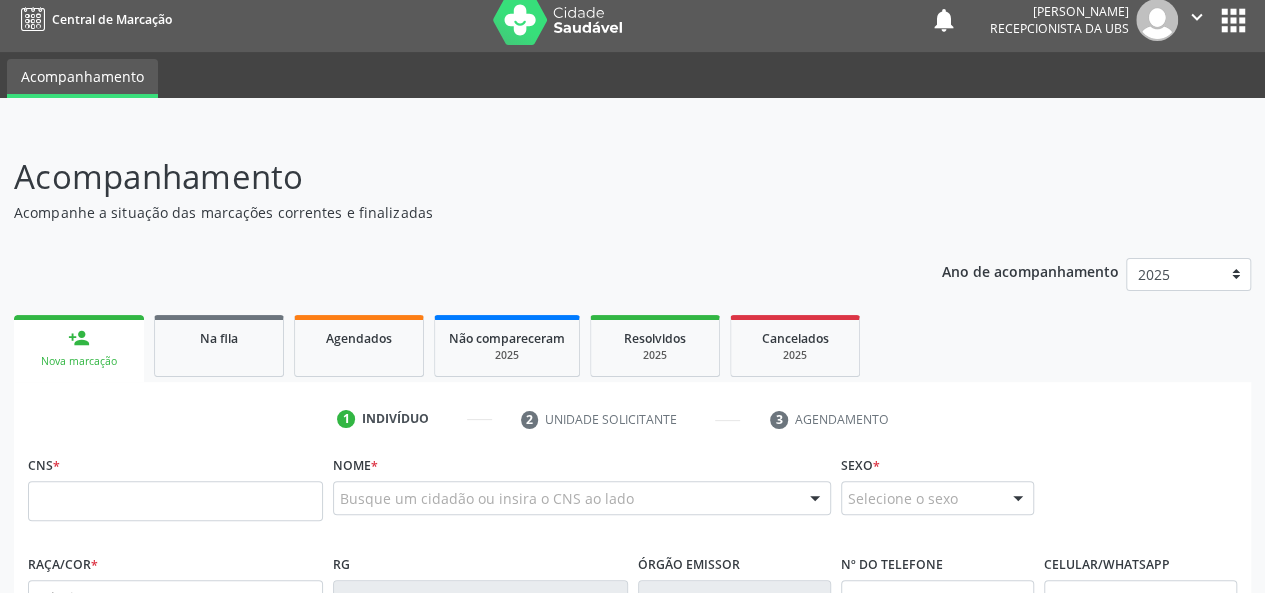 scroll, scrollTop: 0, scrollLeft: 0, axis: both 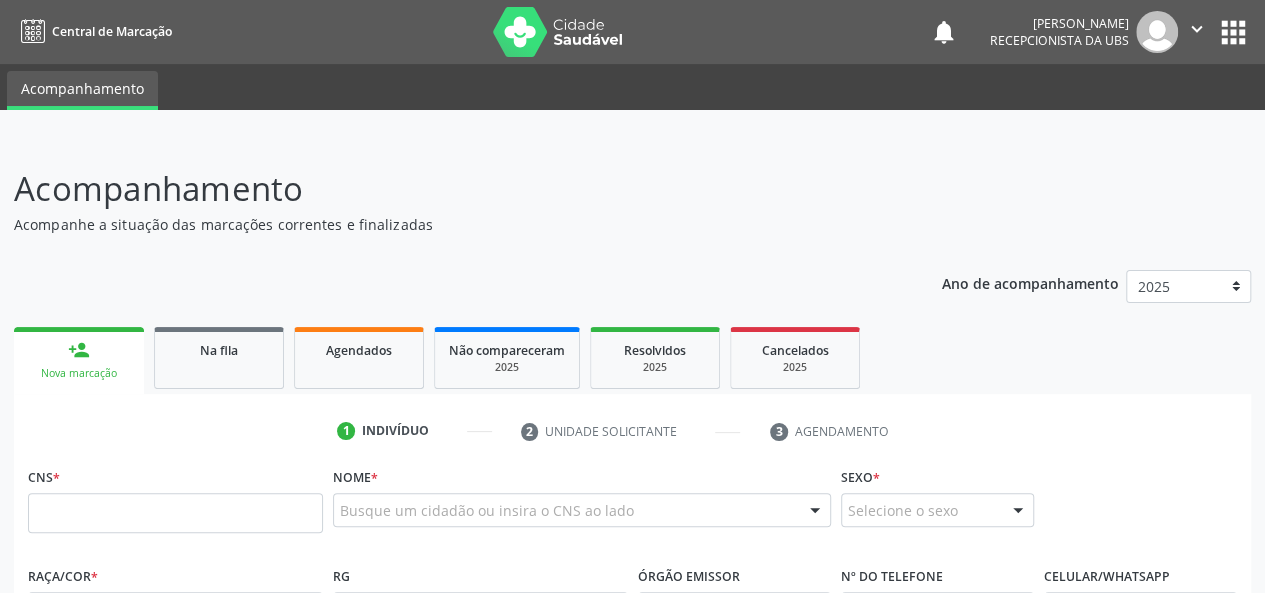 click on "" at bounding box center [1197, 29] 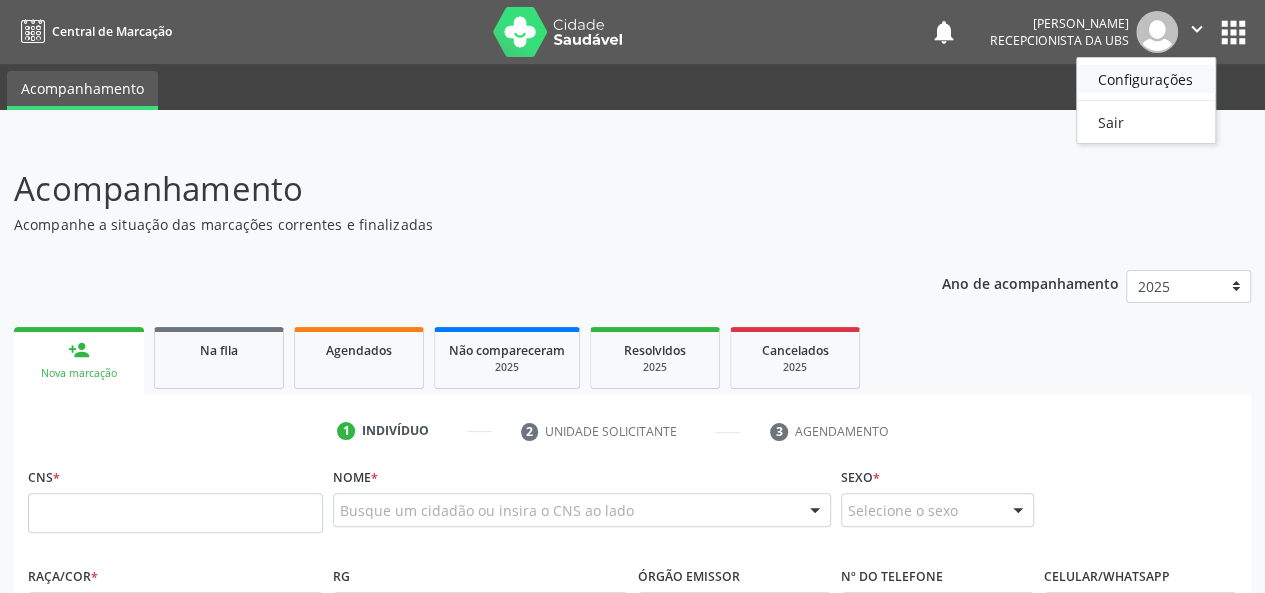 click on "Configurações" at bounding box center [1146, 79] 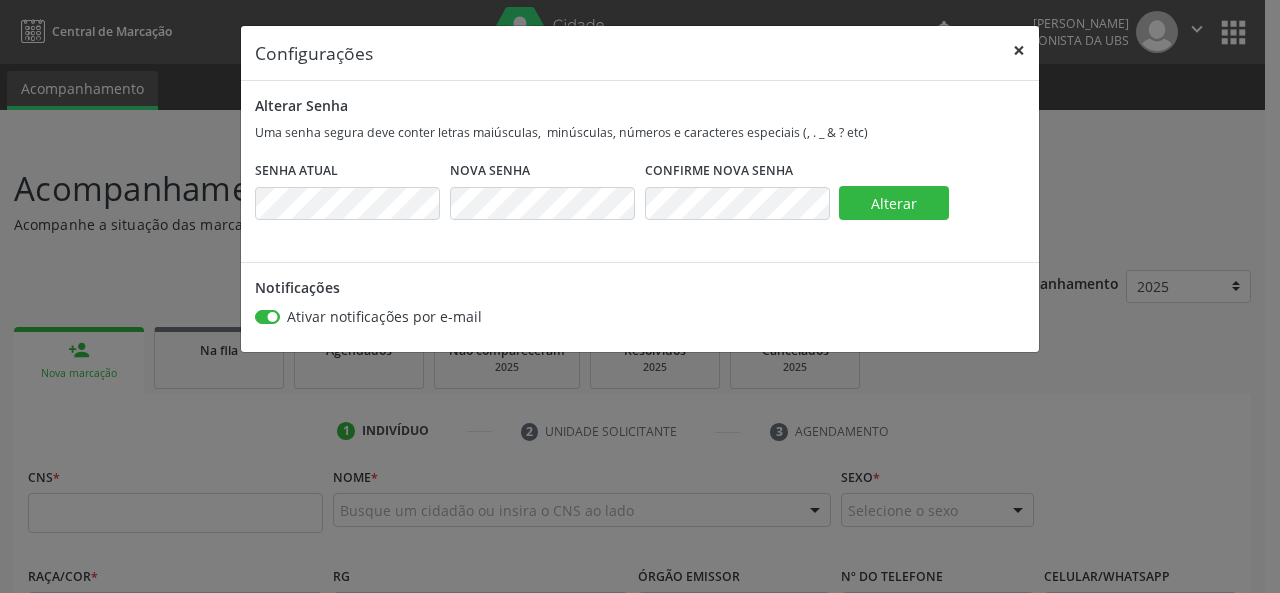 click on "×" at bounding box center [1019, 50] 